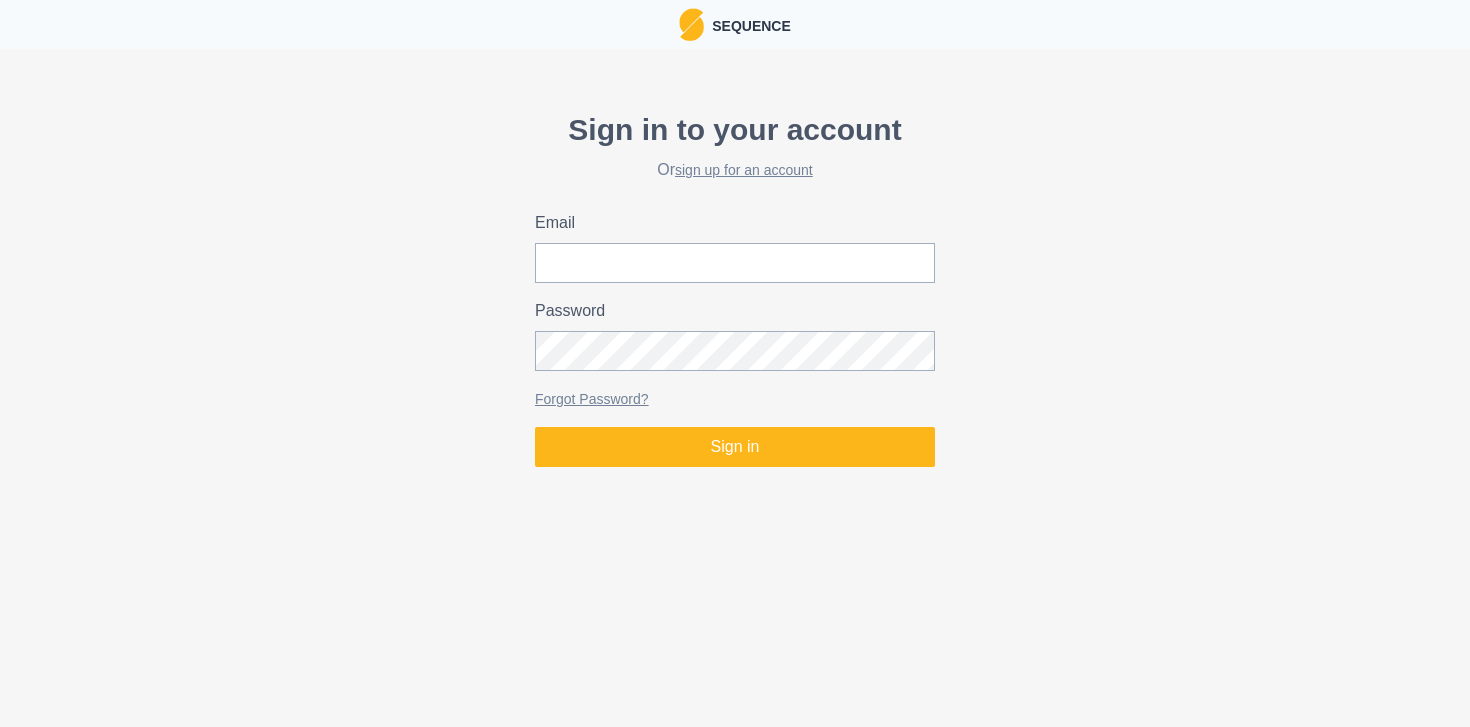 scroll, scrollTop: 0, scrollLeft: 0, axis: both 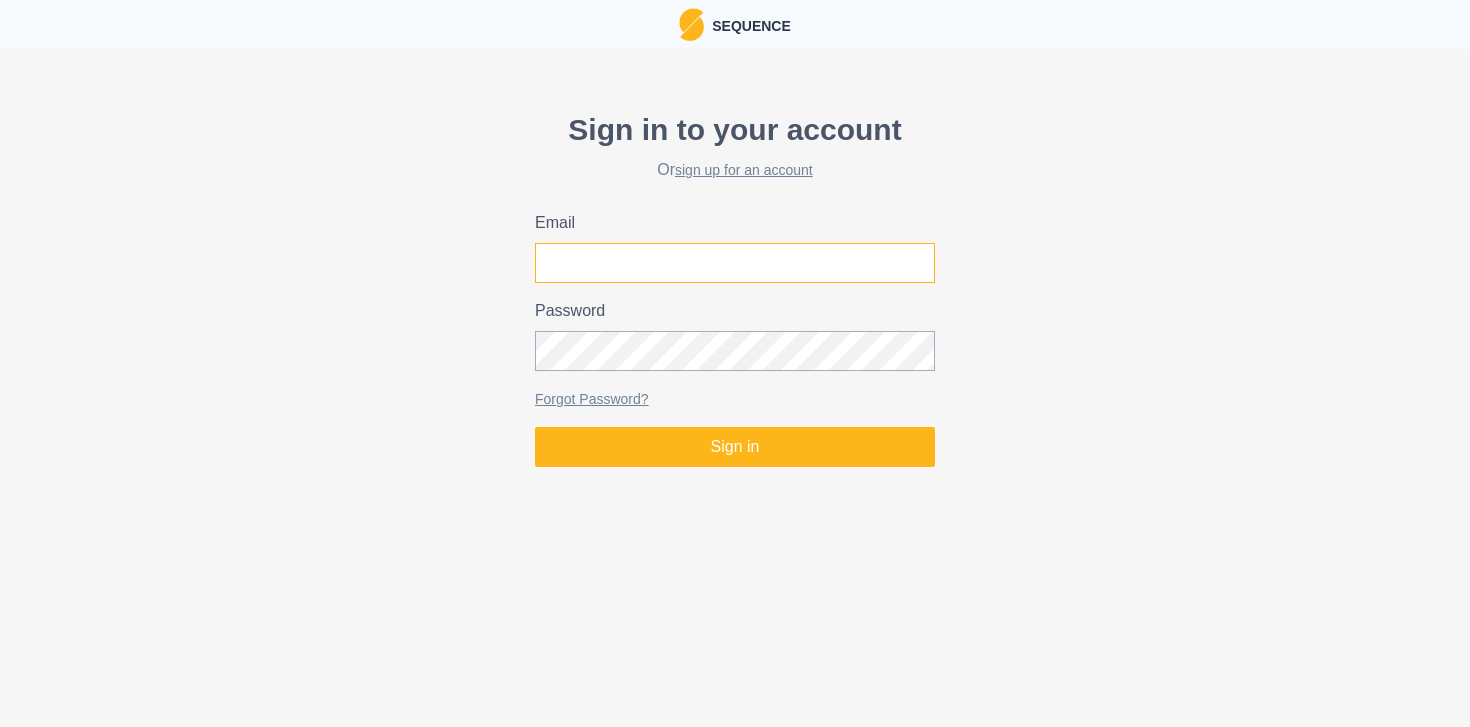 click on "Email" at bounding box center (735, 263) 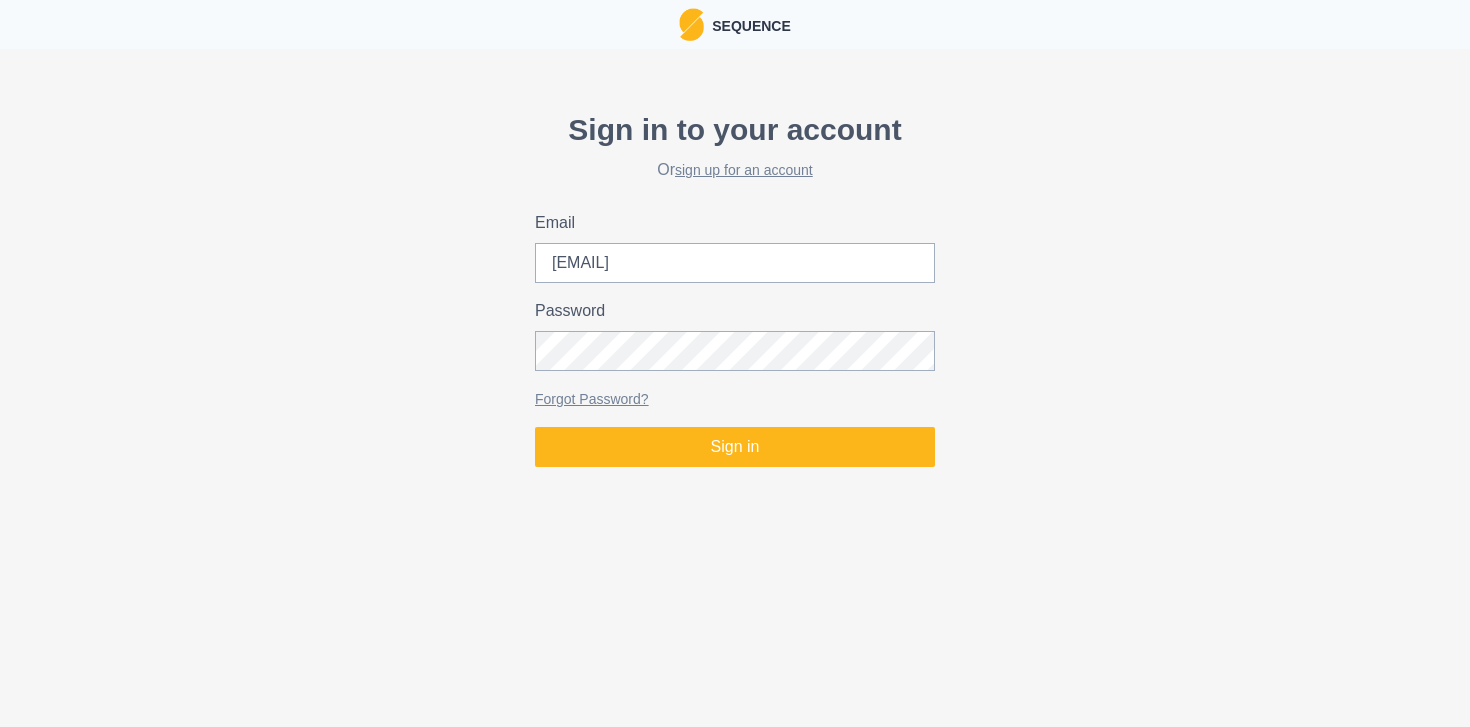 click on "Sign in to your account Or  sign up for an account Email [EMAIL] Password Forgot Password? Sign in" at bounding box center [735, 287] 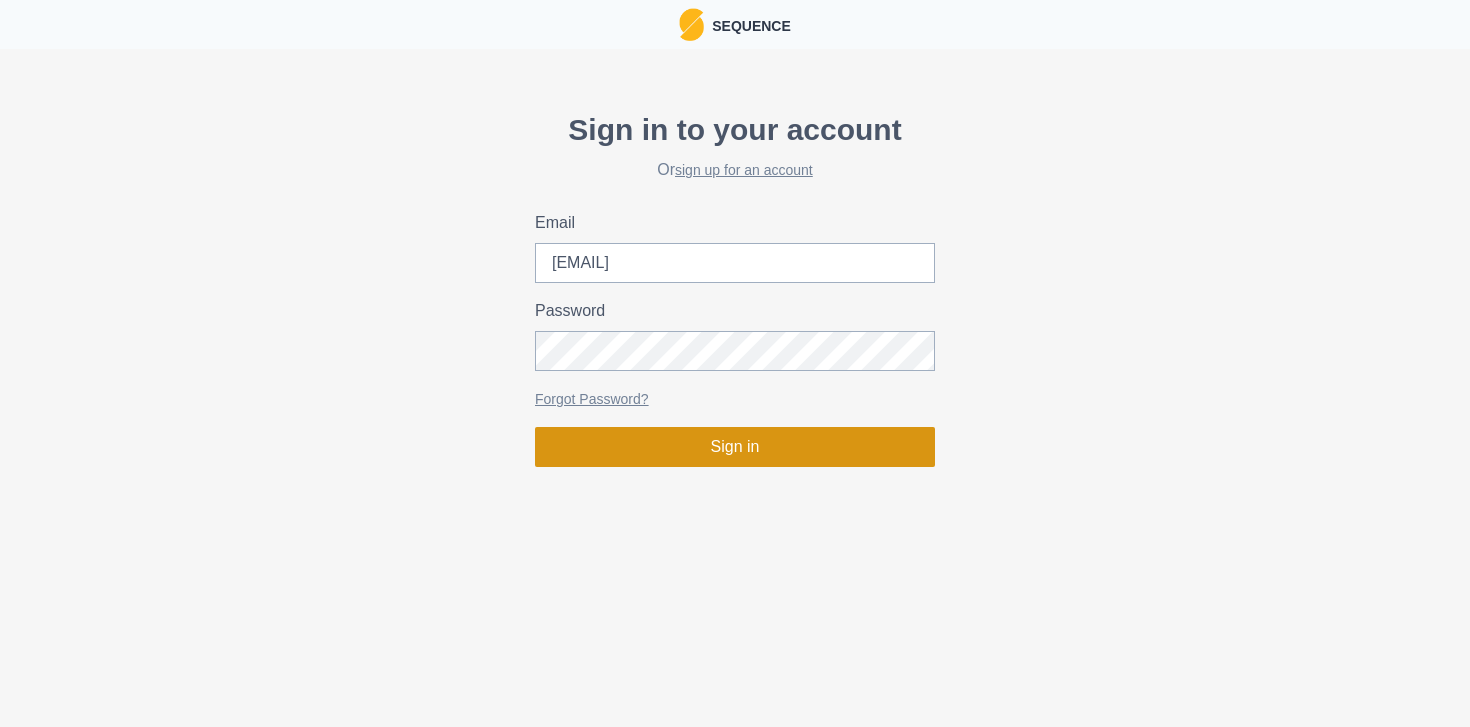 click on "Sign in" at bounding box center (735, 447) 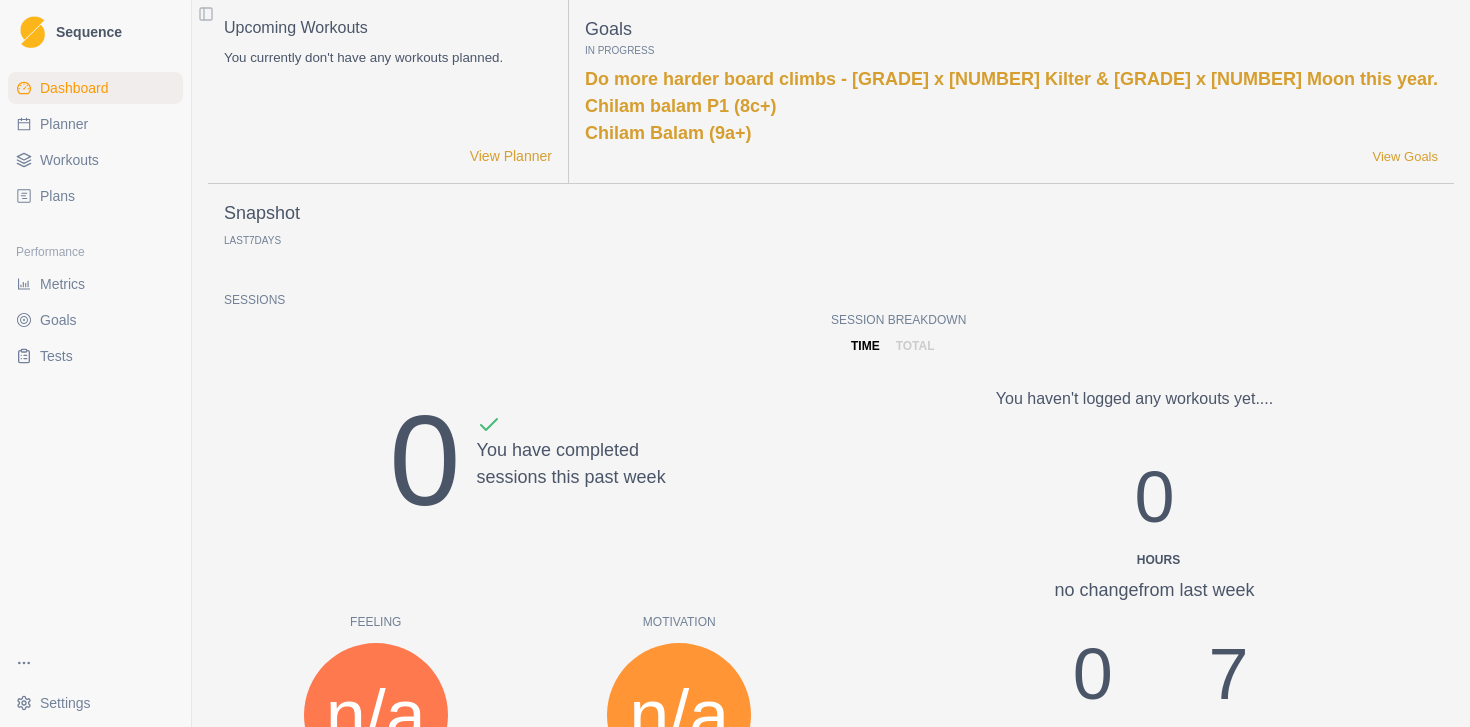 click on "Planner" at bounding box center [64, 124] 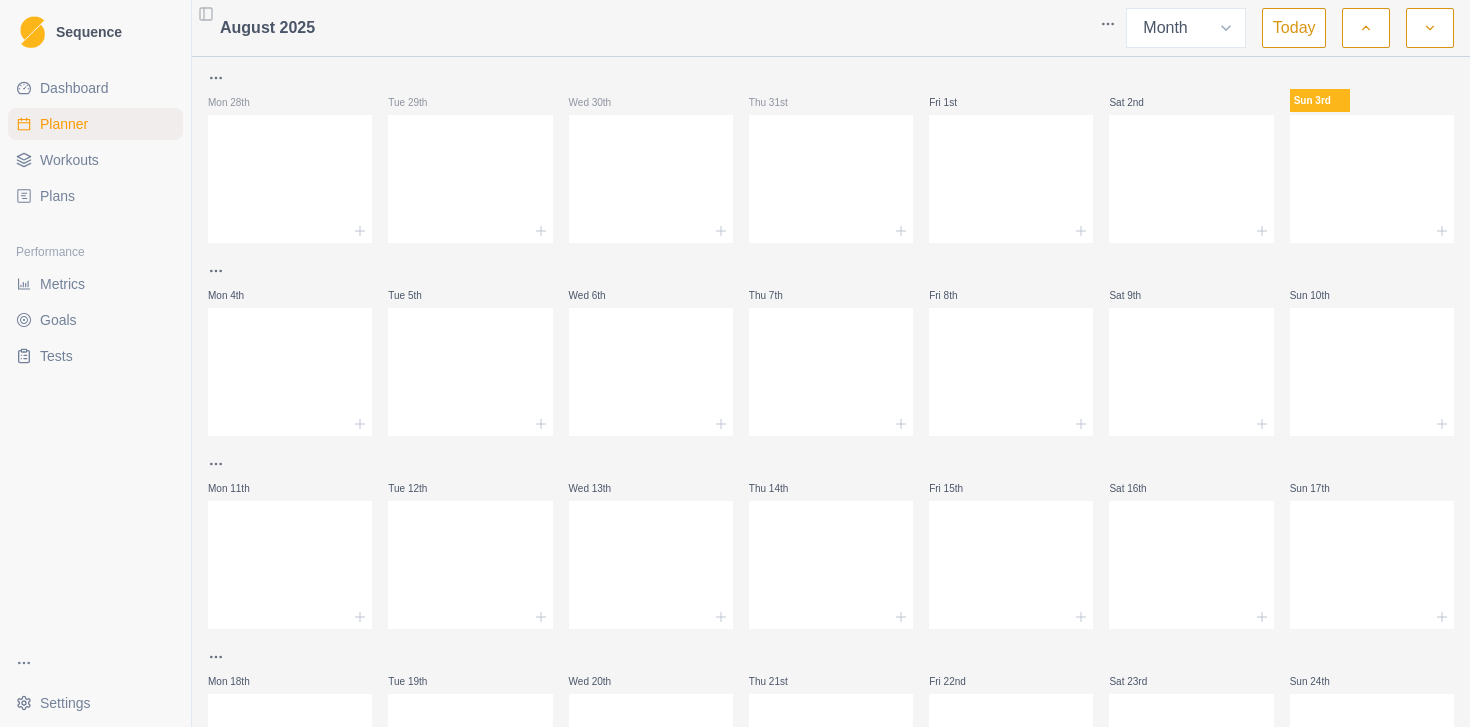 click 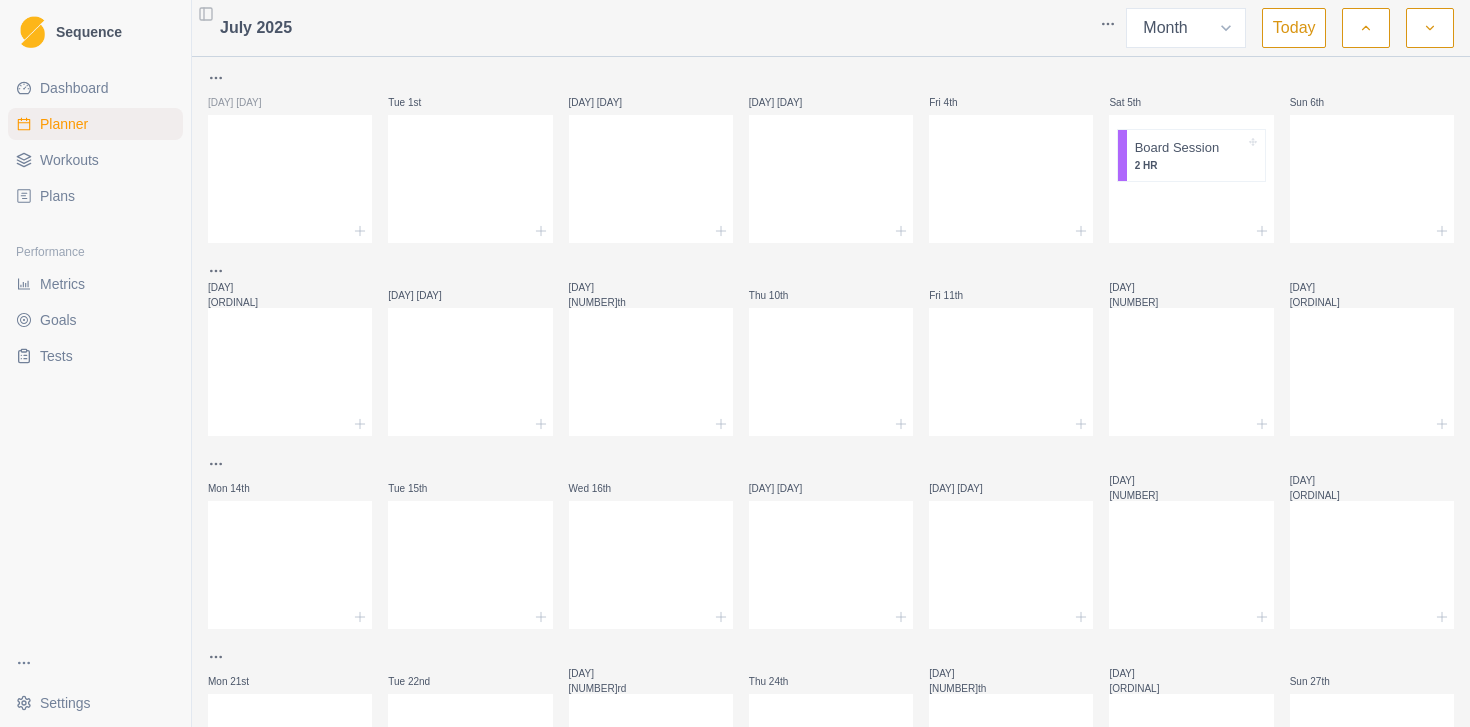 click 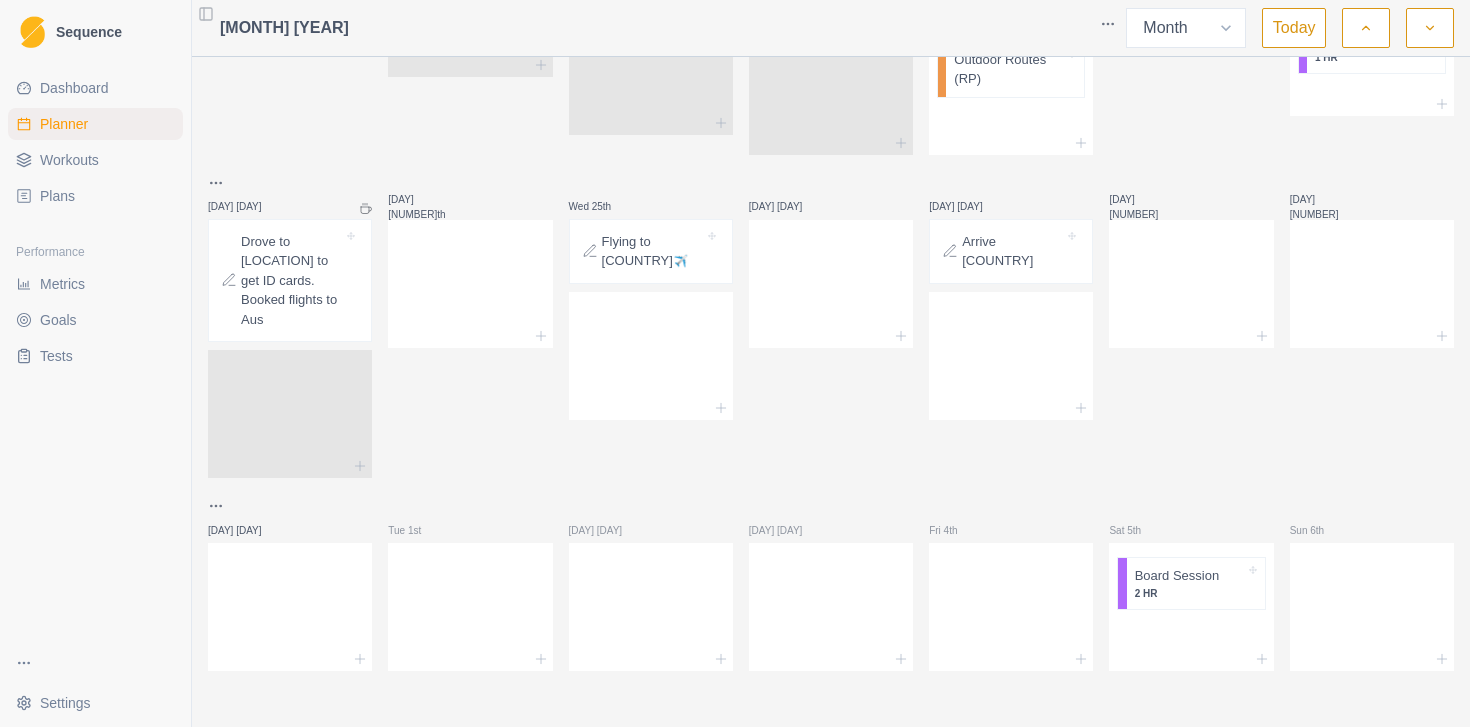 scroll, scrollTop: 1295, scrollLeft: 0, axis: vertical 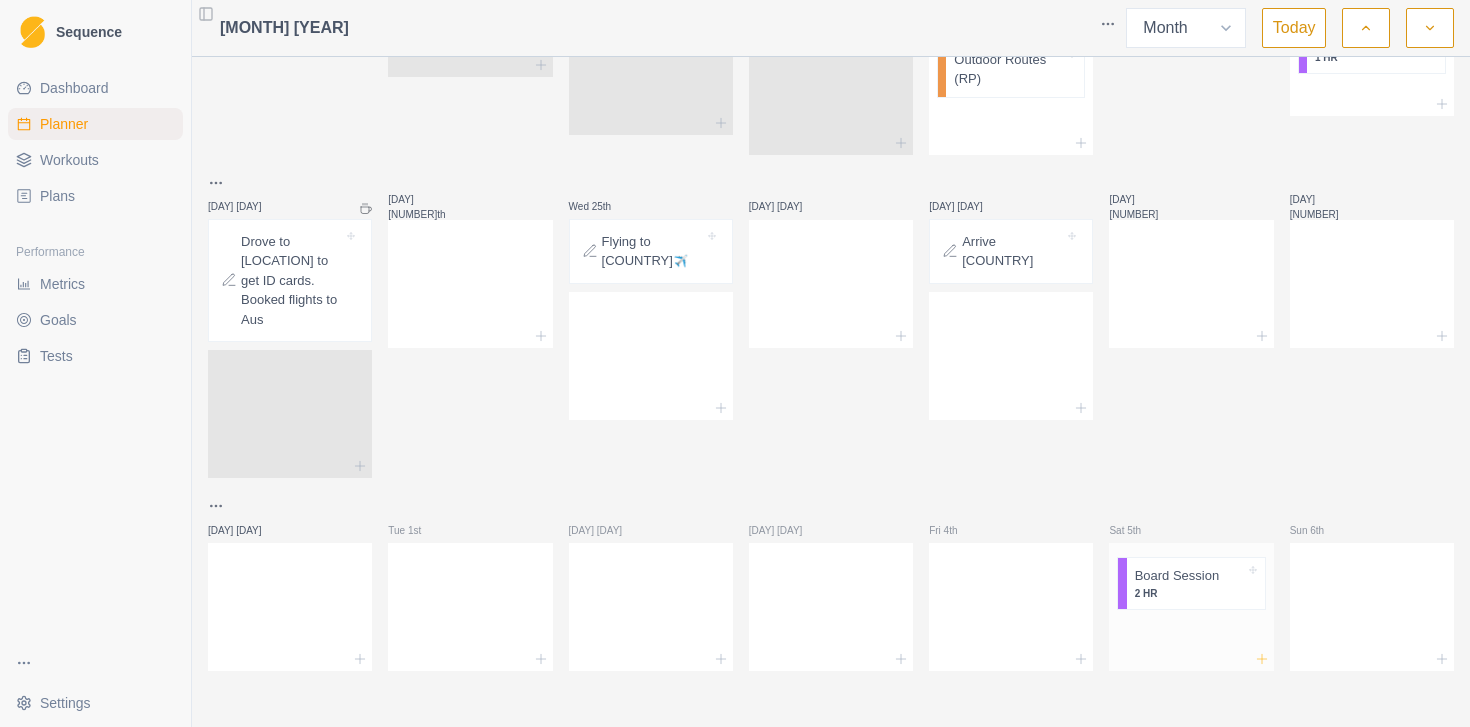 click 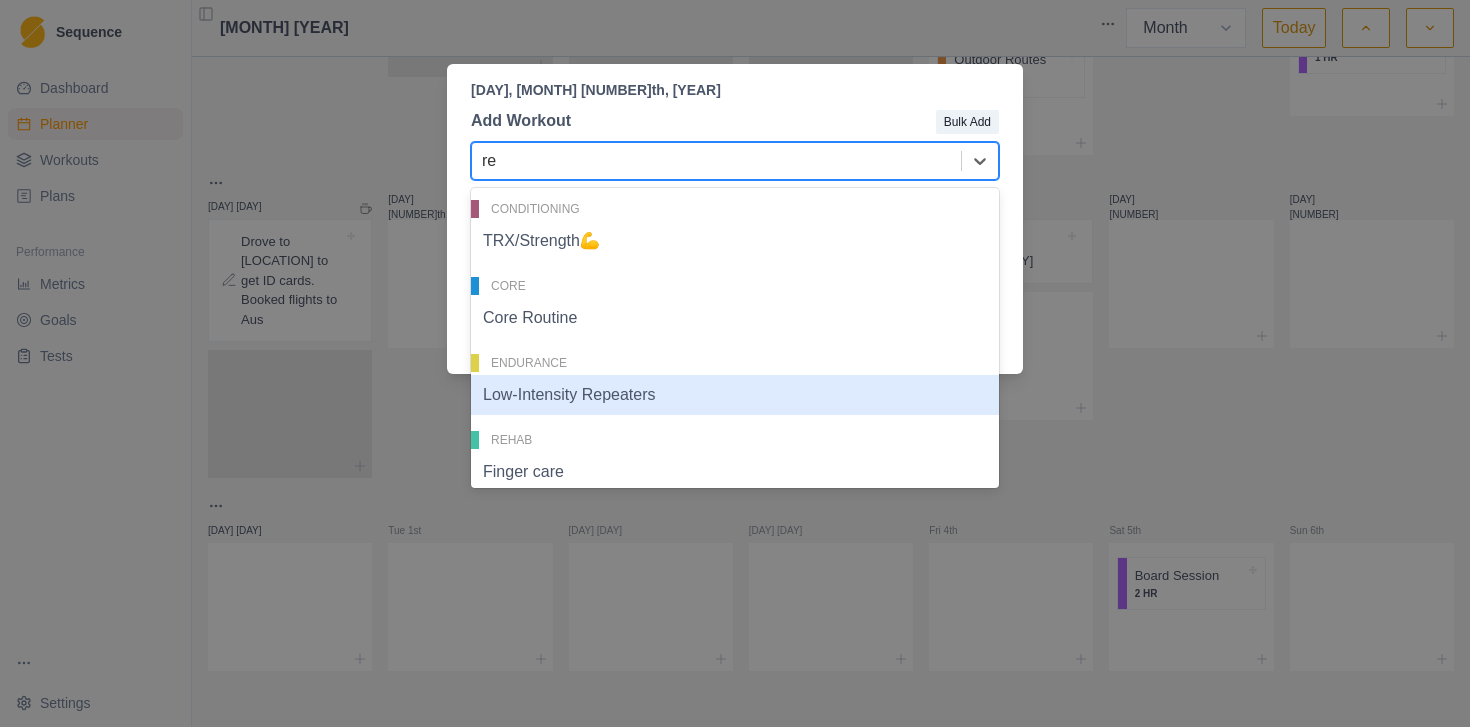 type on "r" 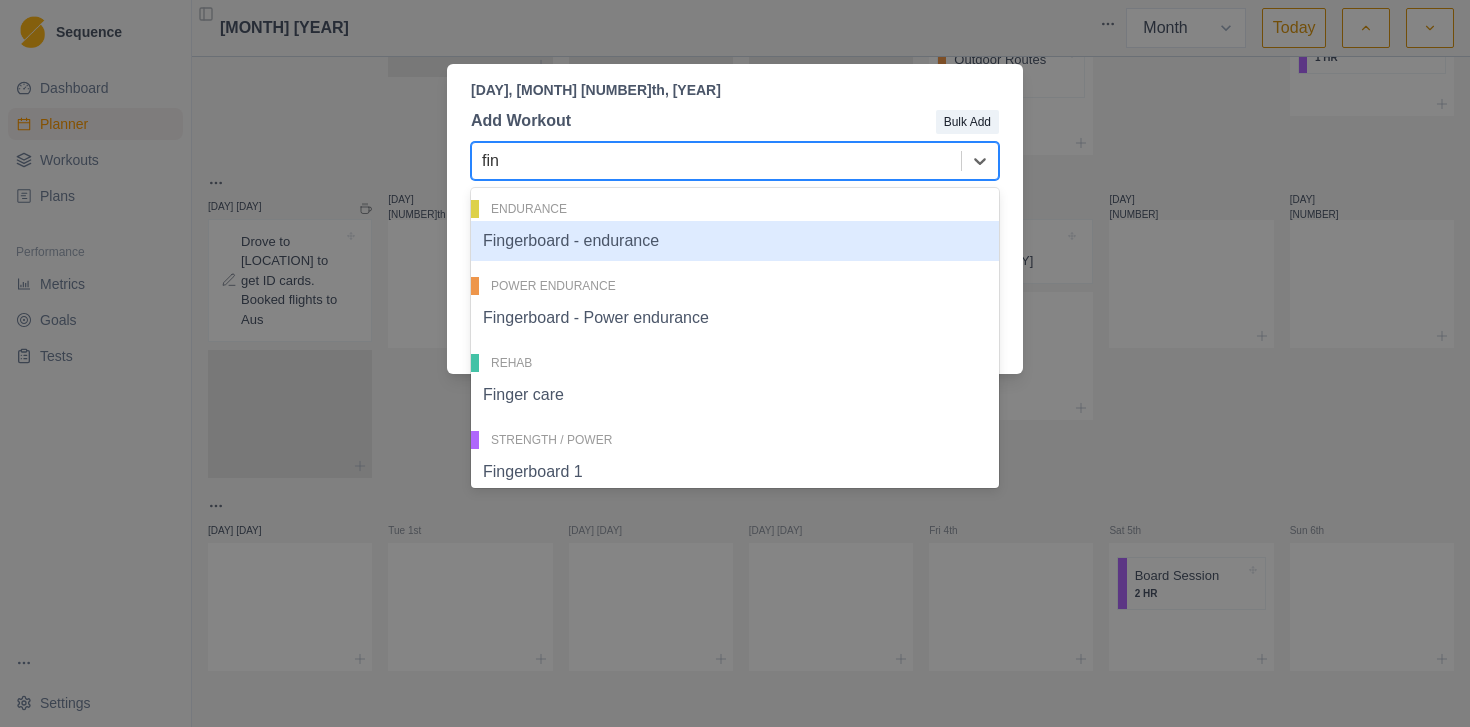 type on "fing" 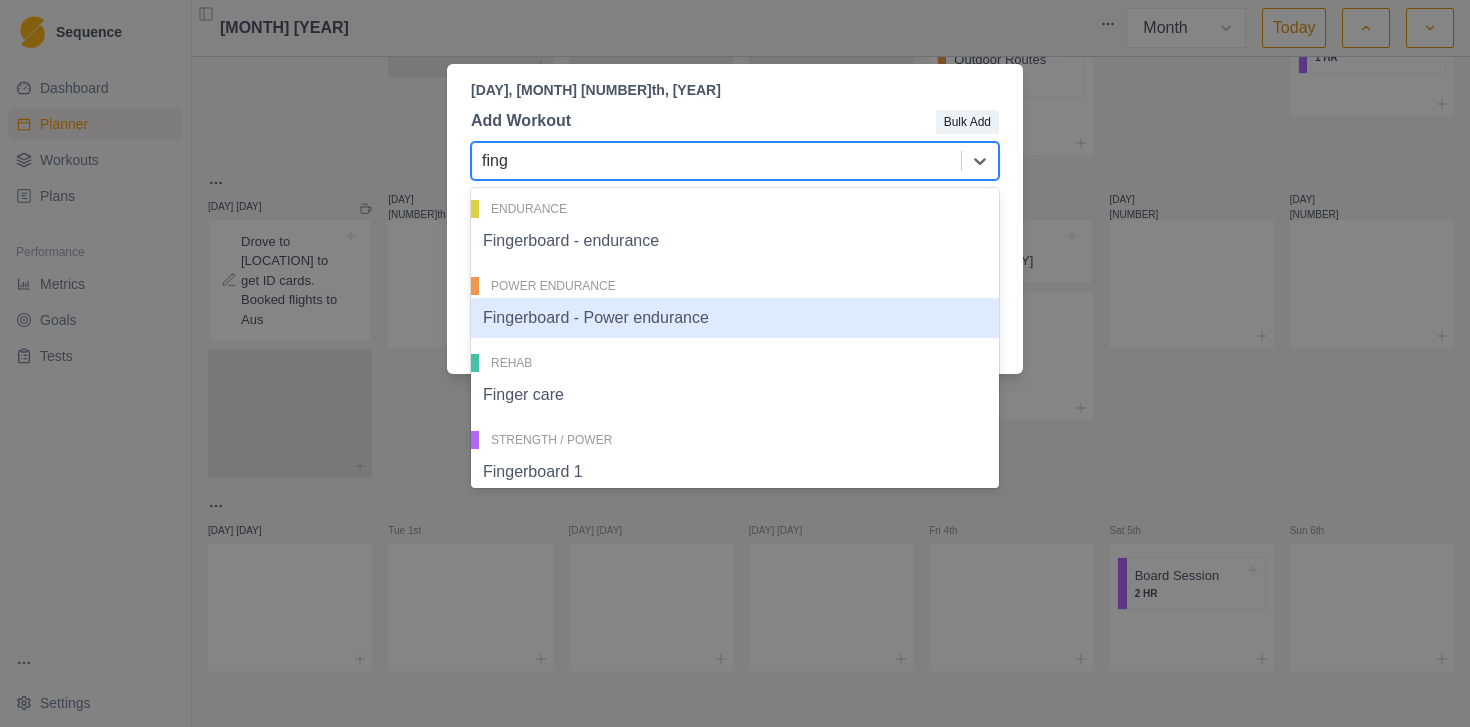 click on "Fingerboard - Power endurance" at bounding box center (735, 318) 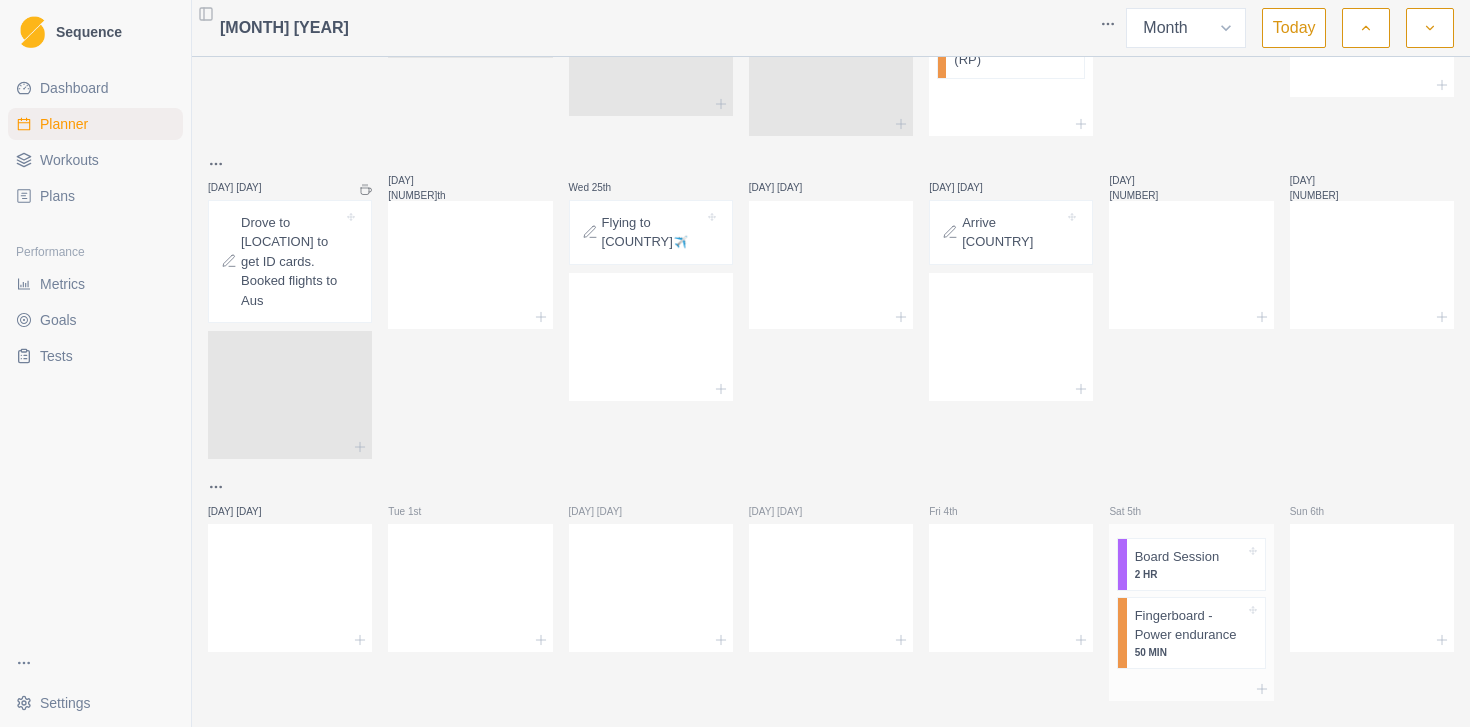 click on "Fingerboard - Power endurance" at bounding box center (1190, 625) 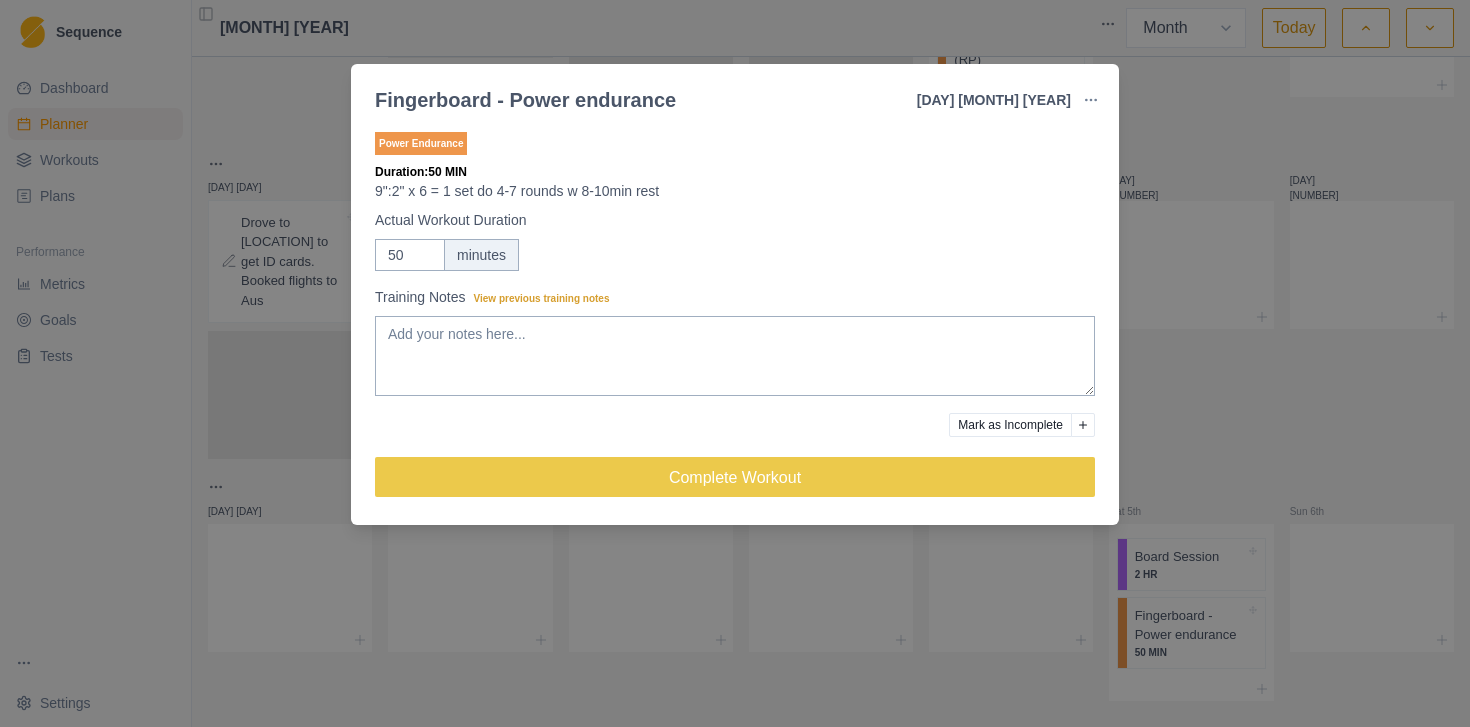 click on "Fingerboard - Power endurance [DAY] [MONTH] [YEAR] Link To Goal View Workout Metrics Edit Original Workout Reschedule Workout Remove From Schedule Power Endurance Duration:  [DURATION] [HANG_TIME]:[REST_TIME] x [SETS] = 1 set do [ROUNDS]-[ROUNDS] rounds w [REST_TIME]min rest Actual Workout Duration [DURATION] minutes Training Notes View previous training notes Mark as Incomplete Complete Workout" at bounding box center [735, 363] 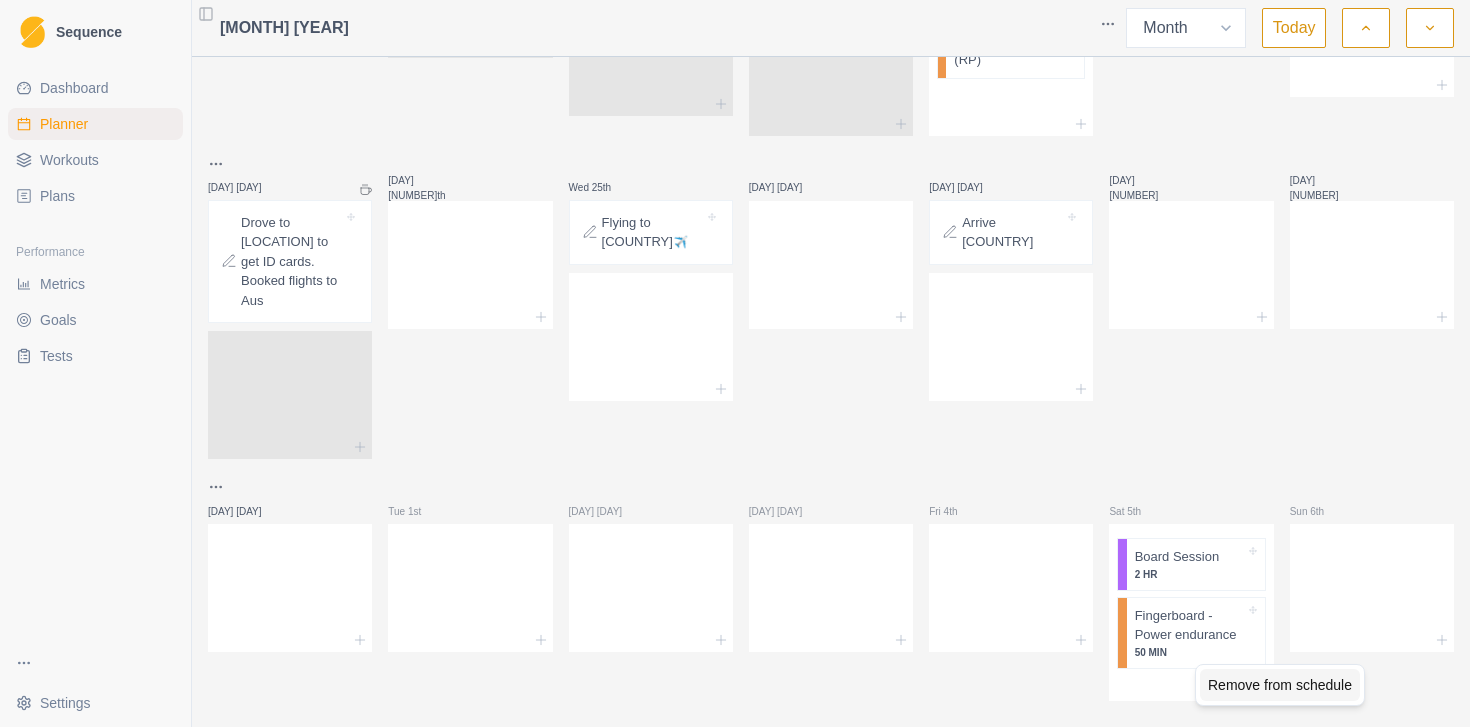 click on "Remove from schedule" at bounding box center (1280, 685) 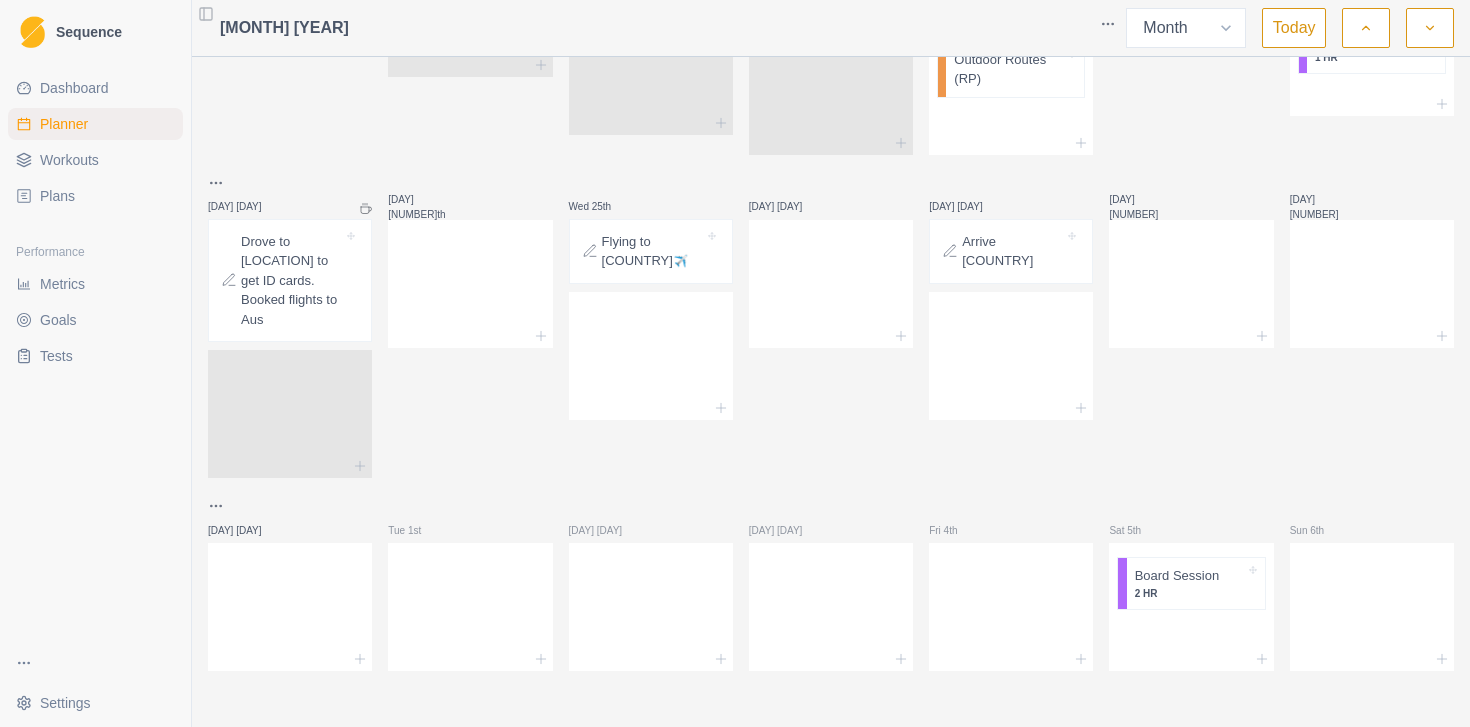 click on "Workouts" at bounding box center (69, 160) 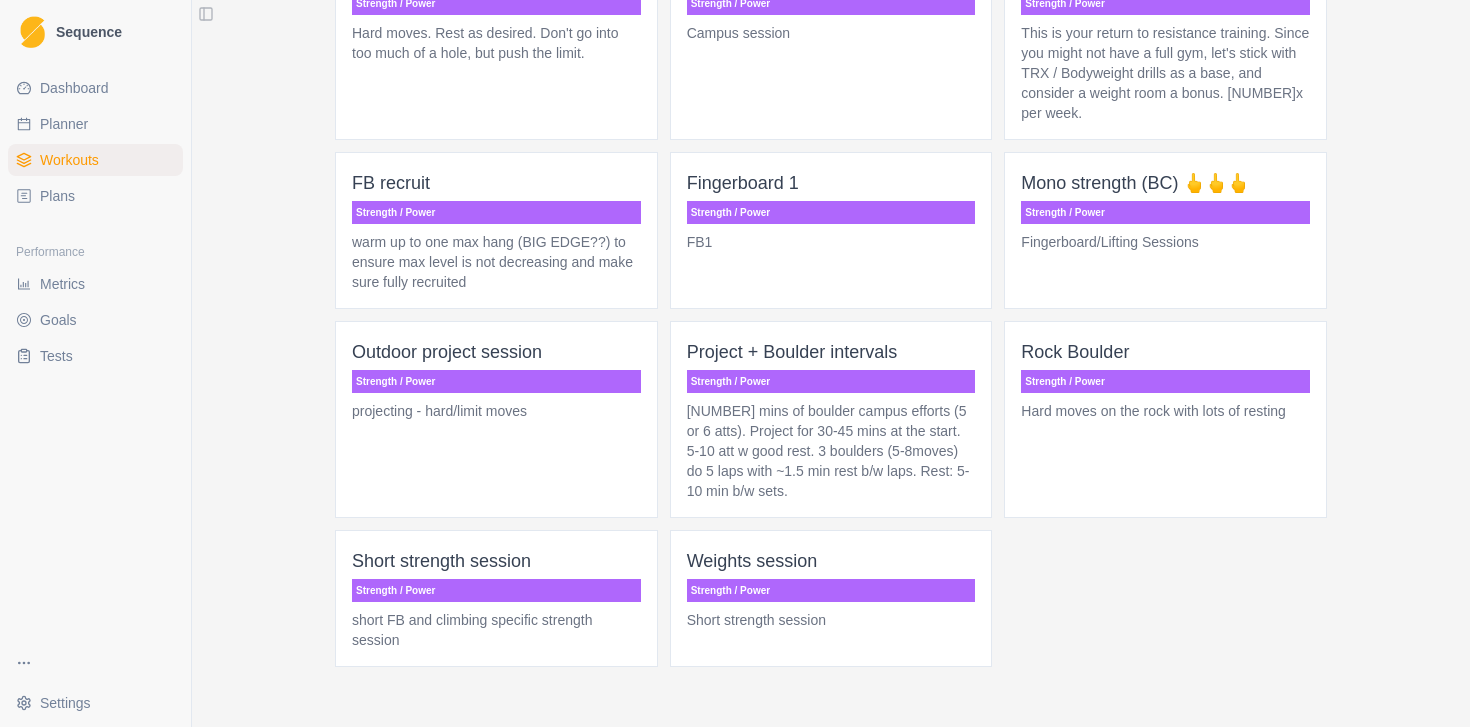 scroll, scrollTop: 2021, scrollLeft: 0, axis: vertical 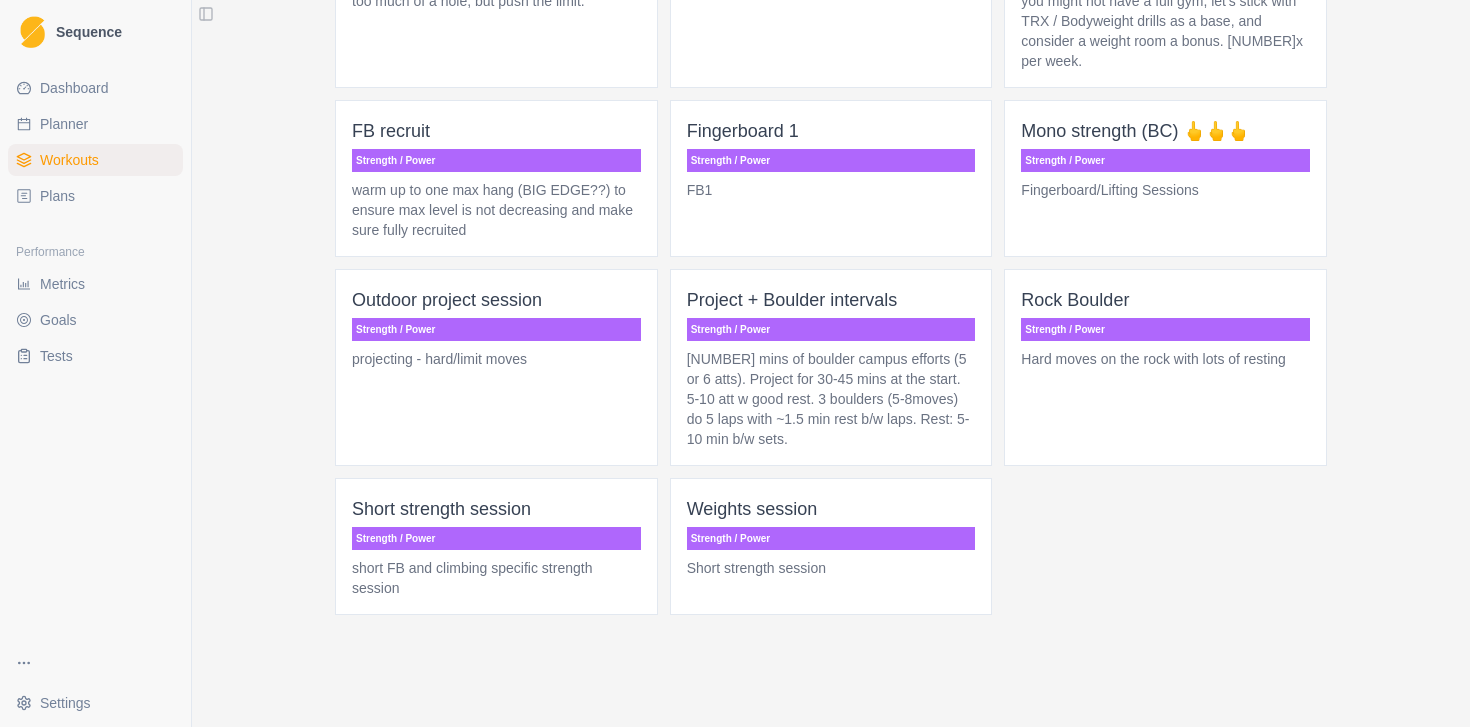 click on "Fingerboard 1 Strength / Power FB1" at bounding box center (831, 178) 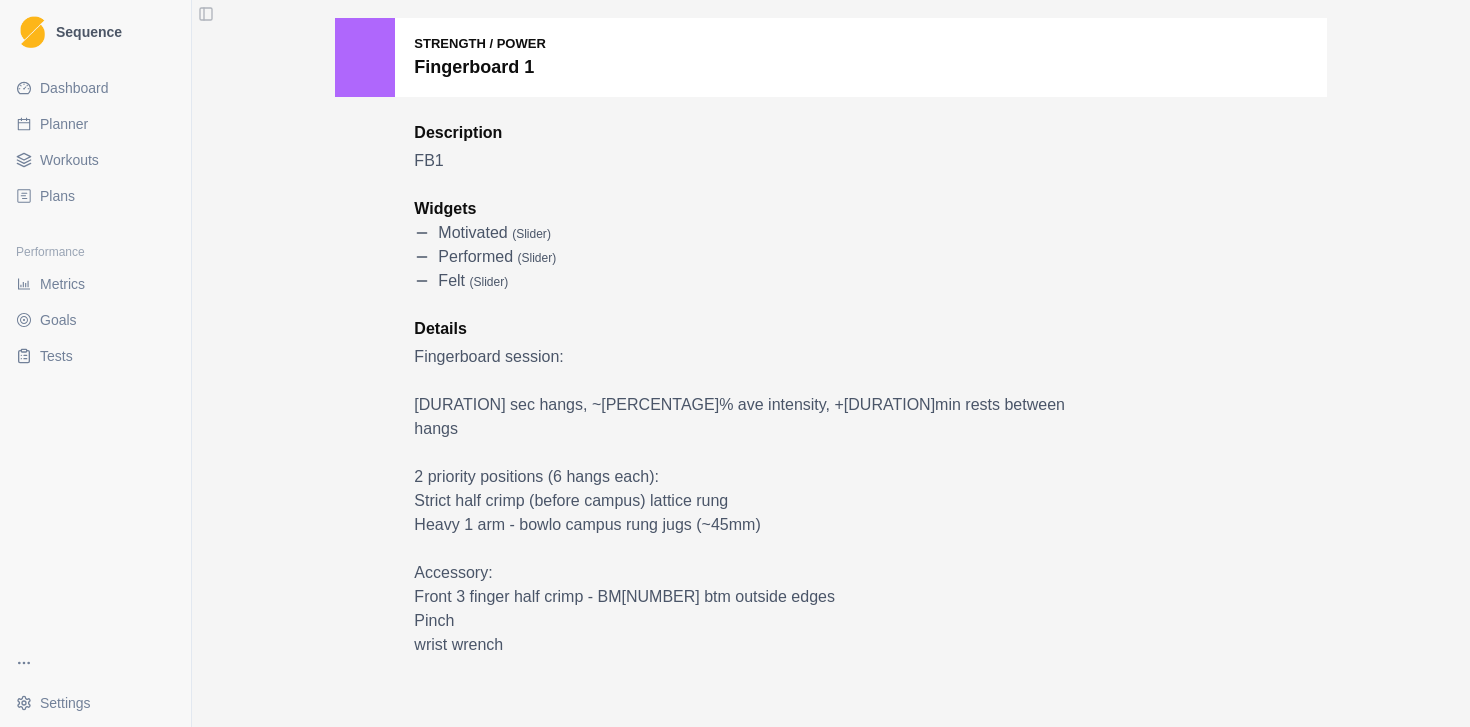 scroll, scrollTop: 0, scrollLeft: 0, axis: both 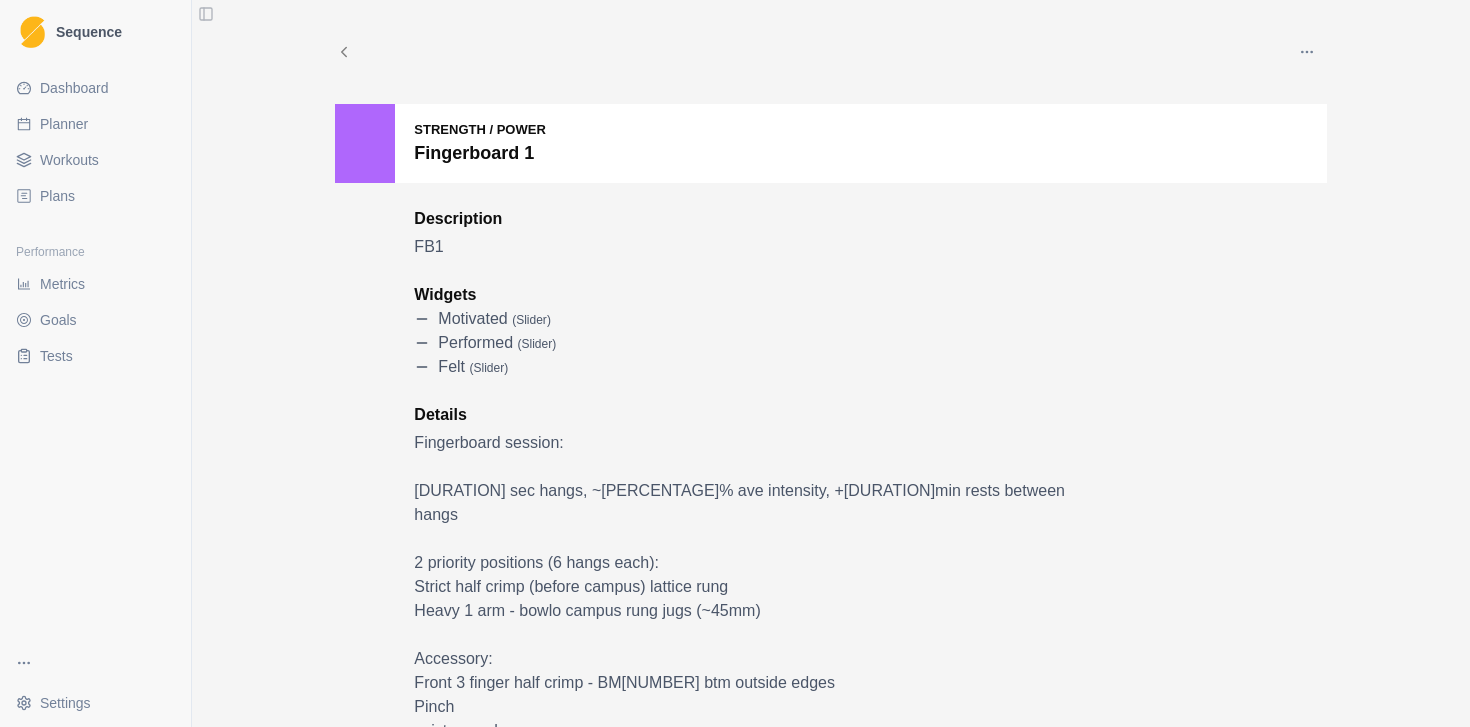 click on "Workouts" at bounding box center [69, 160] 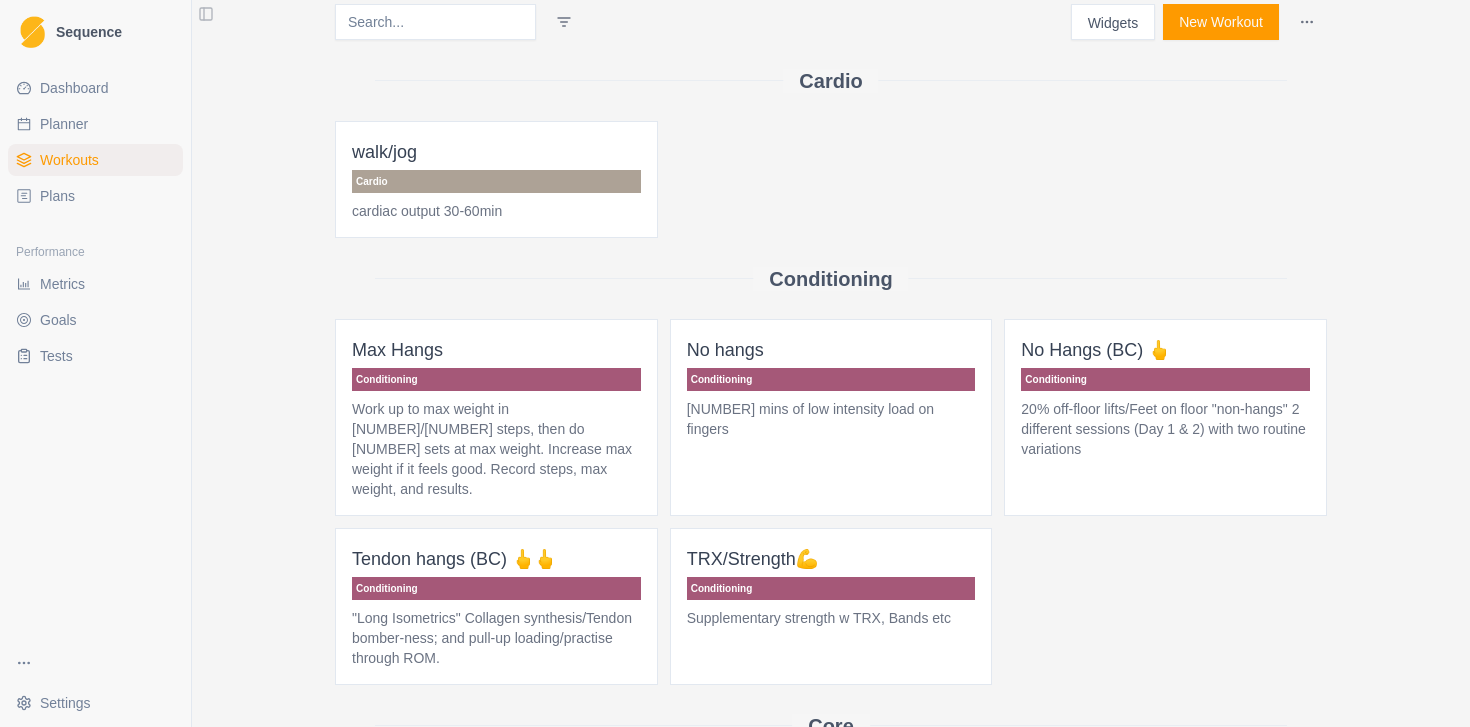 scroll, scrollTop: 0, scrollLeft: 0, axis: both 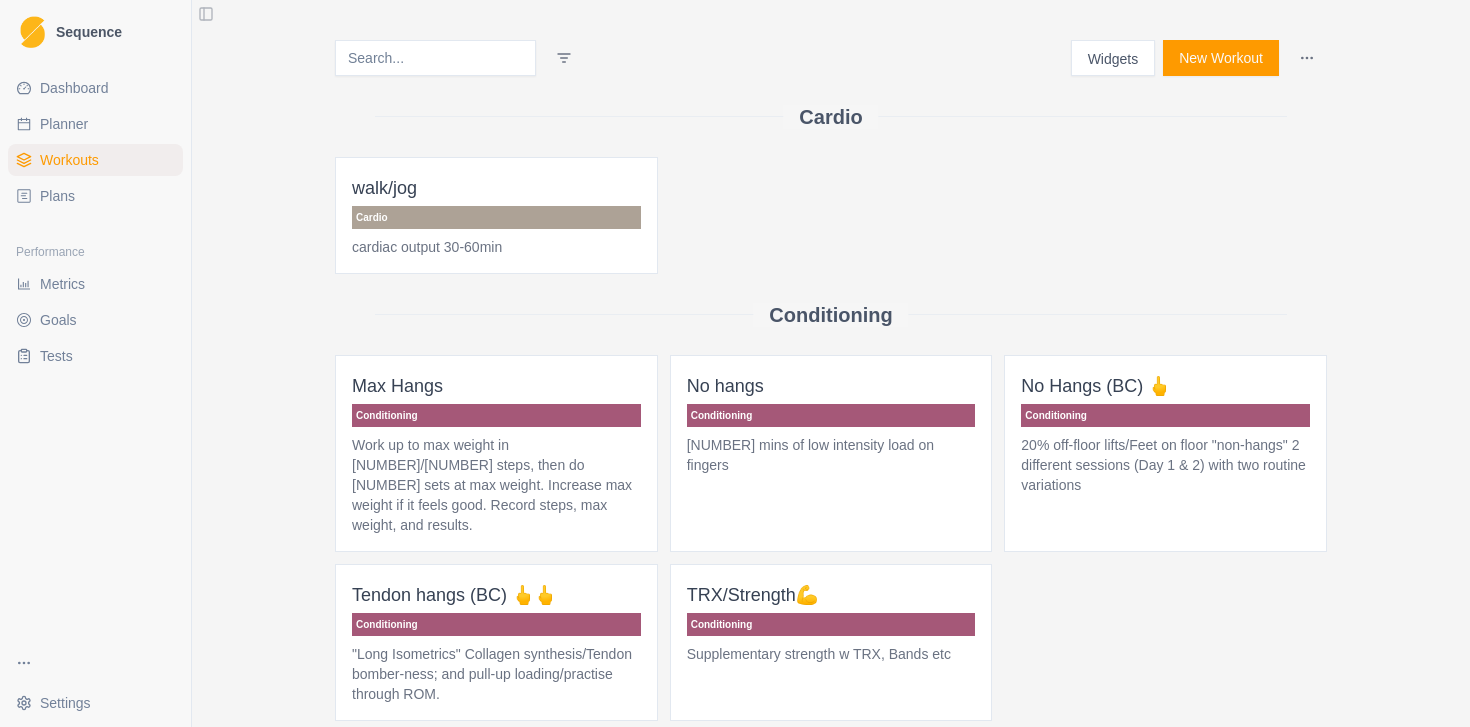 click on "New Workout" at bounding box center (1221, 58) 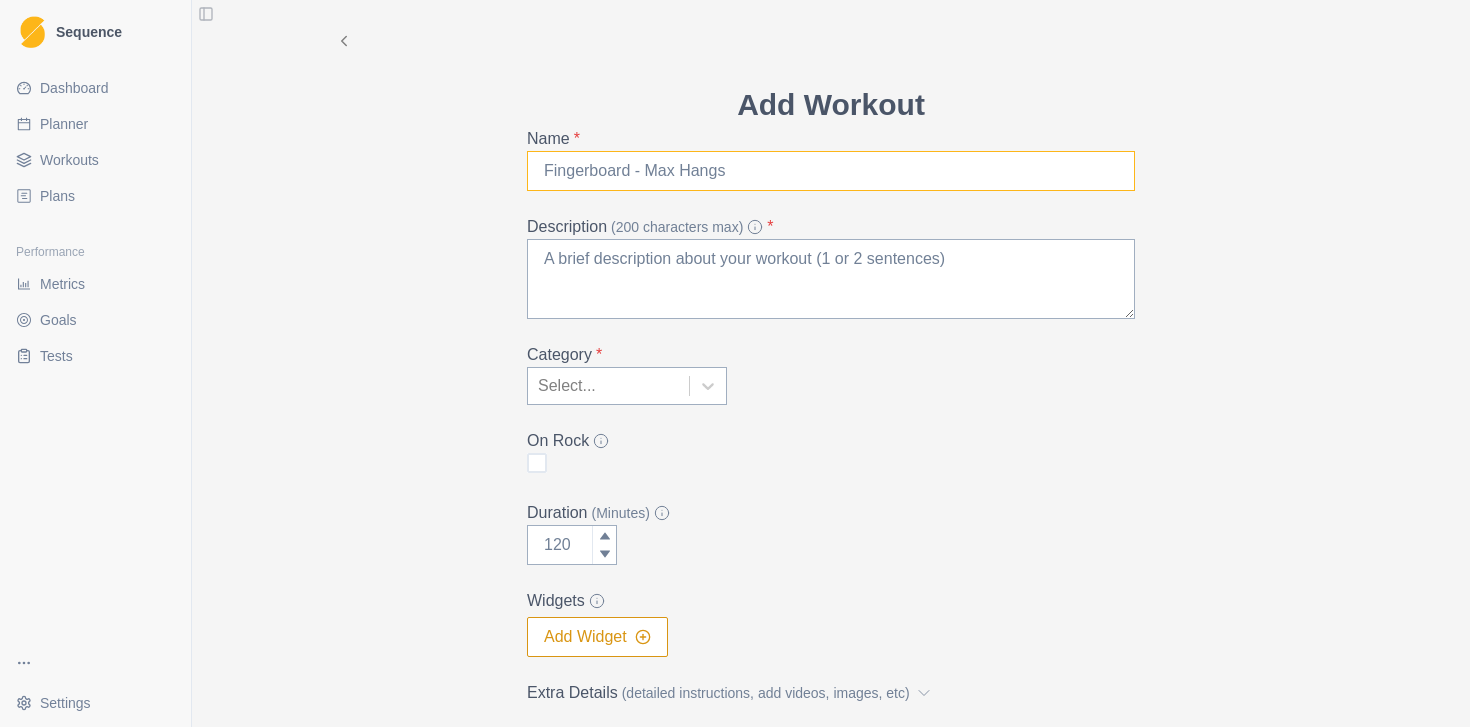 click on "Name *" at bounding box center (831, 171) 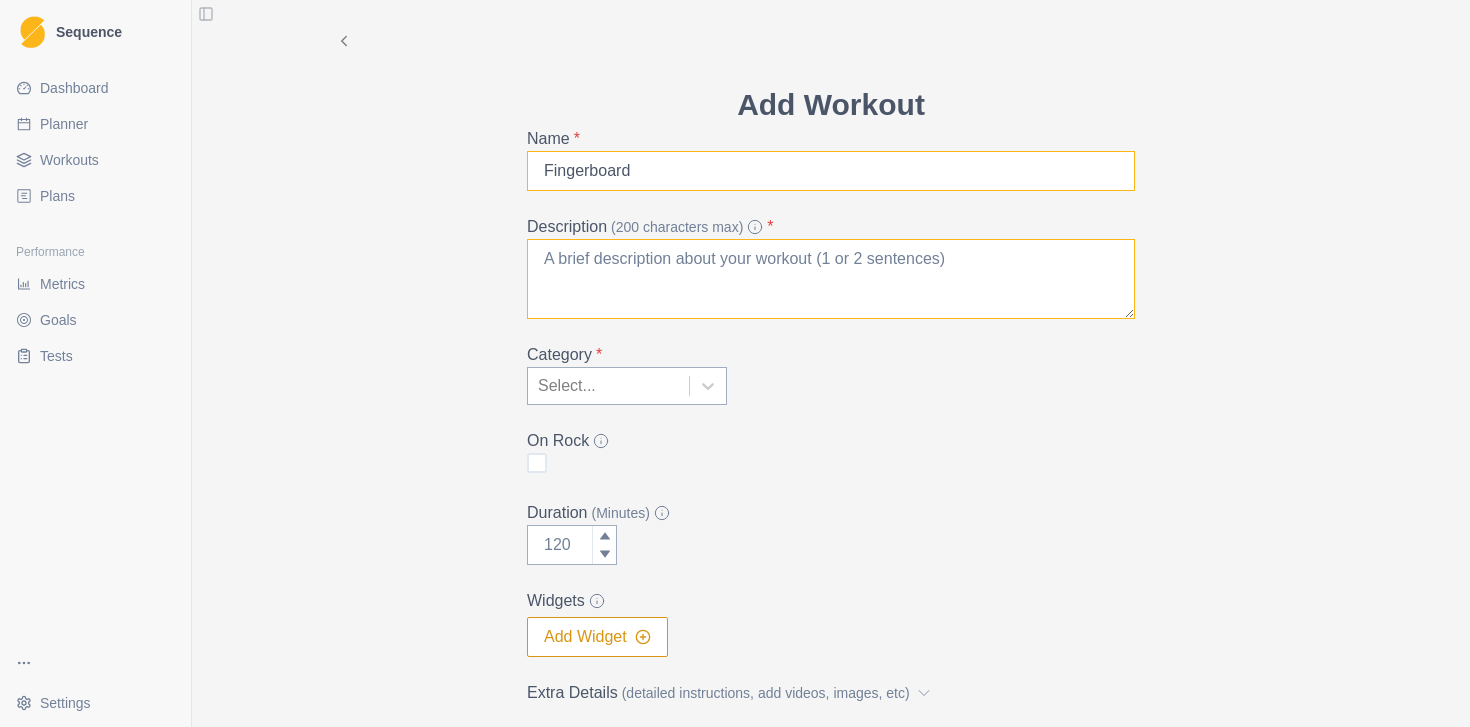 type on "Fingerboard" 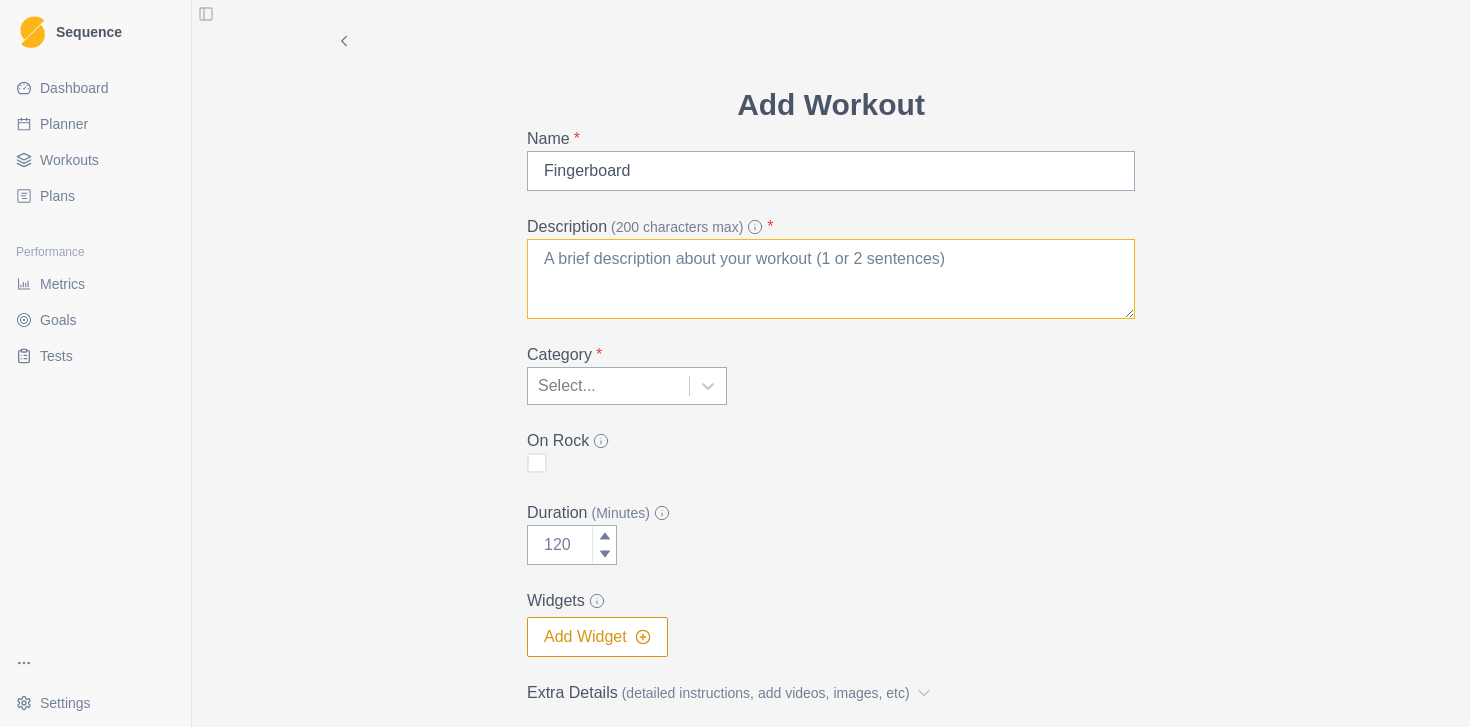 click on "Description   (200 characters max) *" at bounding box center (831, 279) 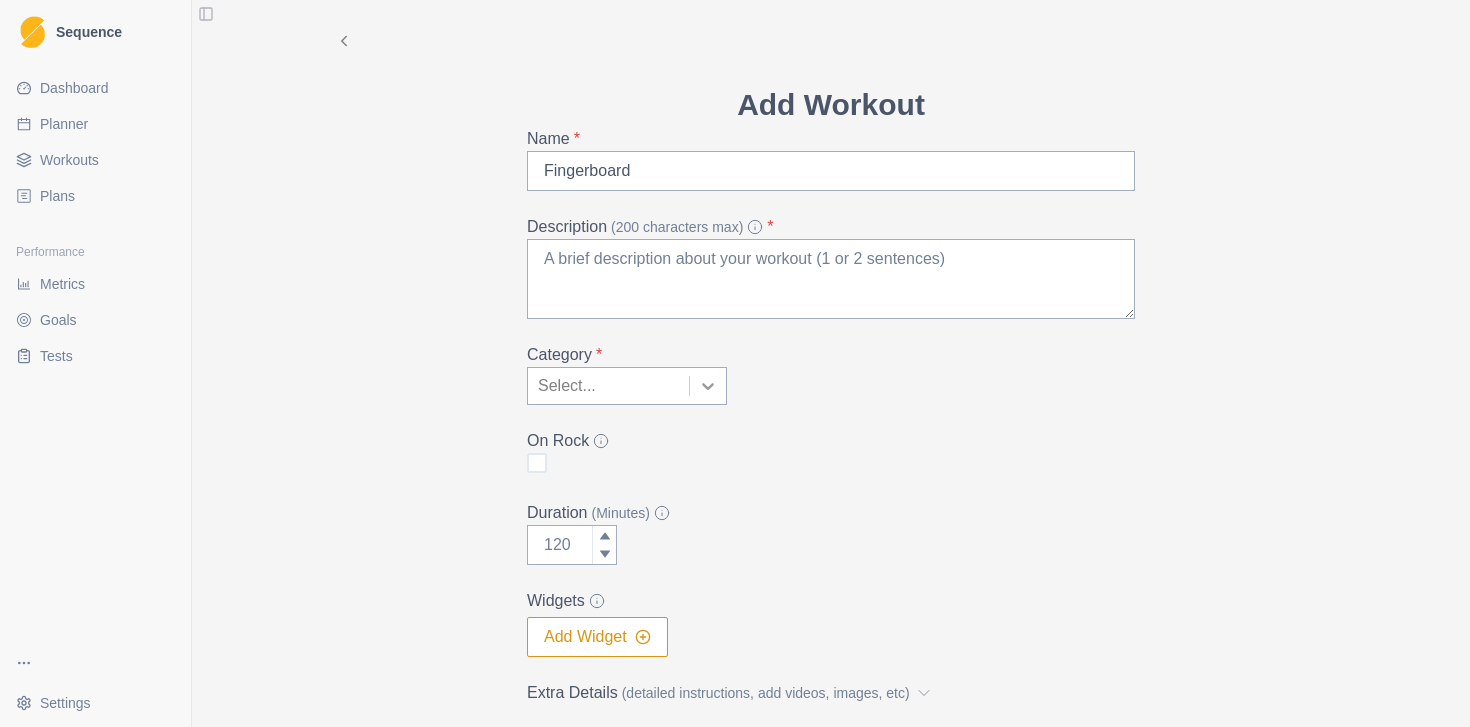 click at bounding box center [708, 386] 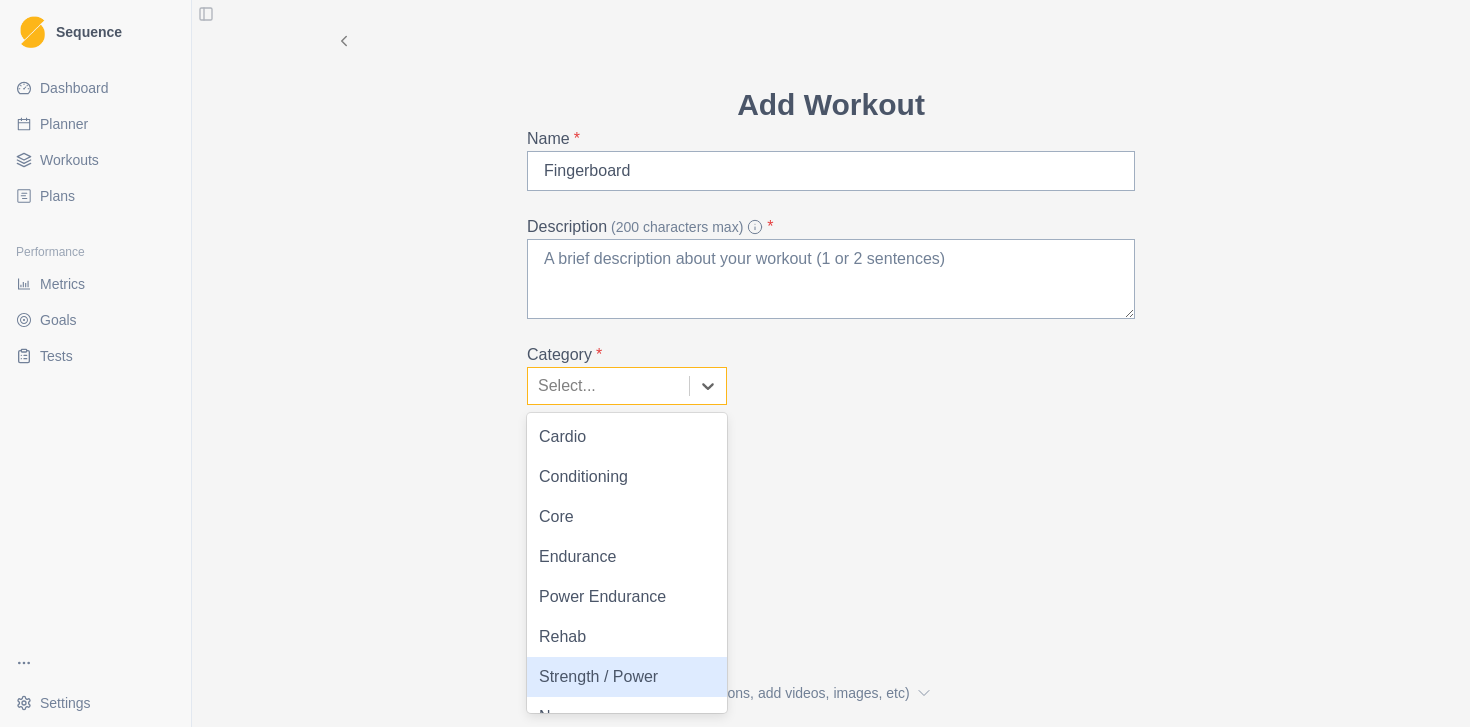 click on "Strength / Power" at bounding box center [627, 677] 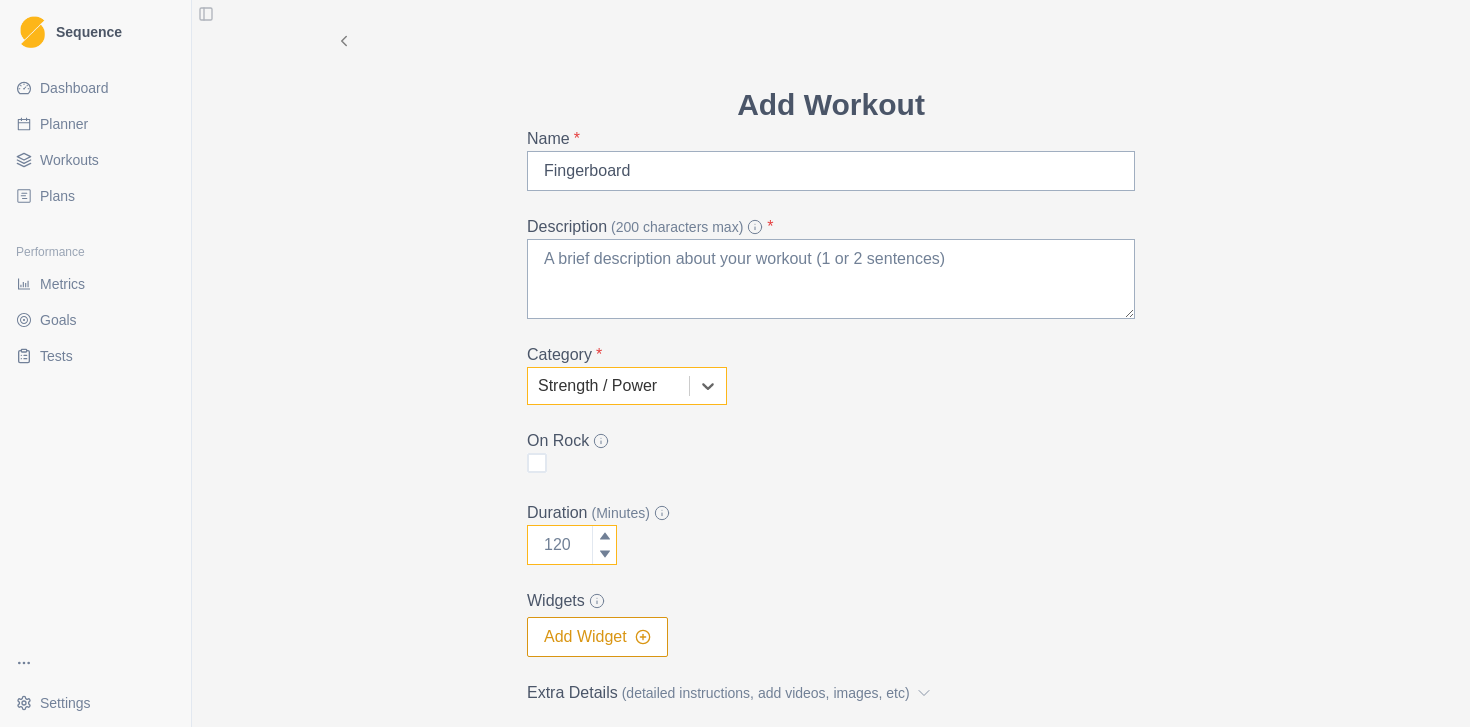 click on "Duration   (Minutes)" at bounding box center [572, 545] 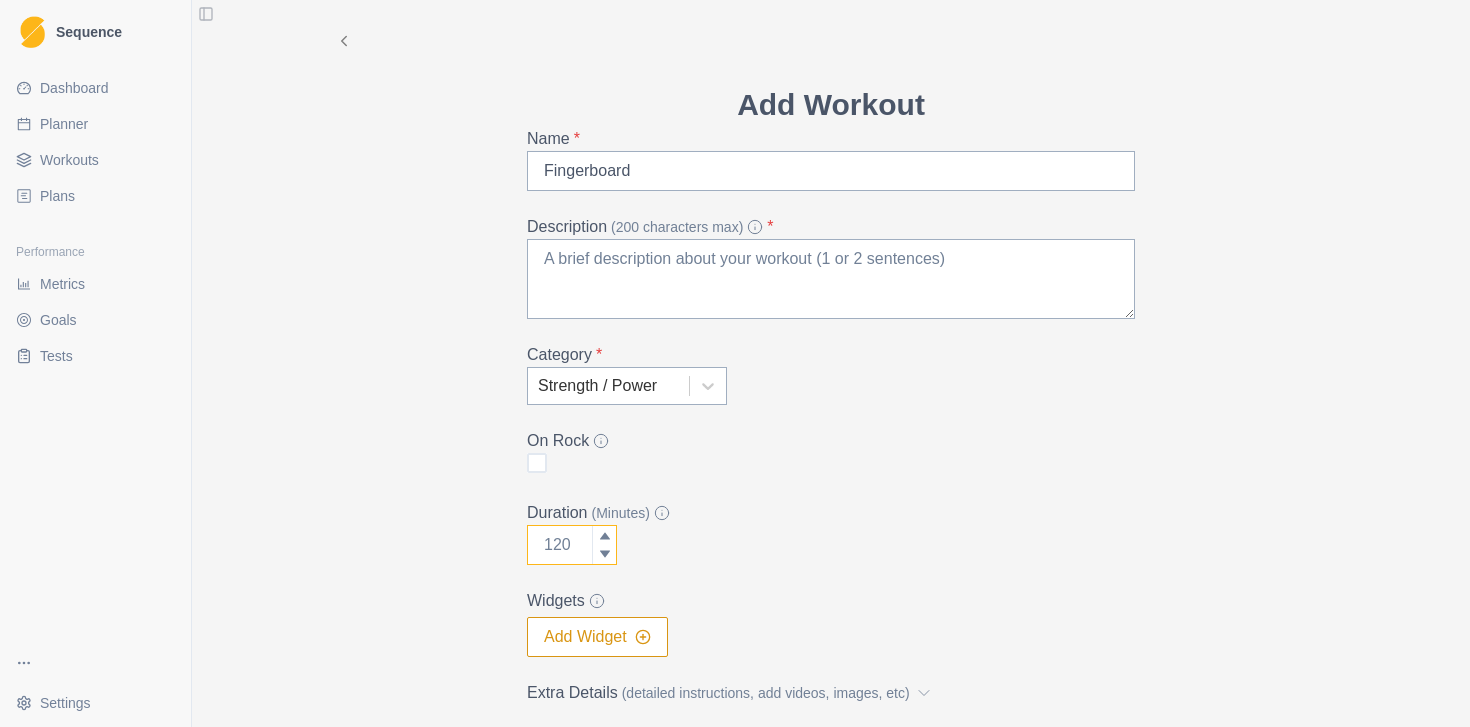 click on "Duration   (Minutes)" at bounding box center [572, 545] 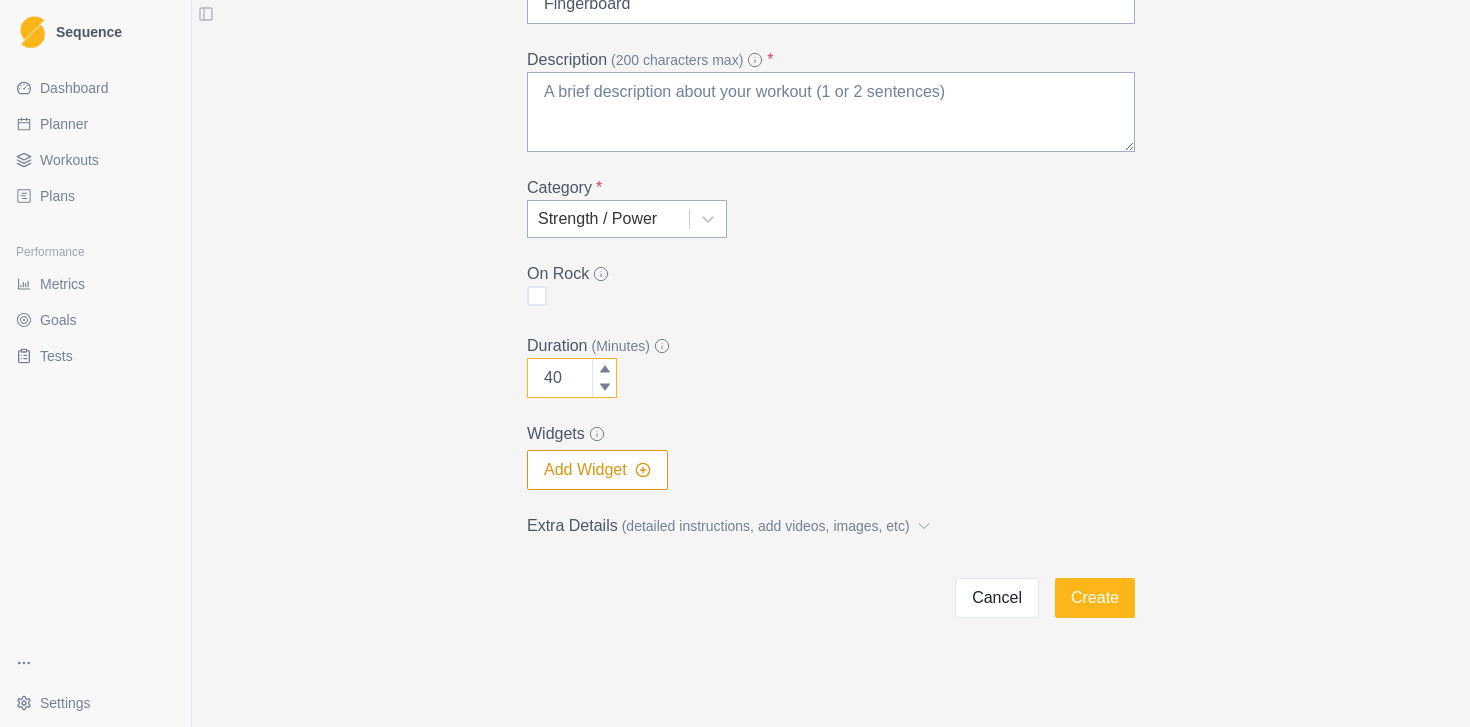 scroll, scrollTop: 170, scrollLeft: 0, axis: vertical 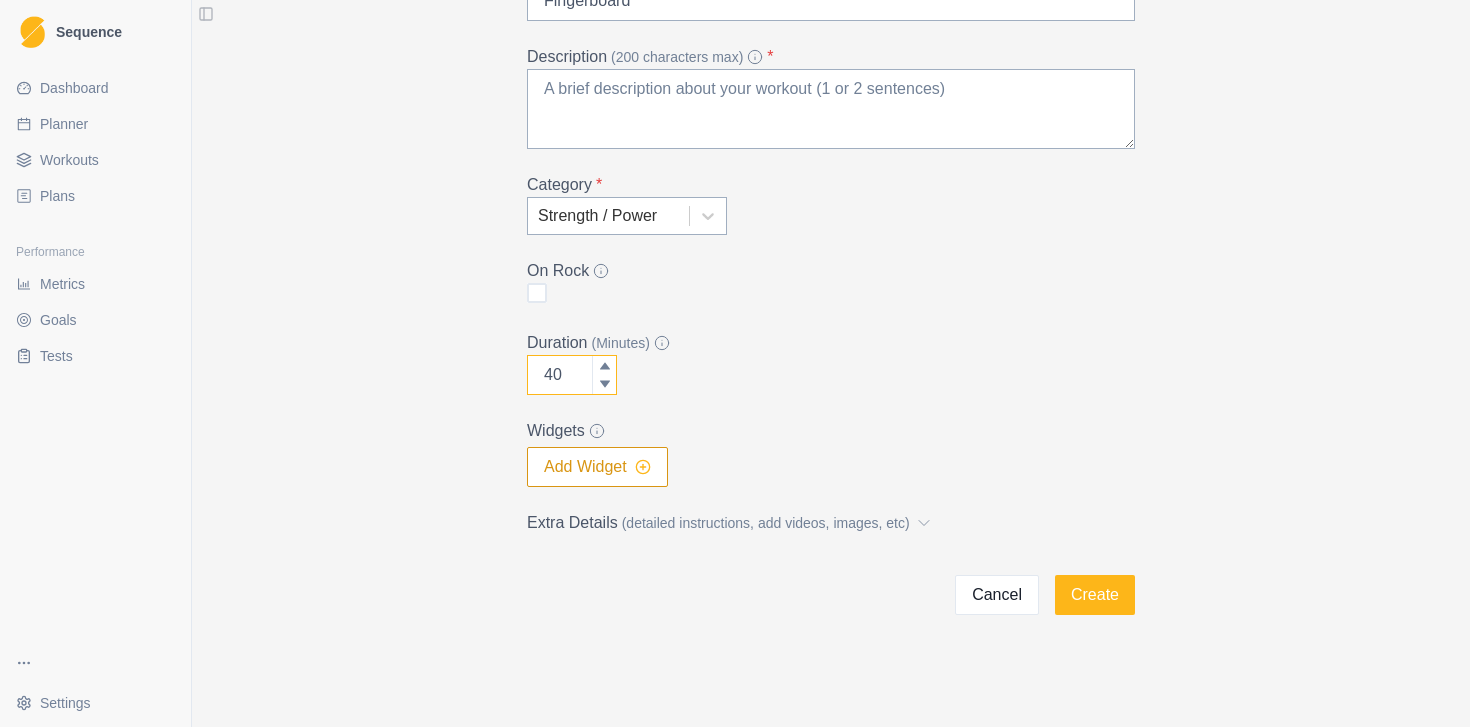 type on "40" 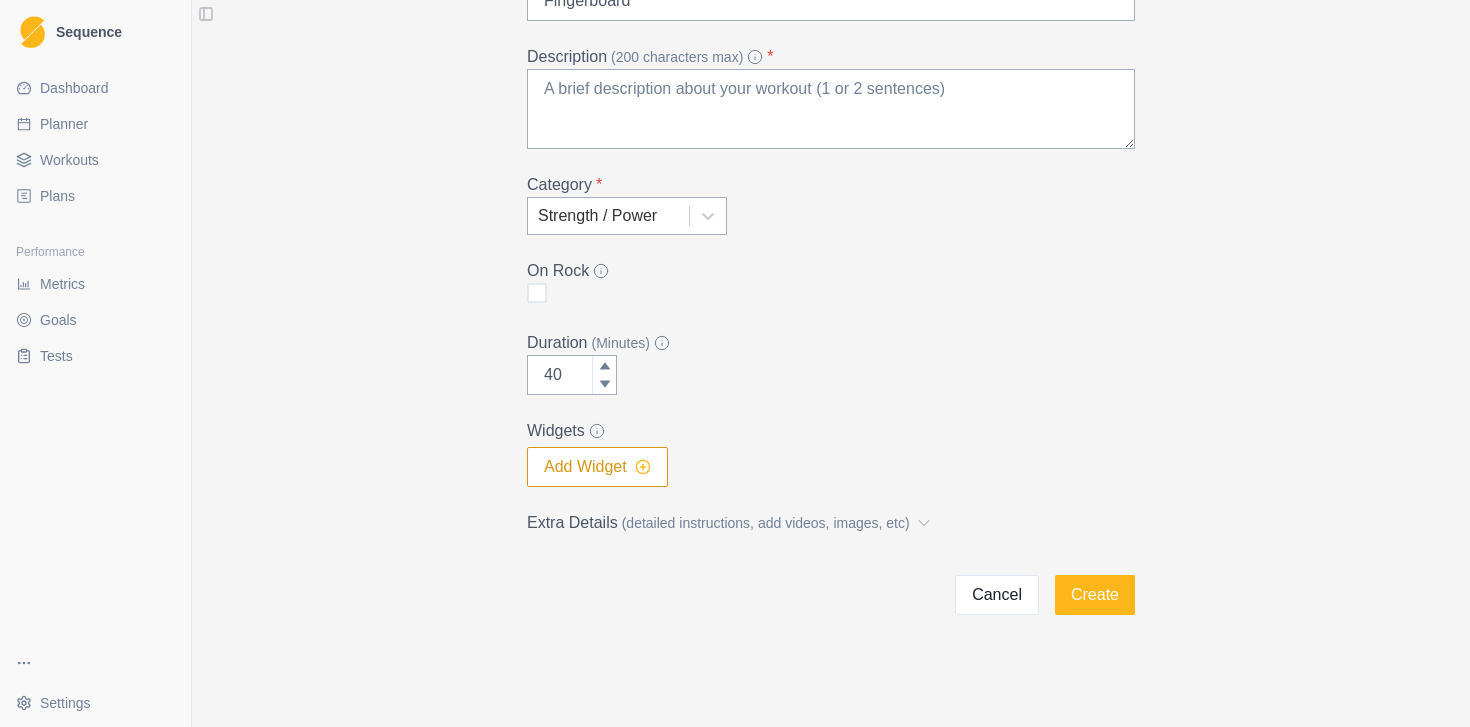 click 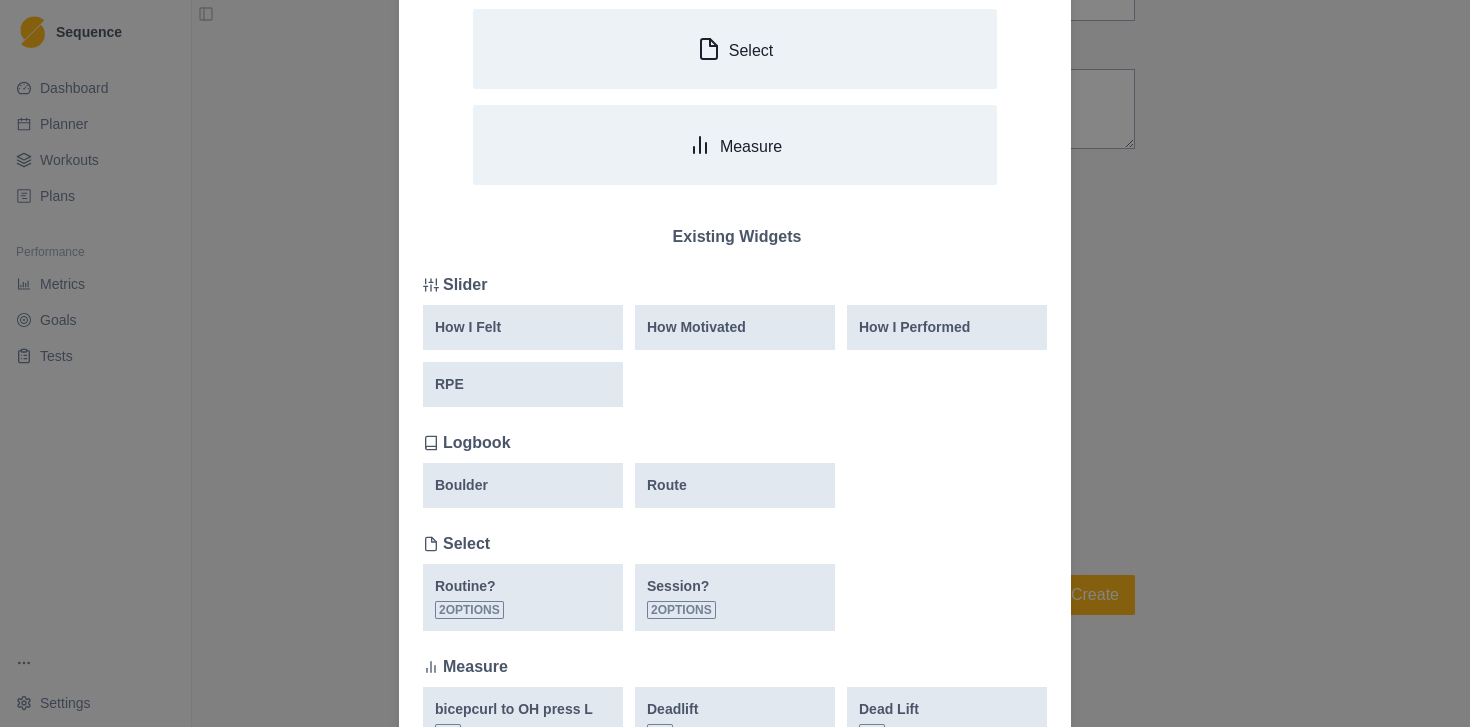 scroll, scrollTop: 0, scrollLeft: 0, axis: both 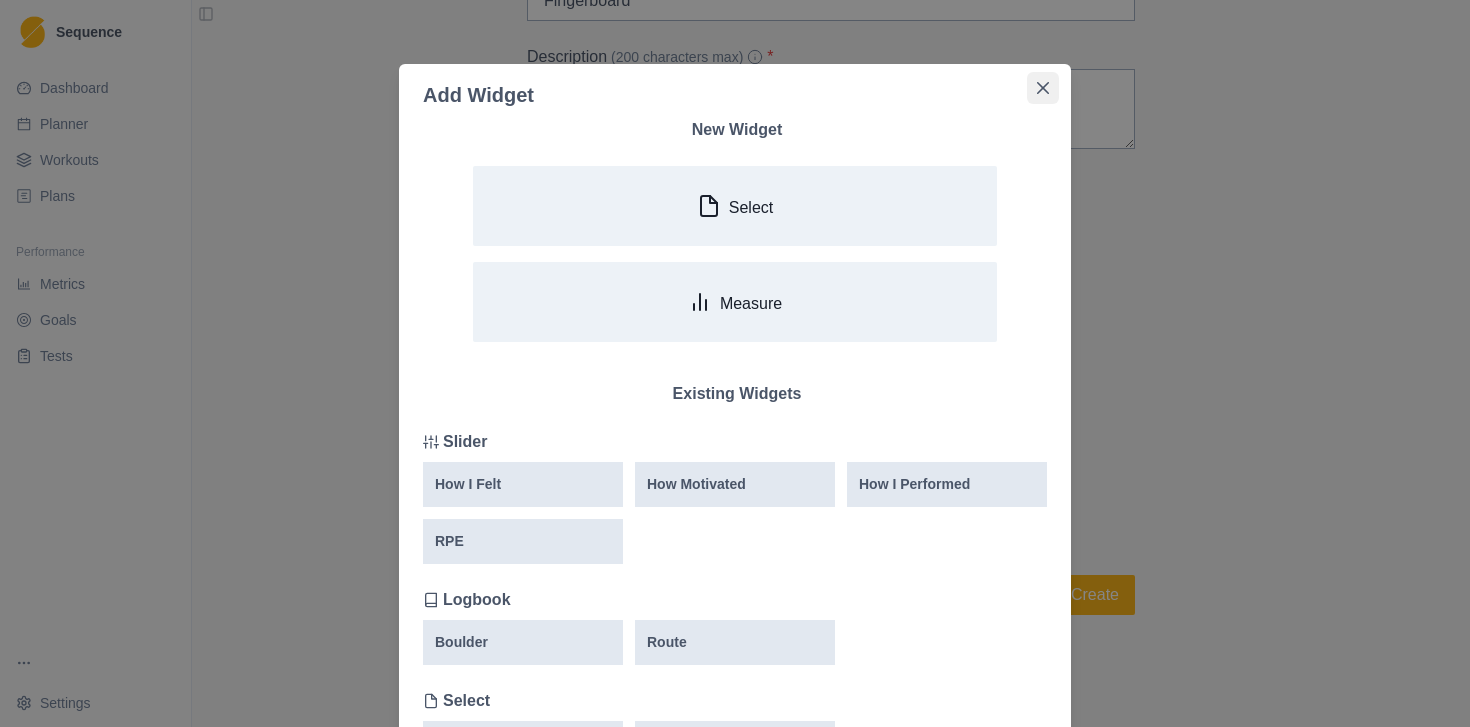 click 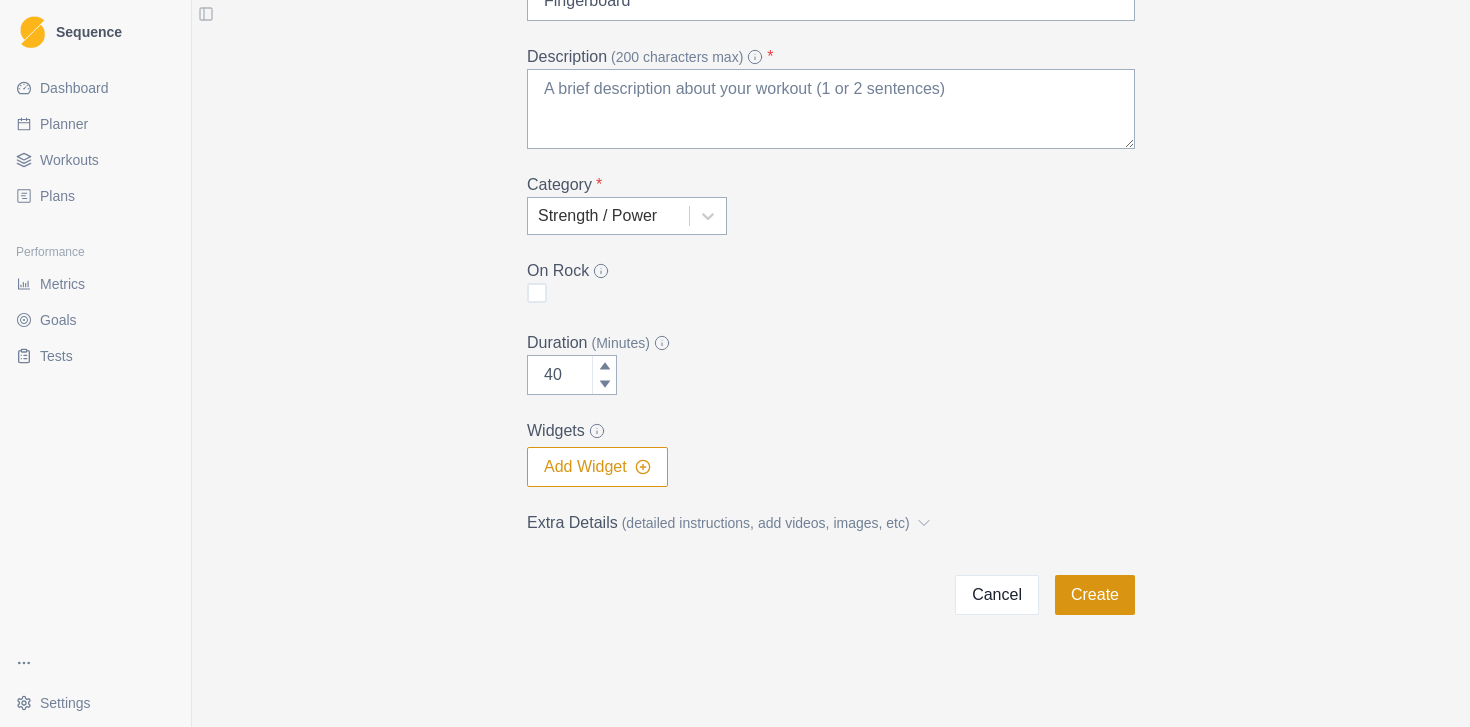 click on "Create" at bounding box center [1095, 595] 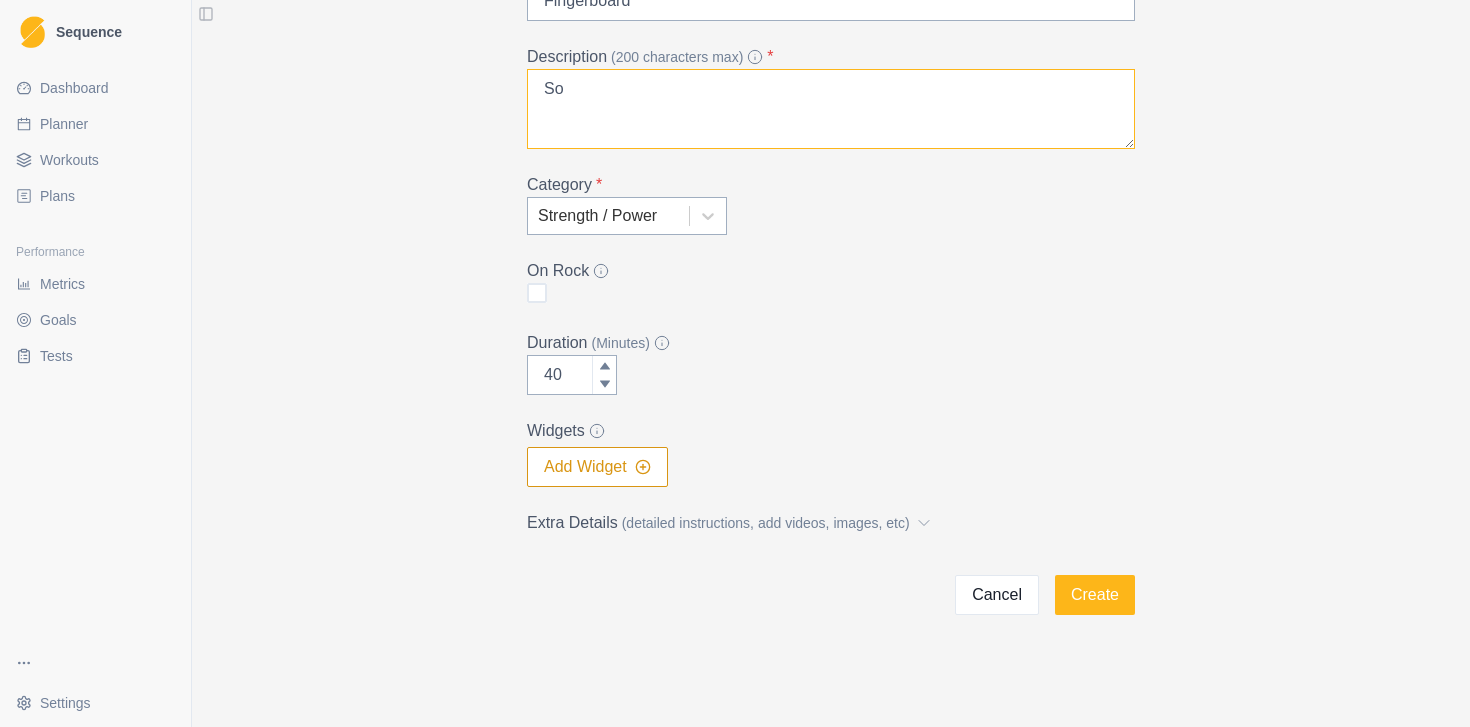 type on "S" 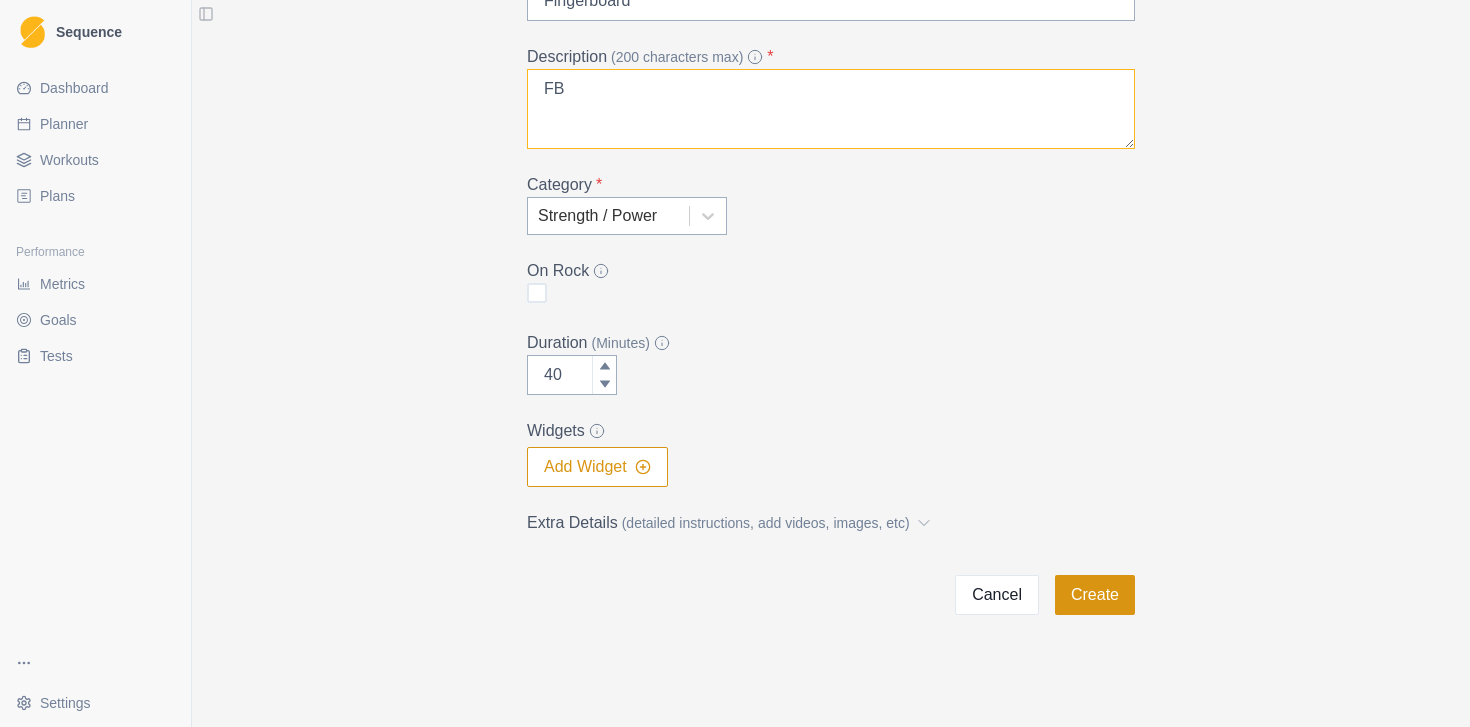 type on "FB" 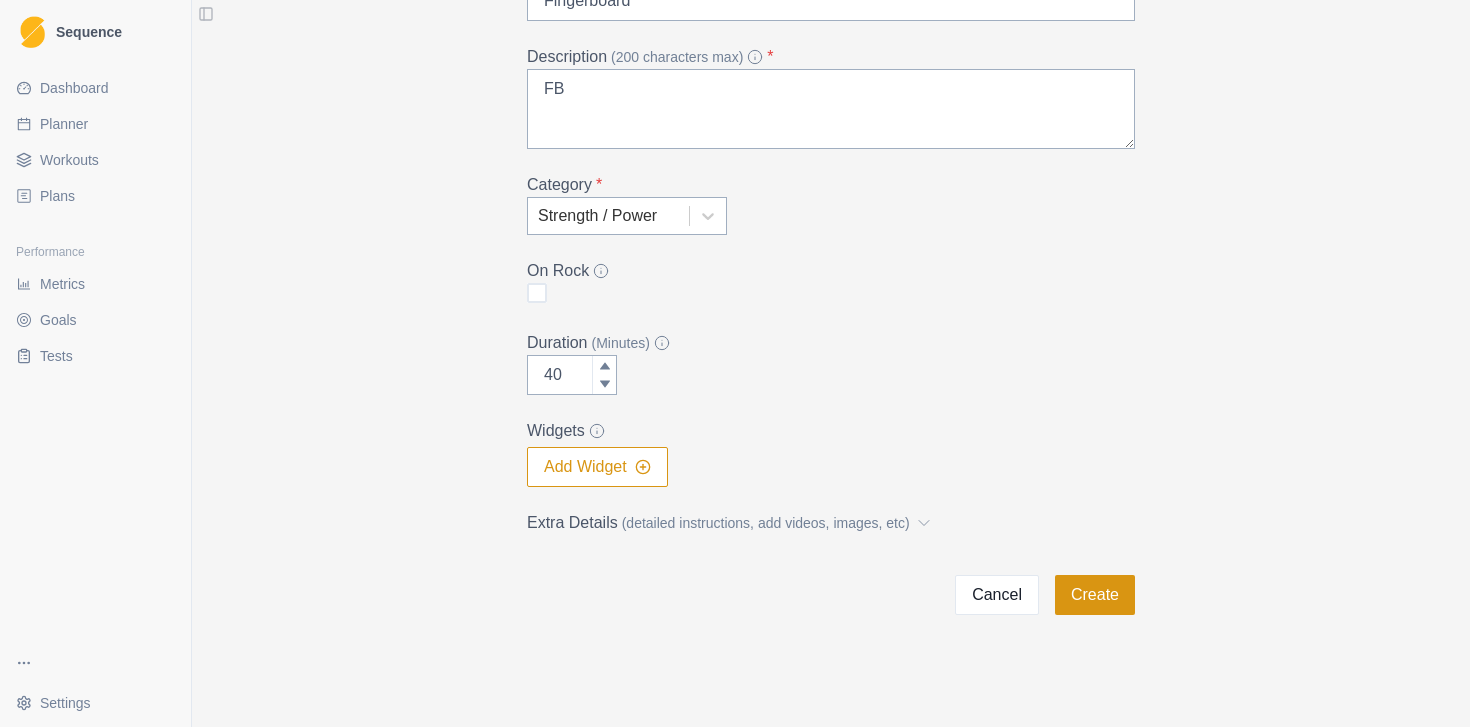 click on "Create" at bounding box center [1095, 595] 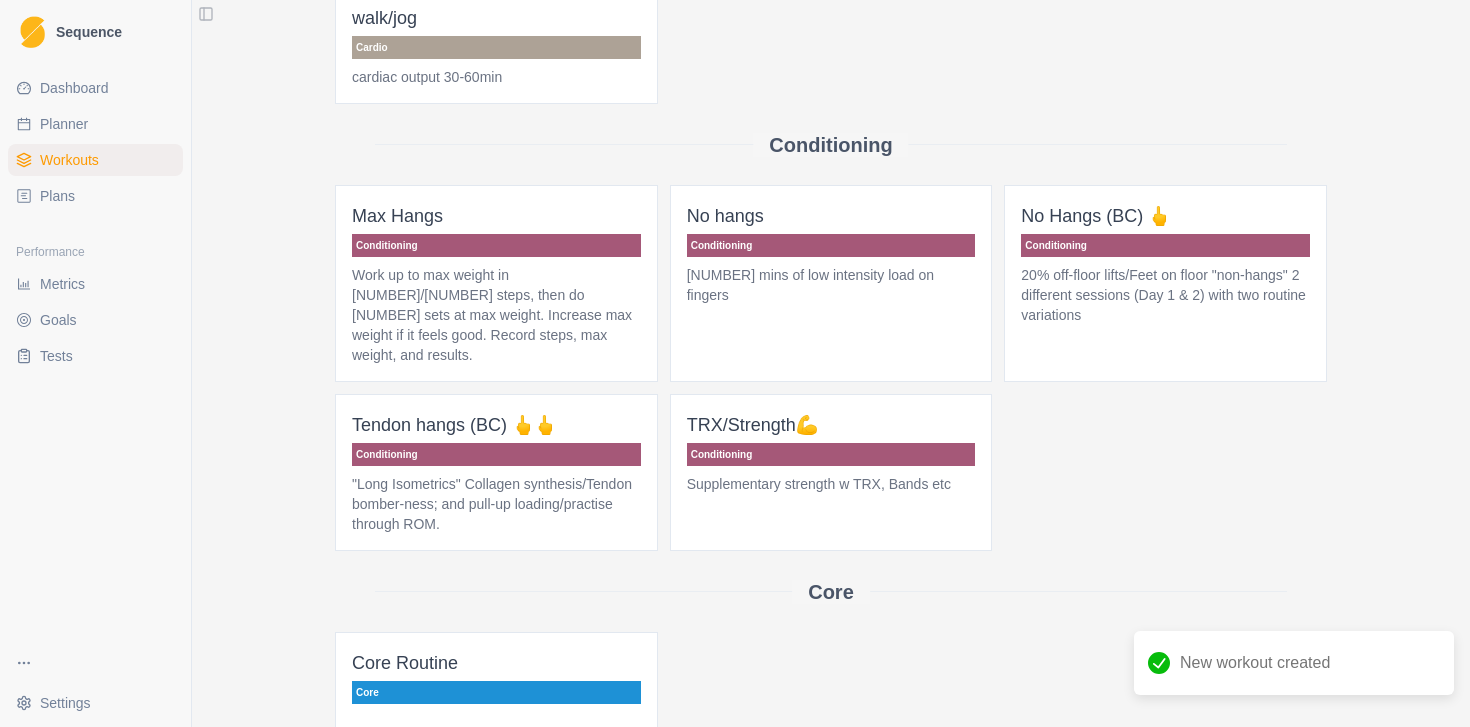 scroll, scrollTop: 0, scrollLeft: 0, axis: both 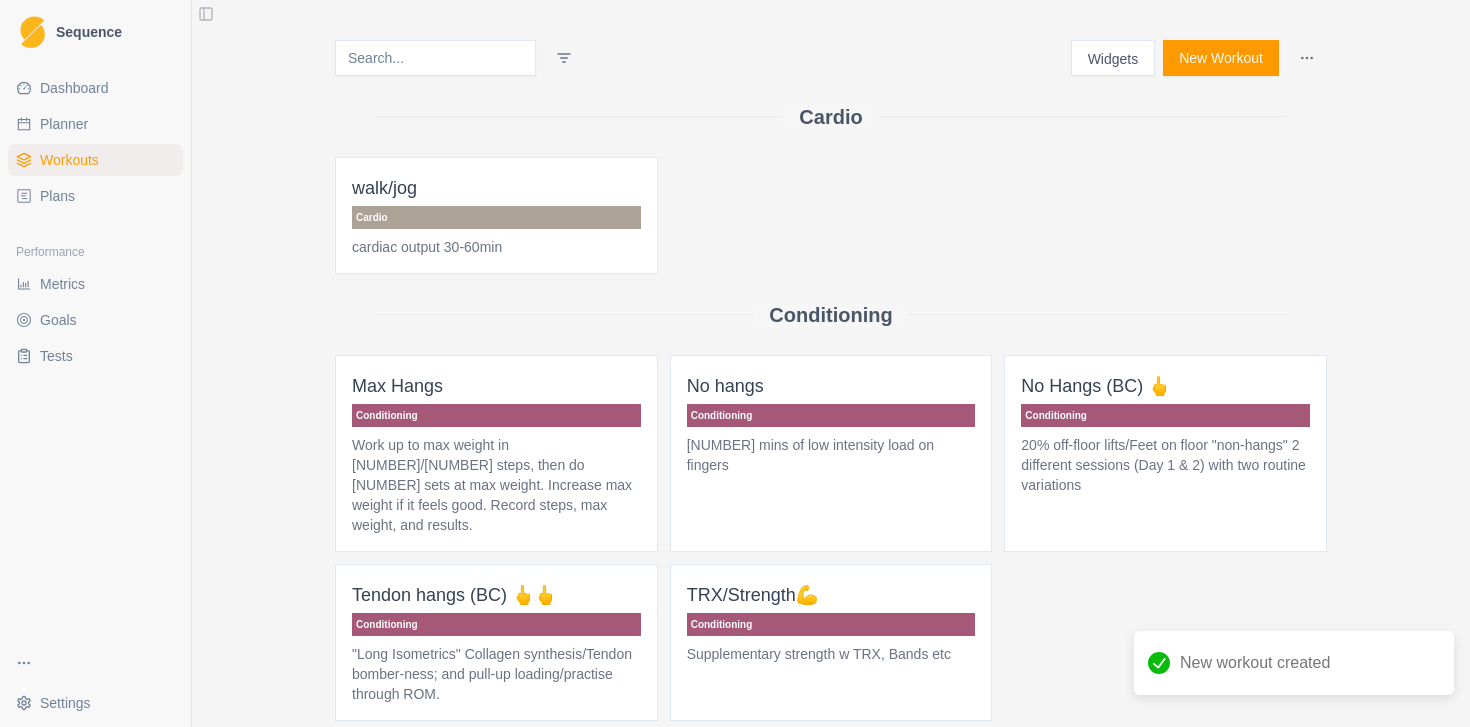 click on "Planner" at bounding box center [95, 124] 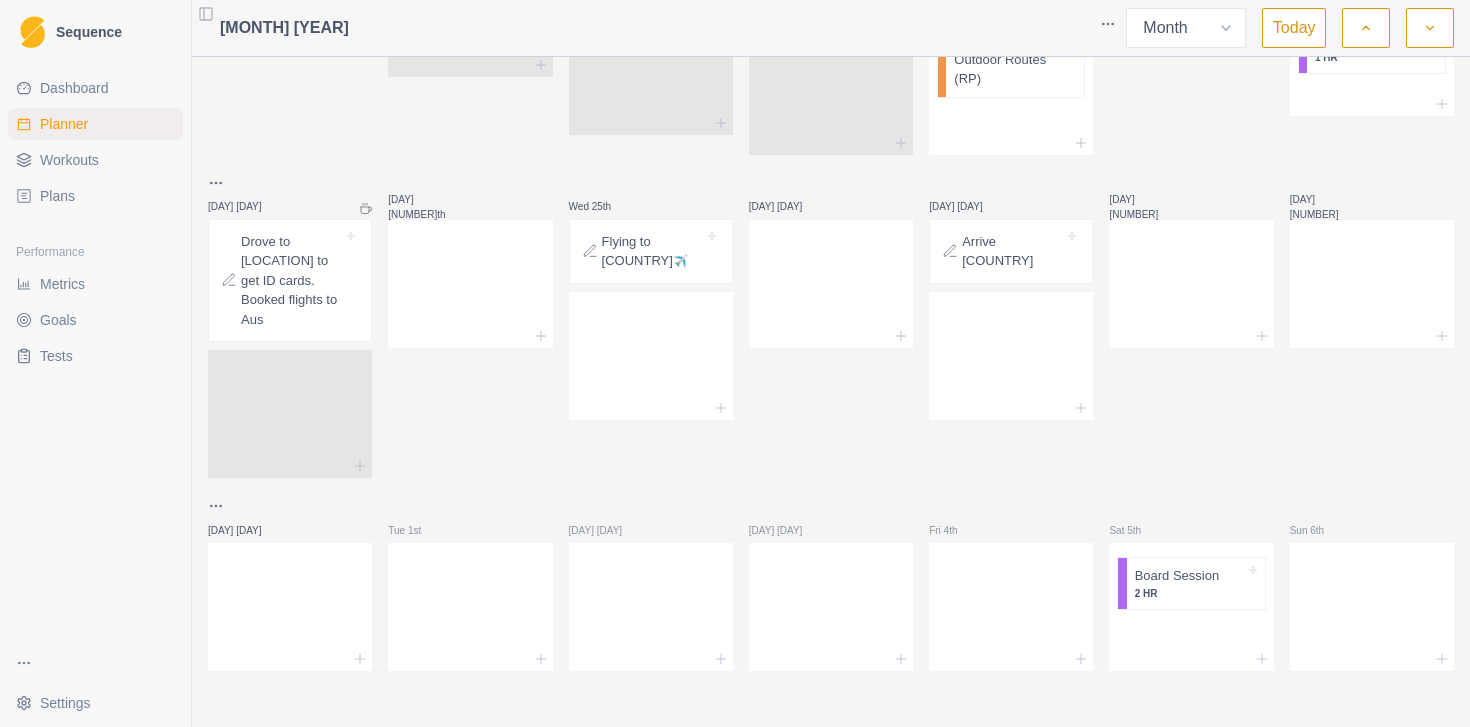scroll, scrollTop: 1295, scrollLeft: 0, axis: vertical 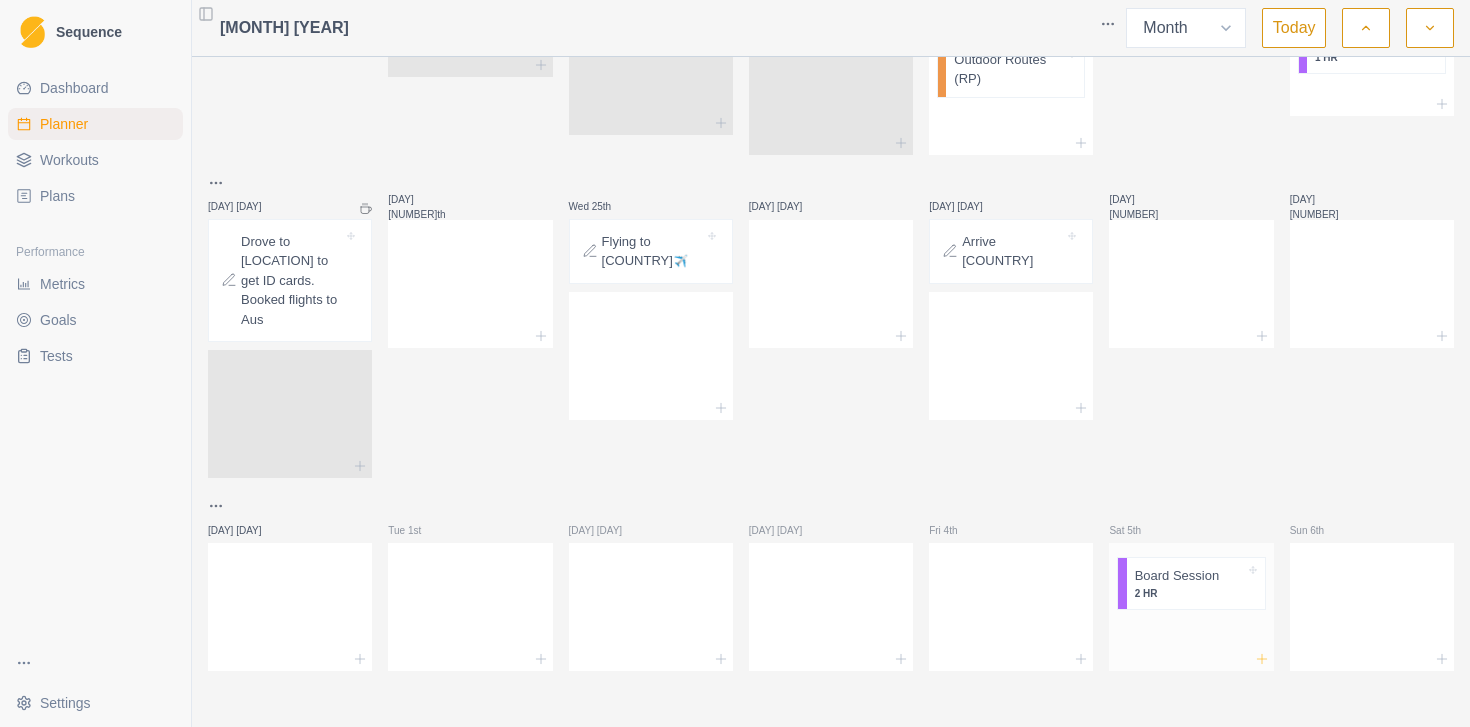 click 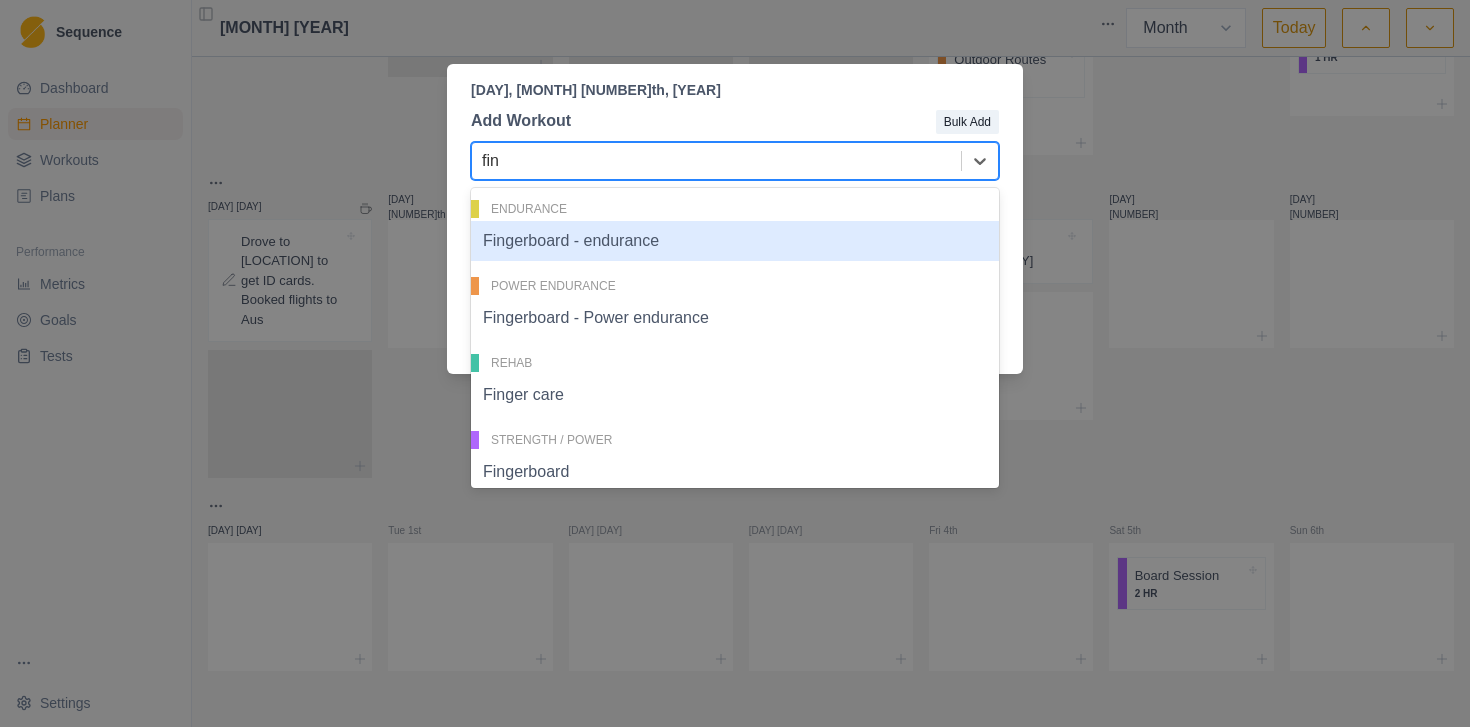 type on "fing" 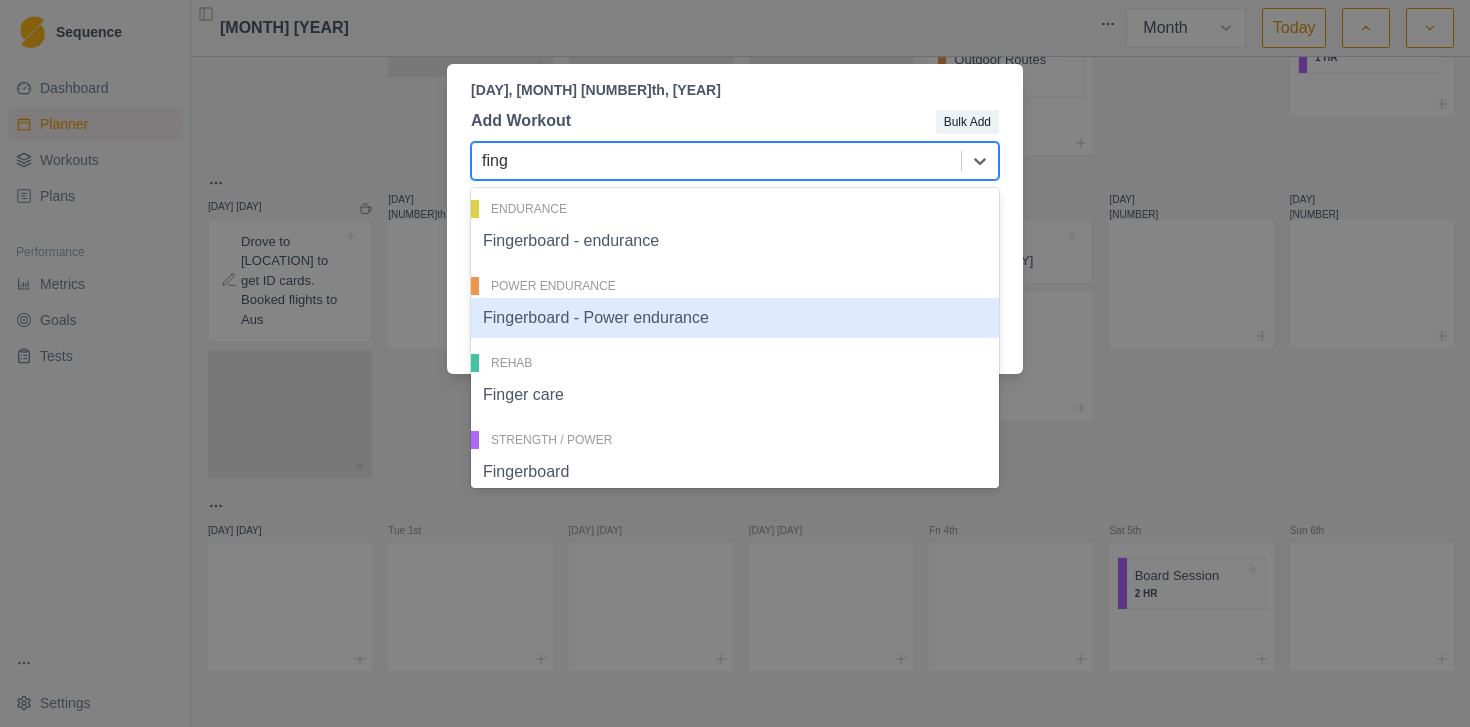 scroll, scrollTop: 56, scrollLeft: 0, axis: vertical 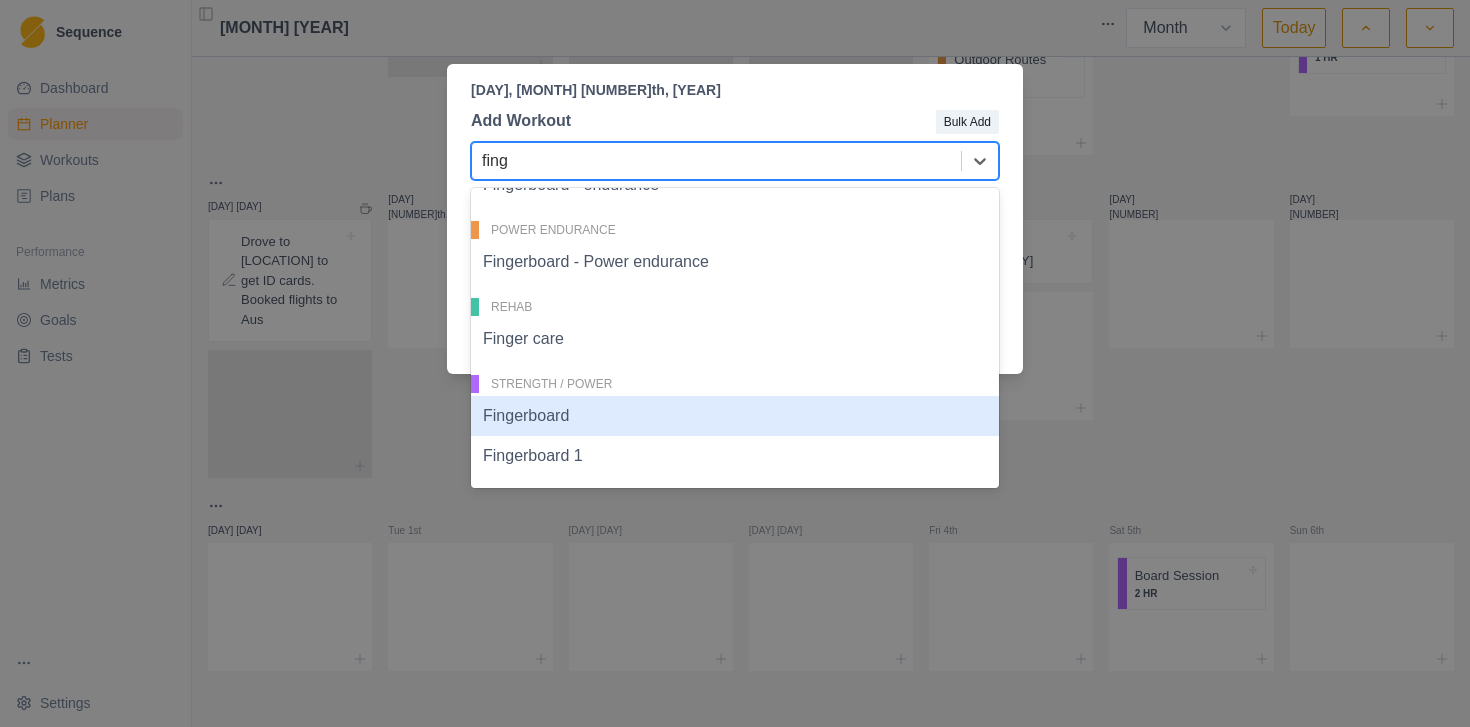 click on "Fingerboard" at bounding box center [735, 416] 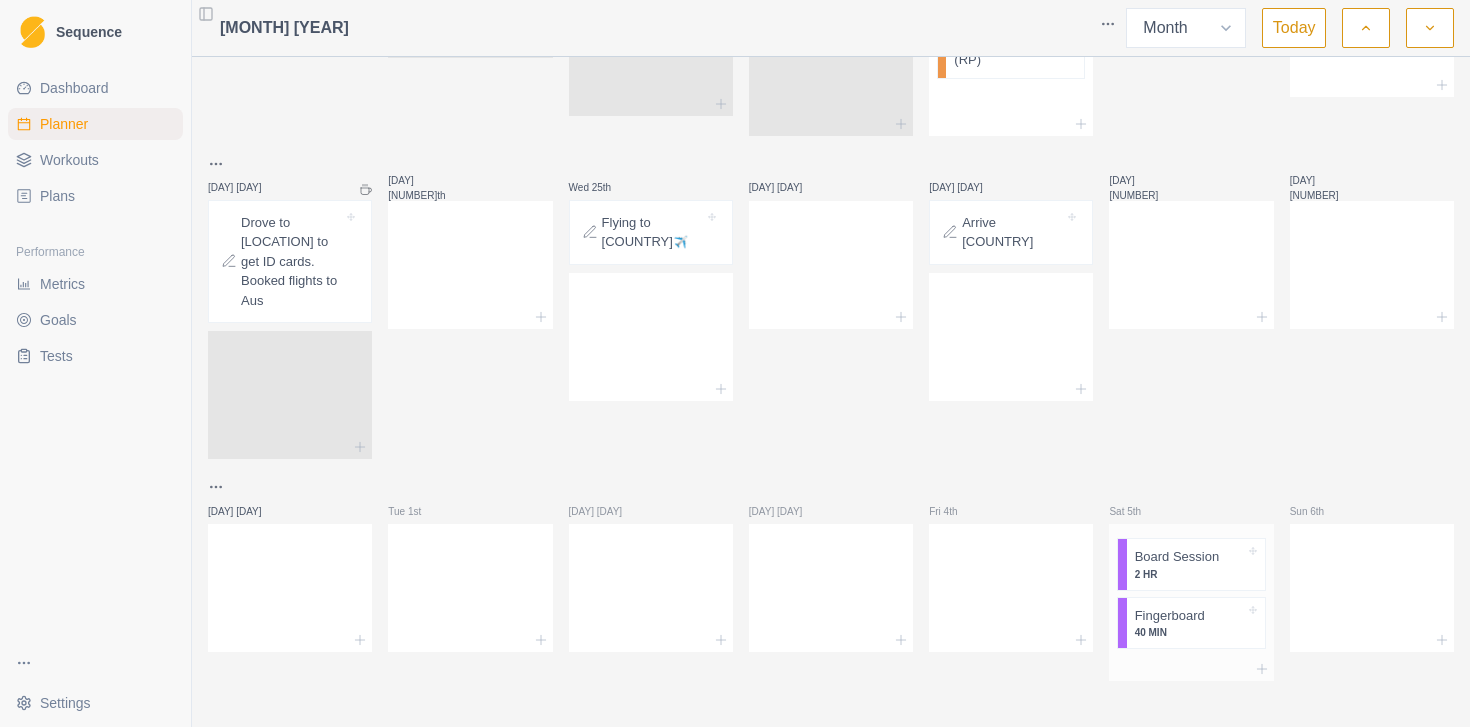 click on "40 MIN" at bounding box center [1190, 632] 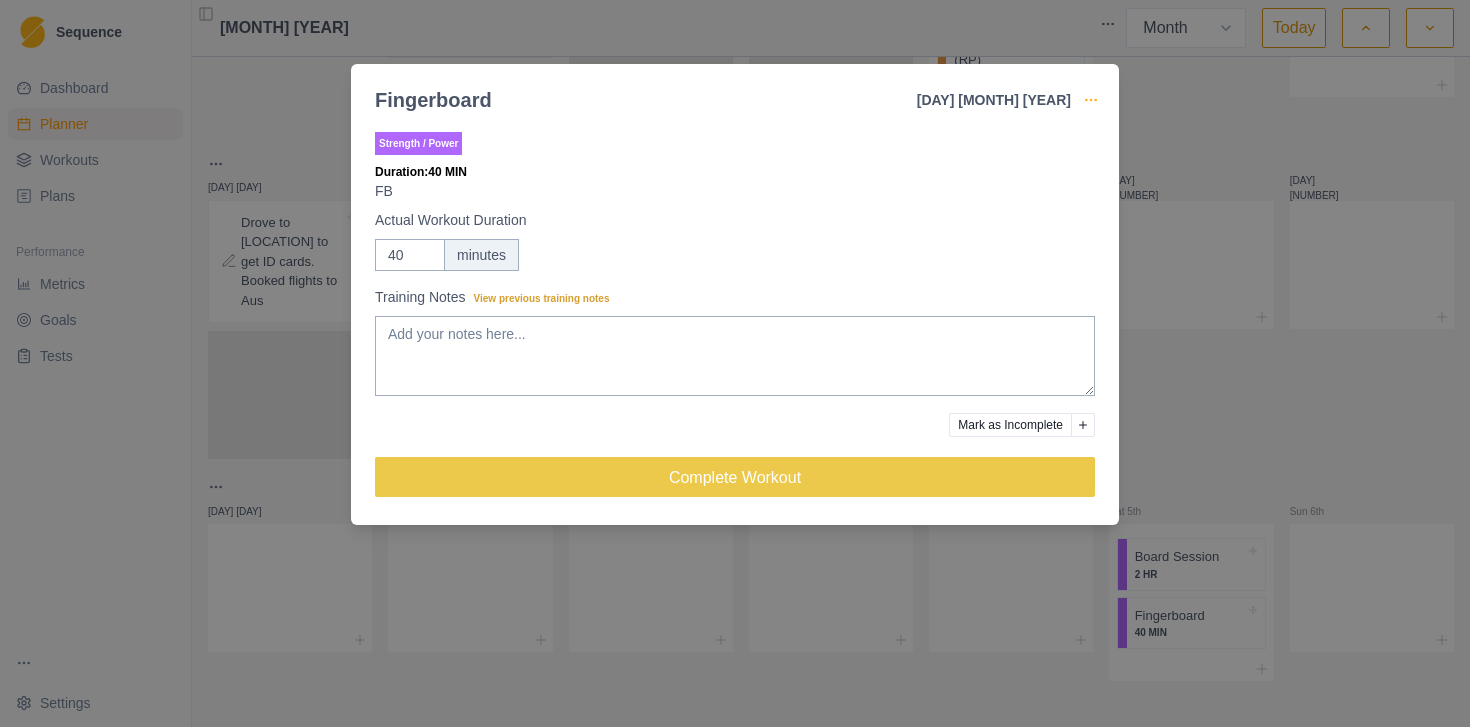 click 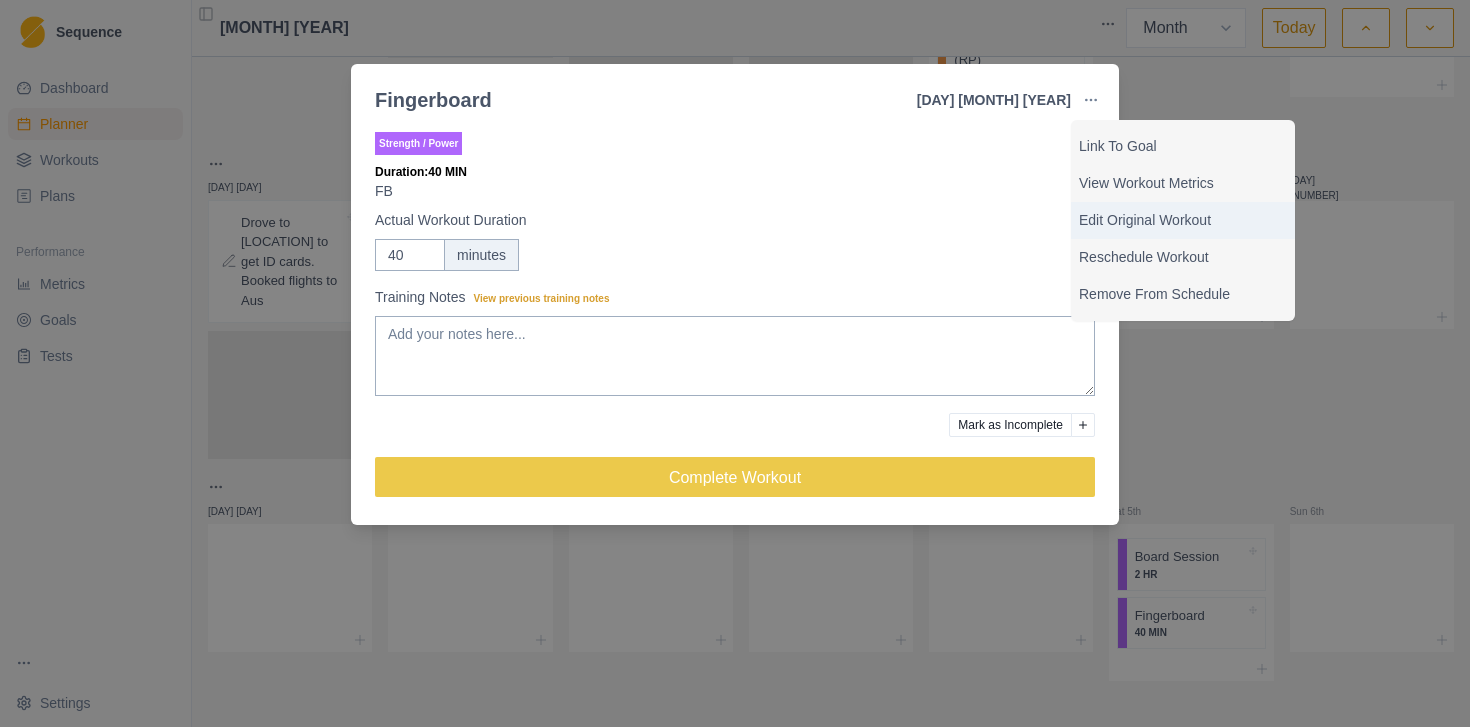 click on "Edit Original Workout" at bounding box center [1183, 220] 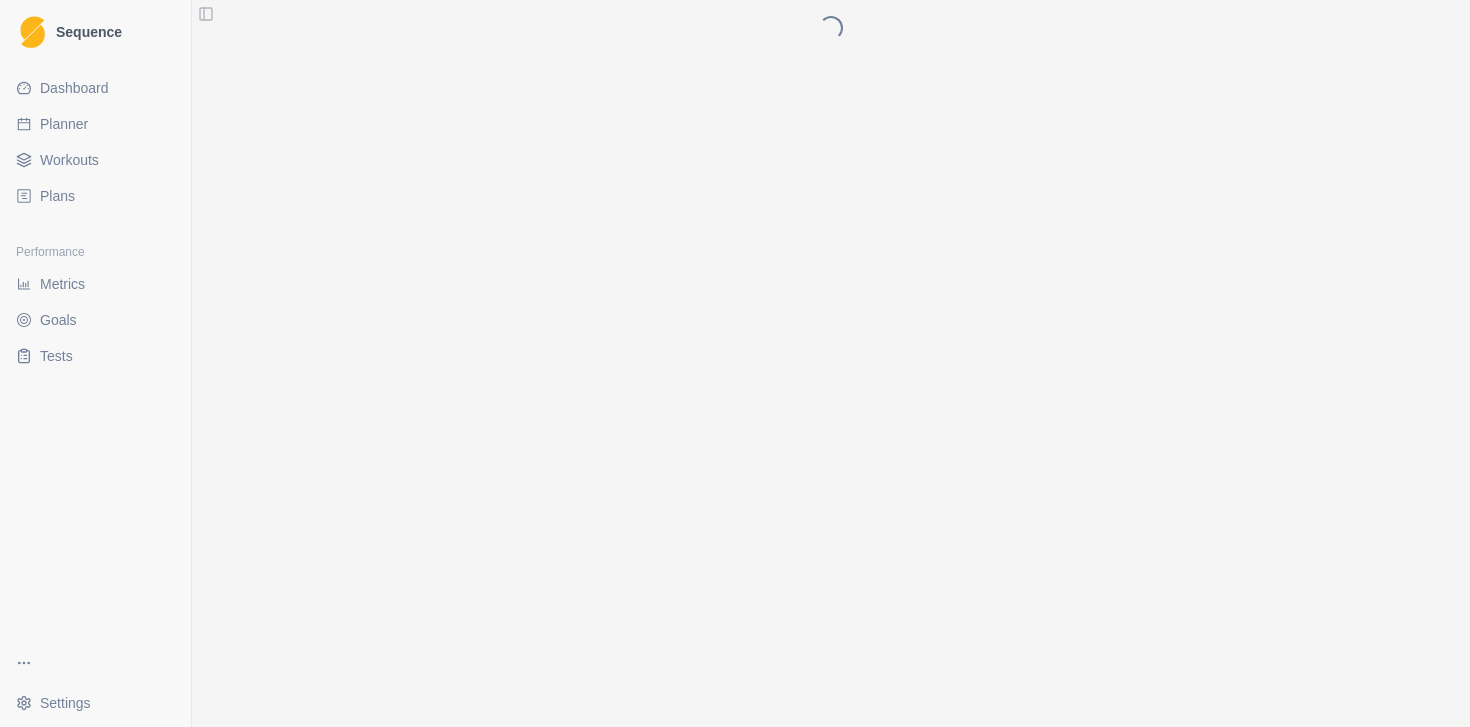 scroll, scrollTop: 0, scrollLeft: 0, axis: both 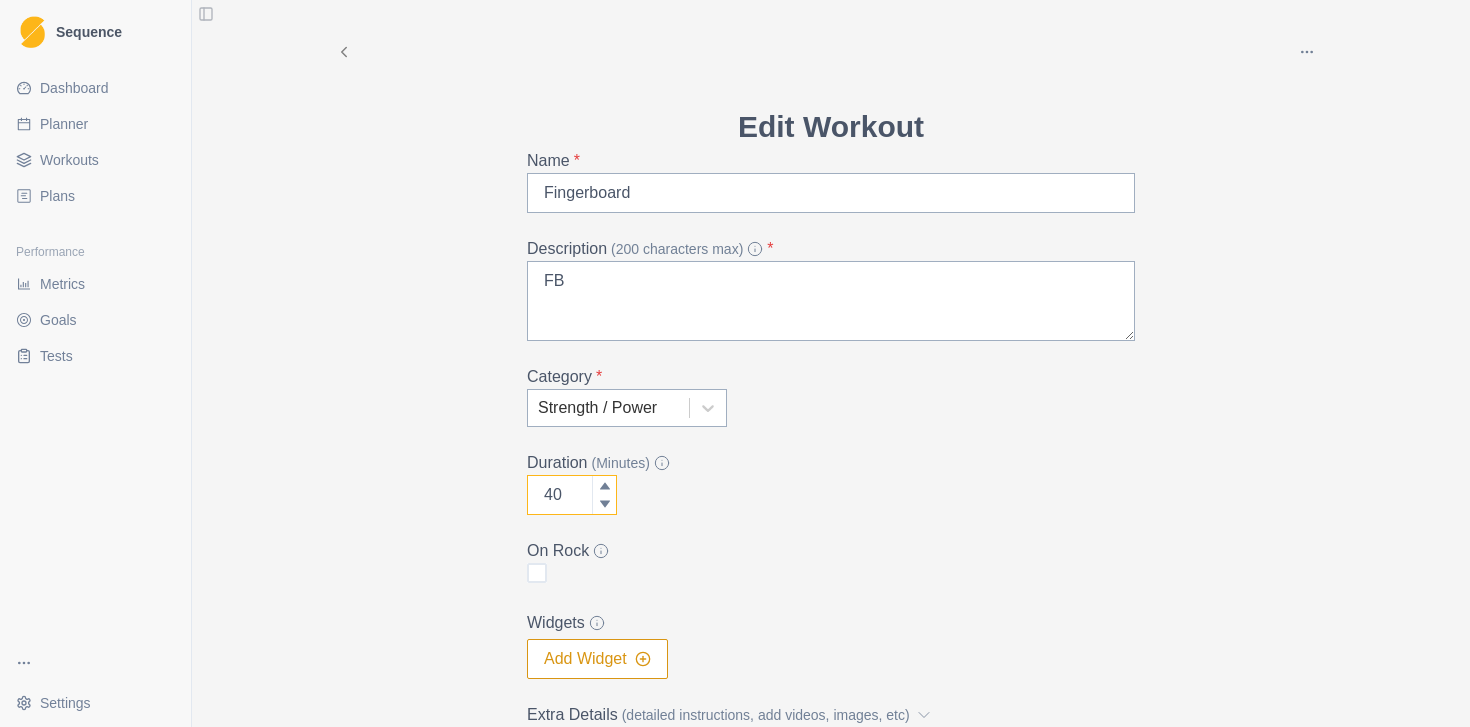 click on "40" at bounding box center [572, 495] 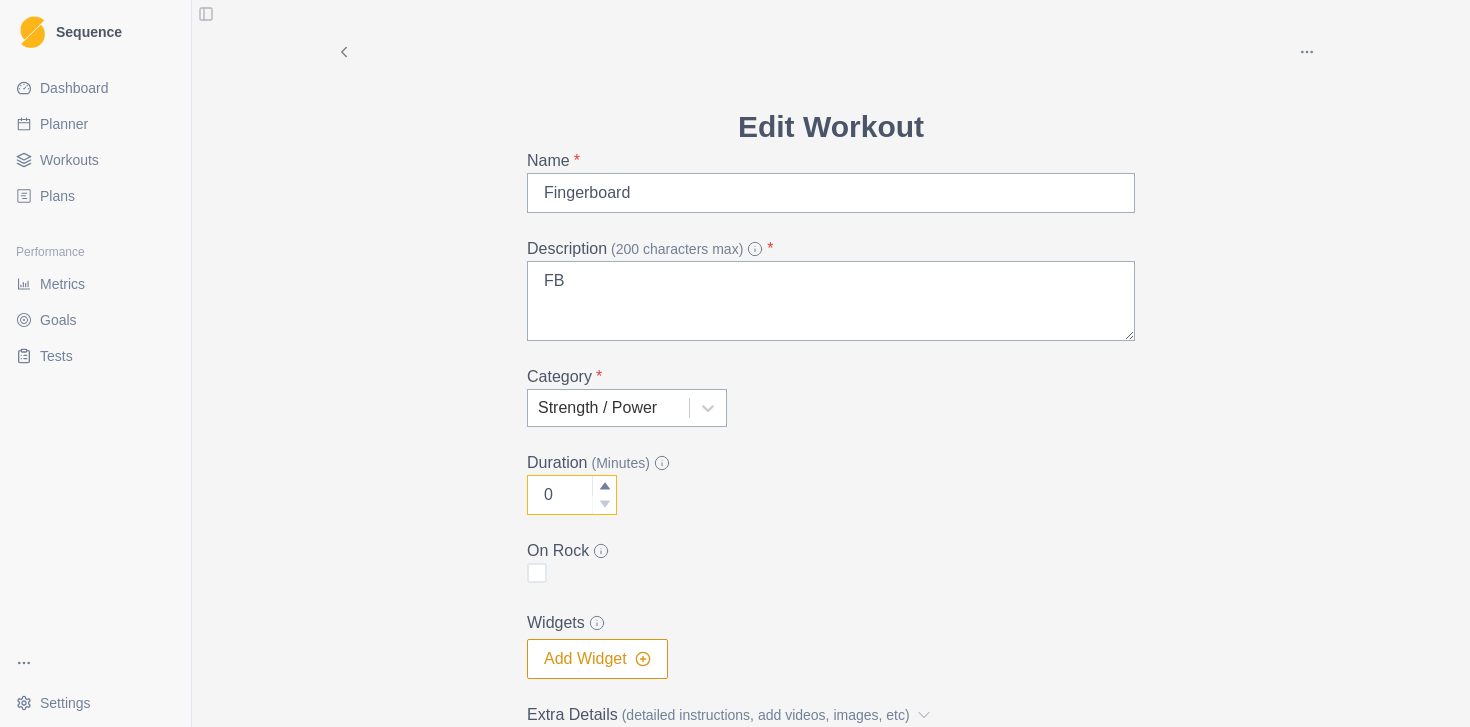 type on "30" 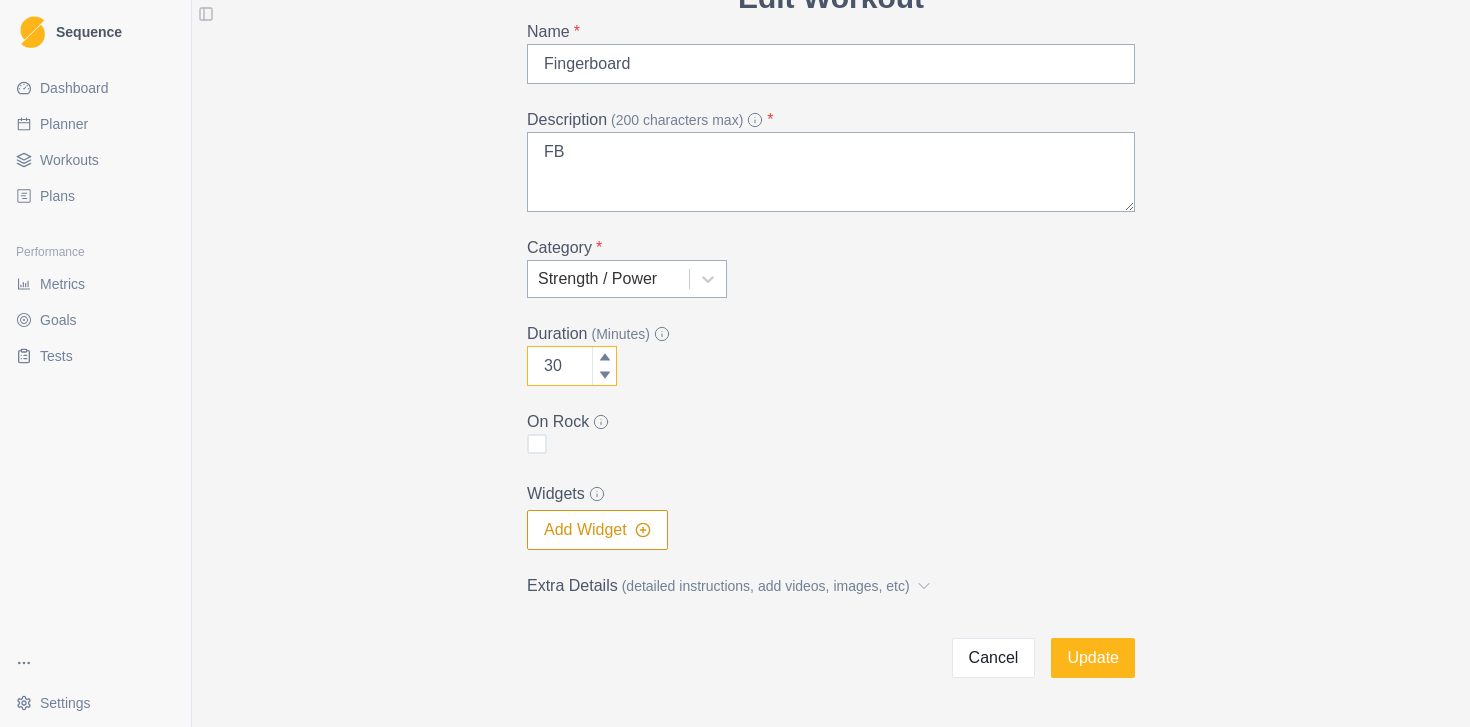 scroll, scrollTop: 192, scrollLeft: 0, axis: vertical 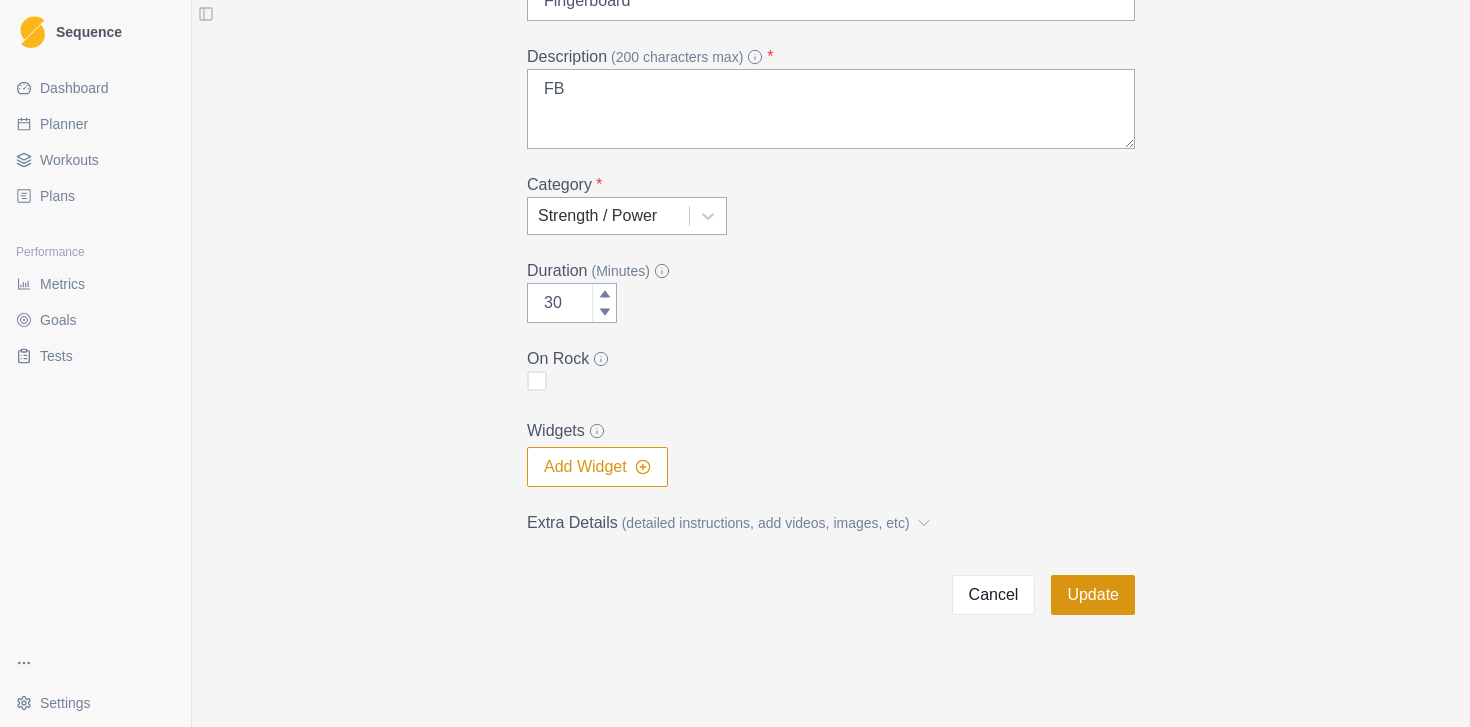 click on "Update" at bounding box center [1093, 595] 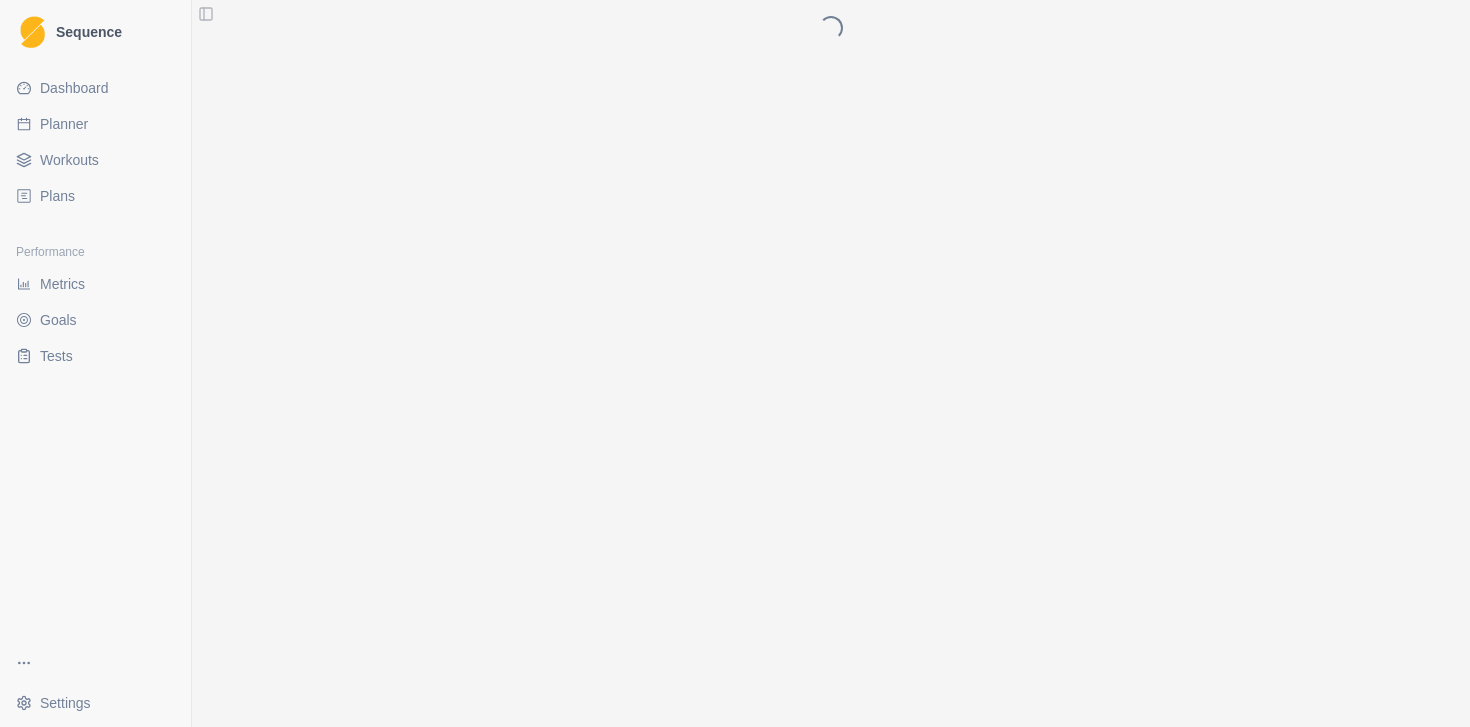 scroll, scrollTop: 0, scrollLeft: 0, axis: both 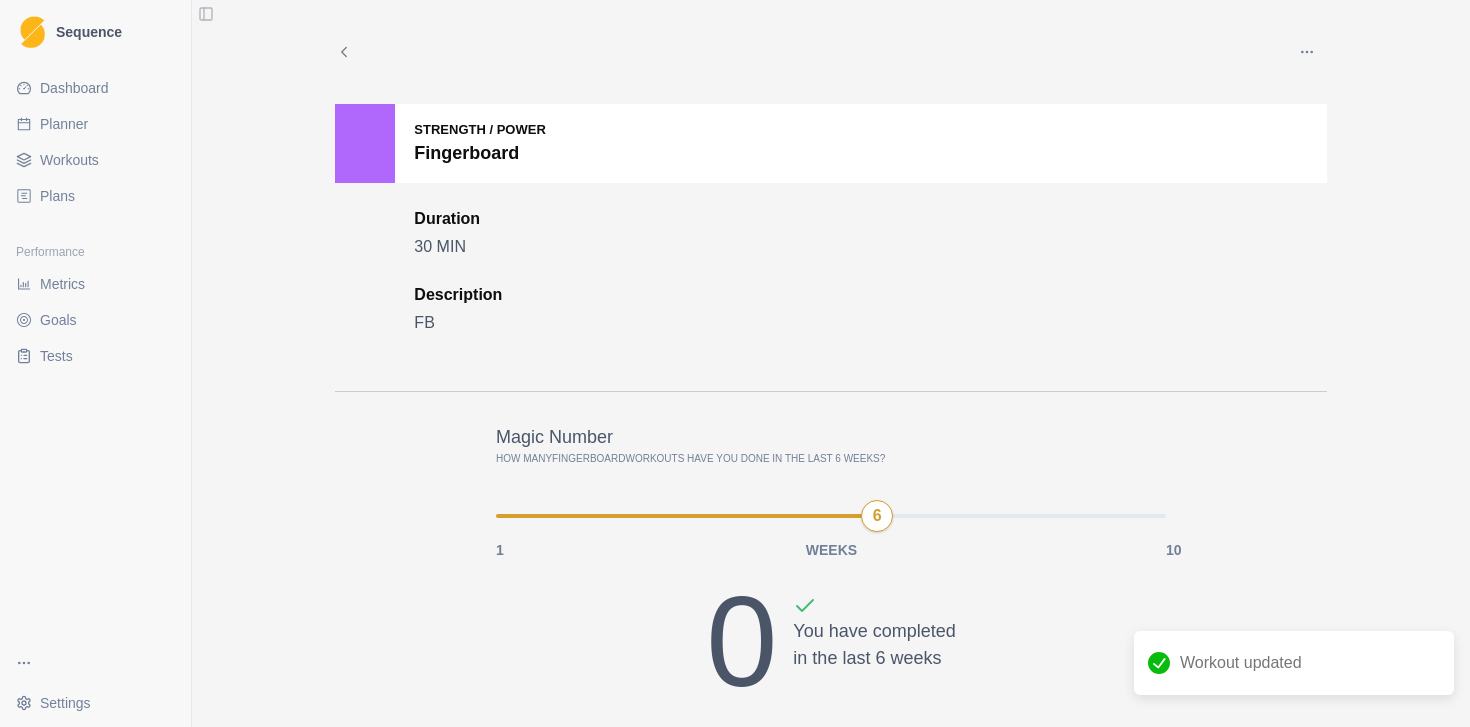 click on "Planner" at bounding box center (64, 124) 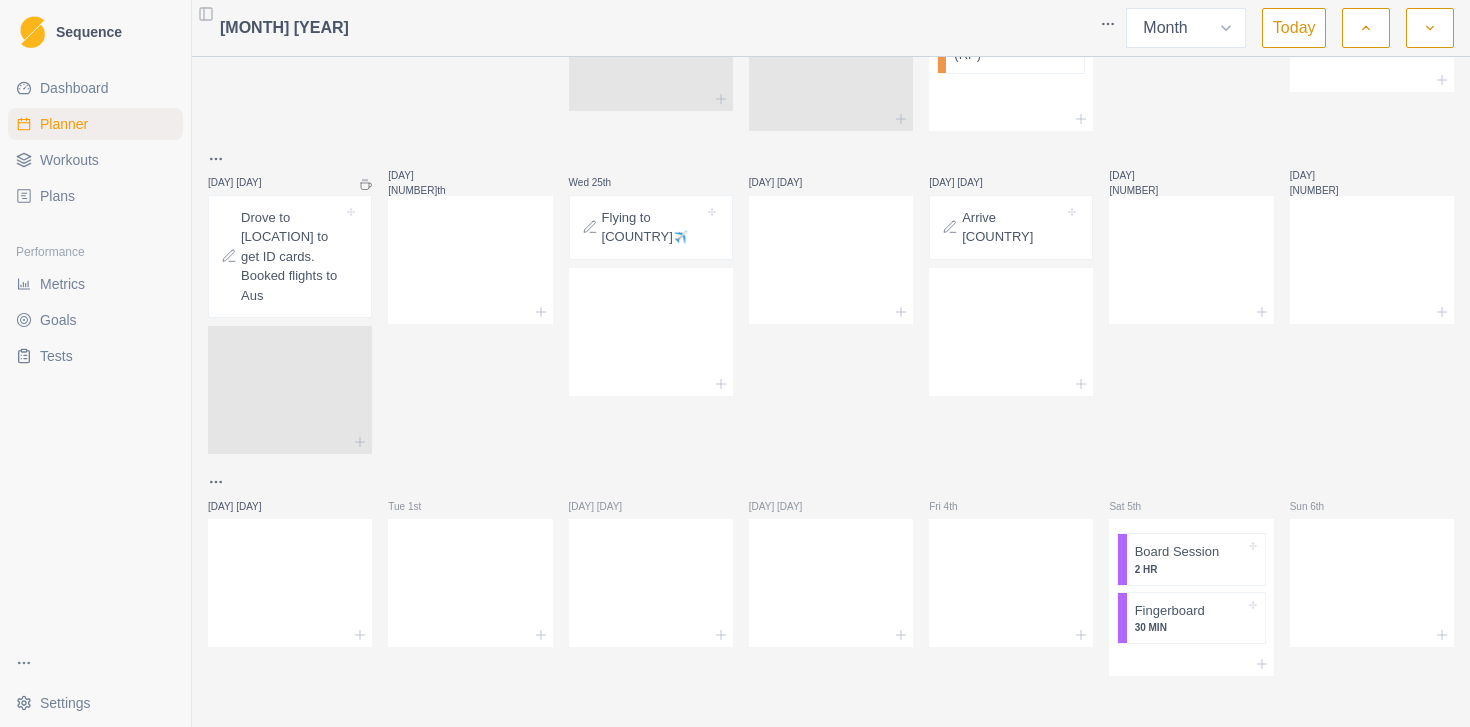 scroll, scrollTop: 1324, scrollLeft: 0, axis: vertical 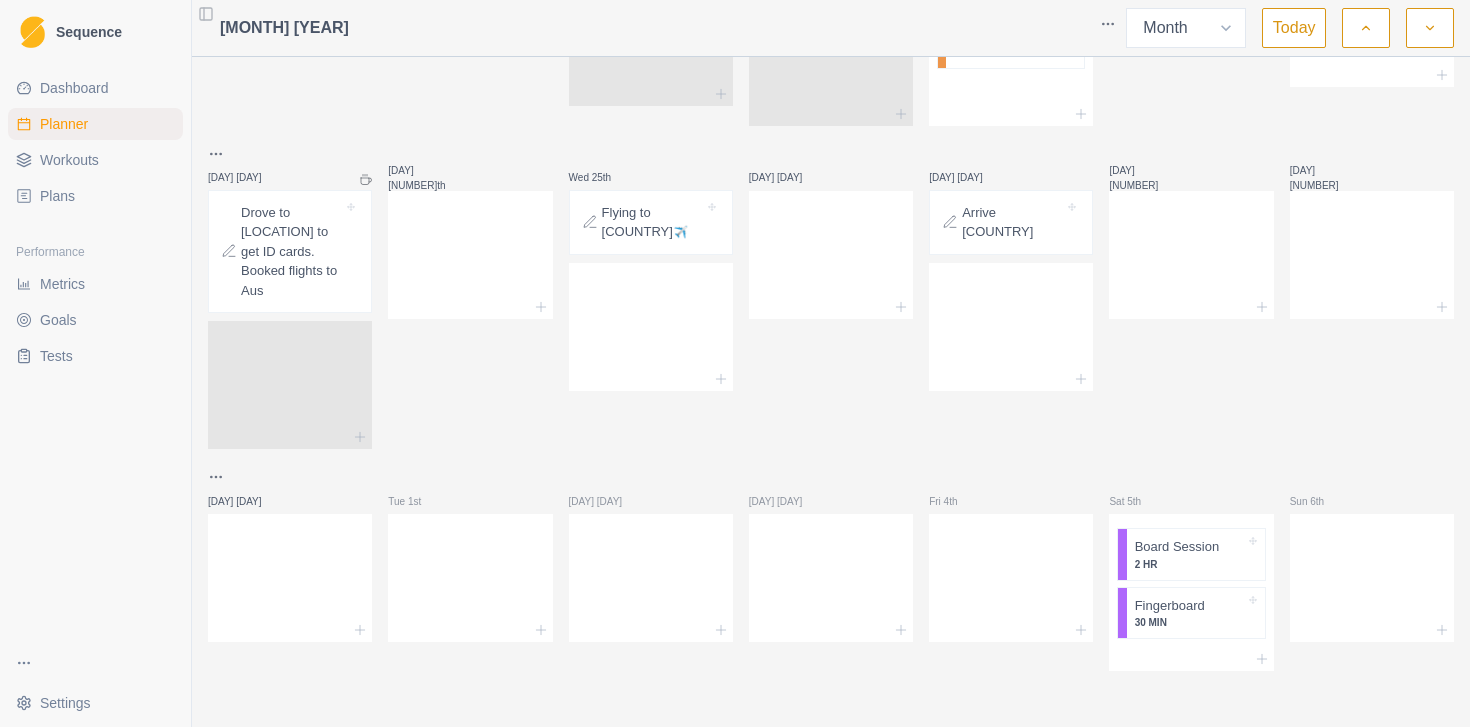 click 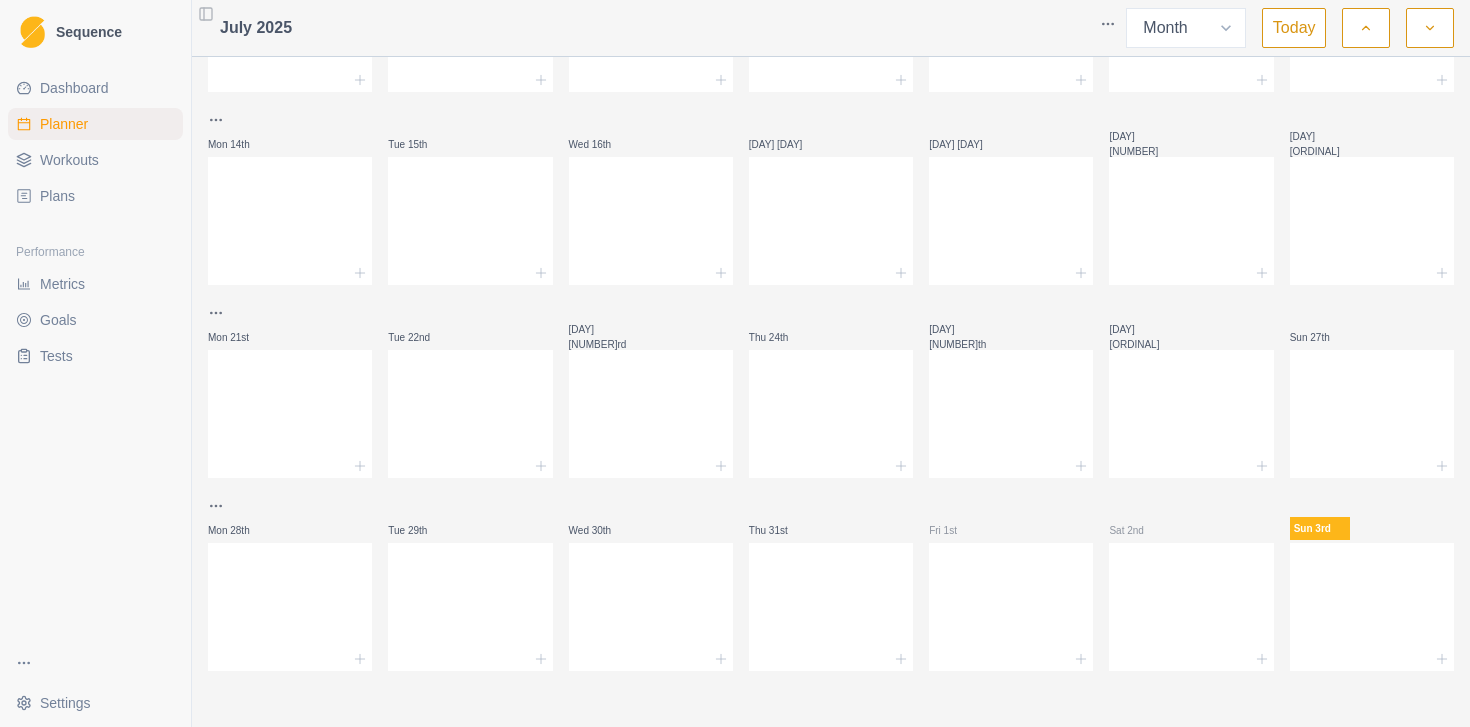 scroll, scrollTop: 0, scrollLeft: 0, axis: both 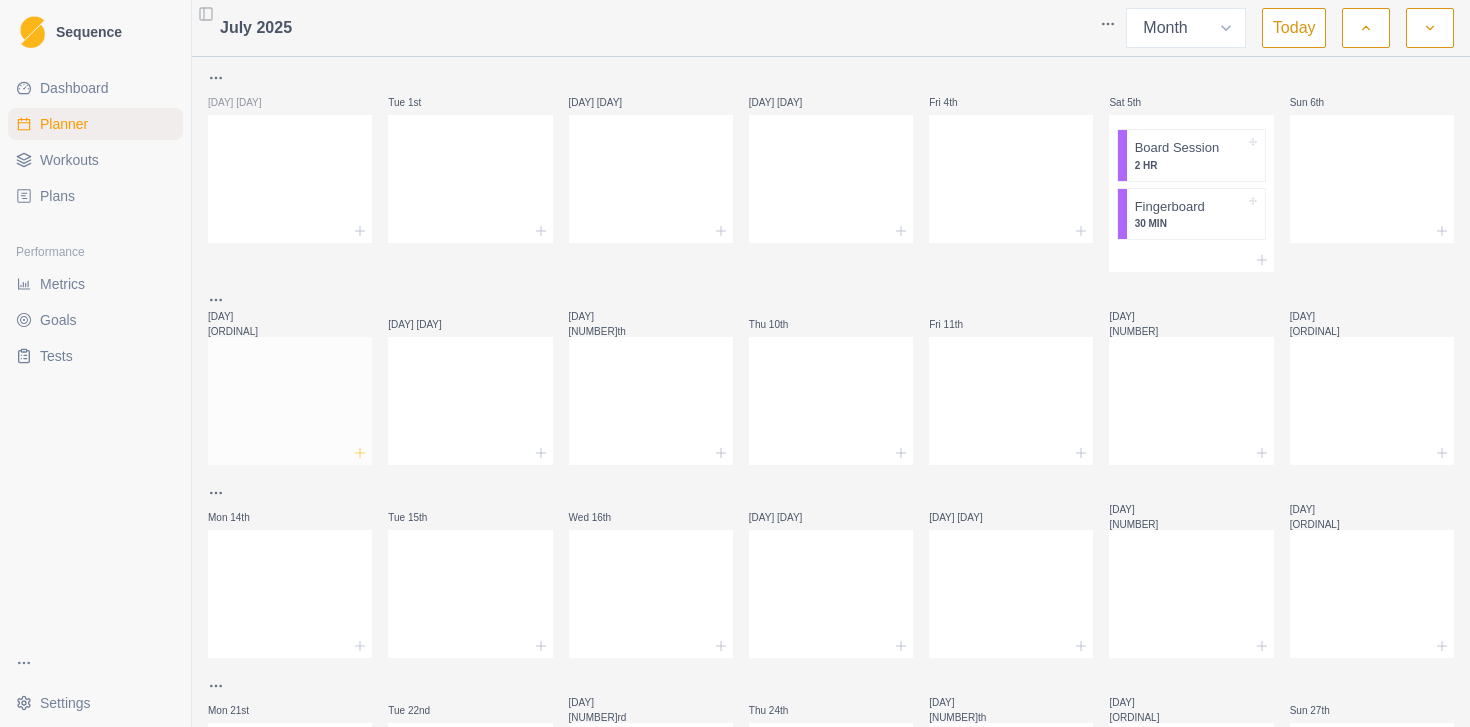 click 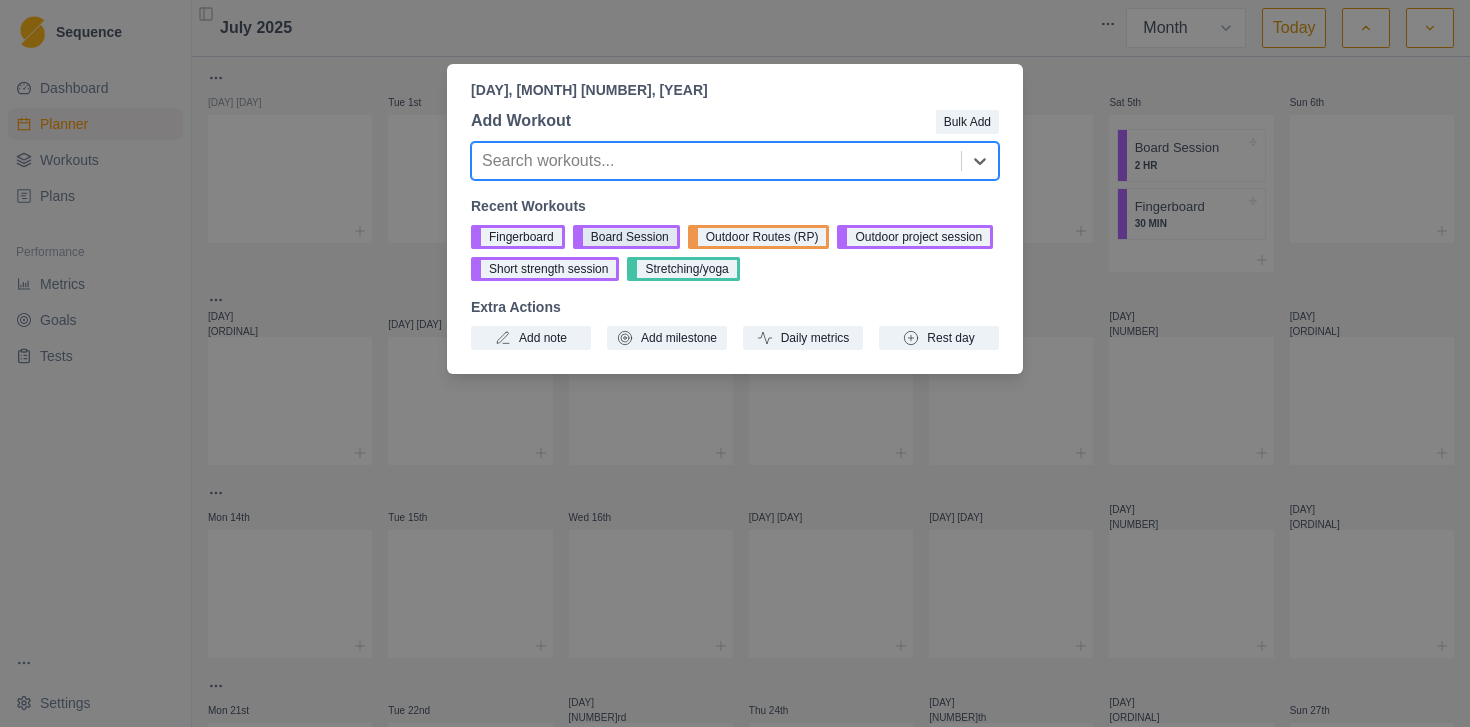 click on "Board Session" at bounding box center (626, 237) 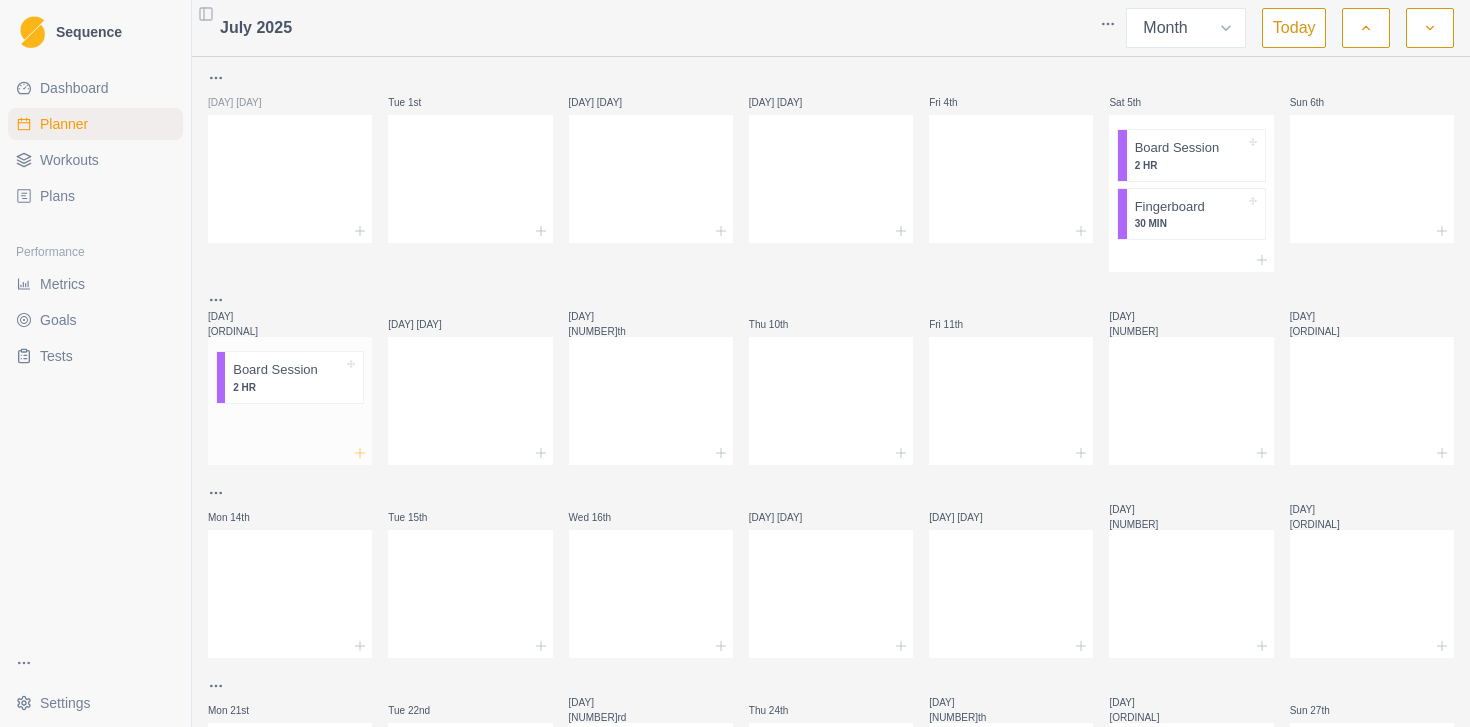 click 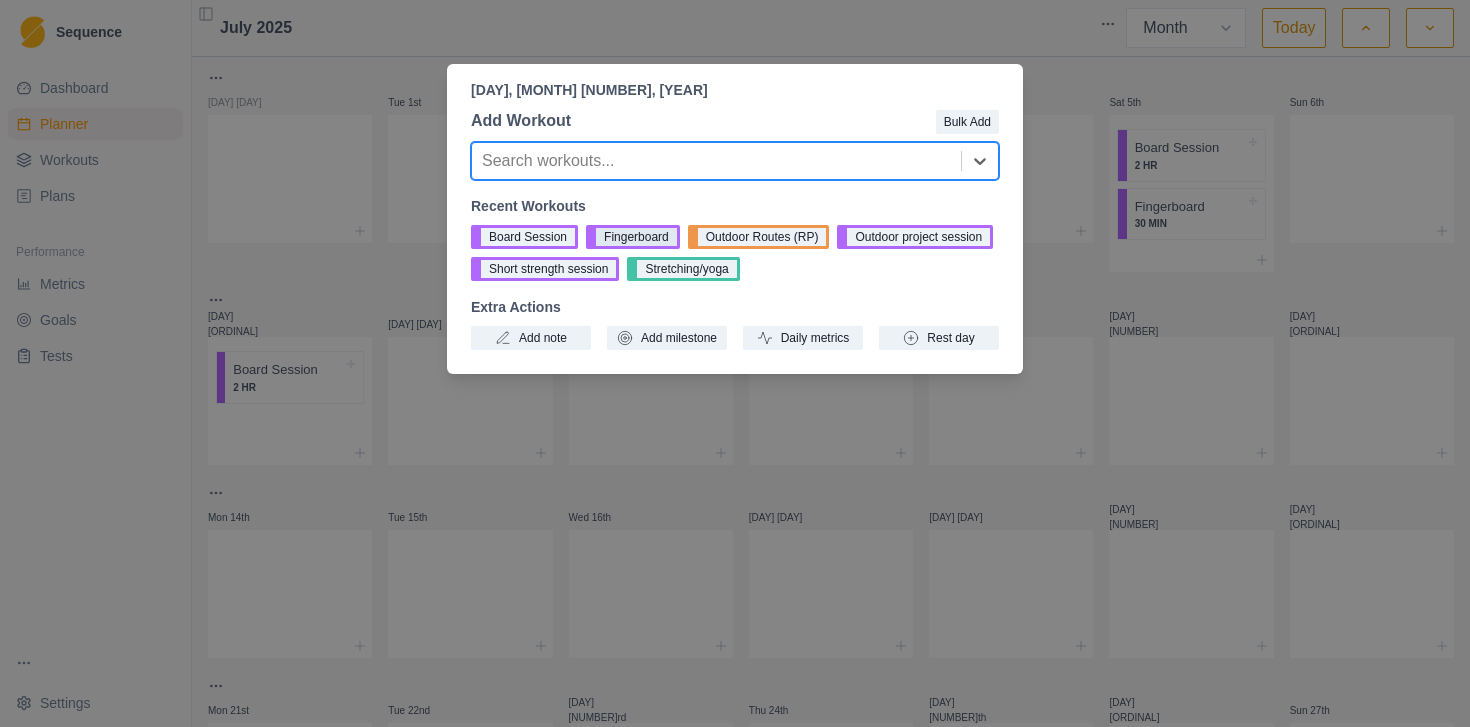 click on "Fingerboard" at bounding box center [633, 237] 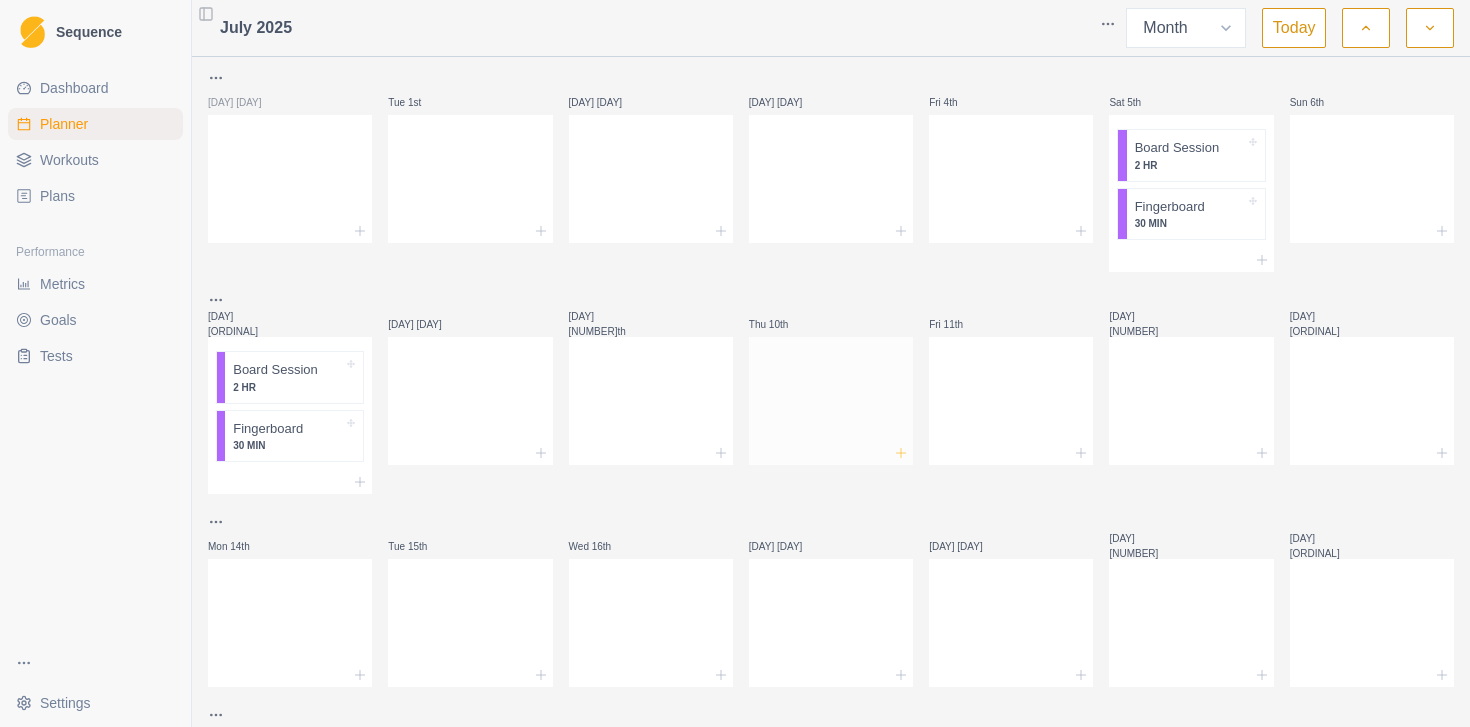 click 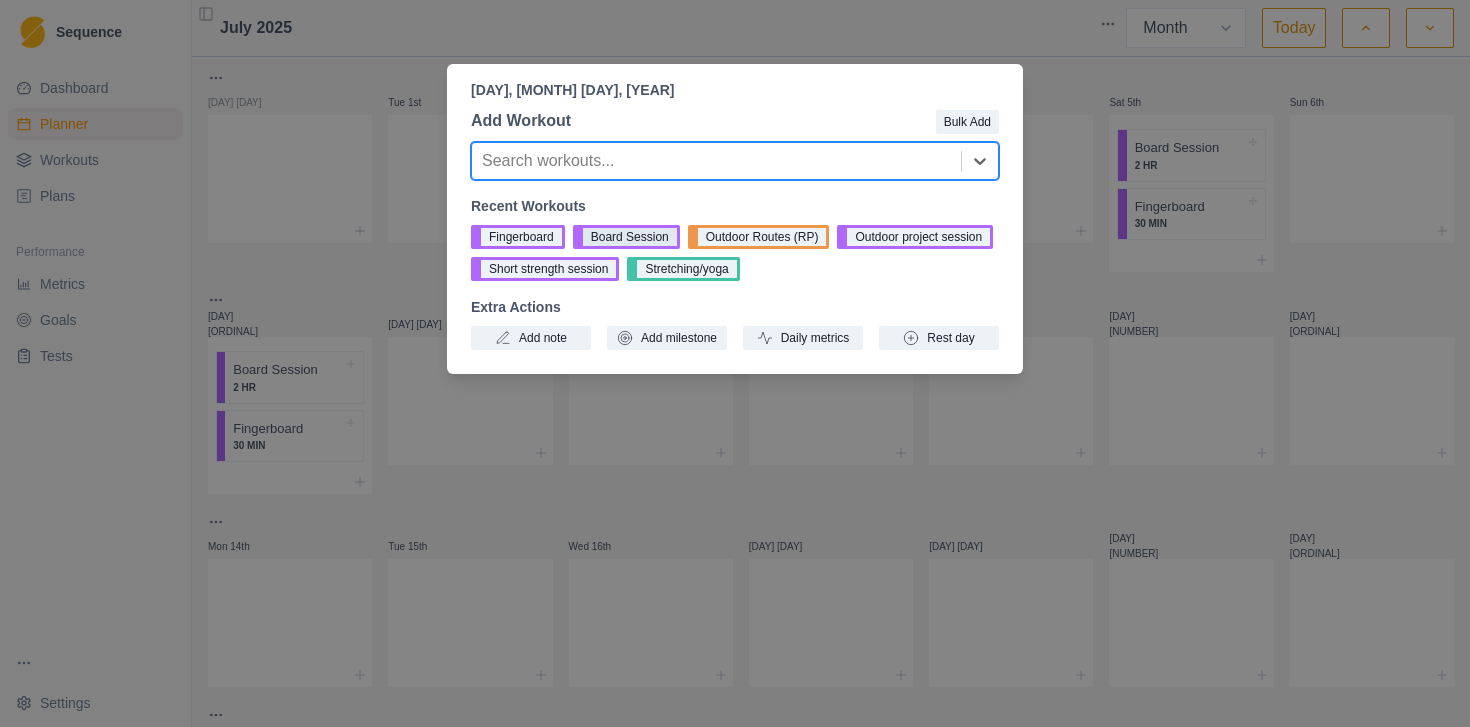click on "Board Session" at bounding box center [626, 237] 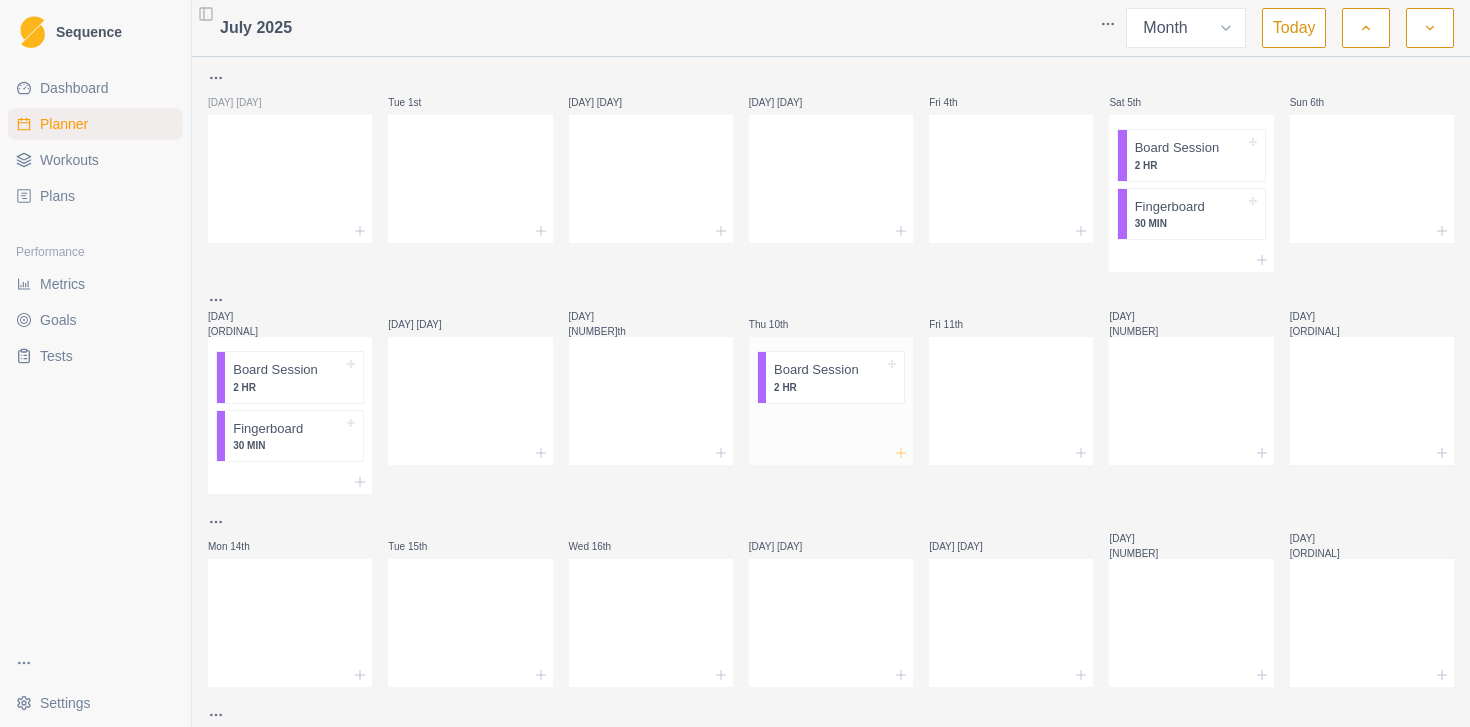 click 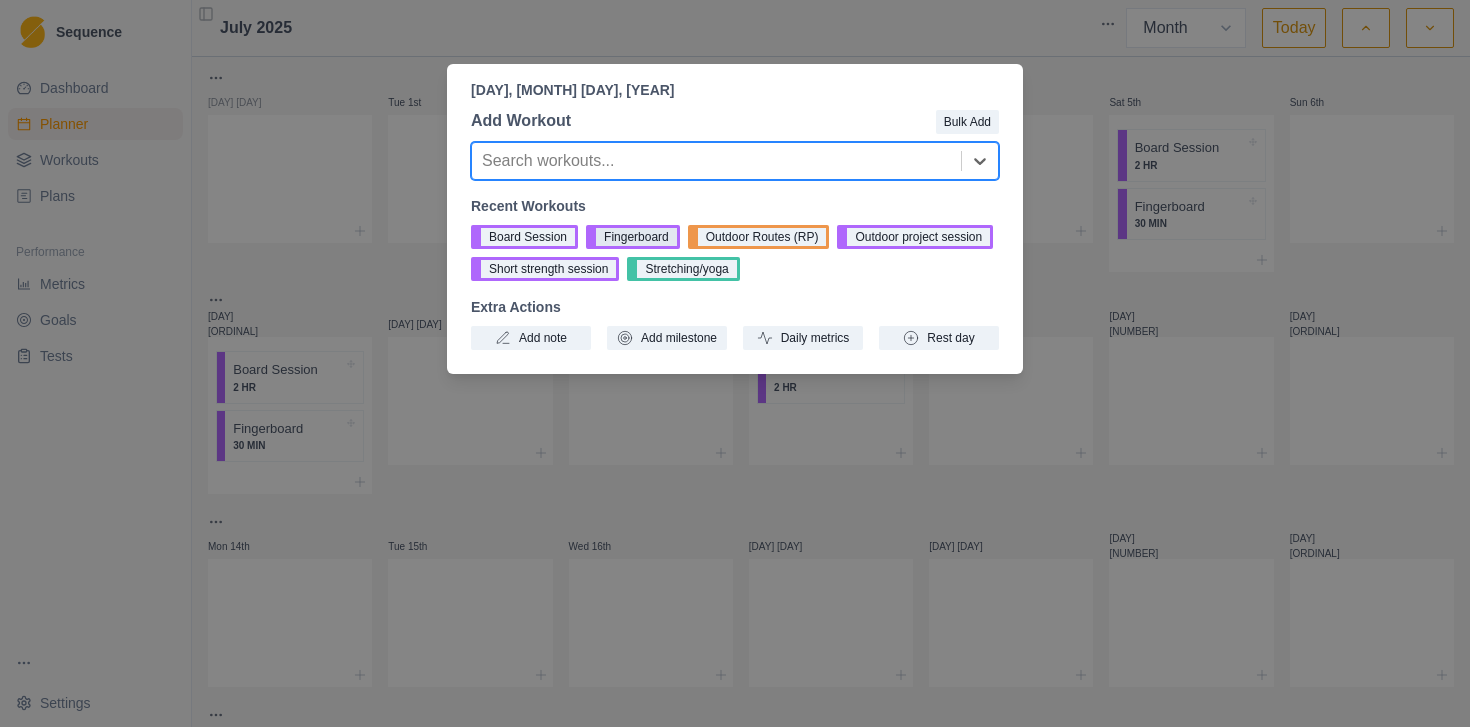 click on "Fingerboard" at bounding box center [633, 237] 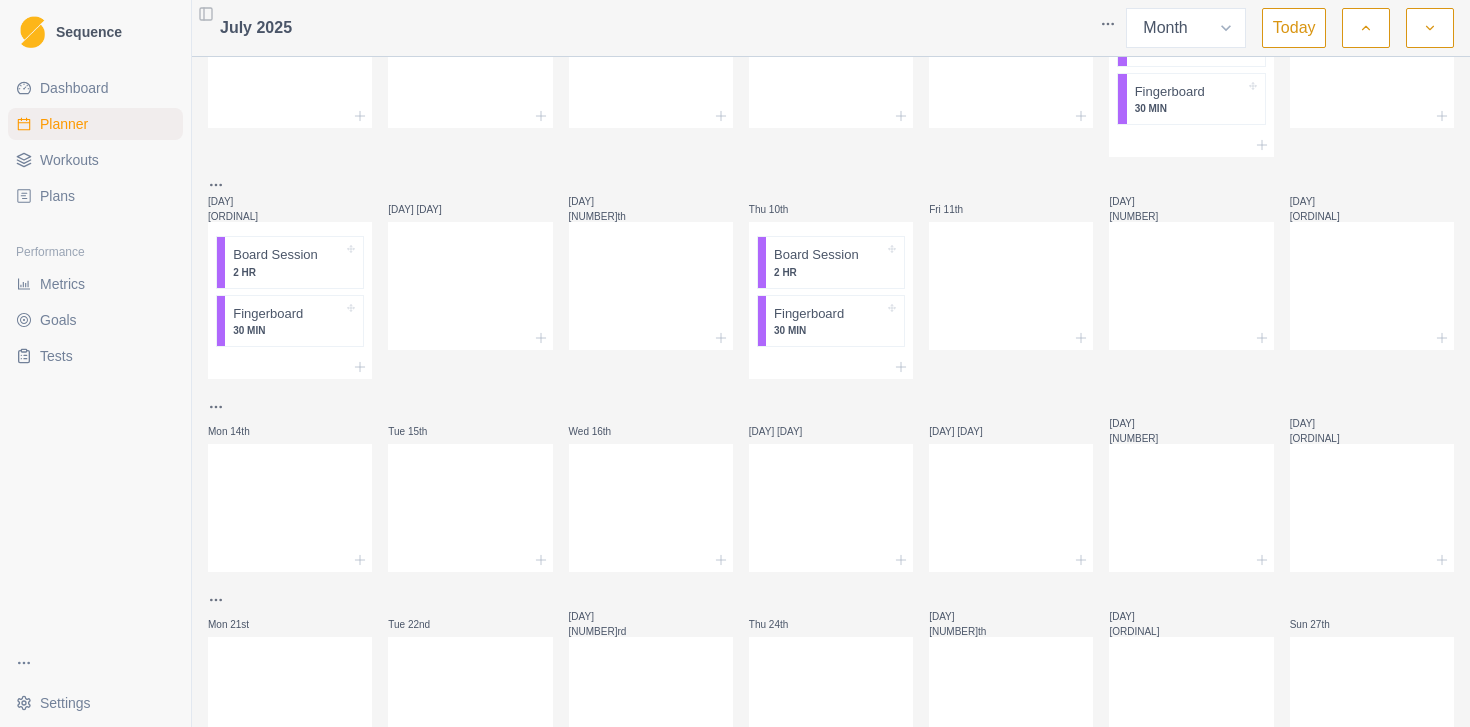 scroll, scrollTop: 119, scrollLeft: 0, axis: vertical 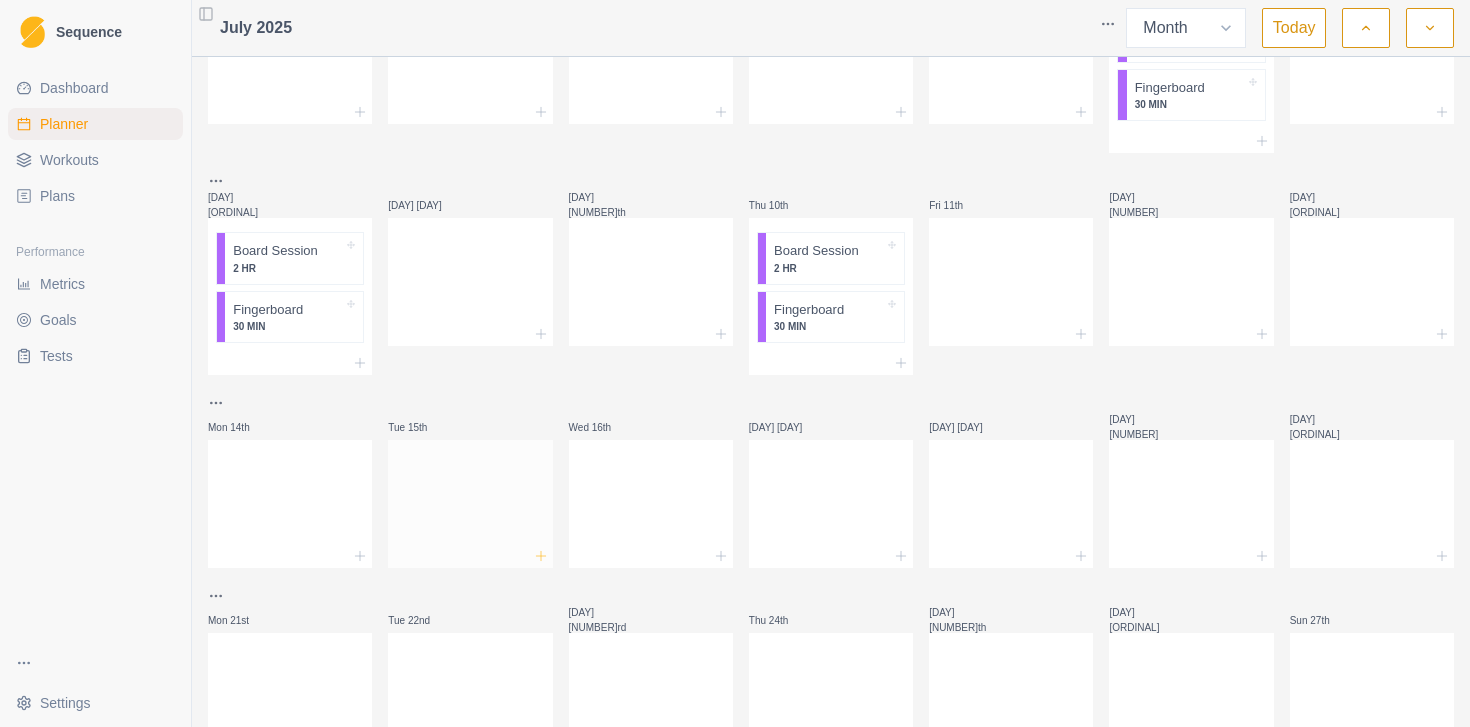 click 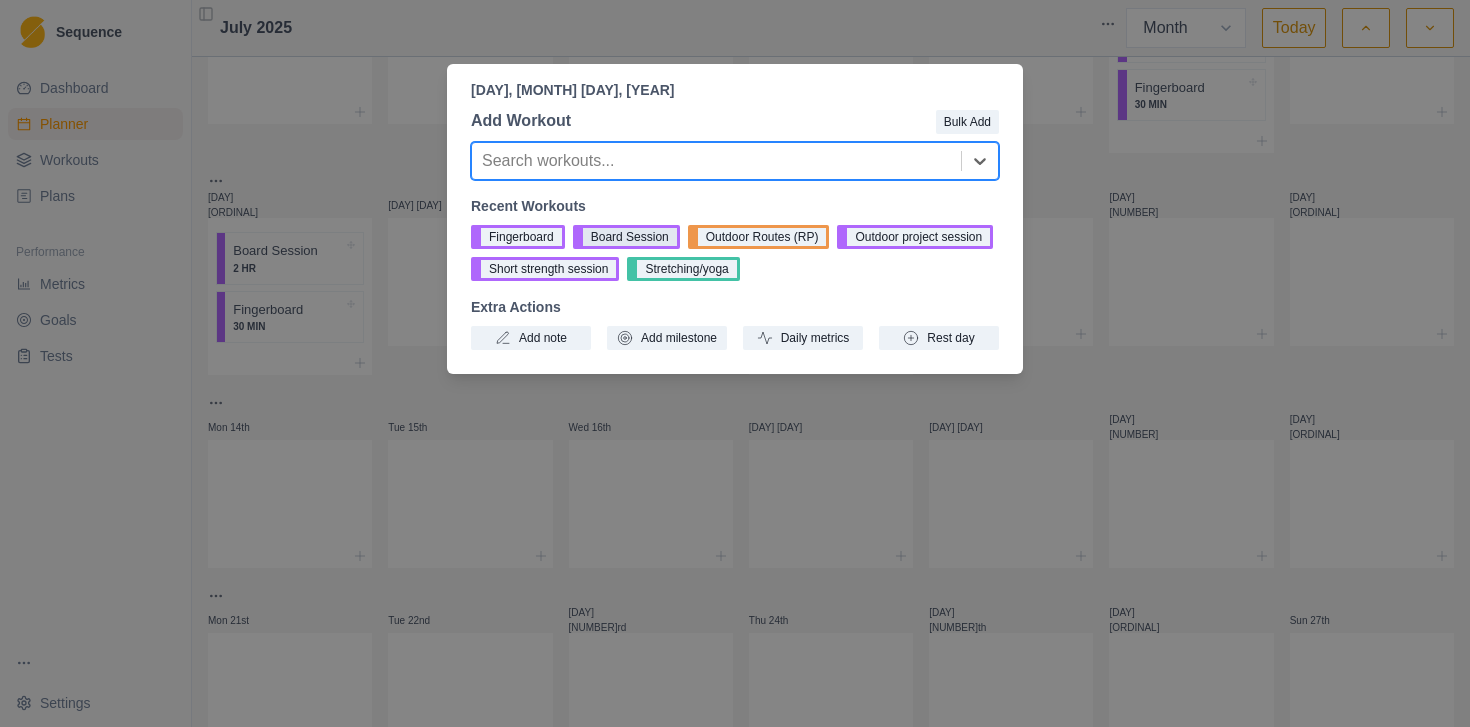 click on "Board Session" at bounding box center [626, 237] 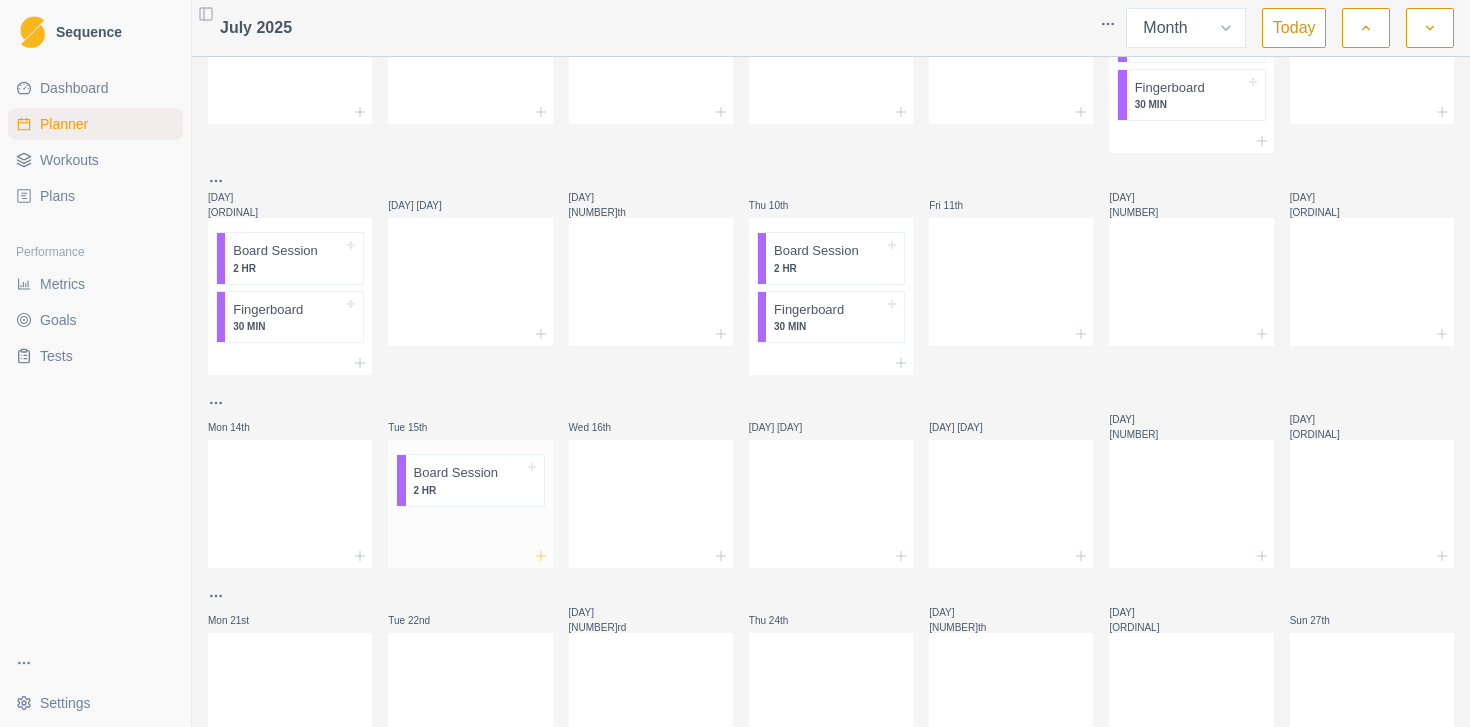 click 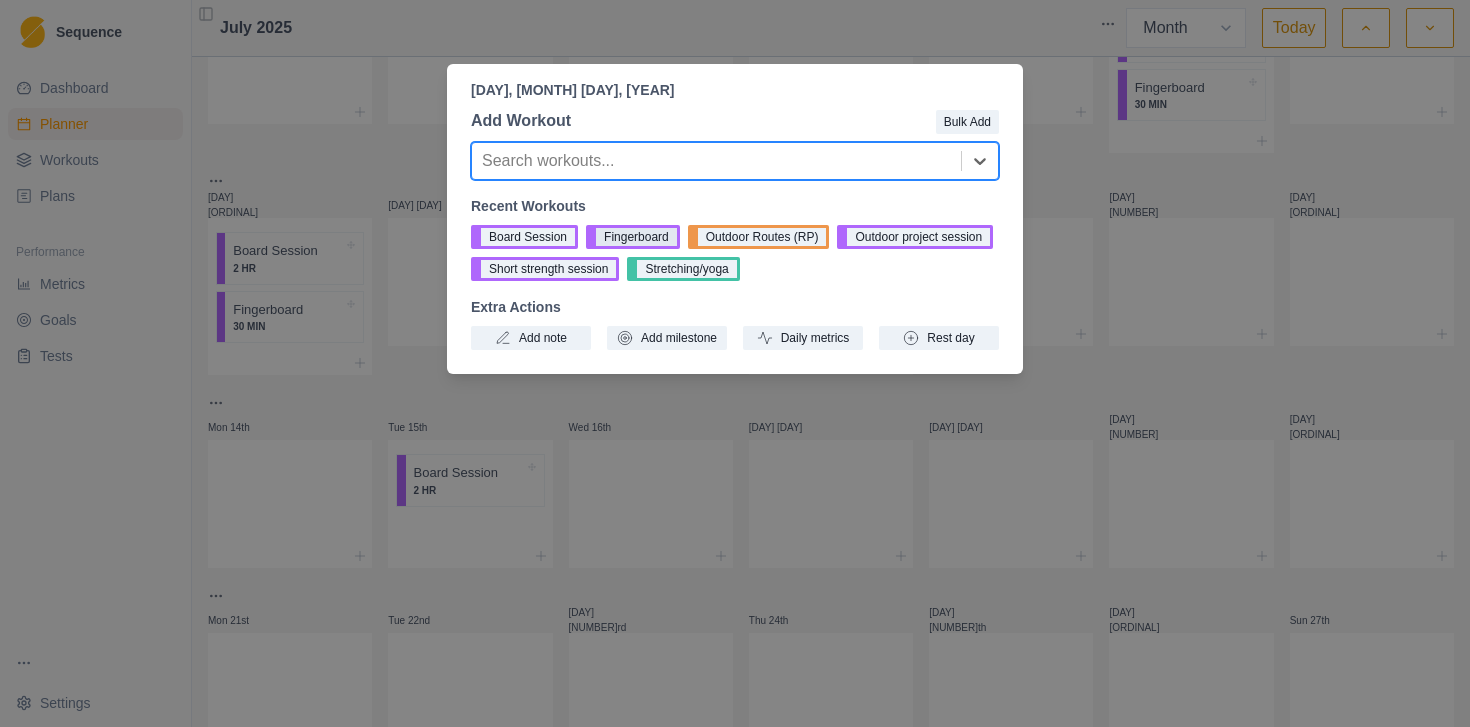 click on "Fingerboard" at bounding box center (633, 237) 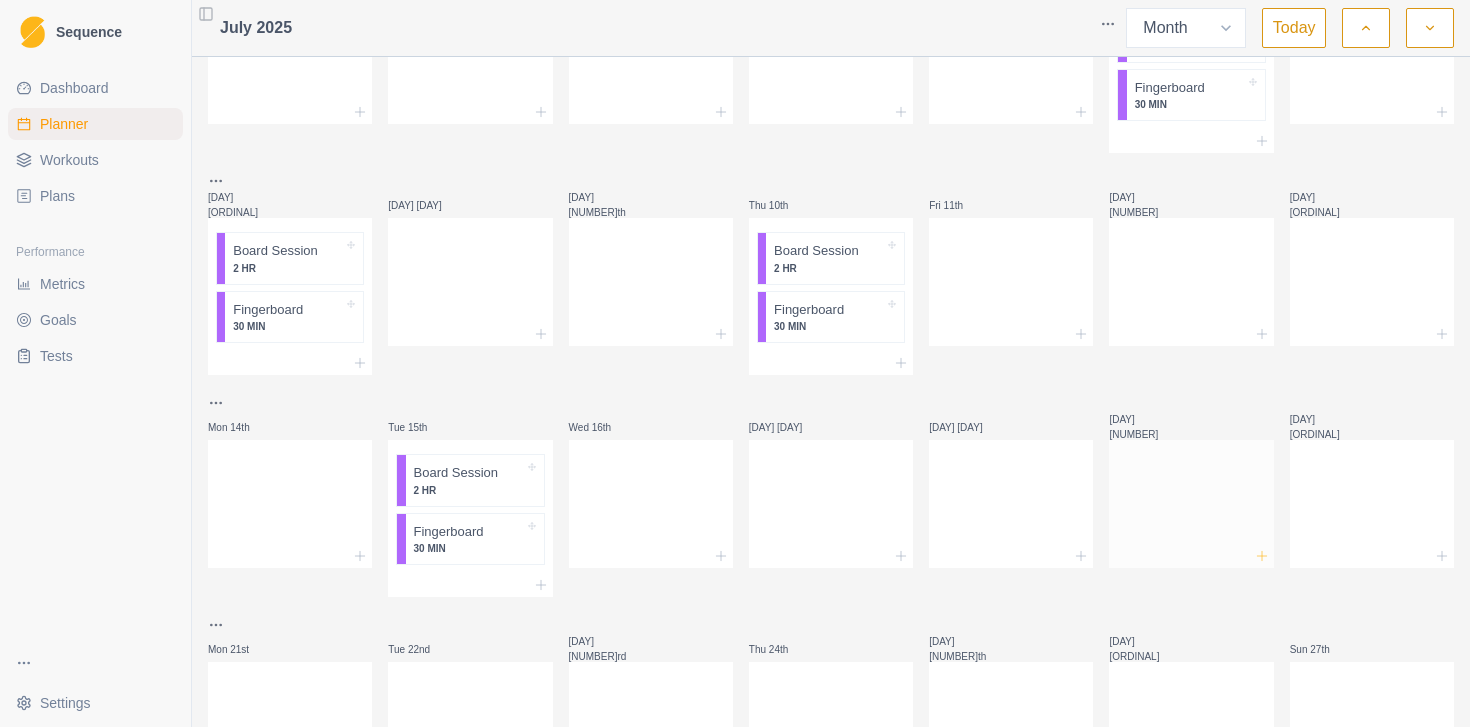 click 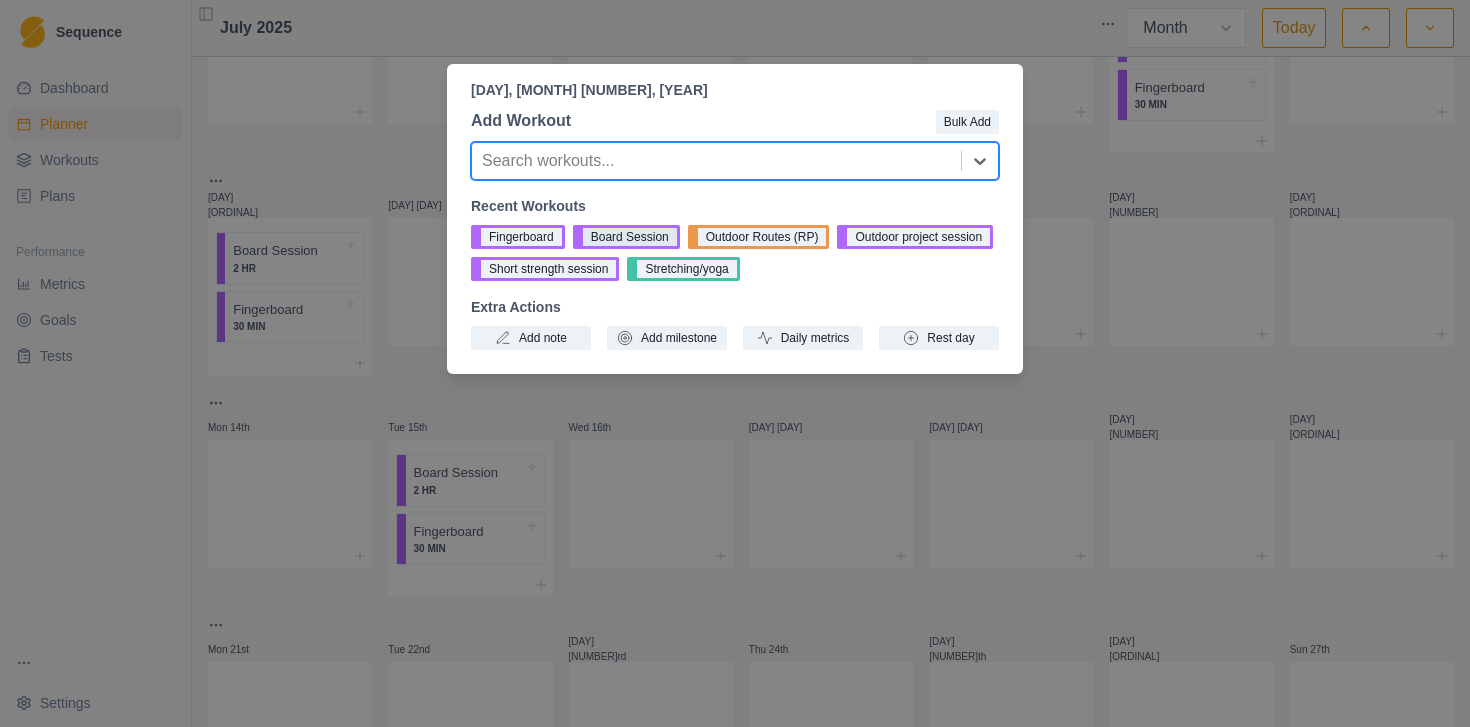 click on "Board Session" at bounding box center (626, 237) 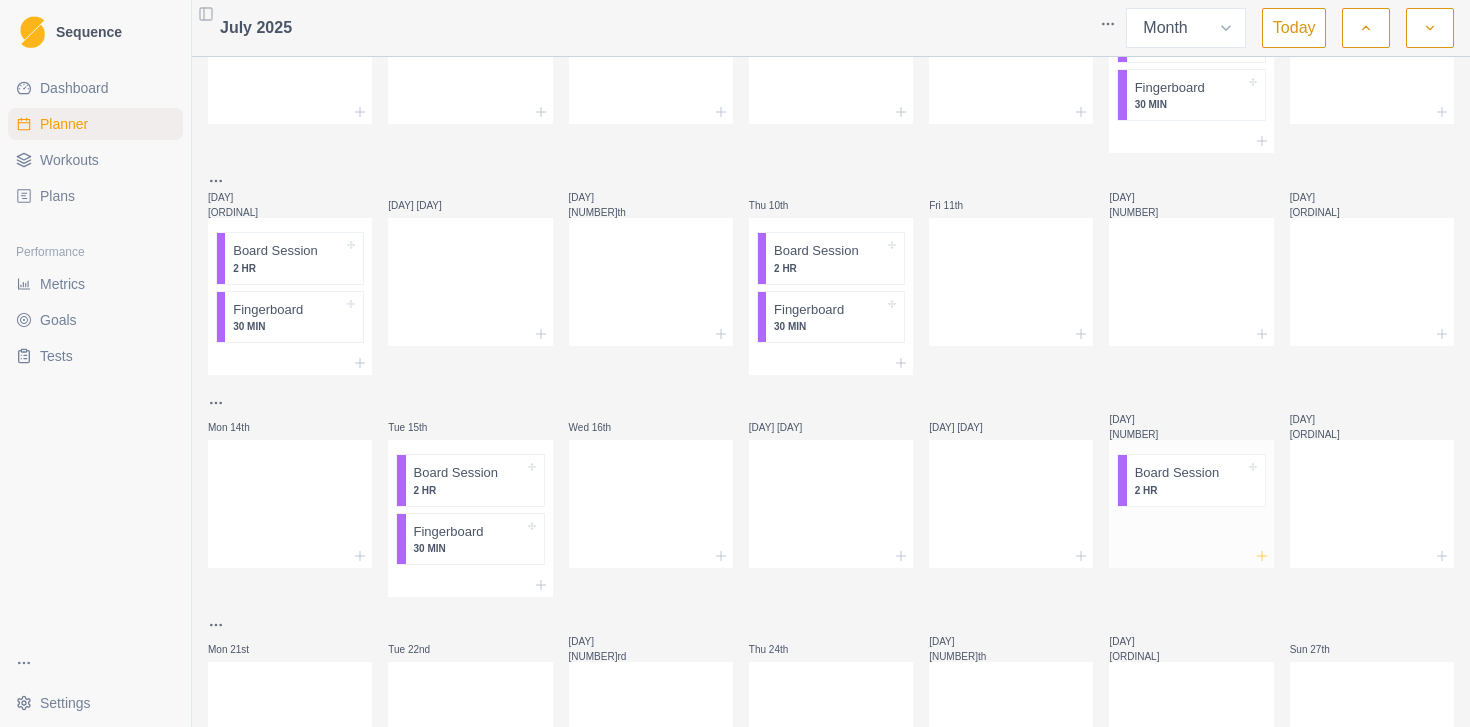 click 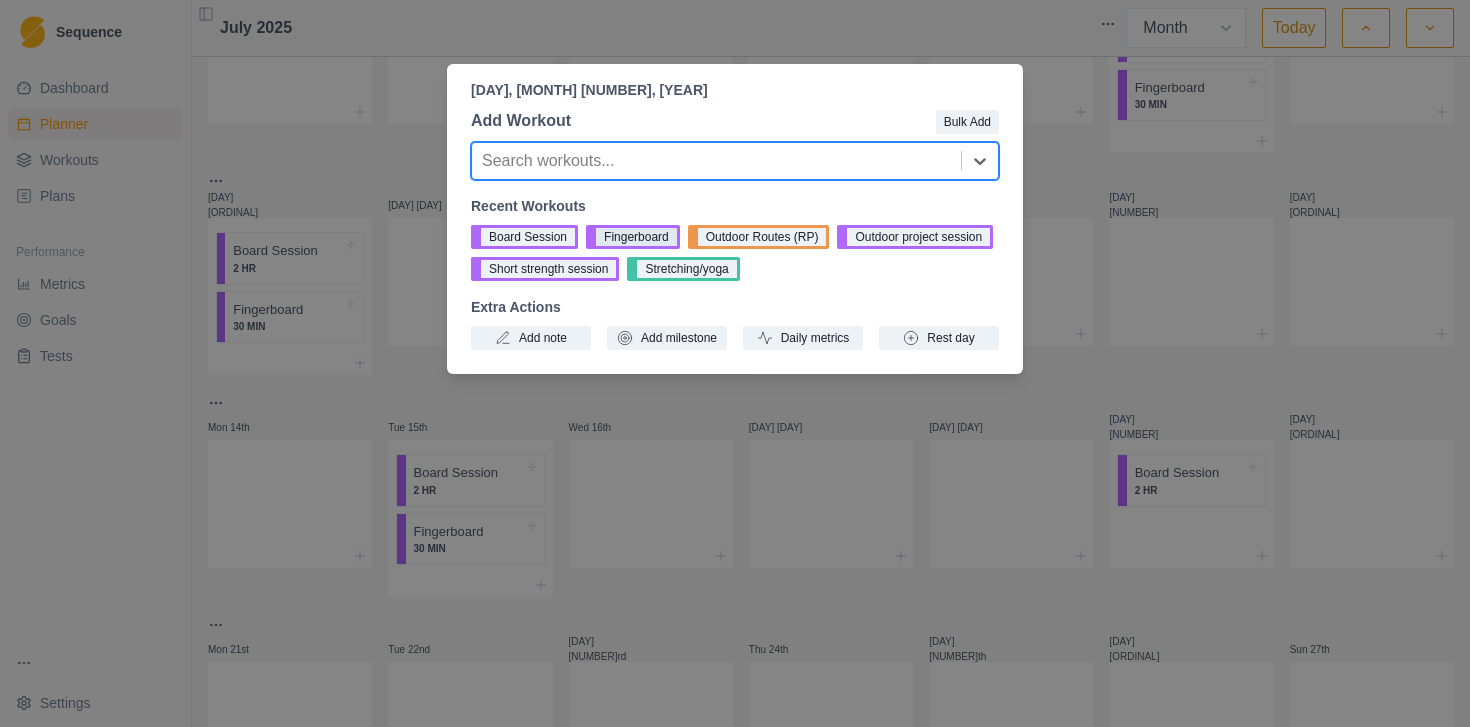 click on "Fingerboard" at bounding box center [633, 237] 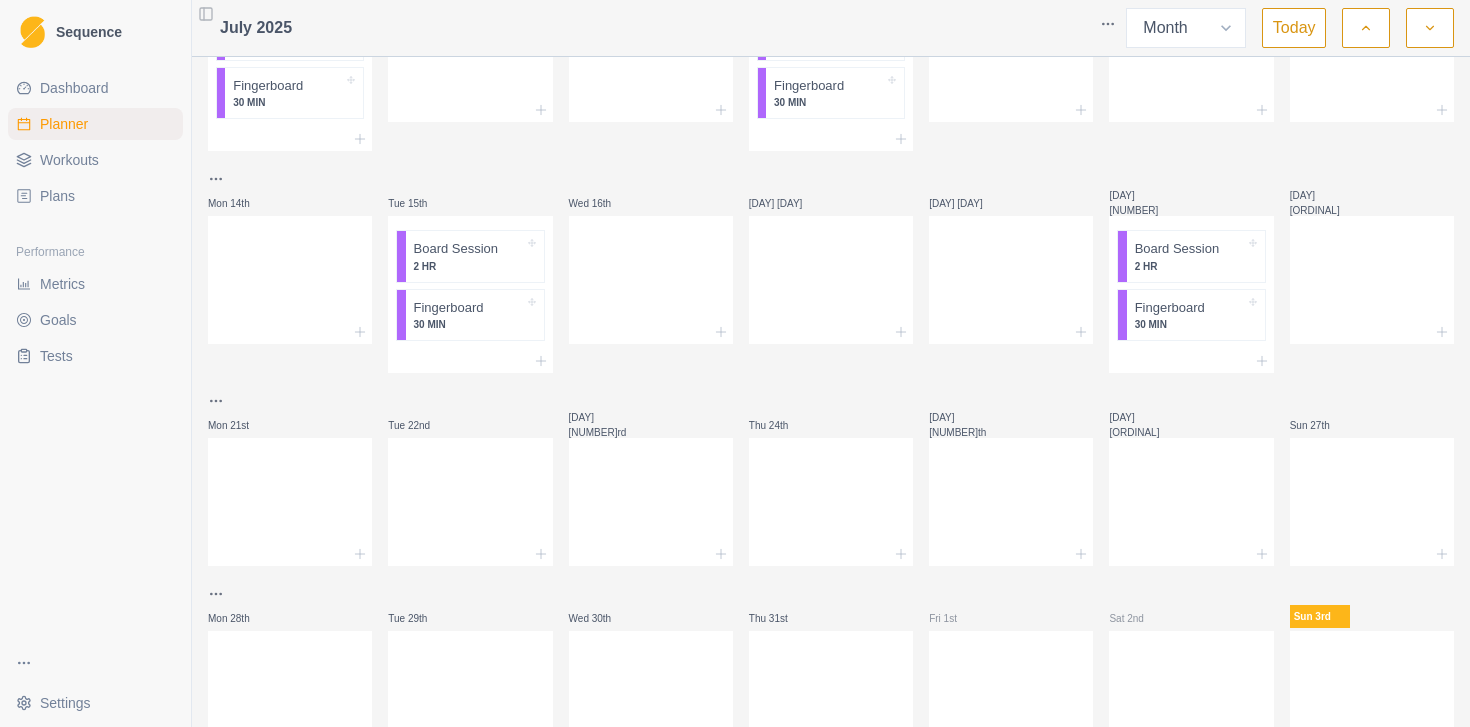 scroll, scrollTop: 346, scrollLeft: 0, axis: vertical 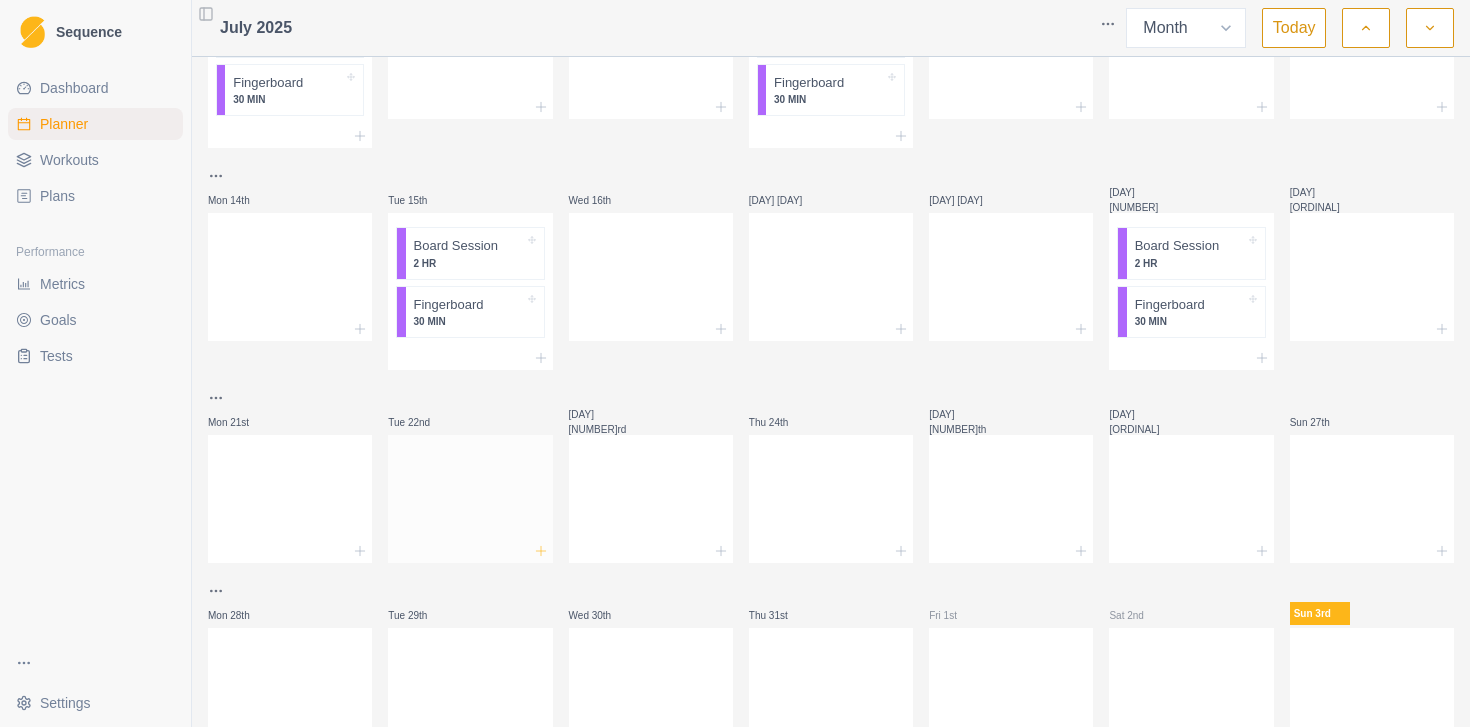 click 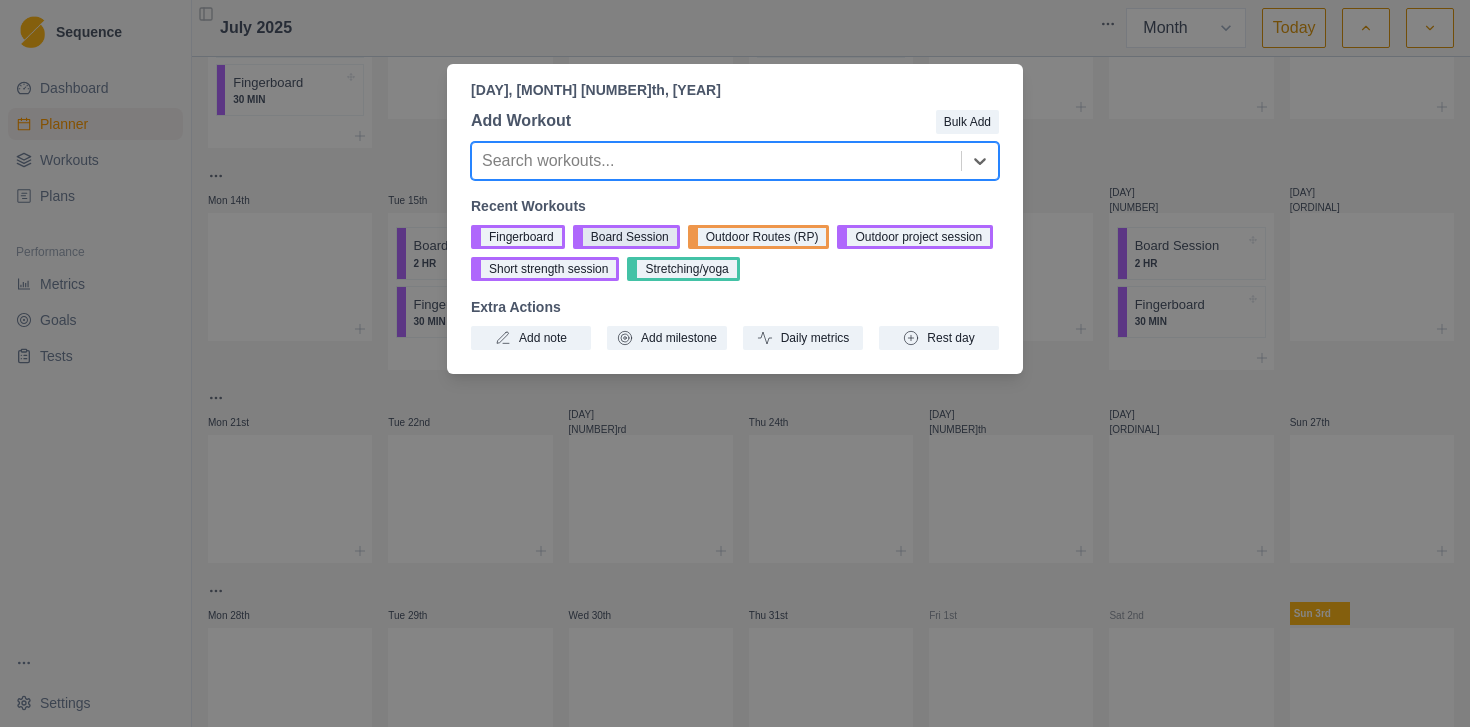 click on "Board Session" at bounding box center [626, 237] 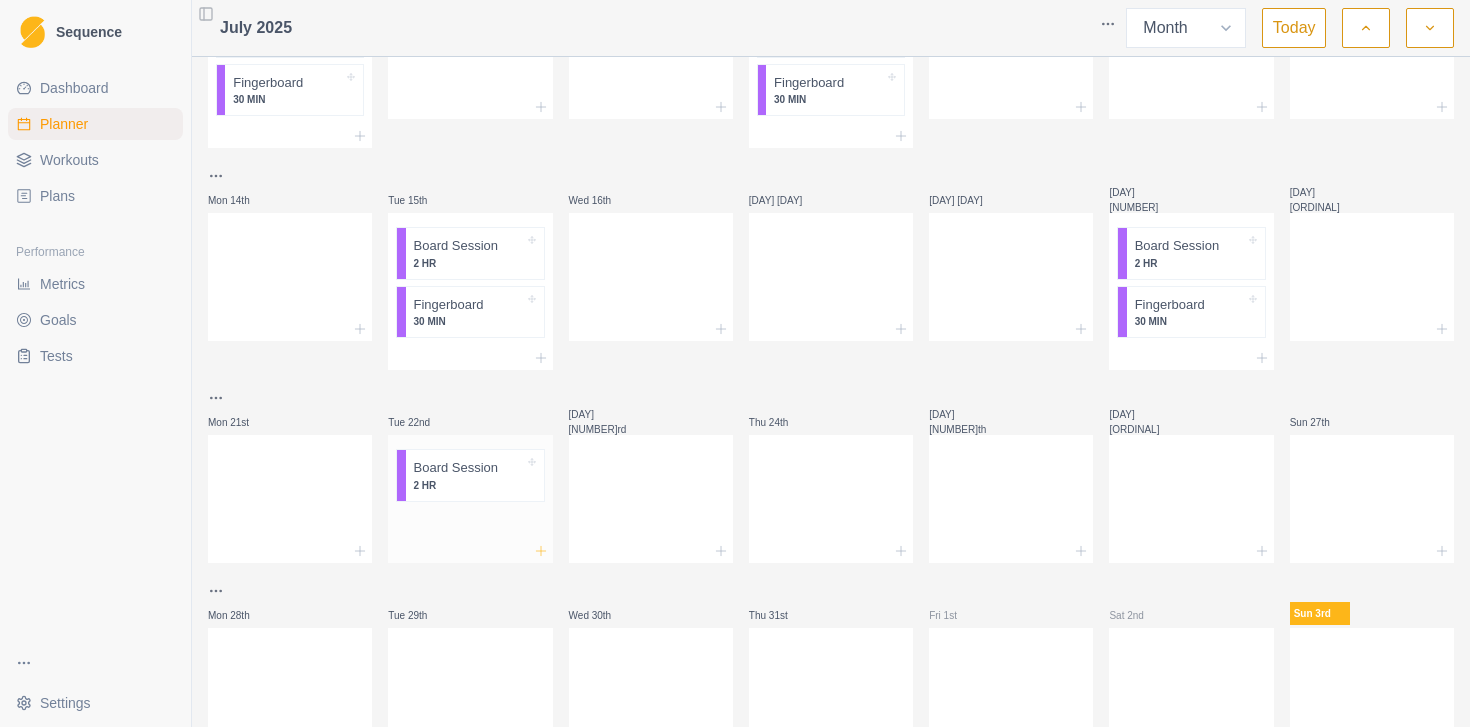 click 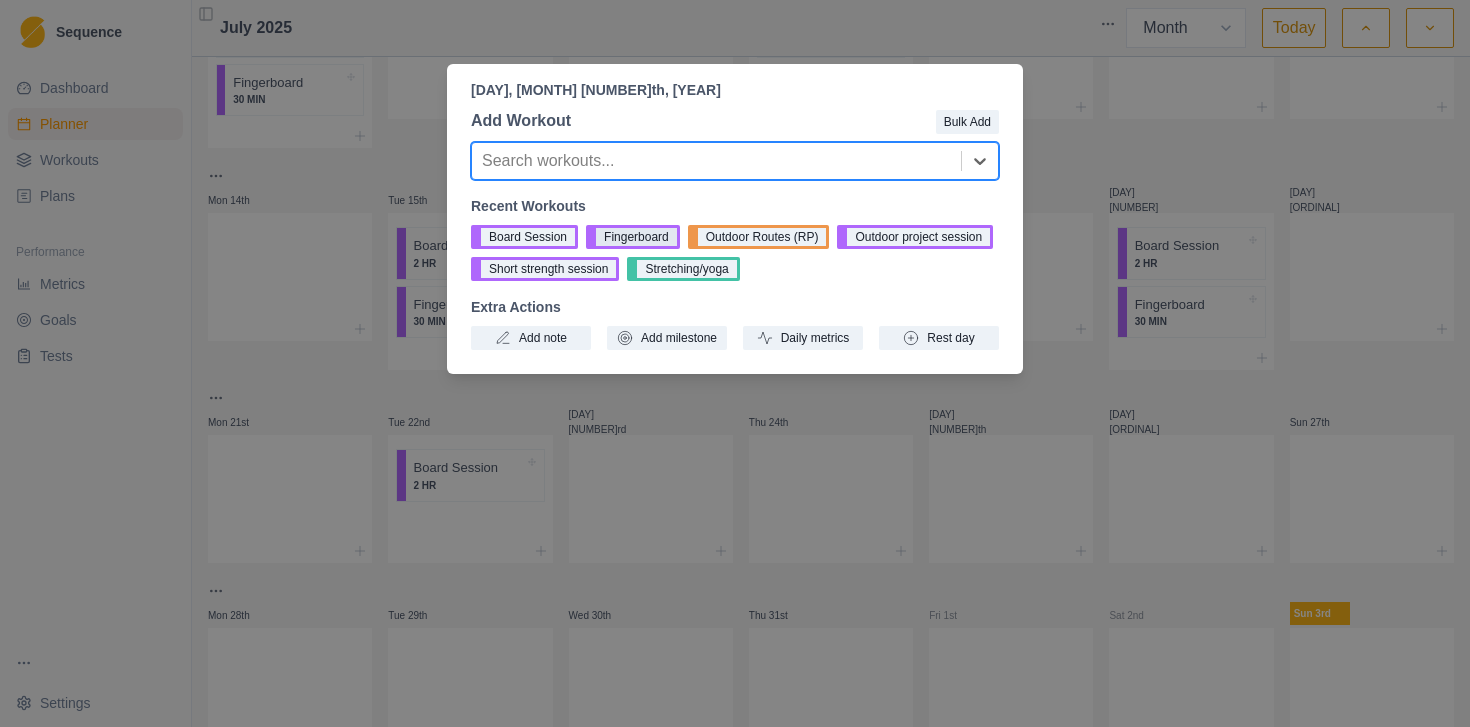 click on "Fingerboard" at bounding box center (633, 237) 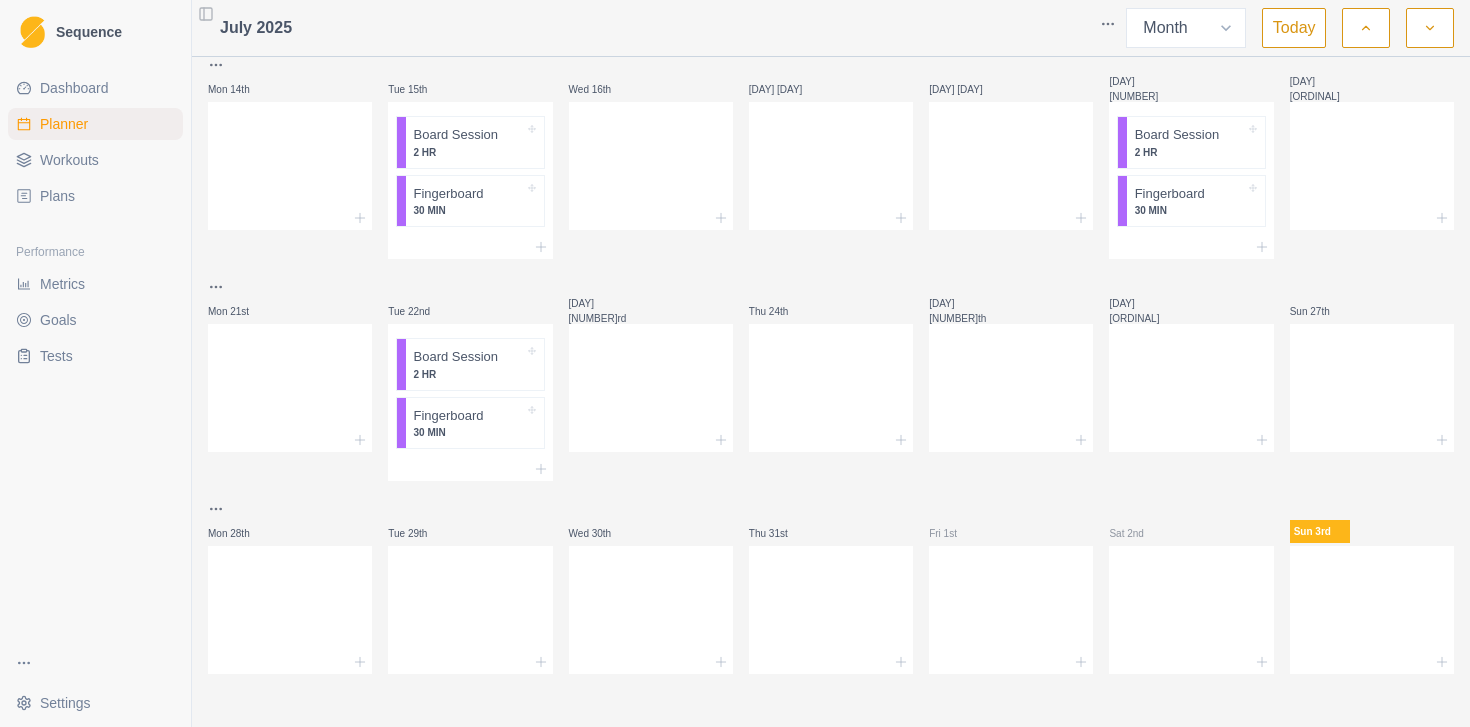 scroll, scrollTop: 460, scrollLeft: 0, axis: vertical 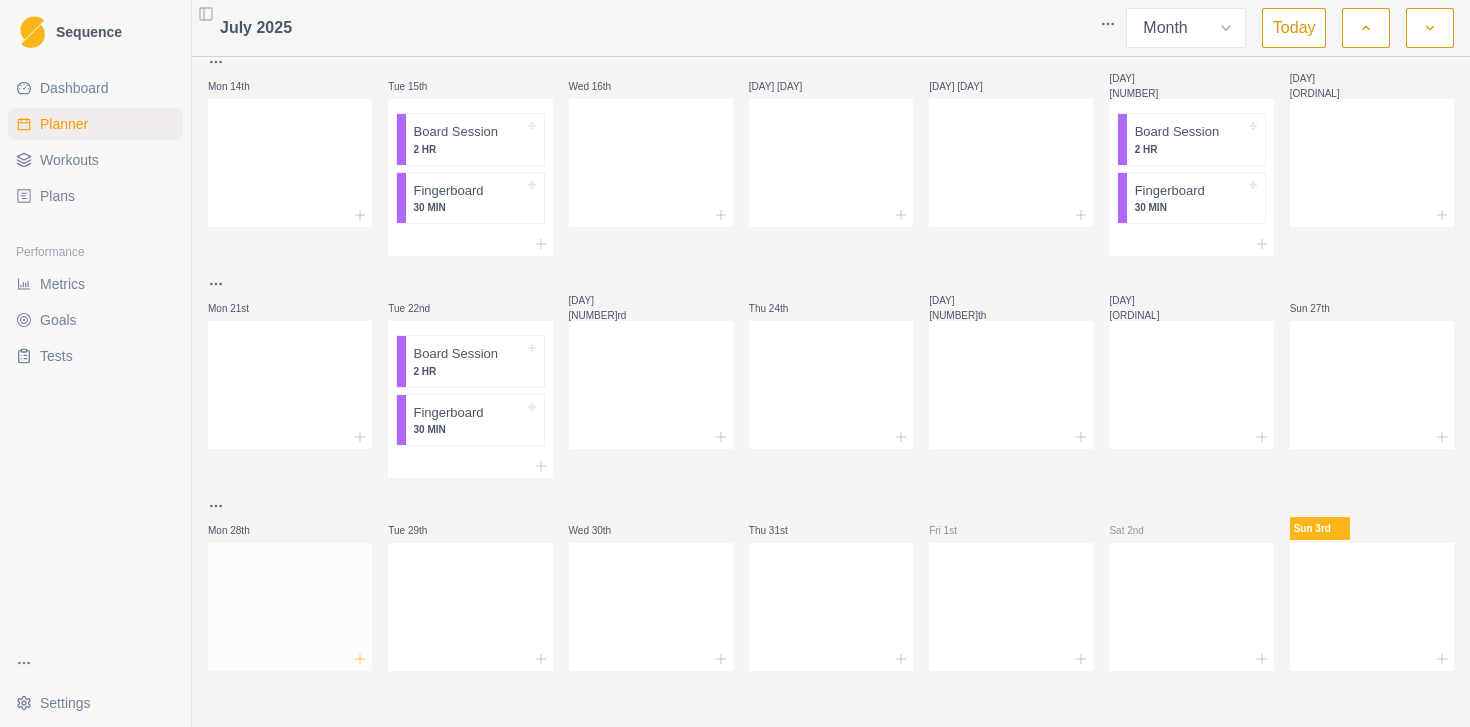 click 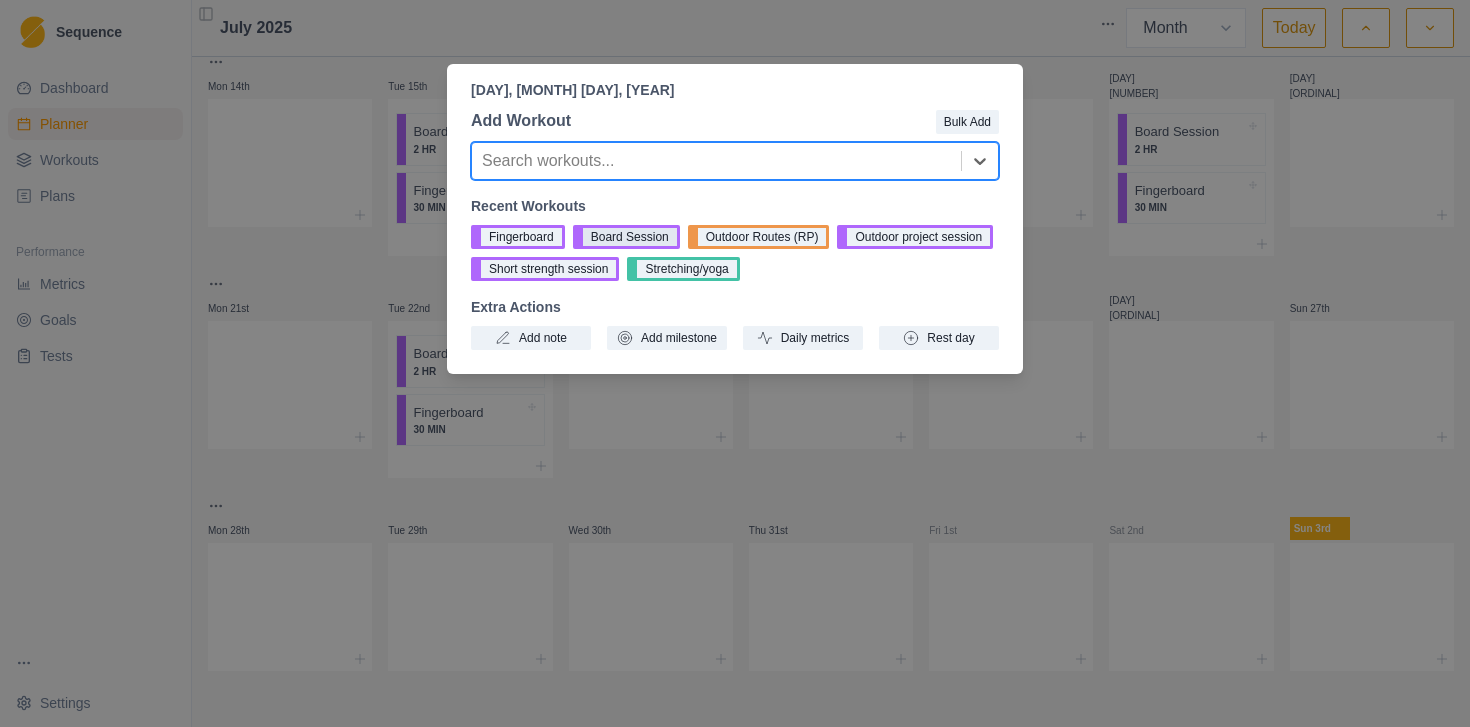 click on "Board Session" at bounding box center (626, 237) 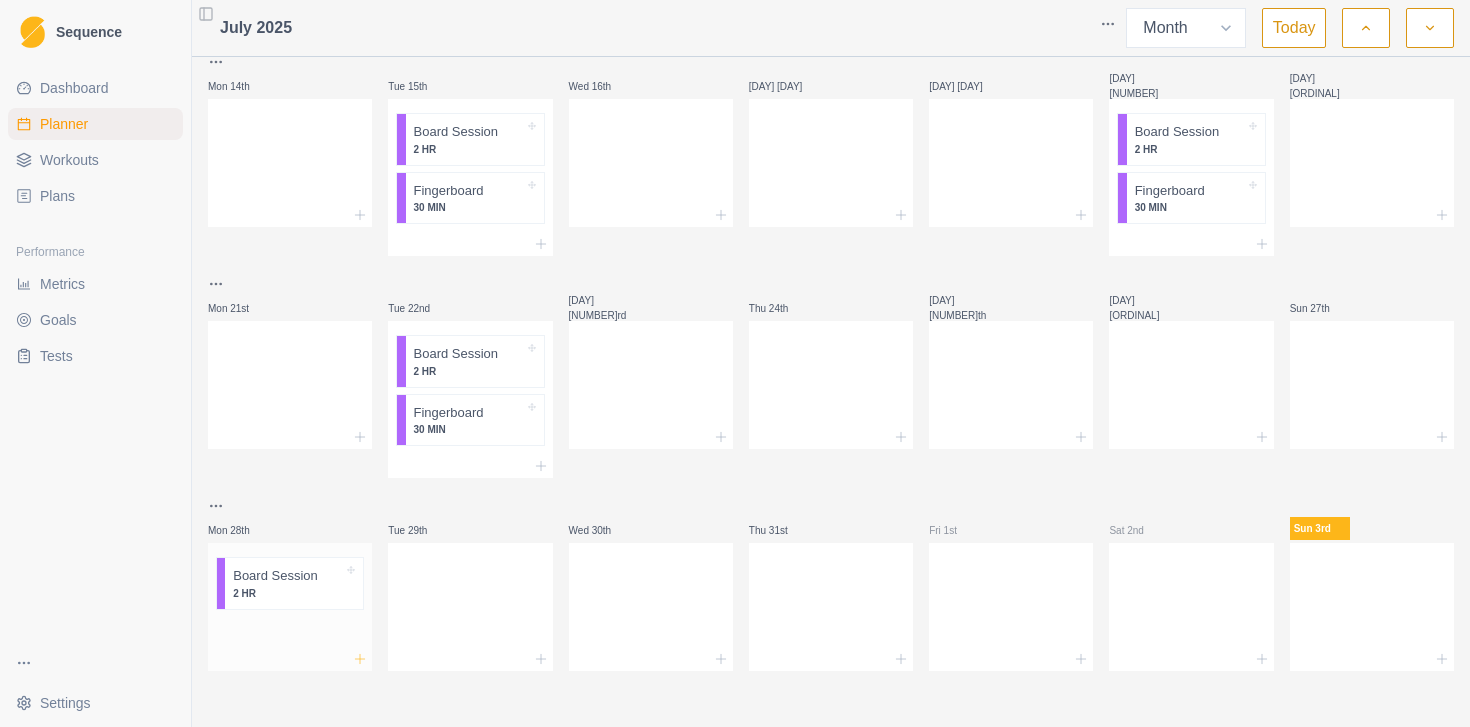 click 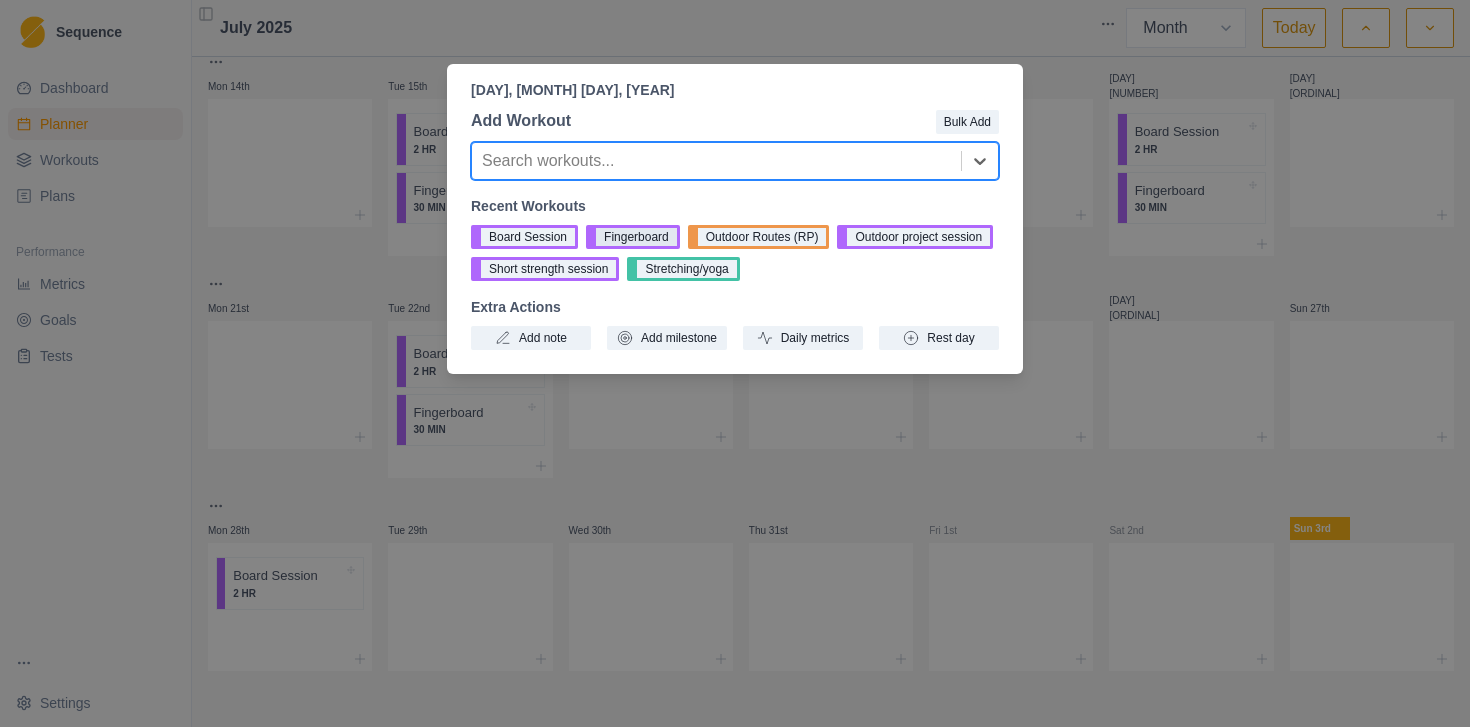 click on "Fingerboard" at bounding box center (633, 237) 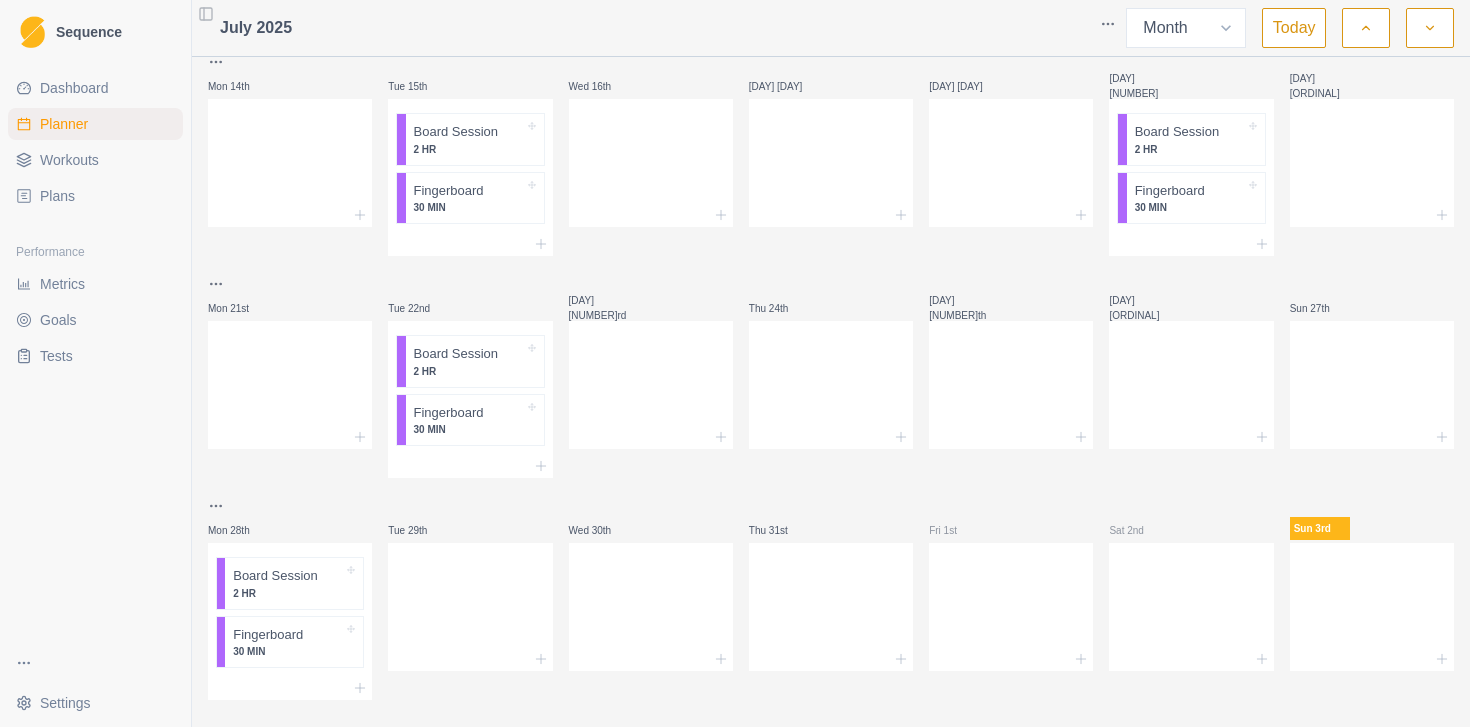 scroll, scrollTop: 489, scrollLeft: 0, axis: vertical 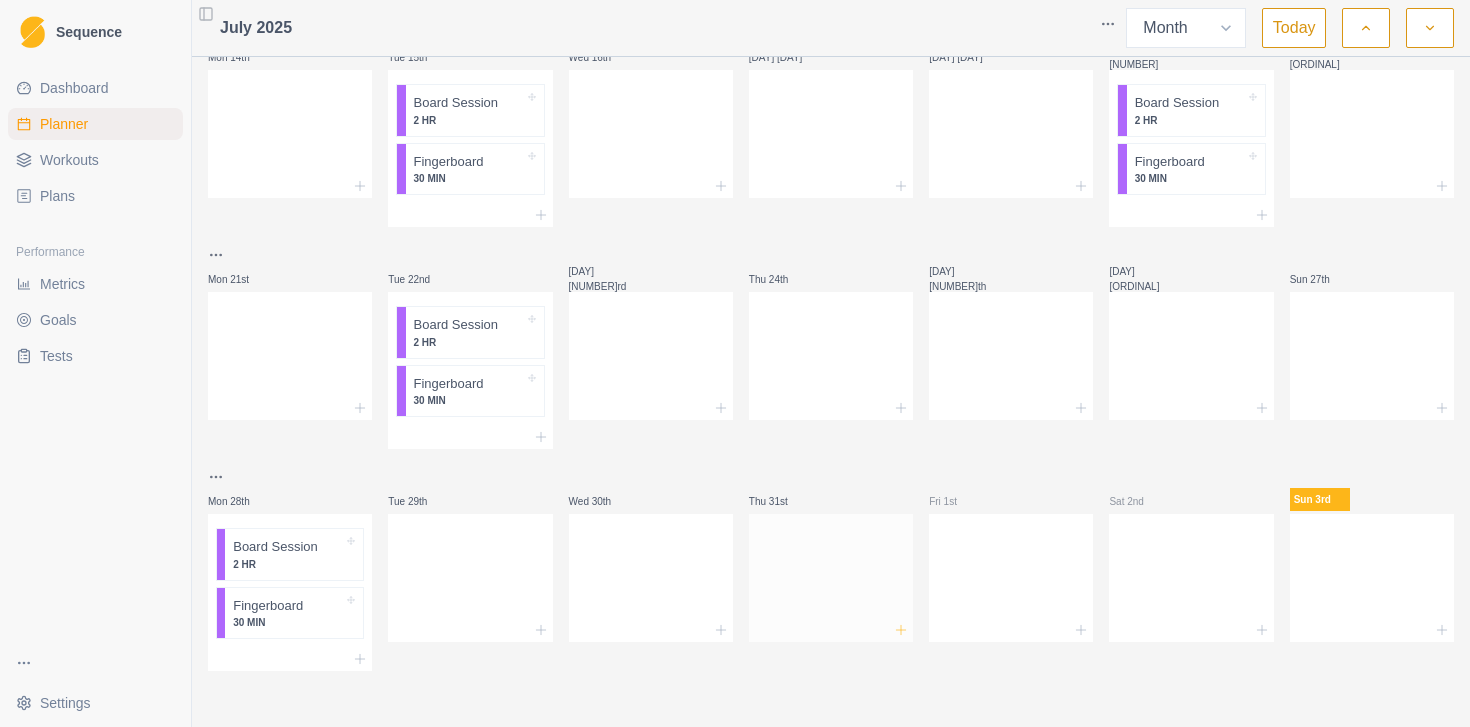click 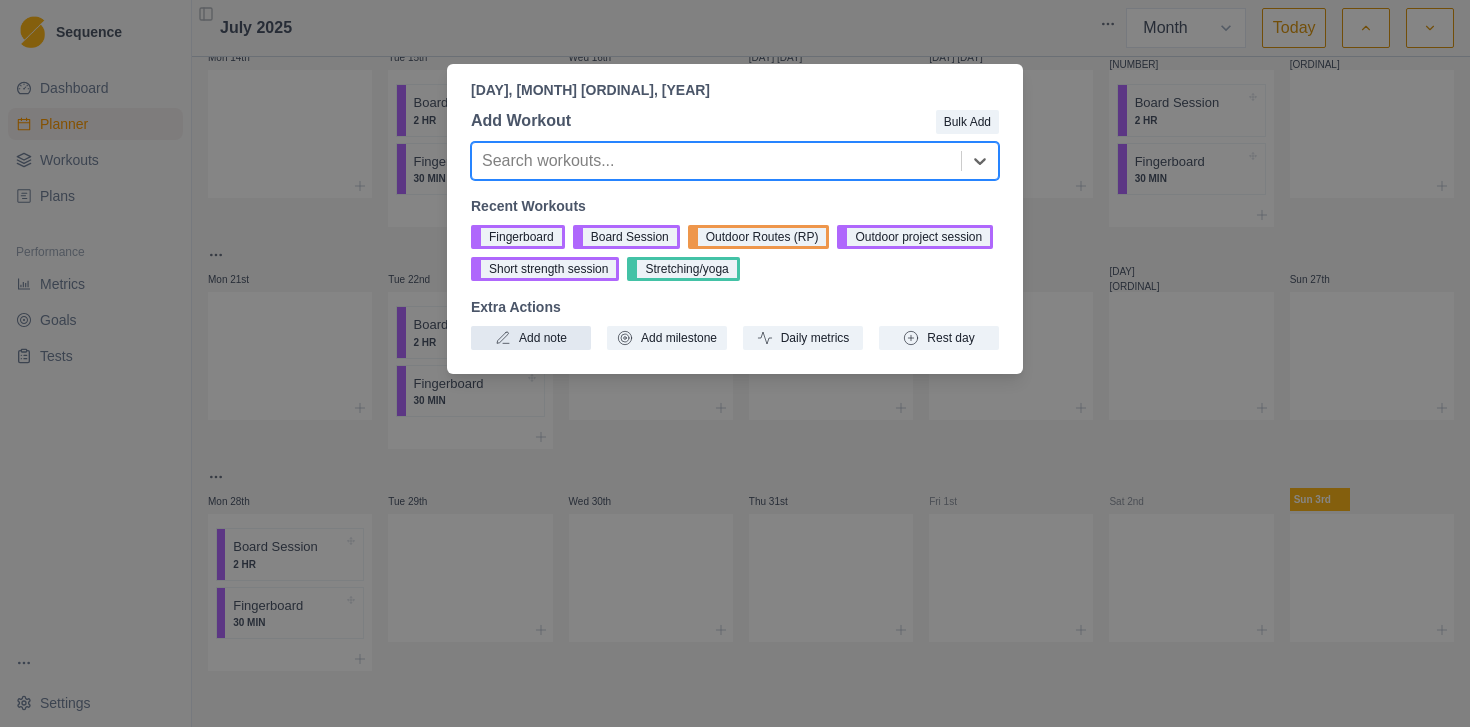 click on "Add note" at bounding box center (531, 338) 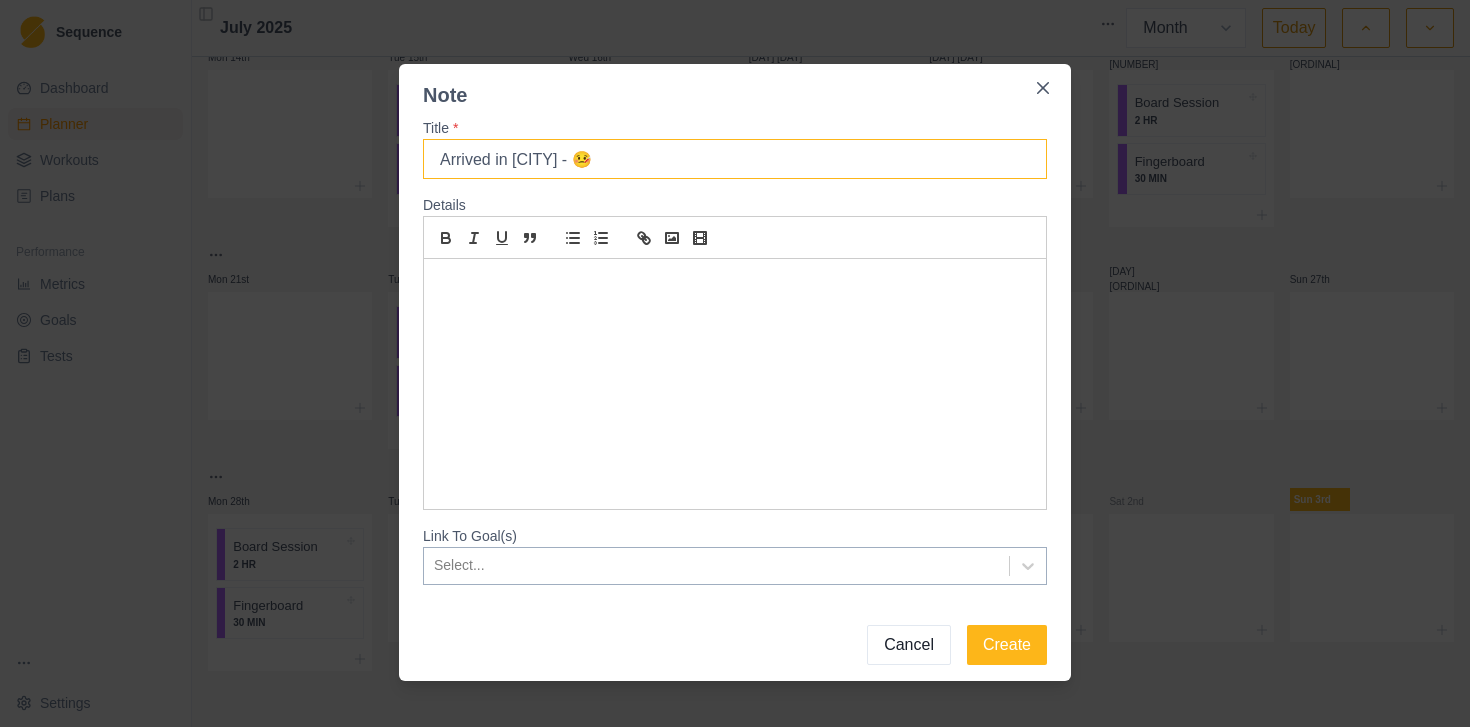 click on "Arrived in [CITY] - 🤒" at bounding box center (735, 159) 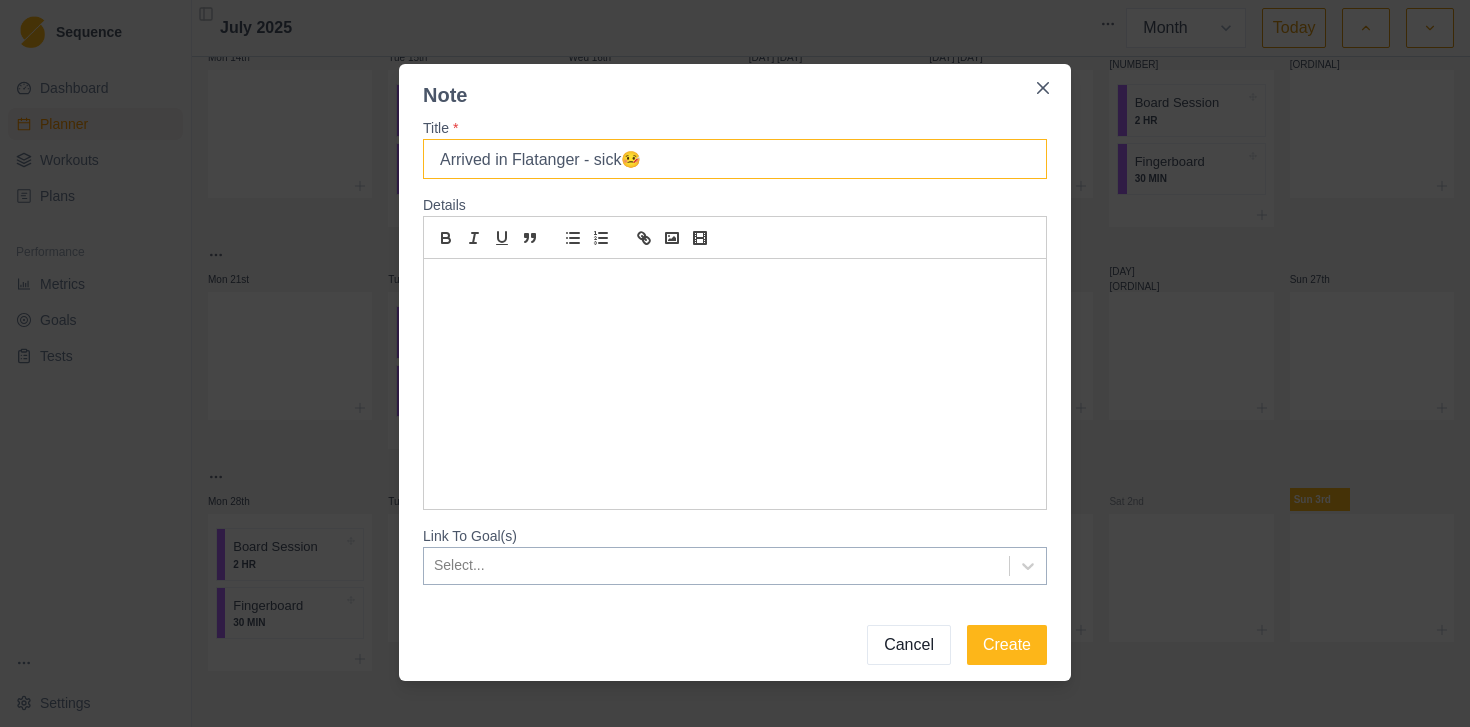 type on "Arrived in Flatanger - sick🤒" 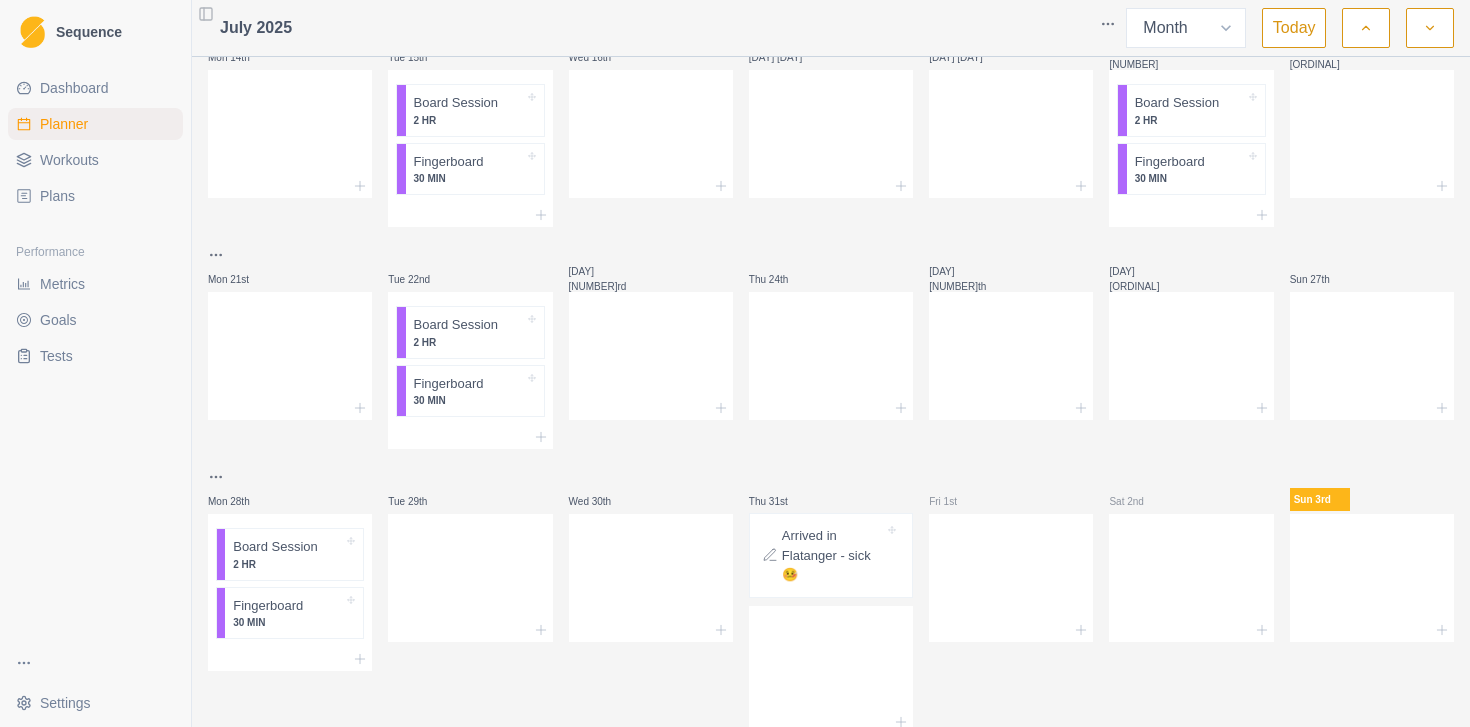 click on "Arrived in Flatanger - sick🤒" at bounding box center [833, 555] 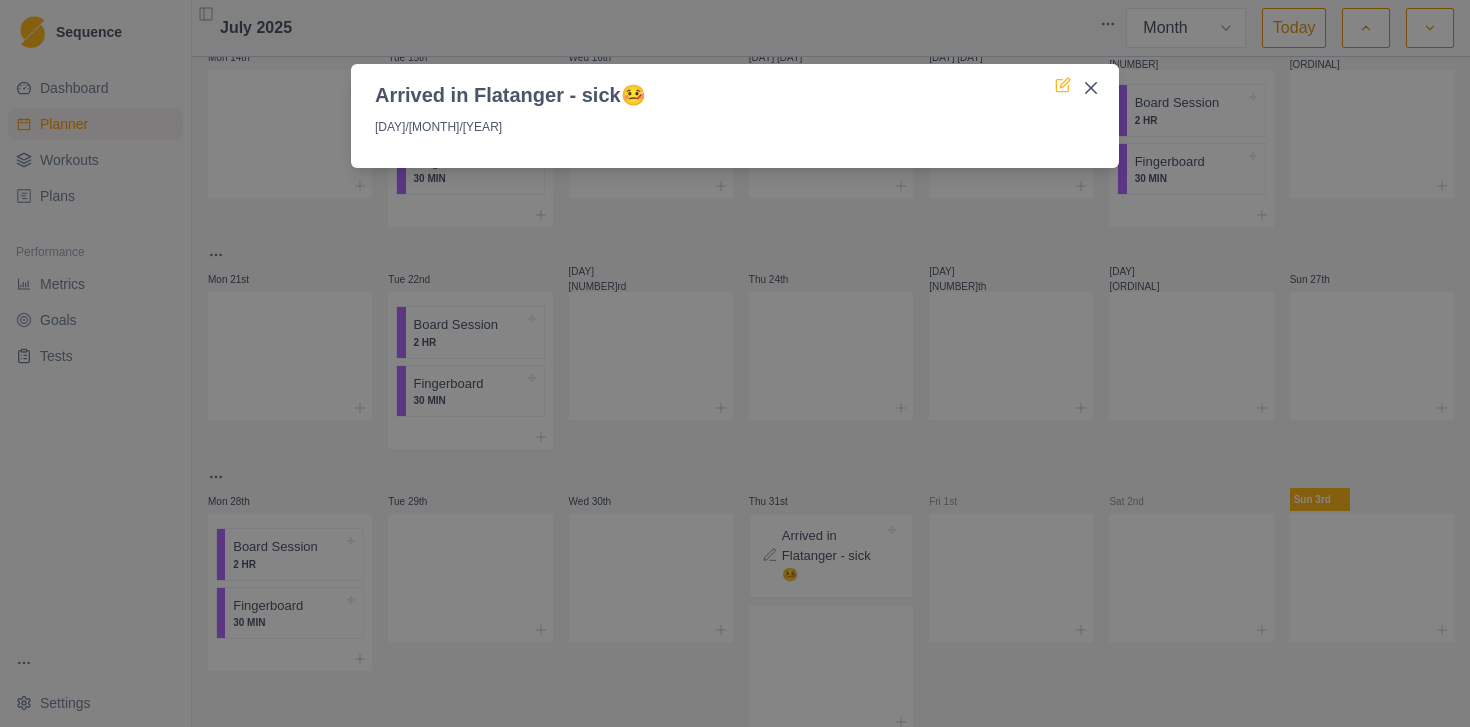 click 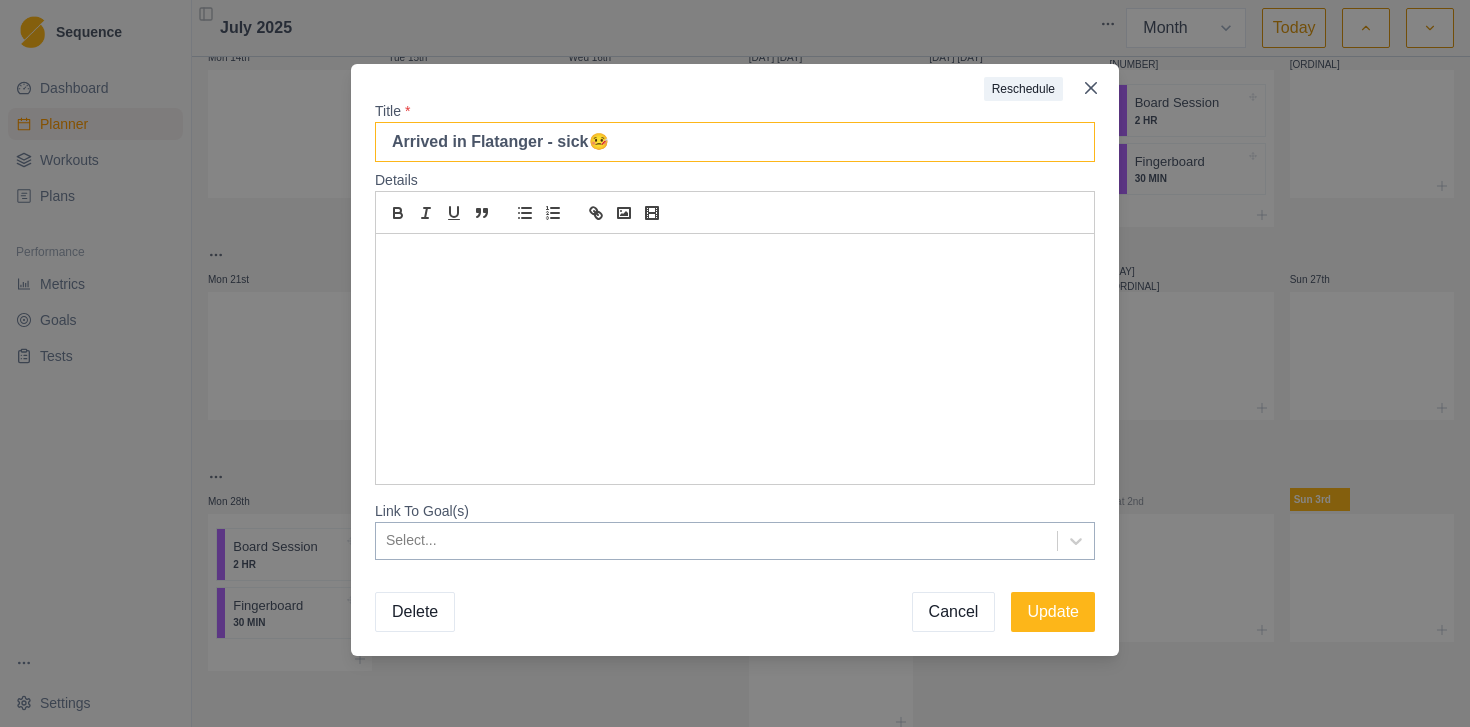 click on "Arrived in Flatanger - sick🤒" at bounding box center [735, 142] 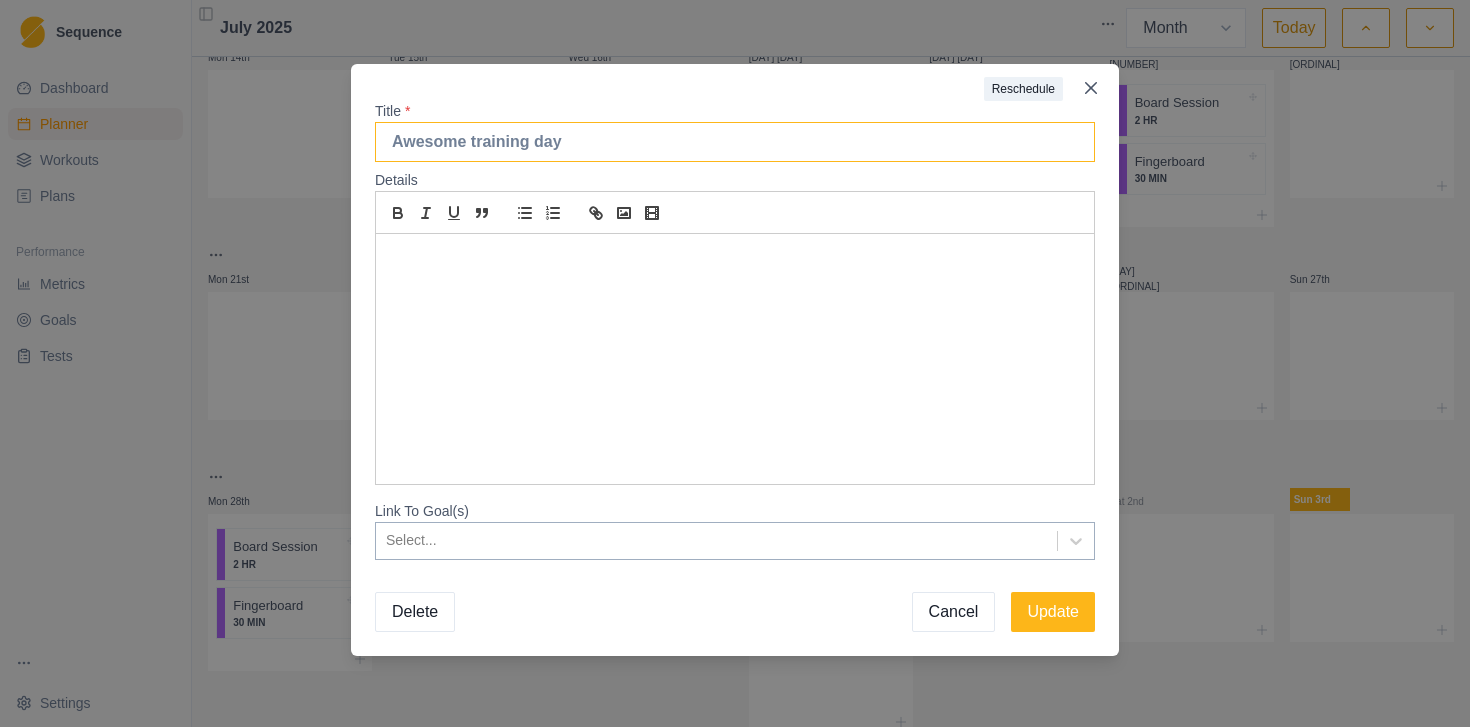 type 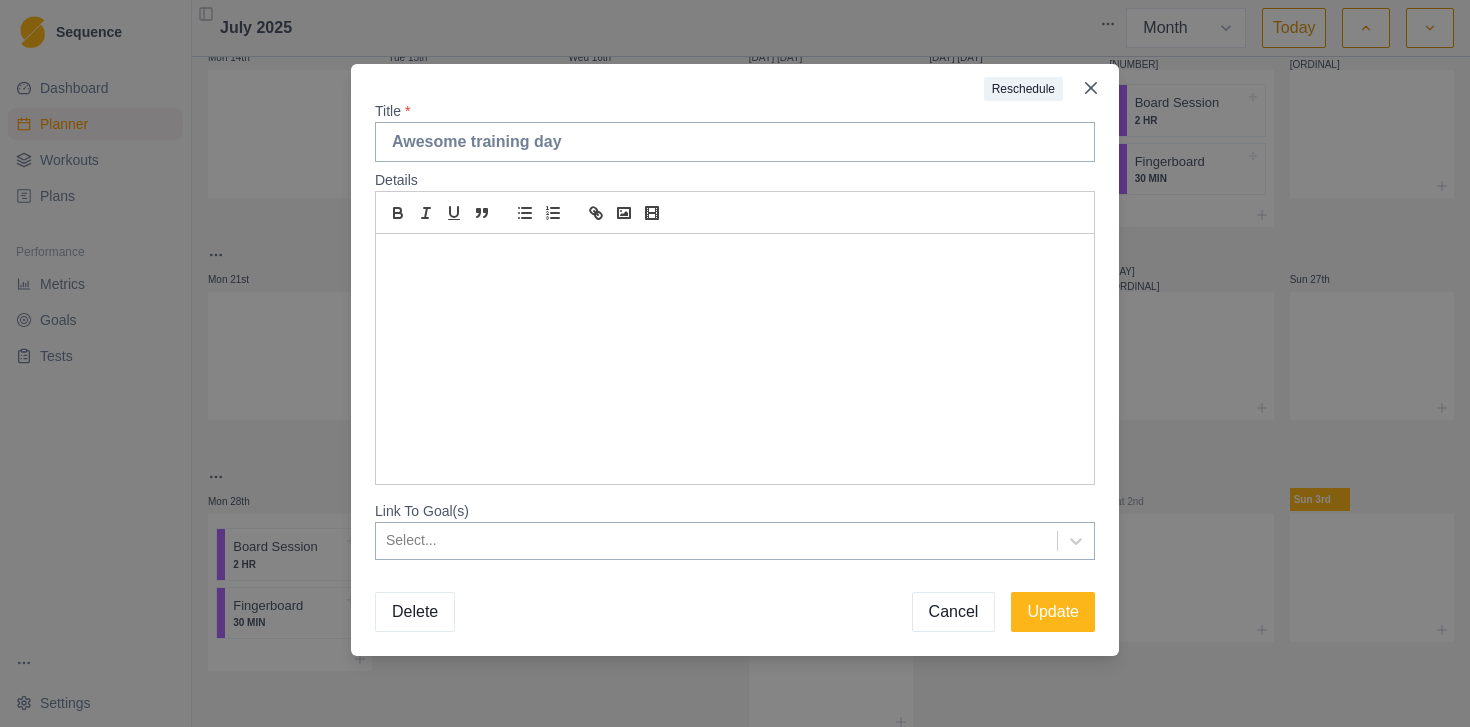 click on "Cancel" at bounding box center (954, 612) 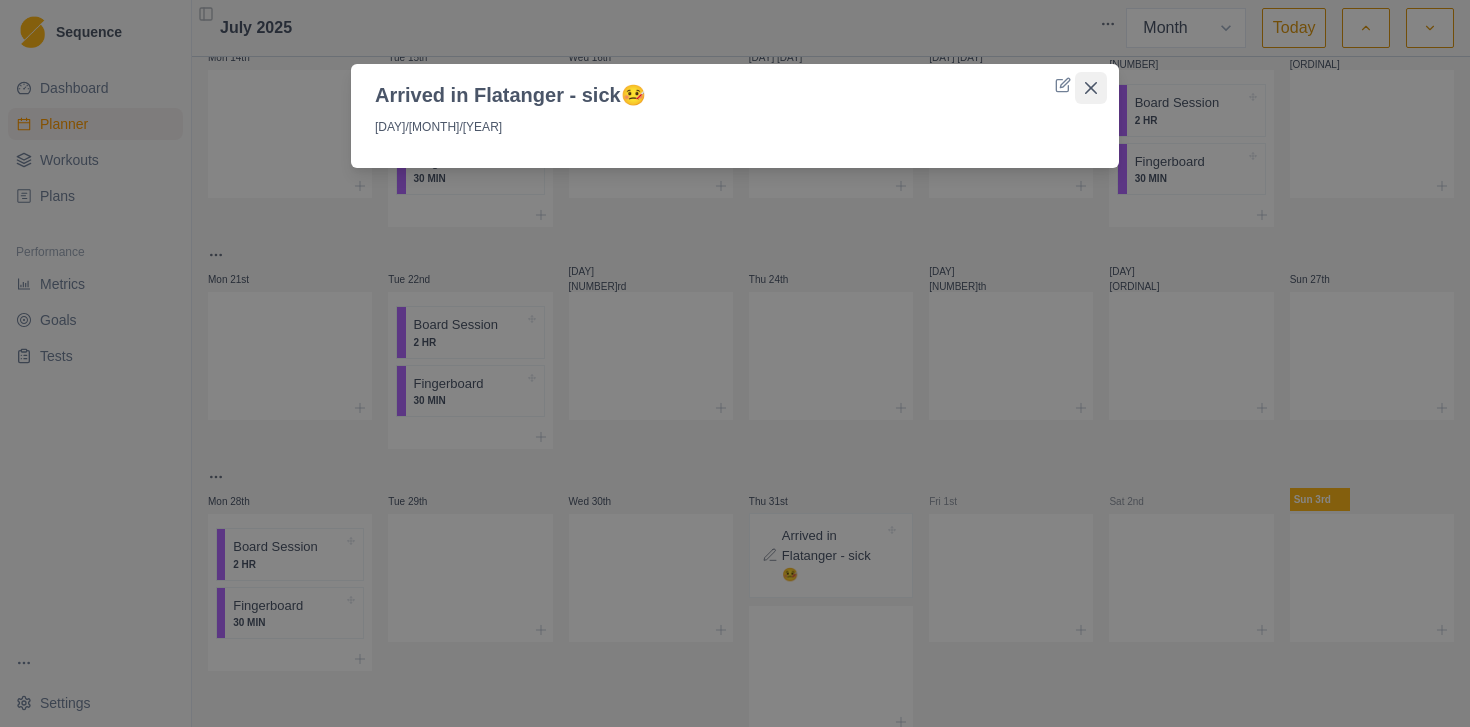 click 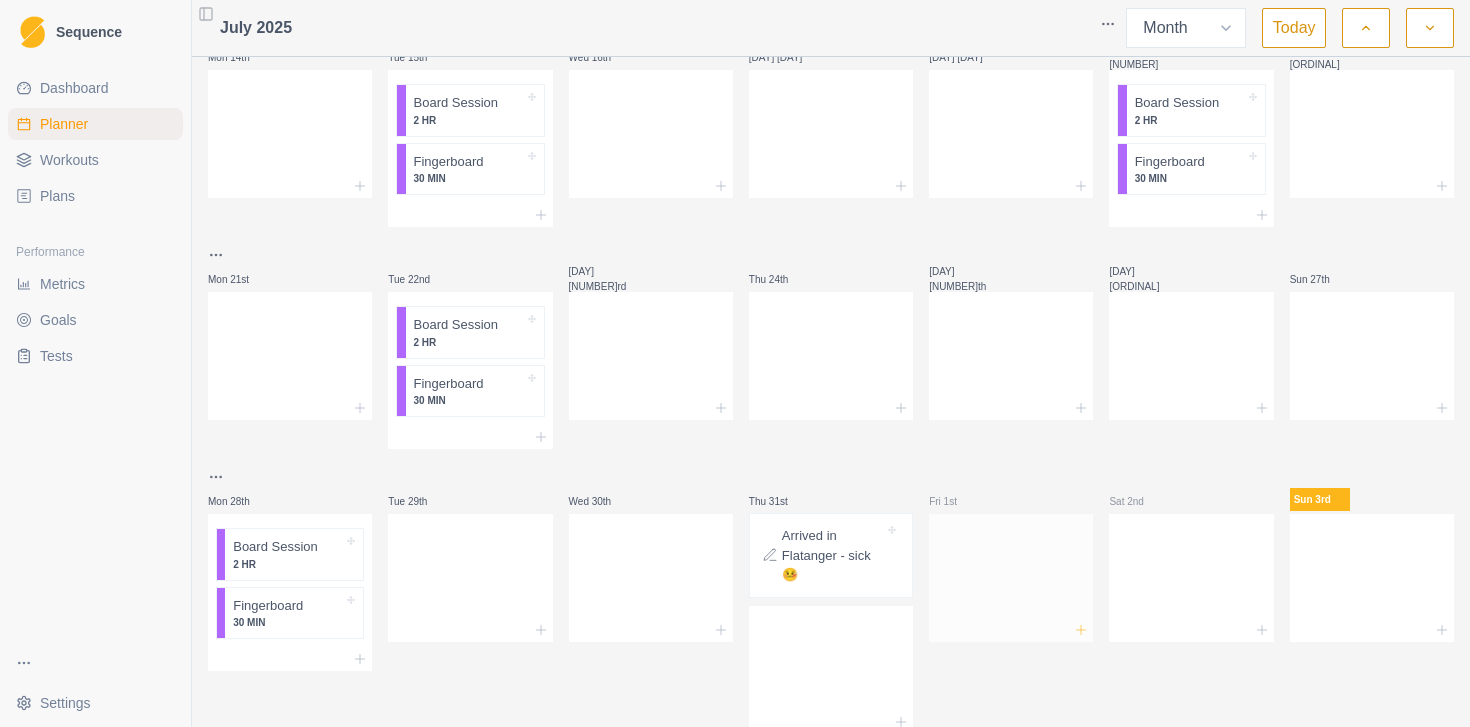 click 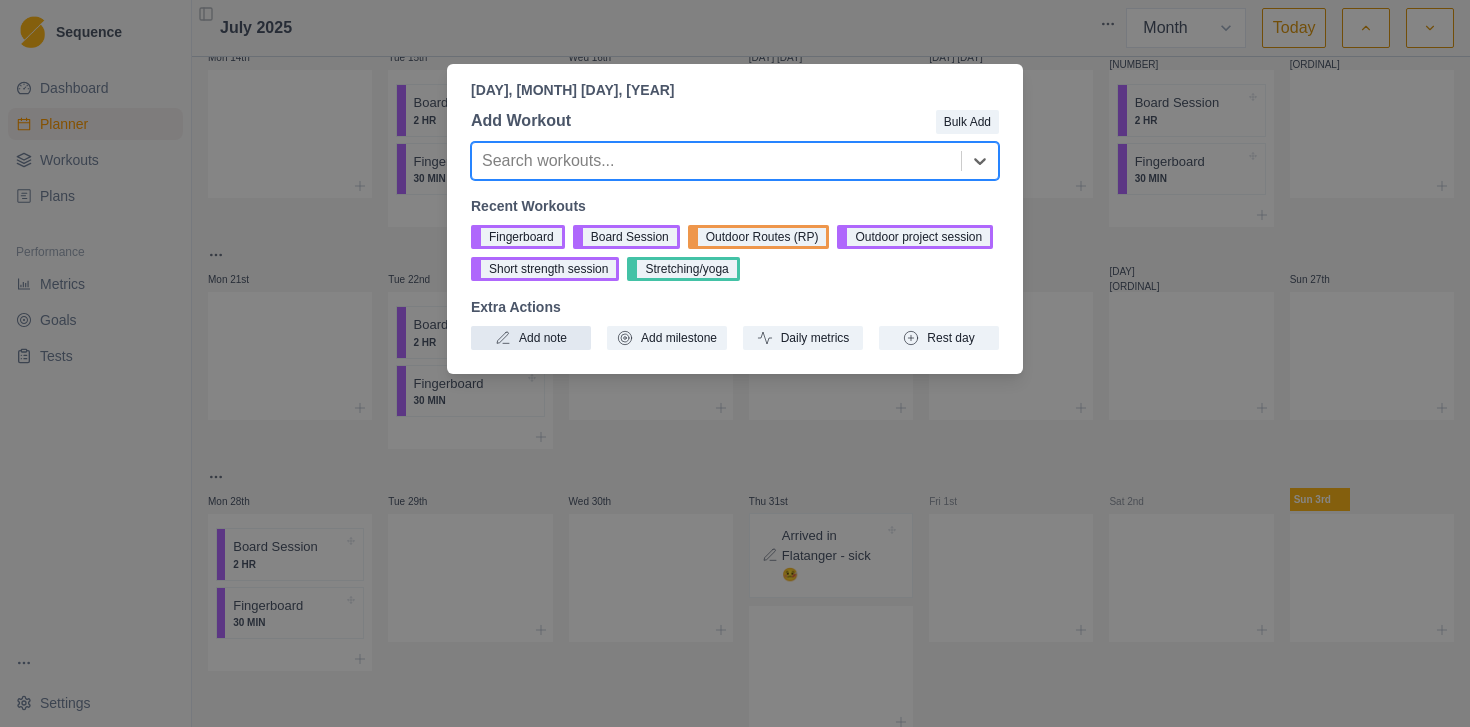 click on "Add note" at bounding box center (531, 338) 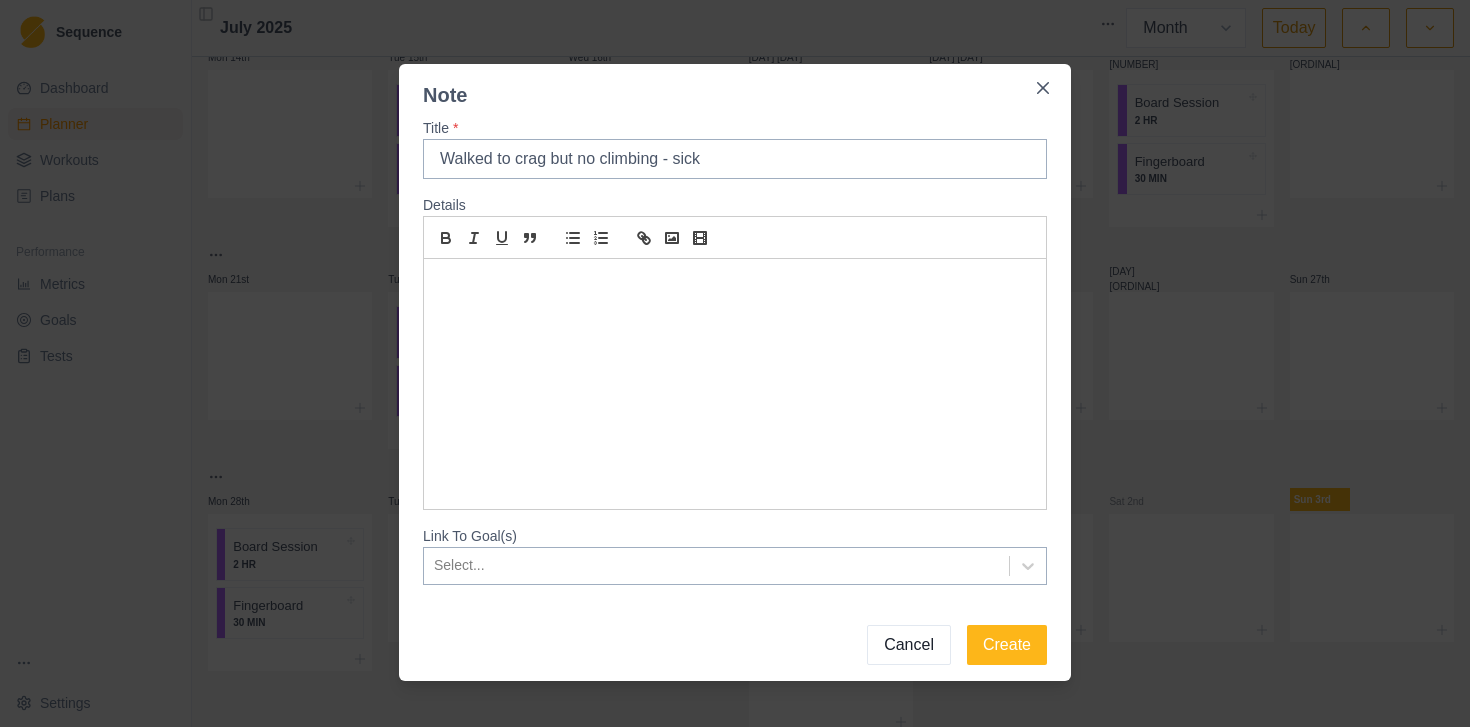 type on "Walked to crag but no climbing - sick" 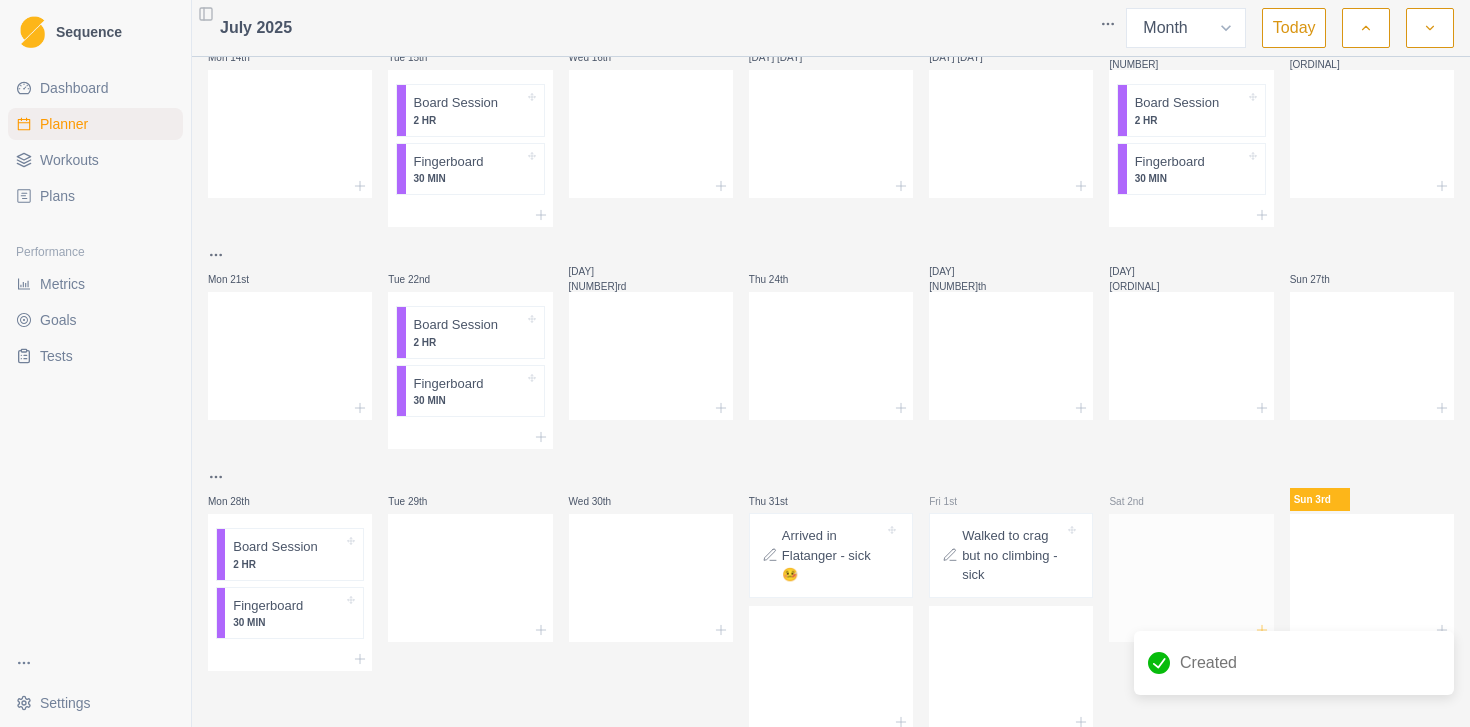 click 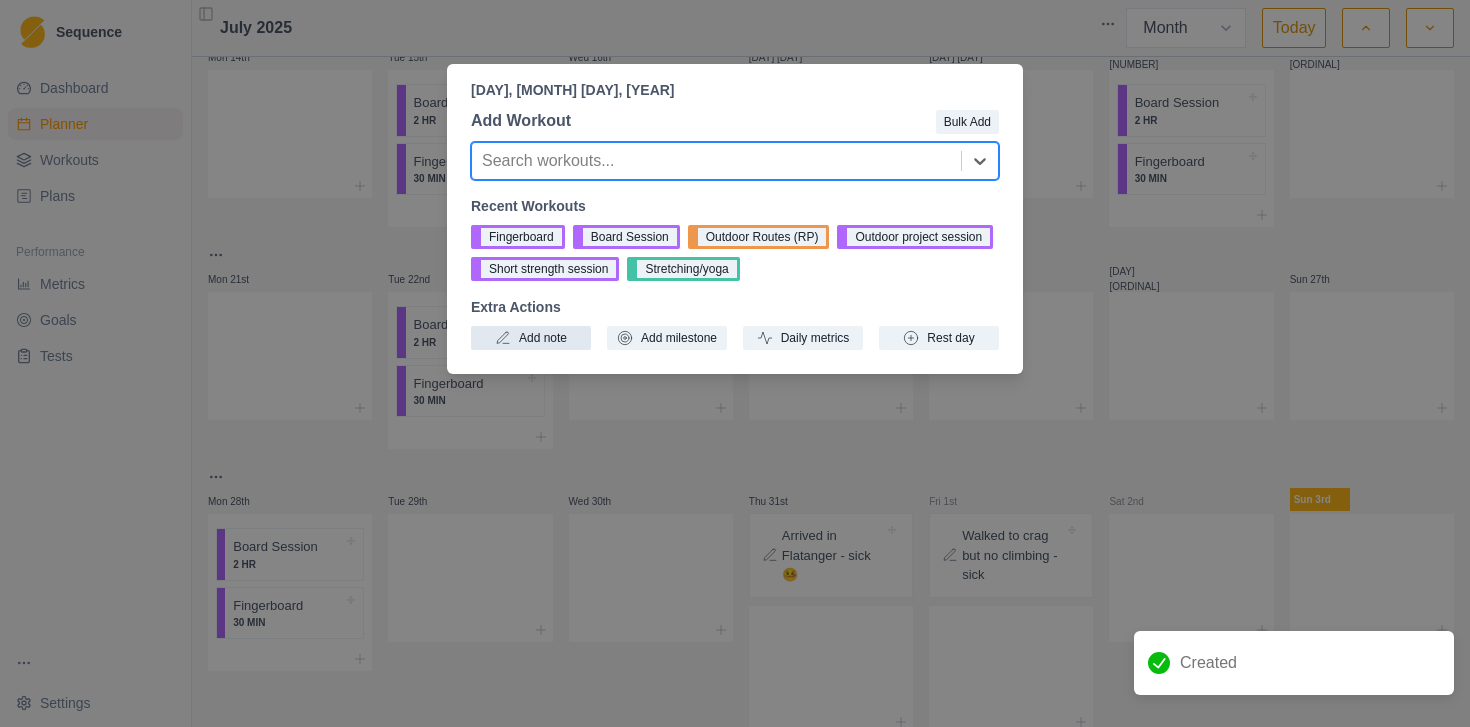 click on "Add note" at bounding box center [531, 338] 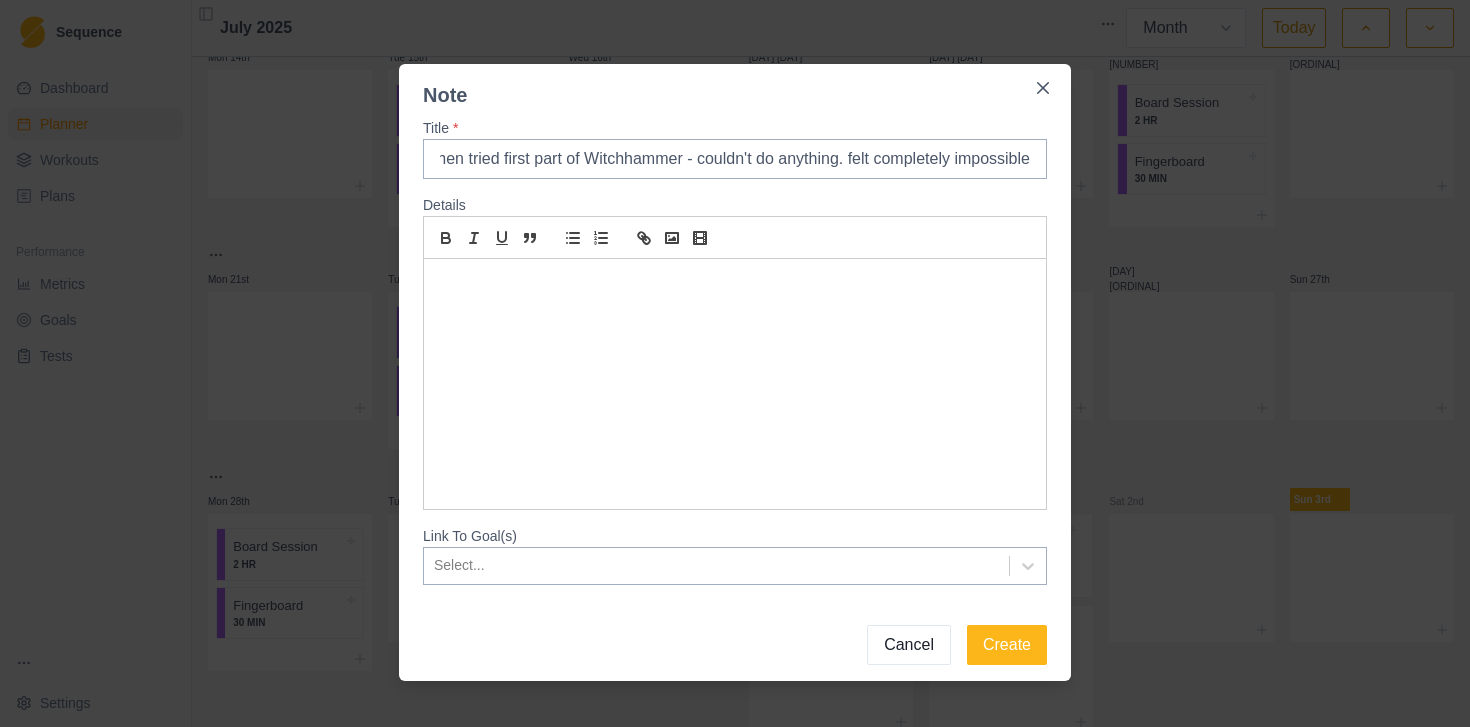 scroll, scrollTop: 0, scrollLeft: 123, axis: horizontal 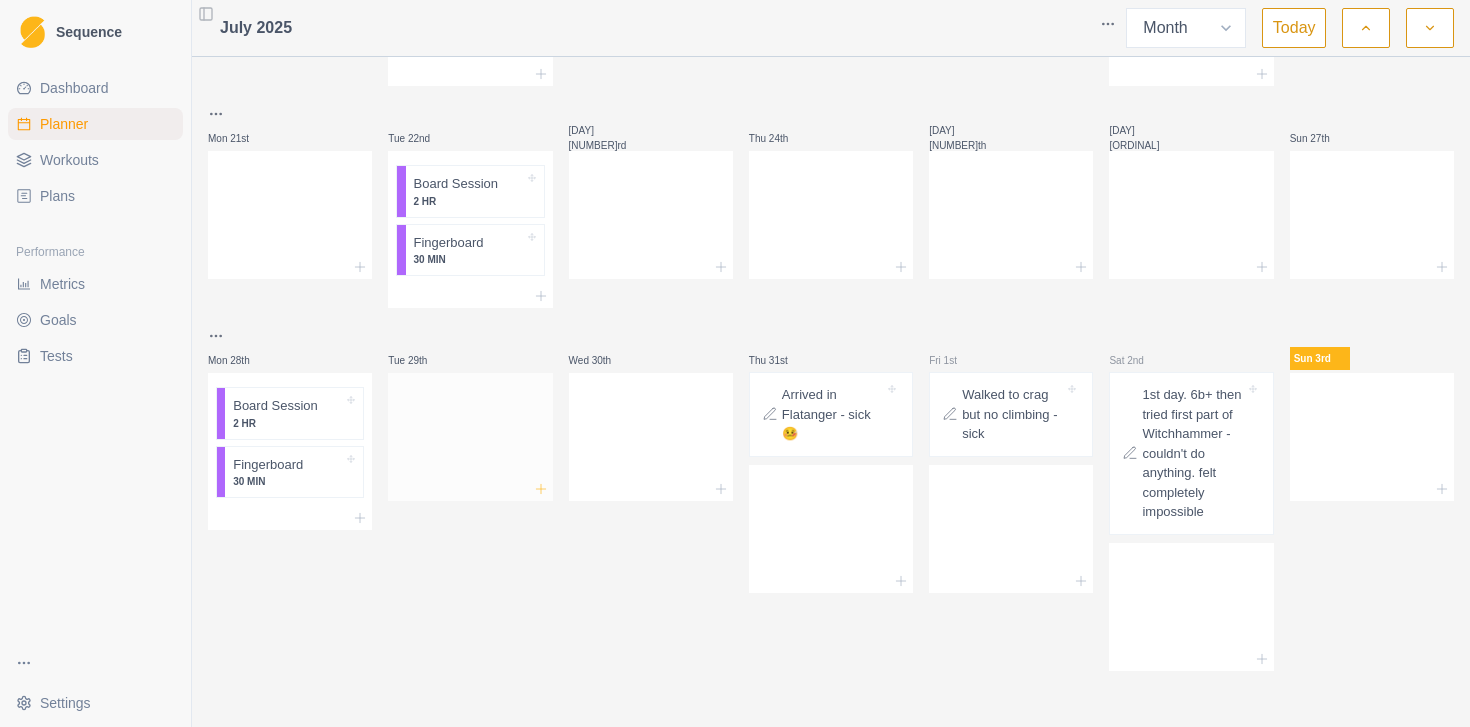 click 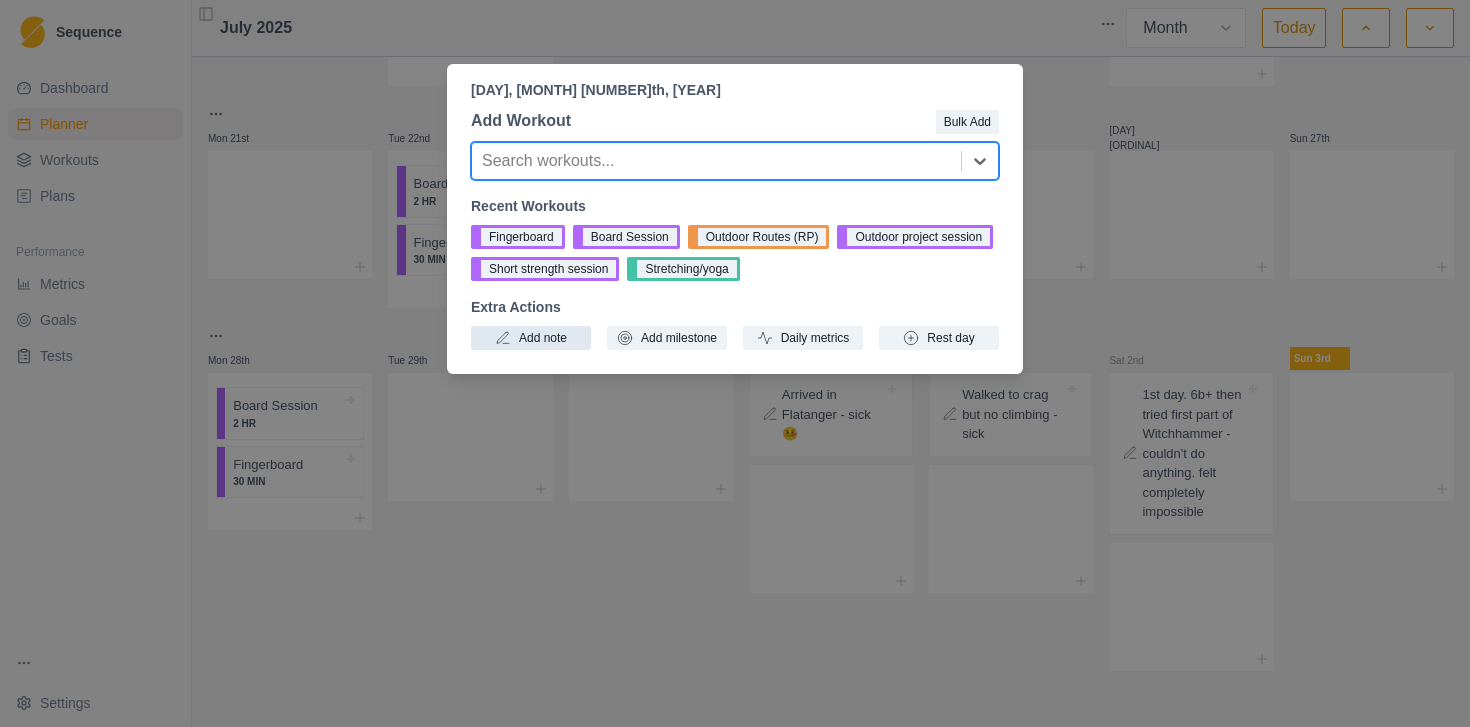 click on "Add note" at bounding box center [531, 338] 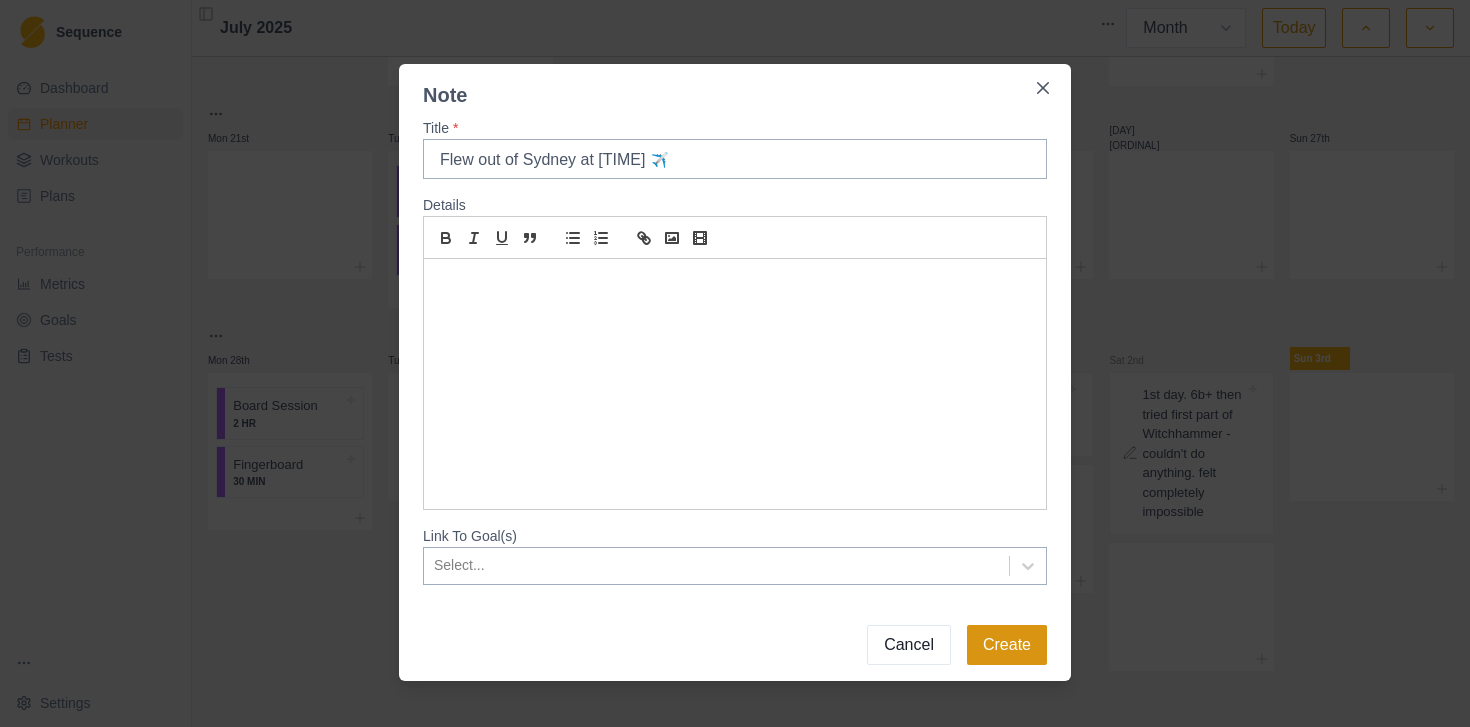 type on "Flew out of Sydney at [TIME] ✈️" 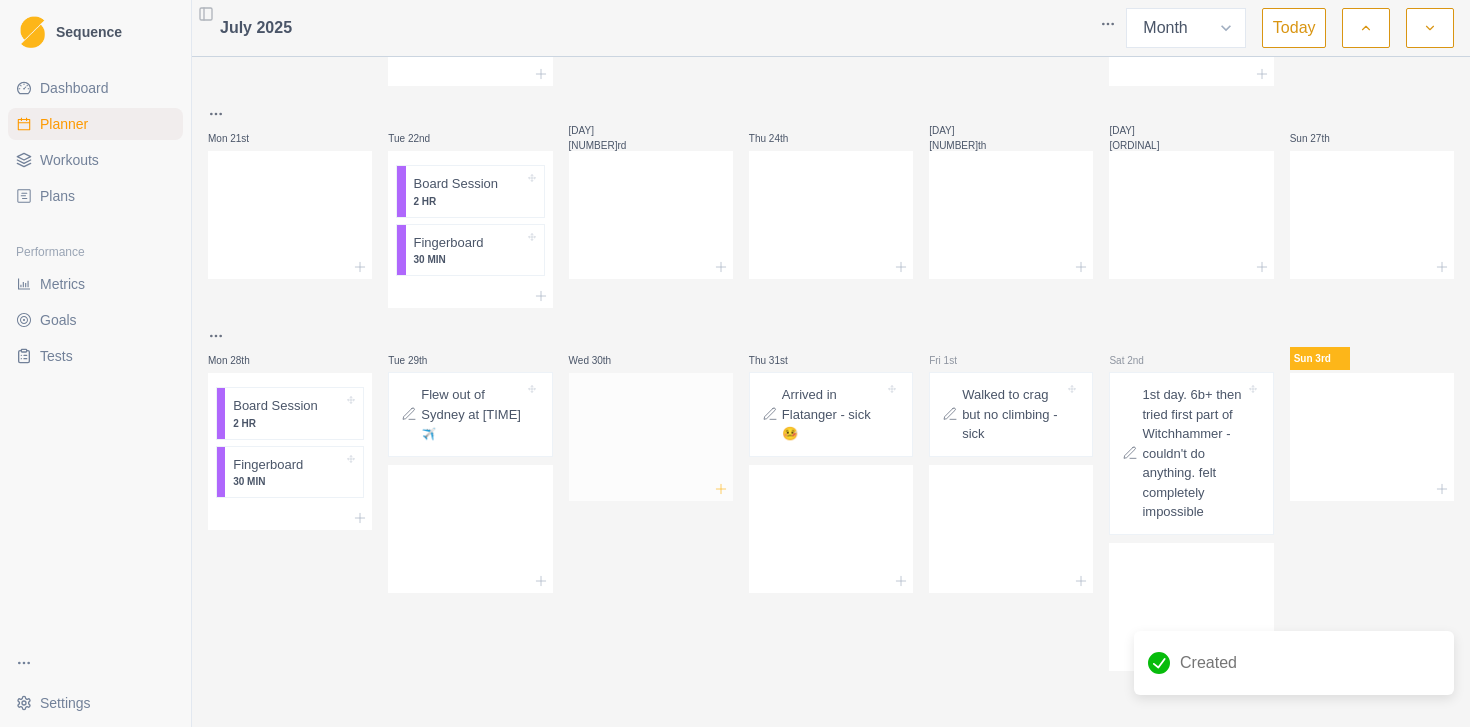 click 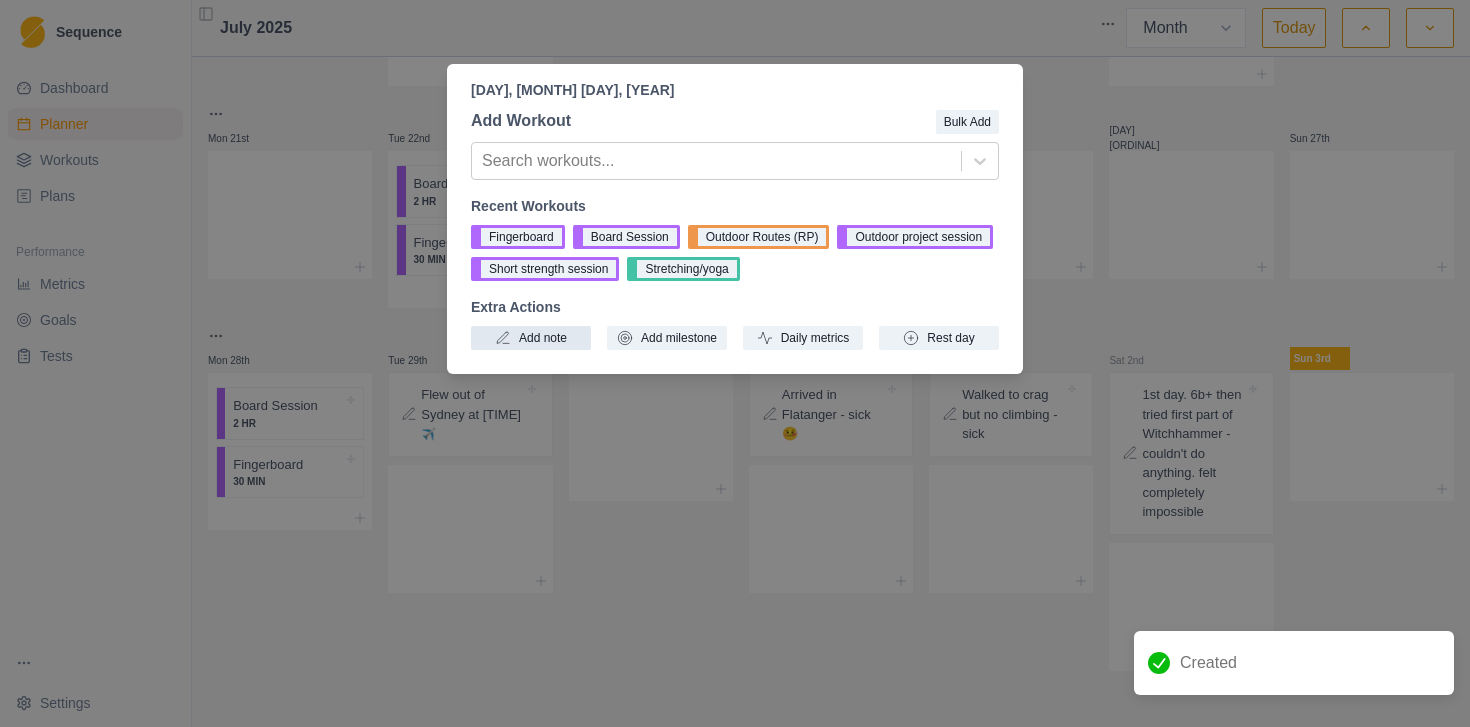 click on "Add note" at bounding box center [531, 338] 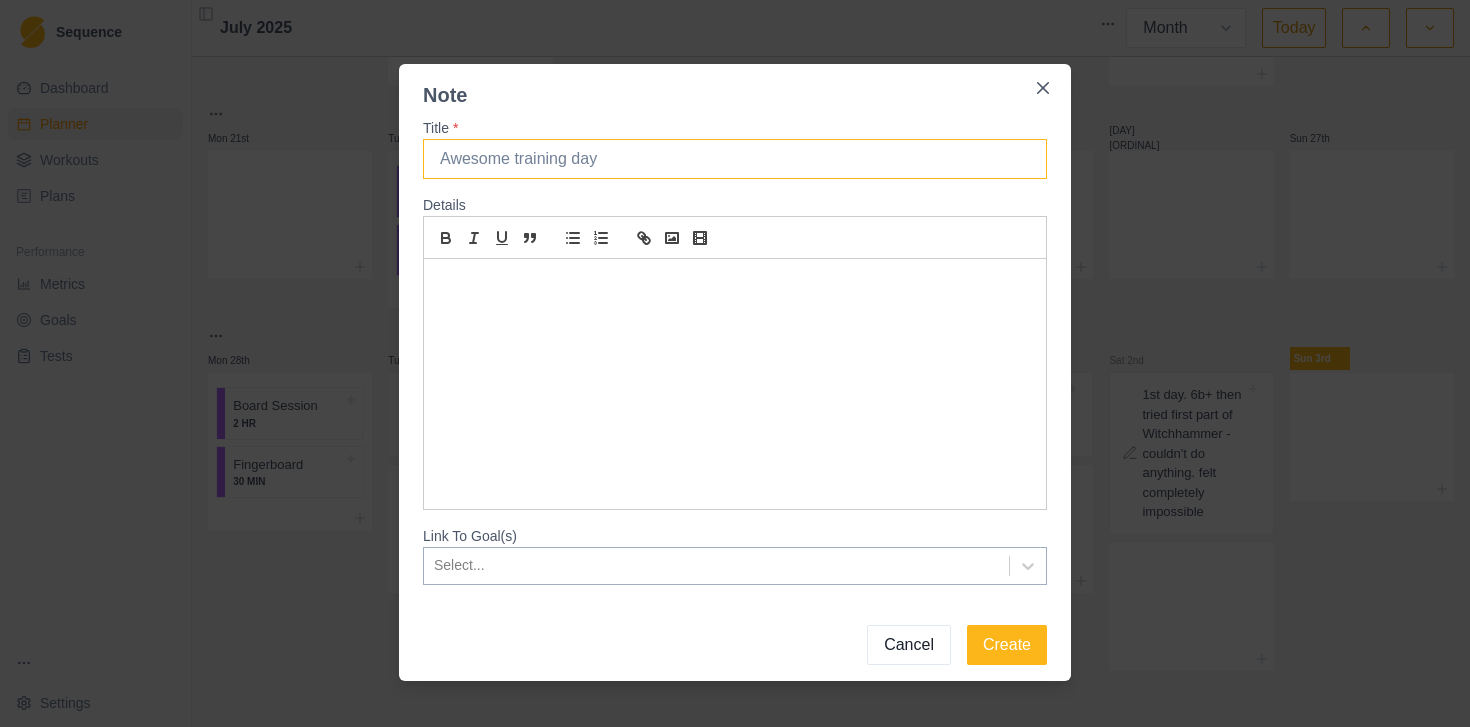 click on "Title *" at bounding box center [735, 159] 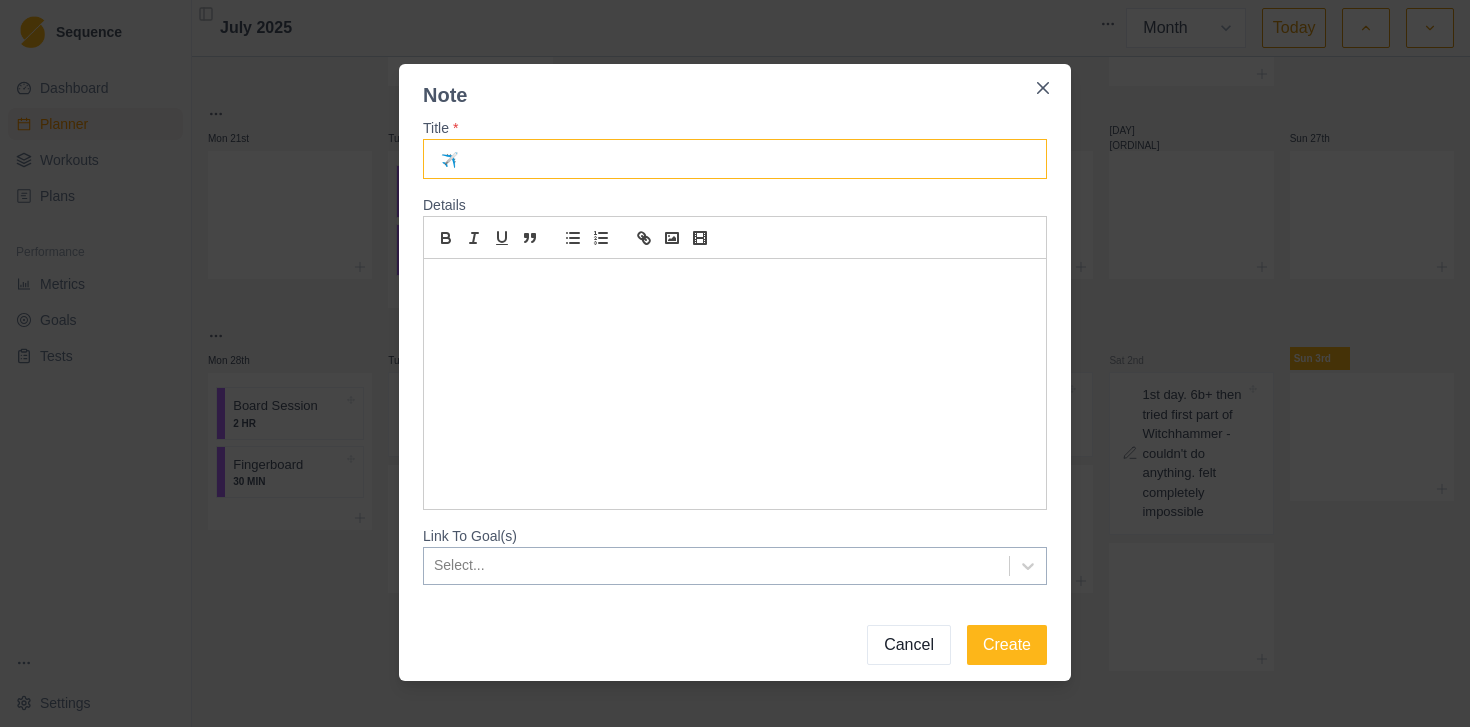 drag, startPoint x: 458, startPoint y: 157, endPoint x: 442, endPoint y: 157, distance: 16 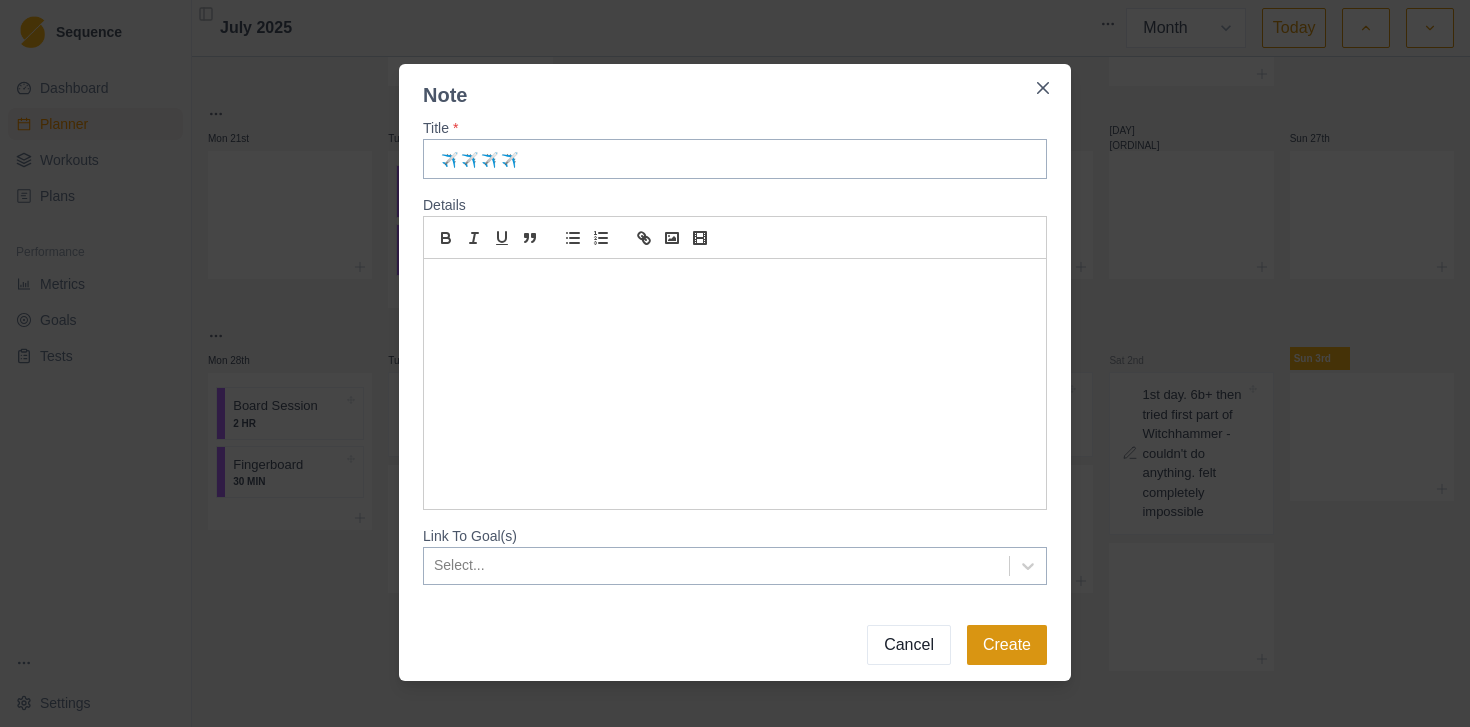 type on "✈️✈️✈️✈️" 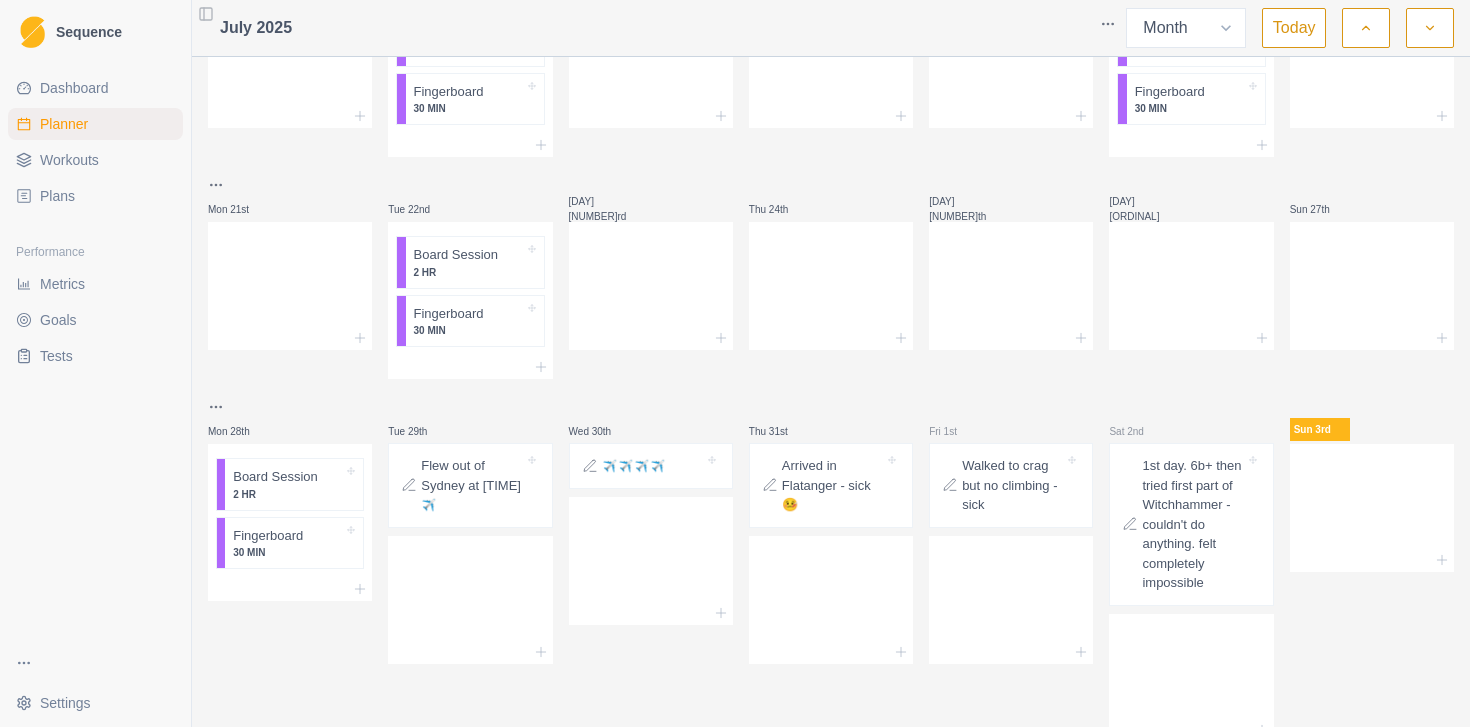 scroll, scrollTop: 549, scrollLeft: 0, axis: vertical 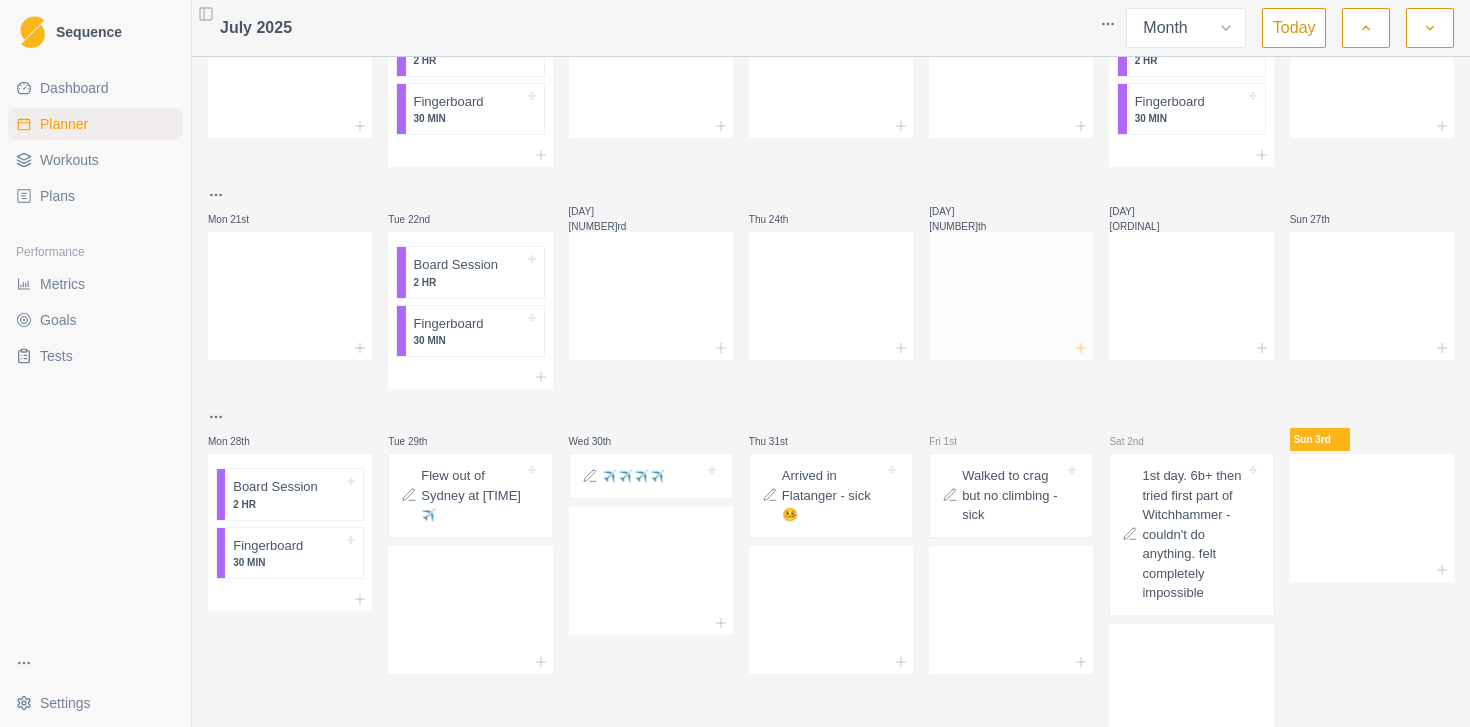 click 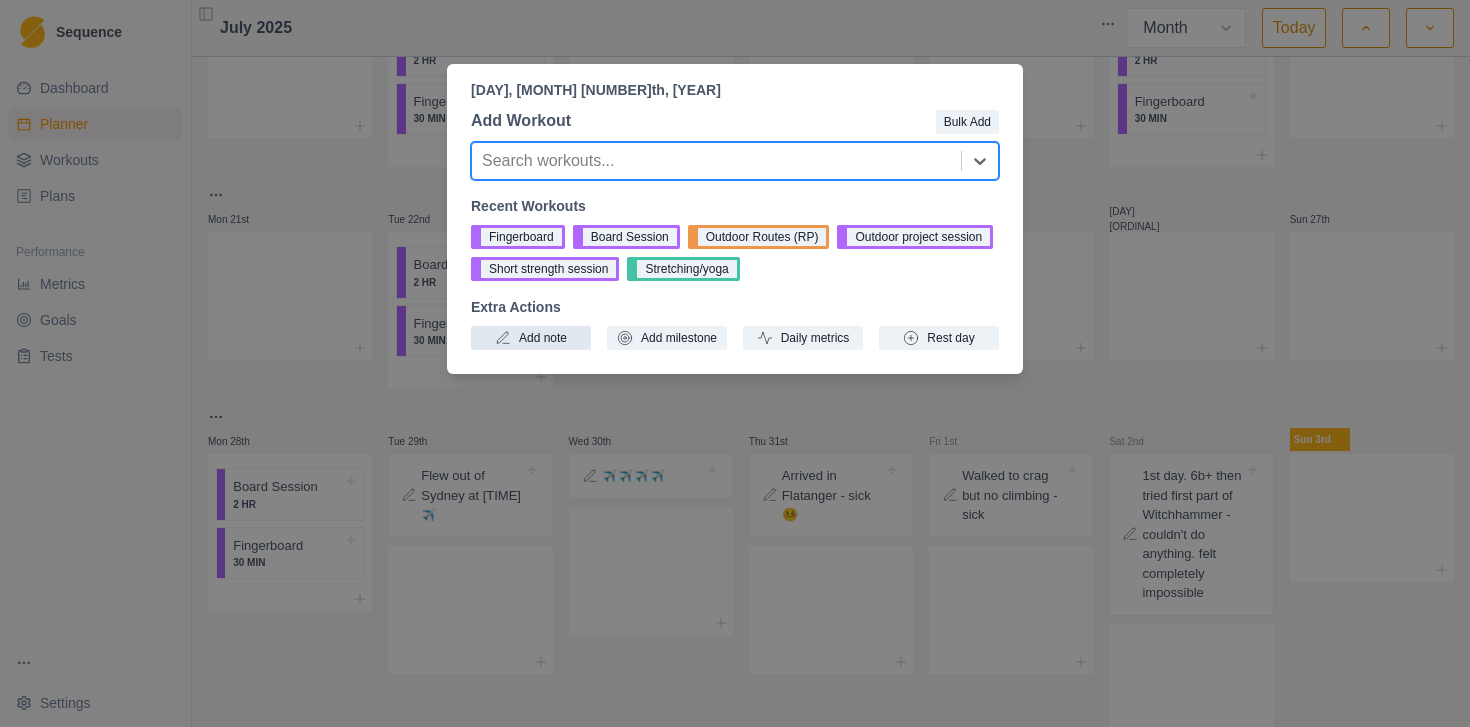 click 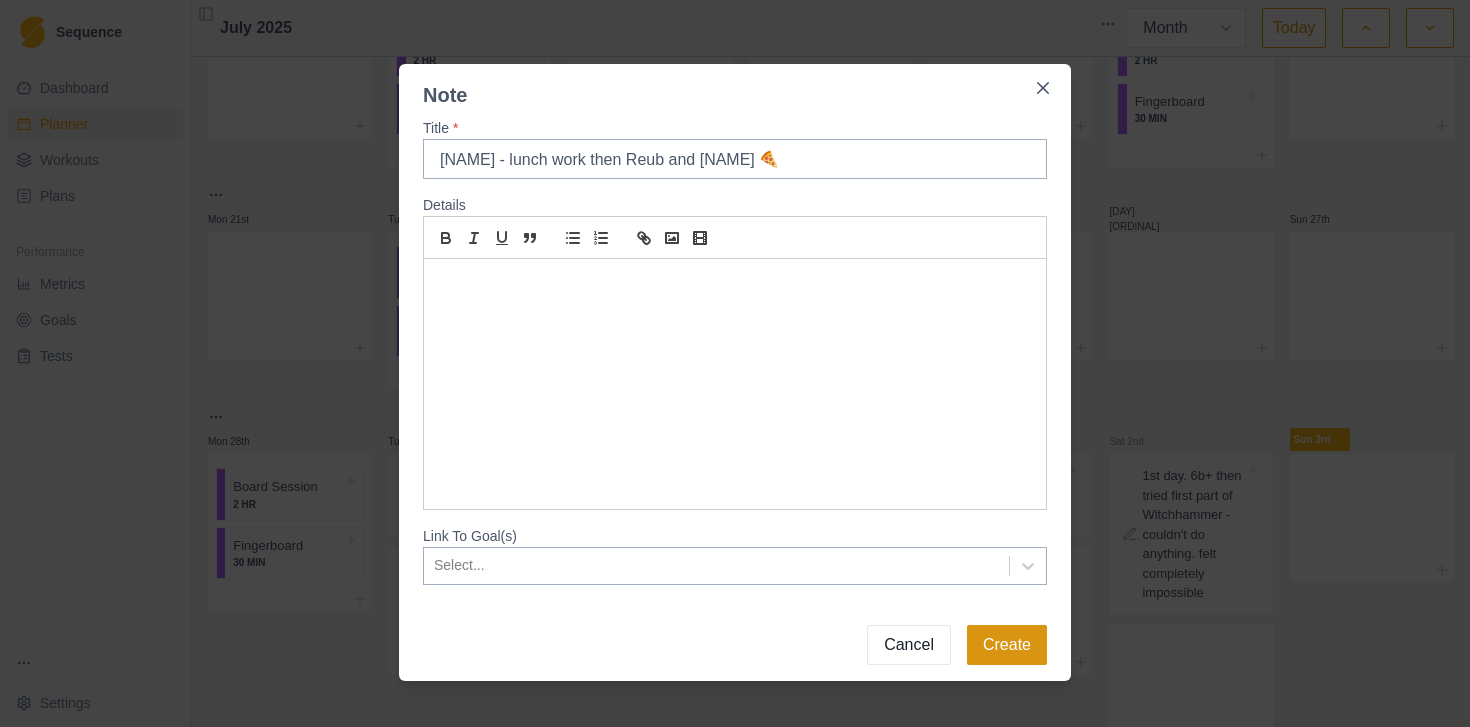 type on "[NAME] - lunch work then Reub and [NAME] 🍕" 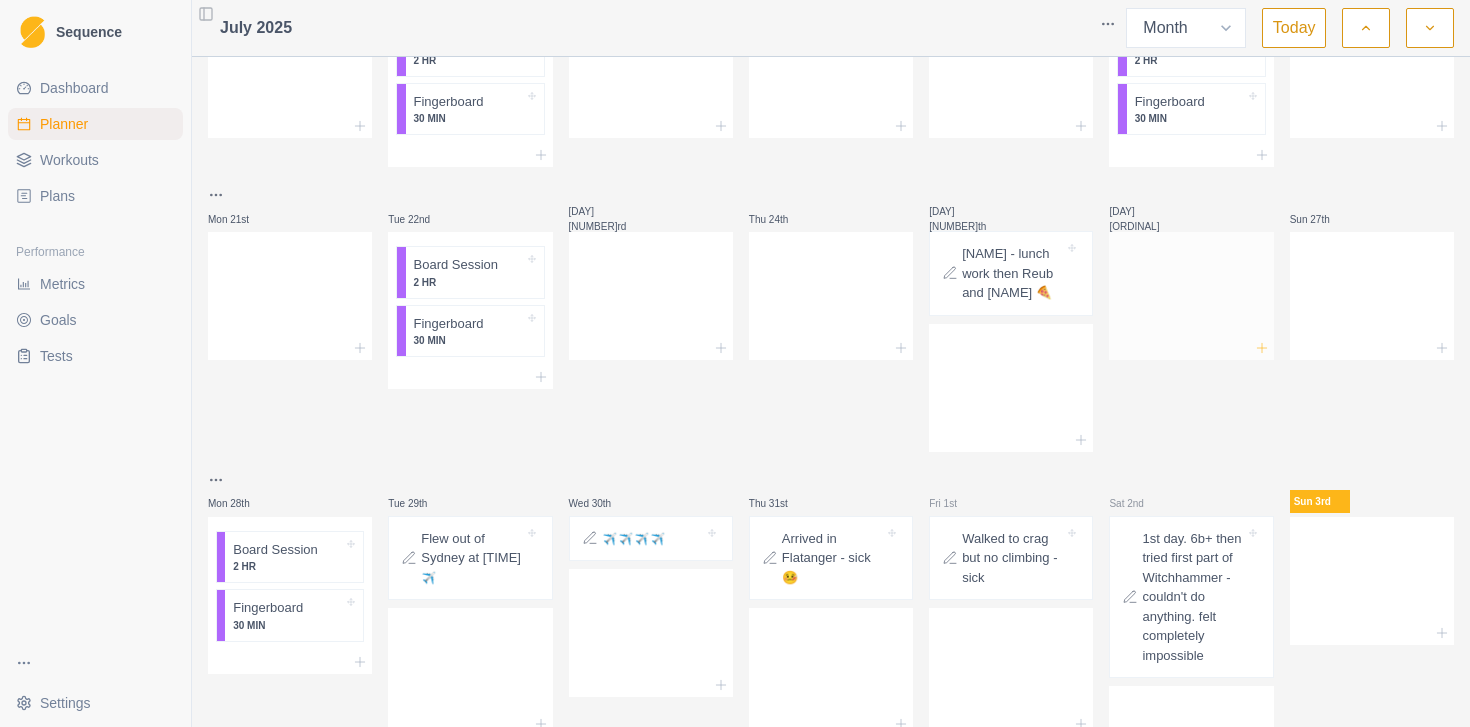 click 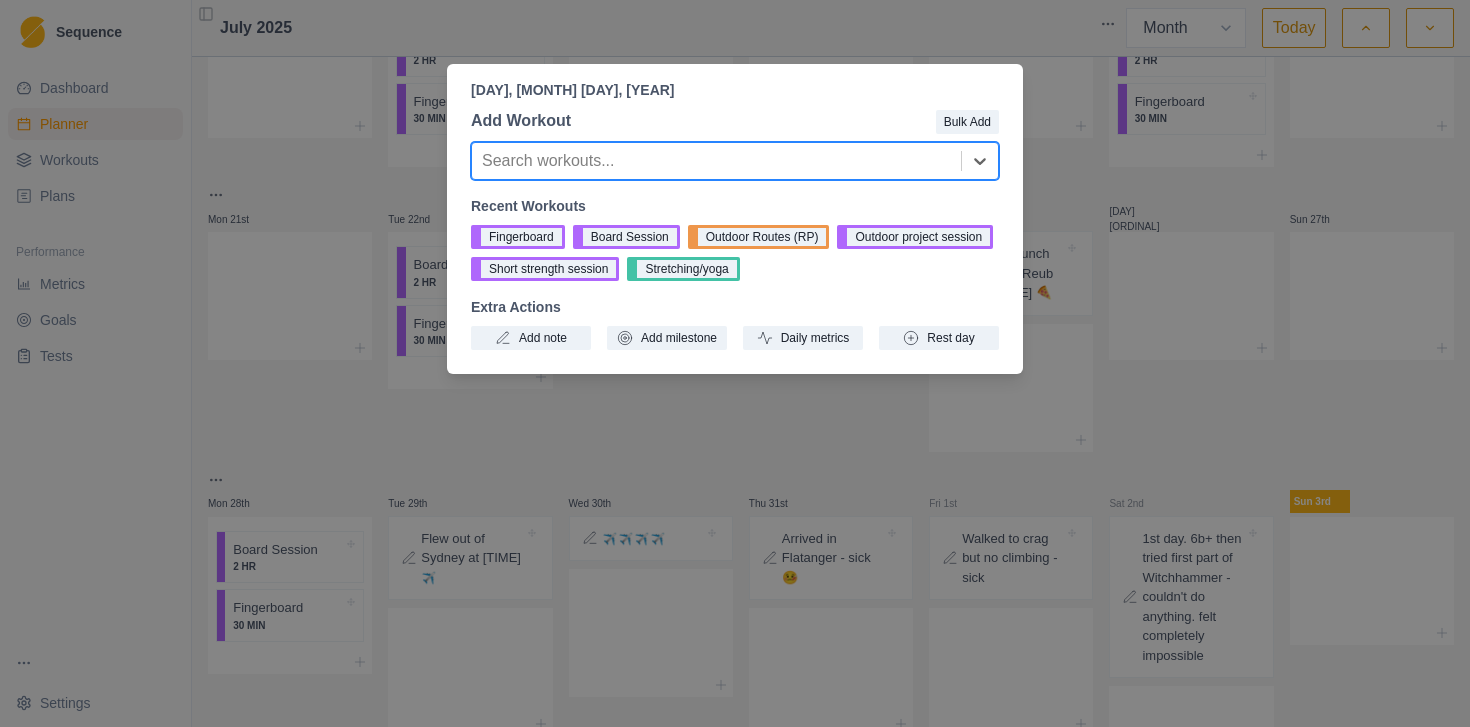 click on "[DAY], [MONTH] [ORDINAL], [YEAR] Add Workout Bulk Add Search workouts... Recent Workouts Fingerboard Board Session Outdoor Routes (RP) Outdoor project session Short strength session Stretching/yoga Extra Actions Add note Add milestone Daily metrics Rest day" at bounding box center (735, 363) 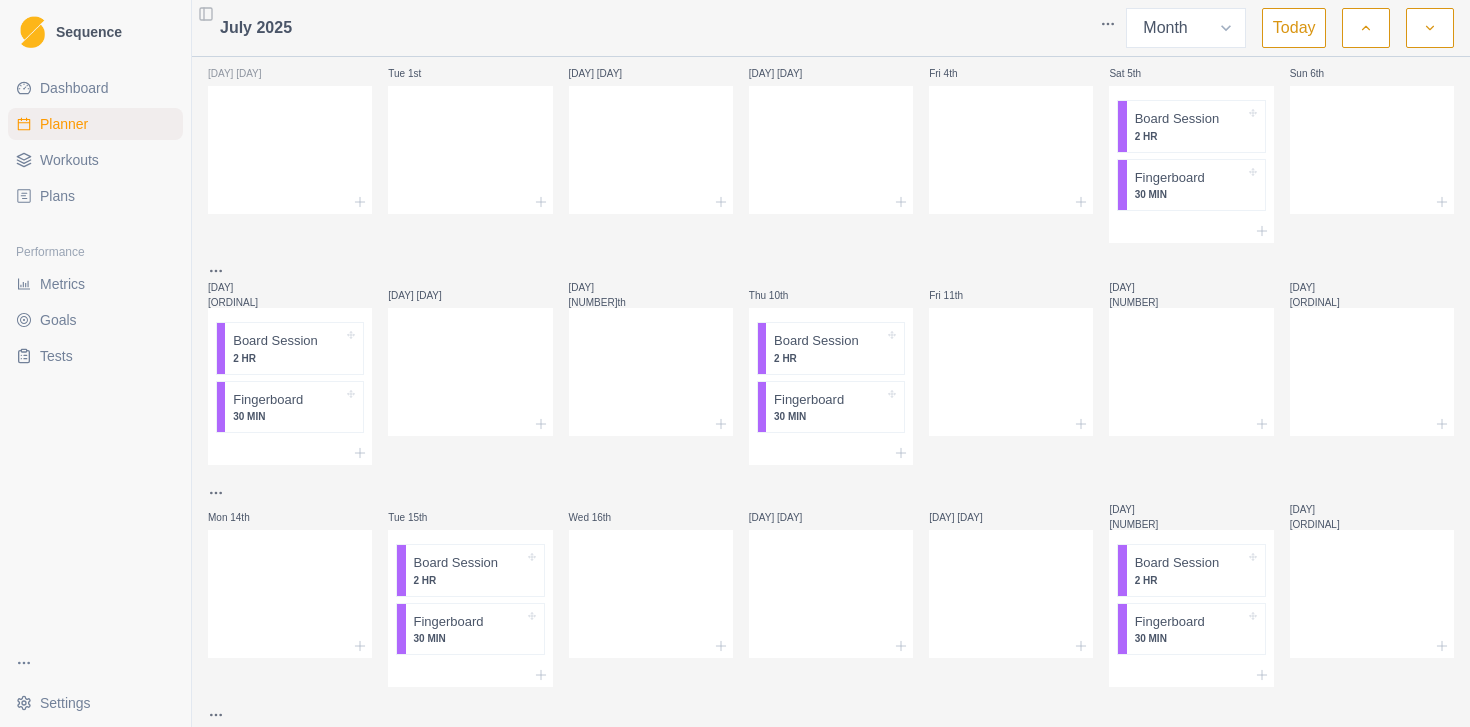 scroll, scrollTop: 0, scrollLeft: 0, axis: both 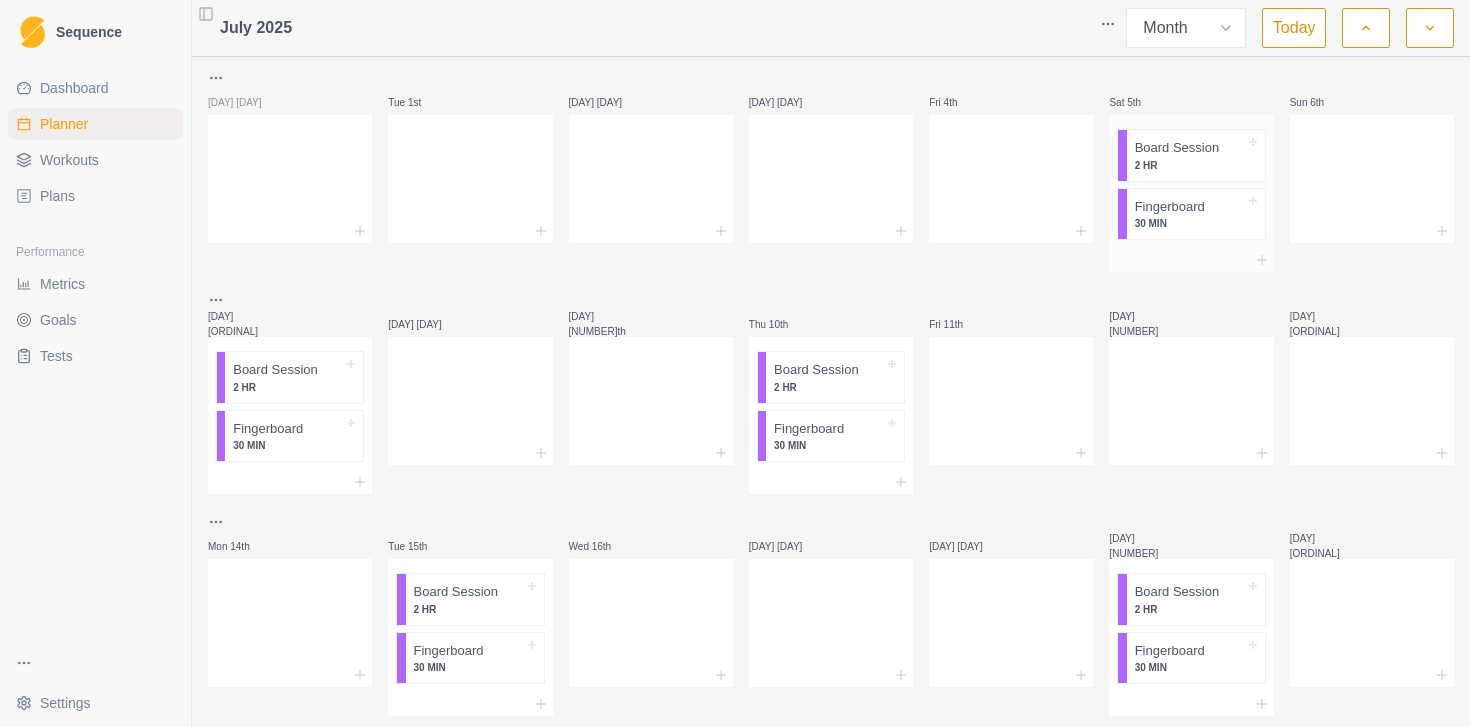 click on "2 HR" at bounding box center [1190, 165] 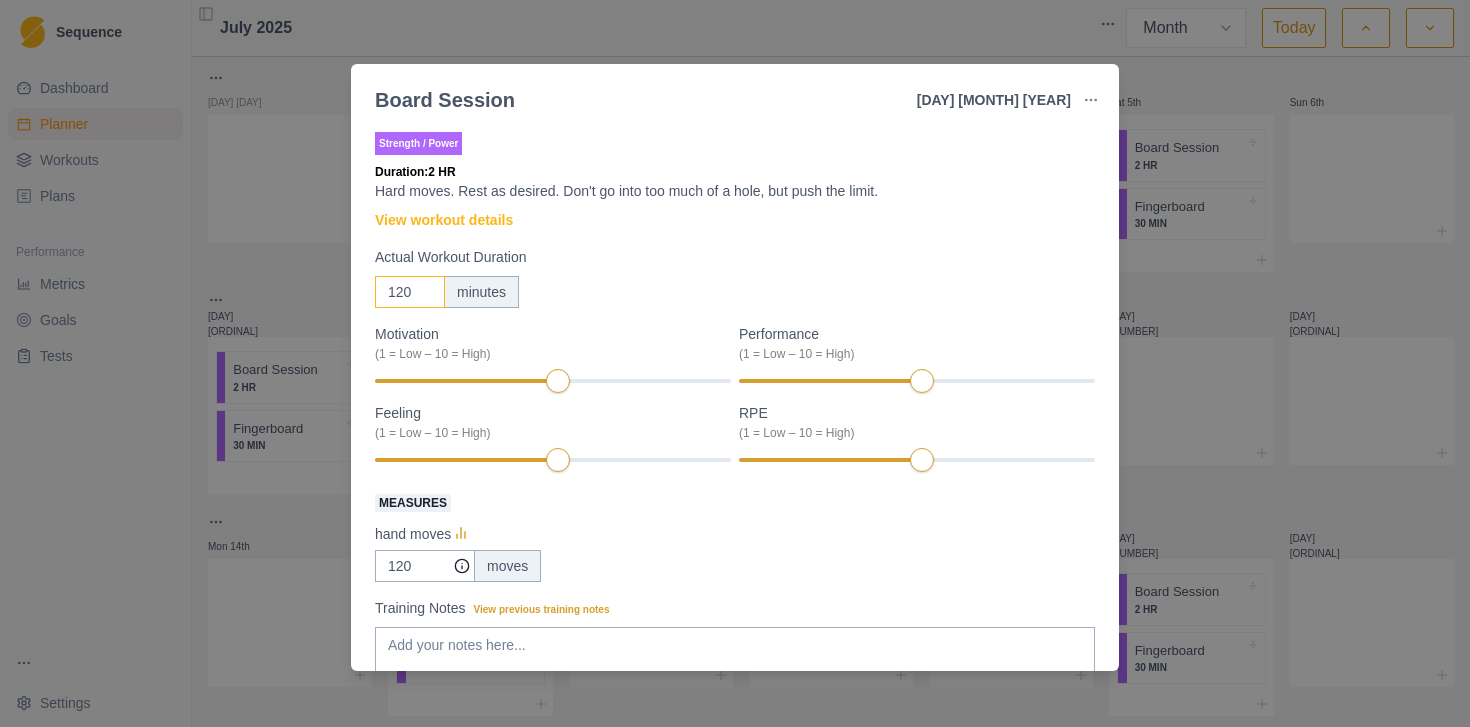 click on "120" at bounding box center [410, 292] 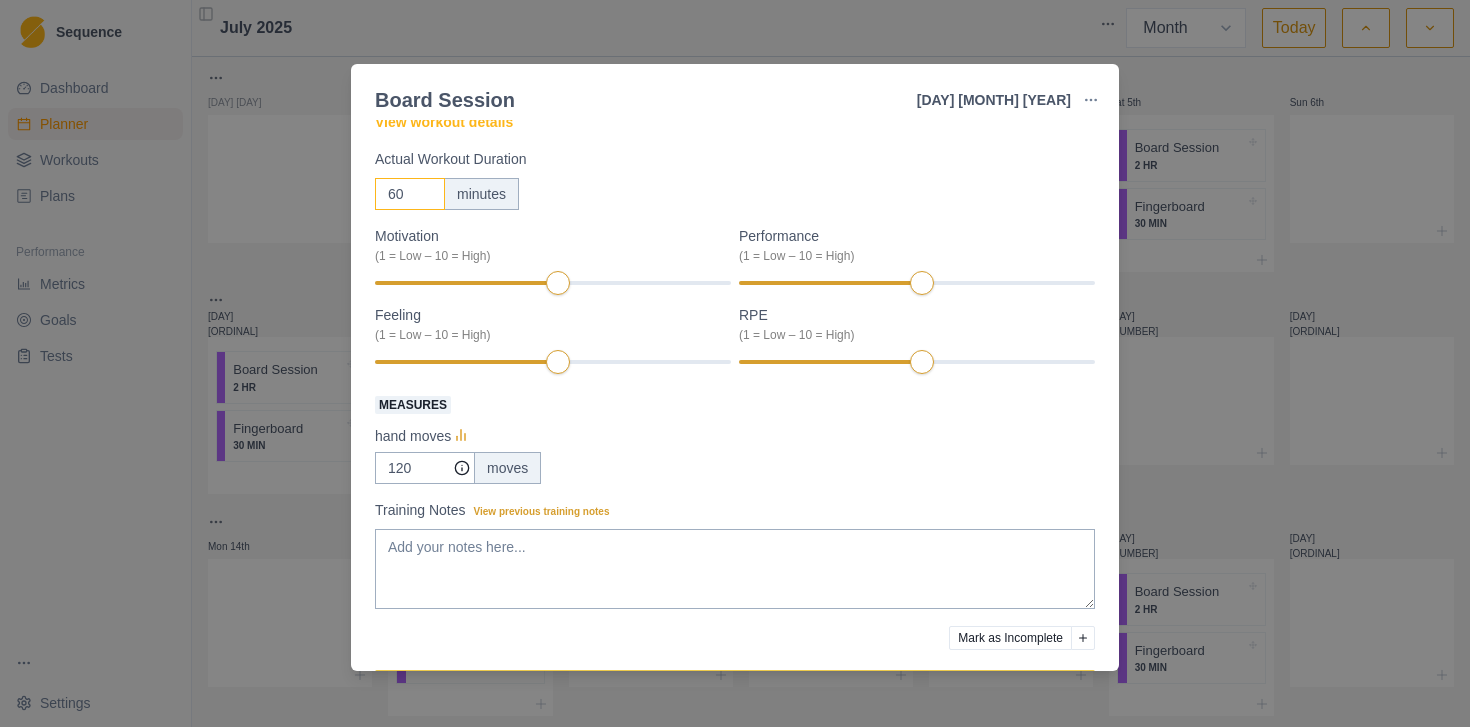scroll, scrollTop: 165, scrollLeft: 0, axis: vertical 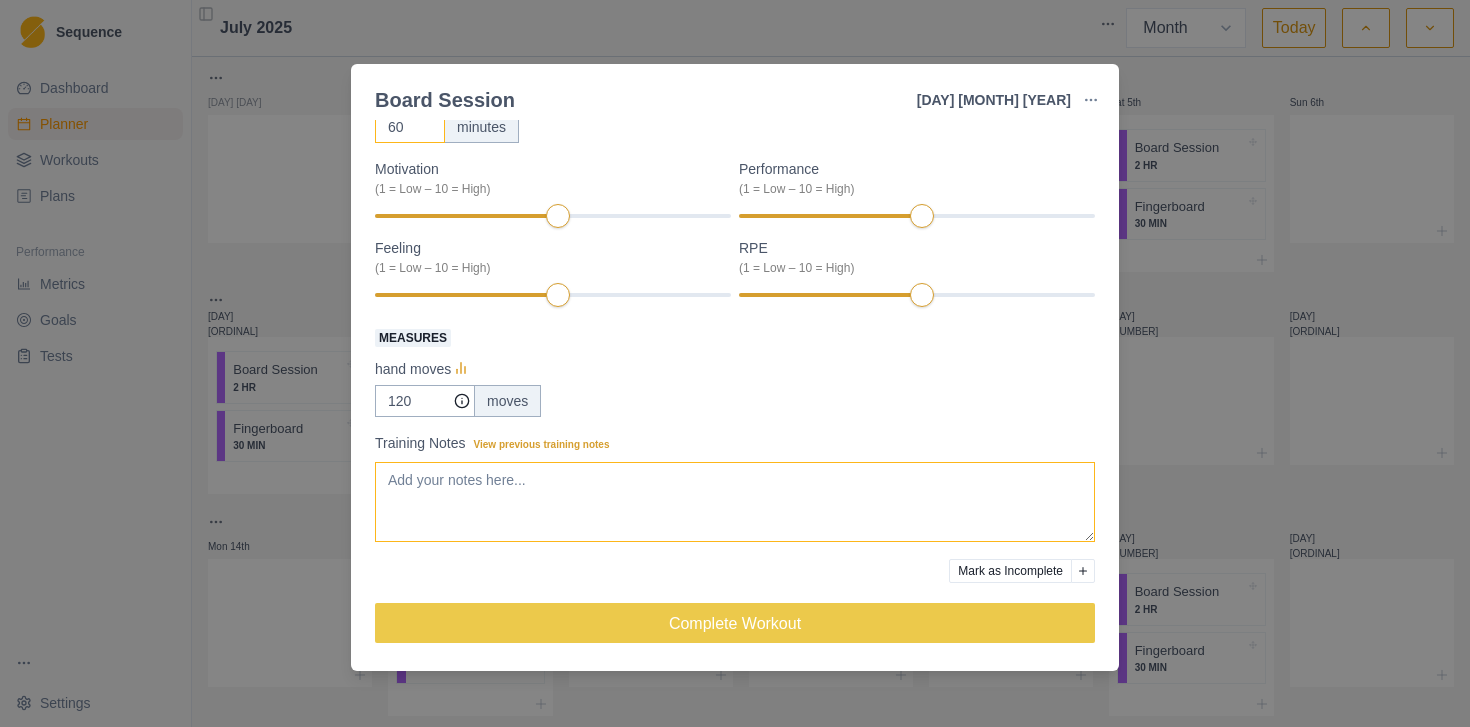 type on "60" 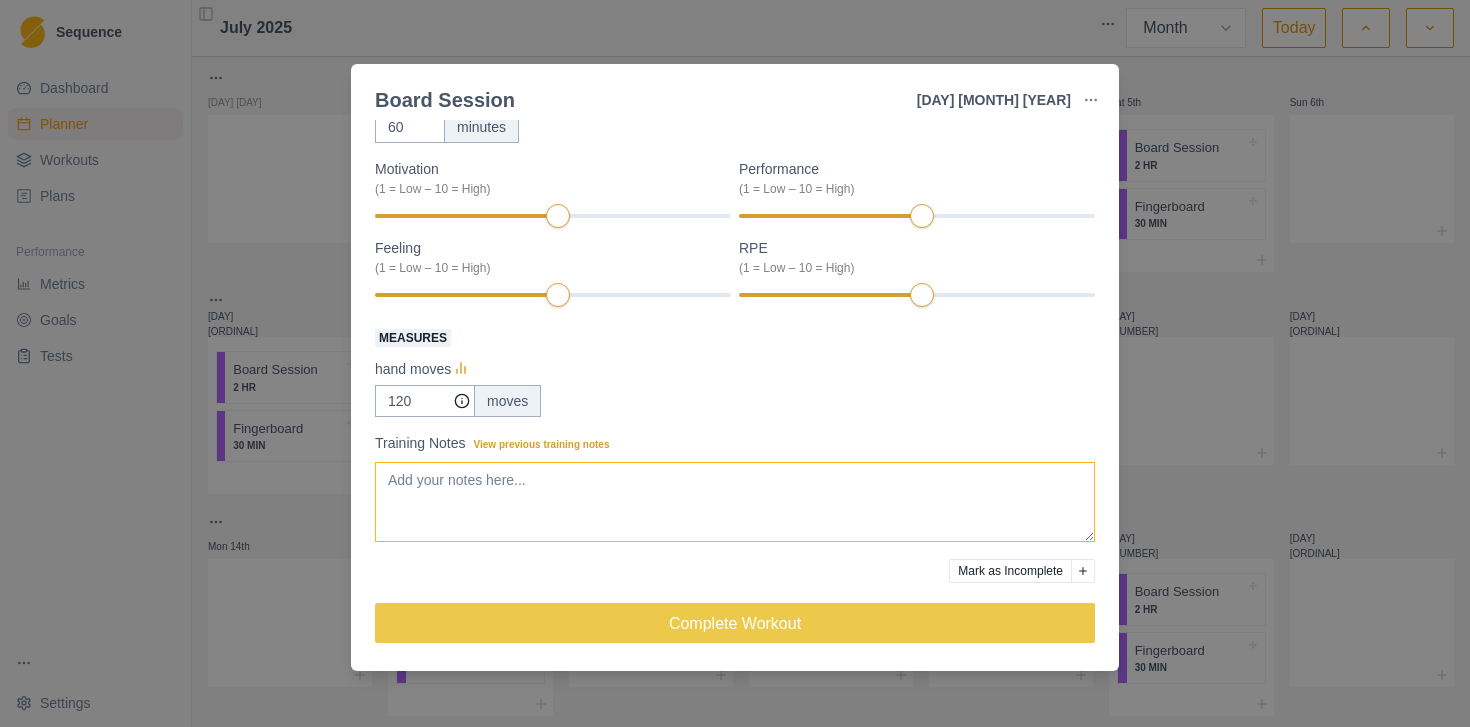 click on "Training Notes View previous training notes" at bounding box center [735, 502] 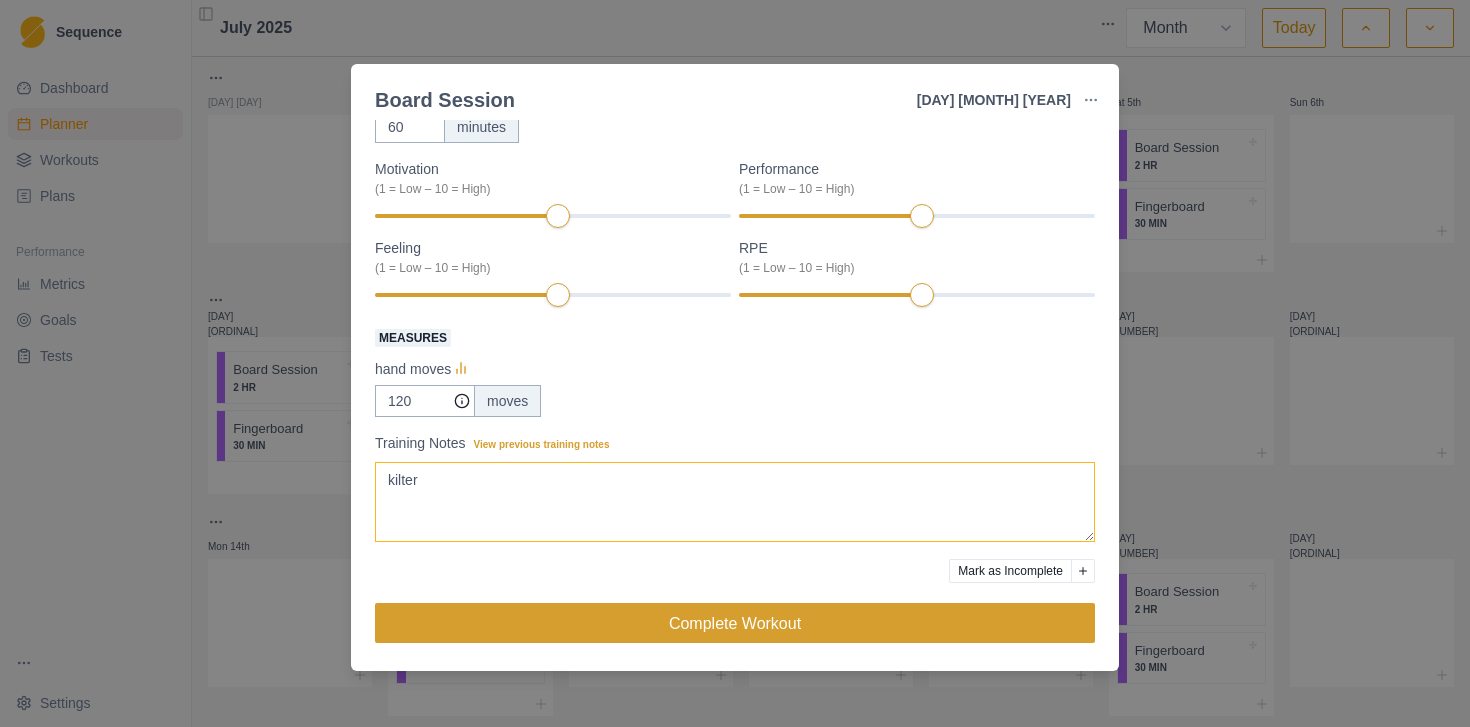 type on "kilter" 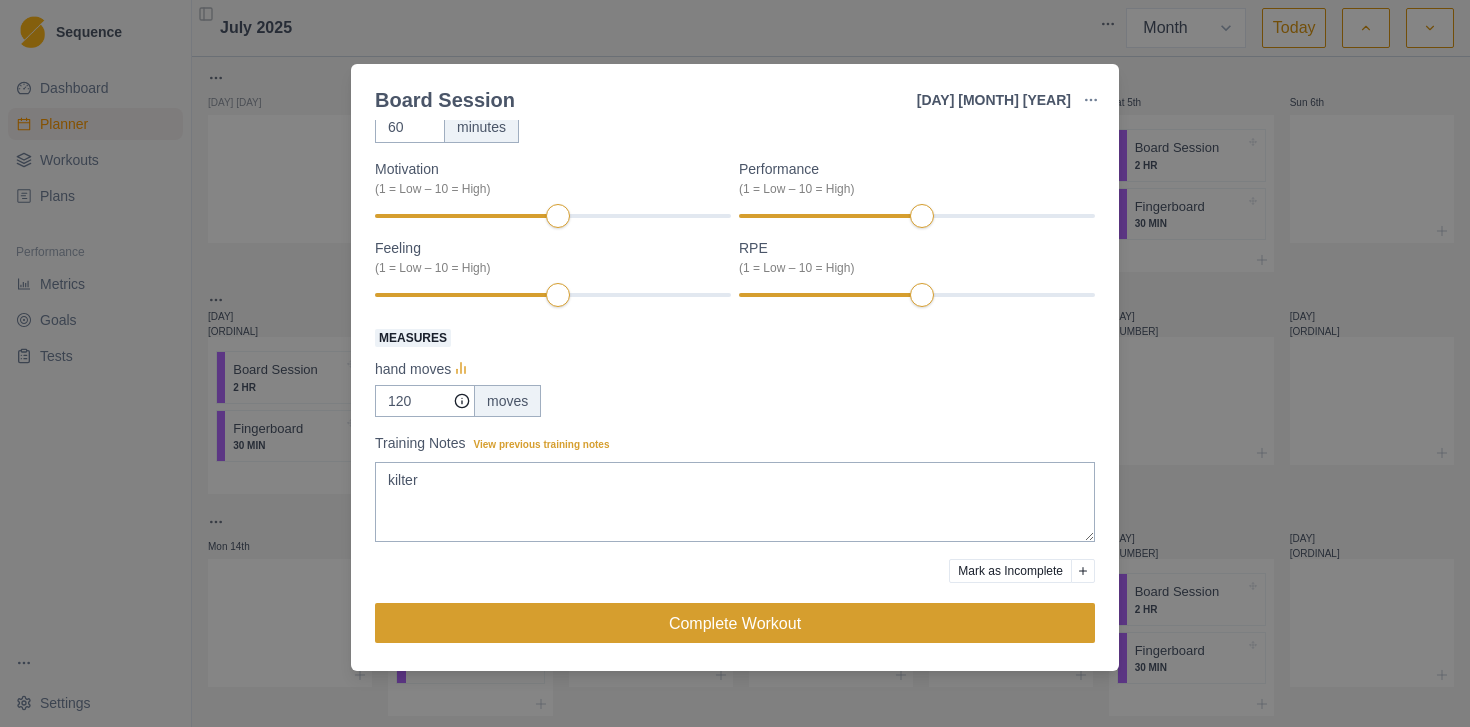 click on "Complete Workout" at bounding box center (735, 623) 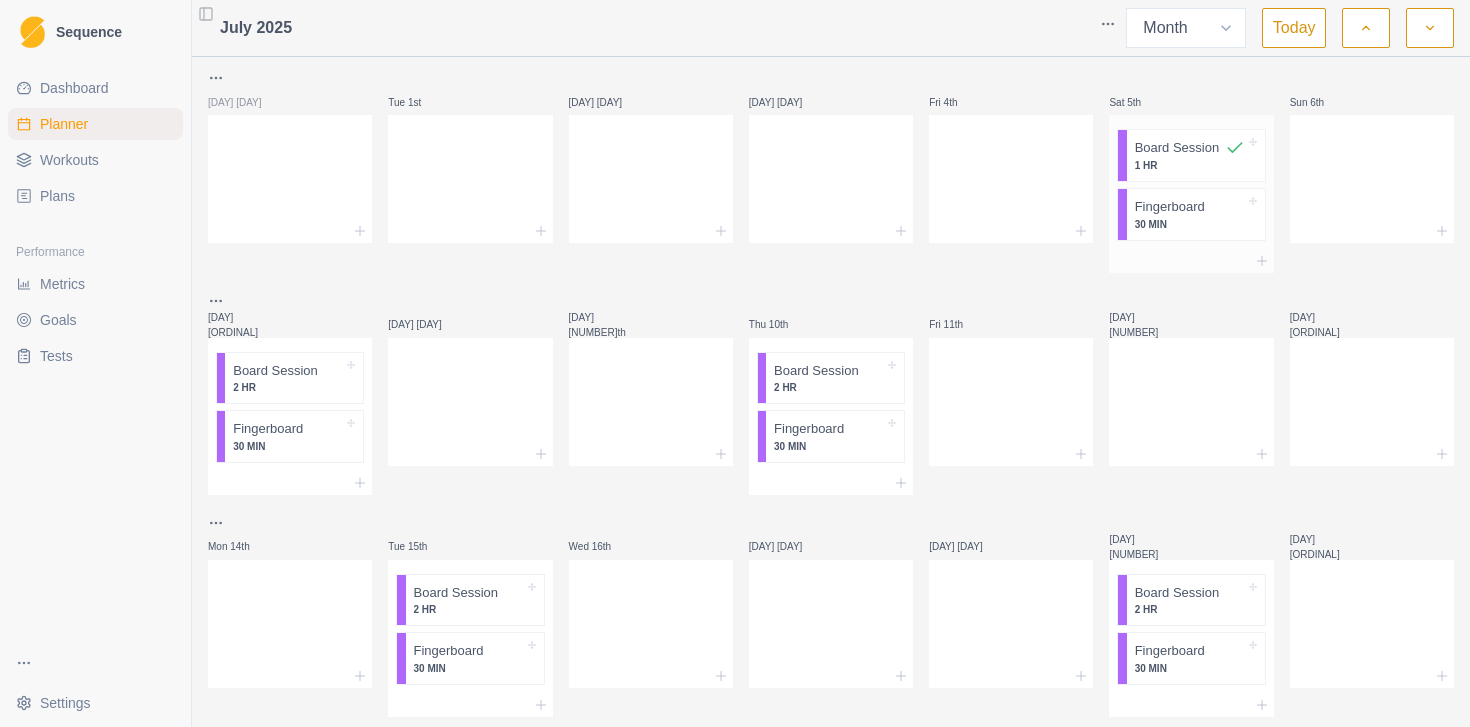 click on "30 MIN" at bounding box center [1190, 224] 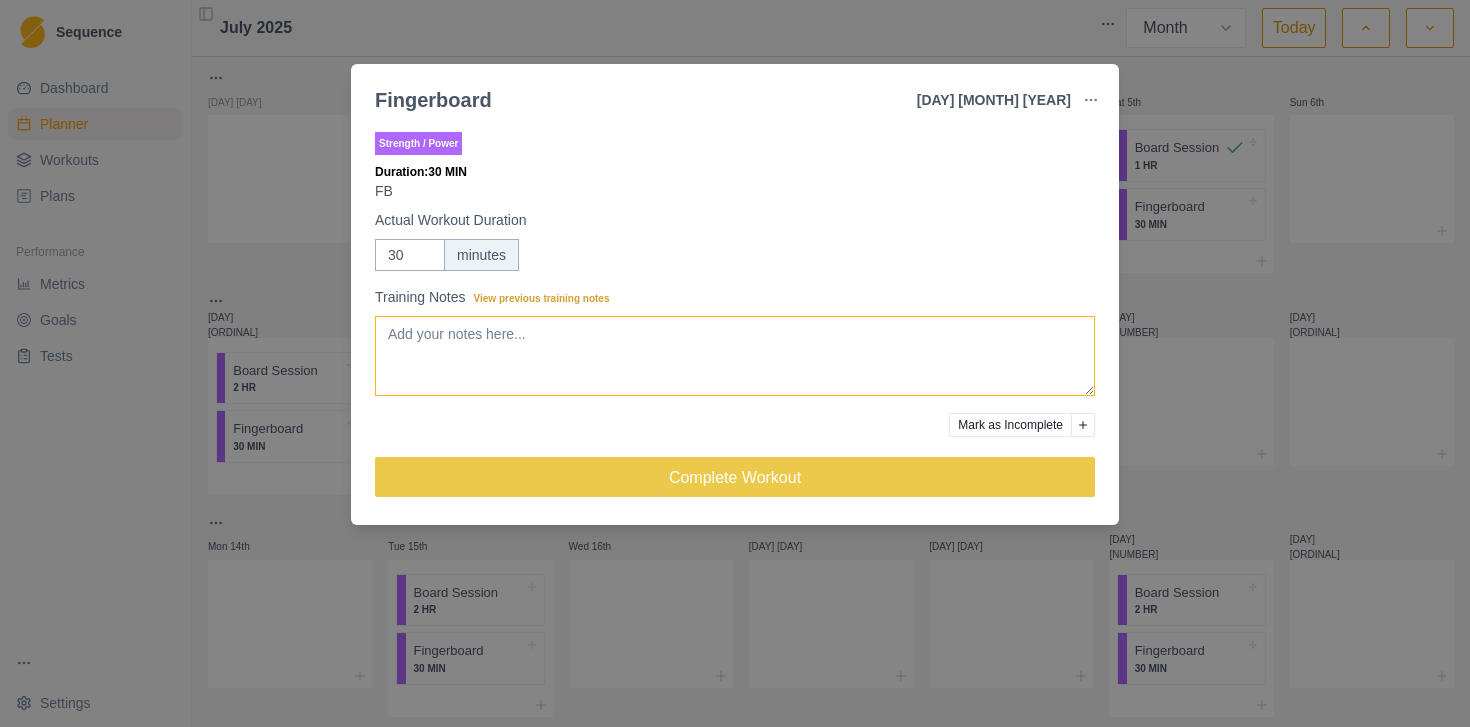 click on "Training Notes View previous training notes" at bounding box center (735, 356) 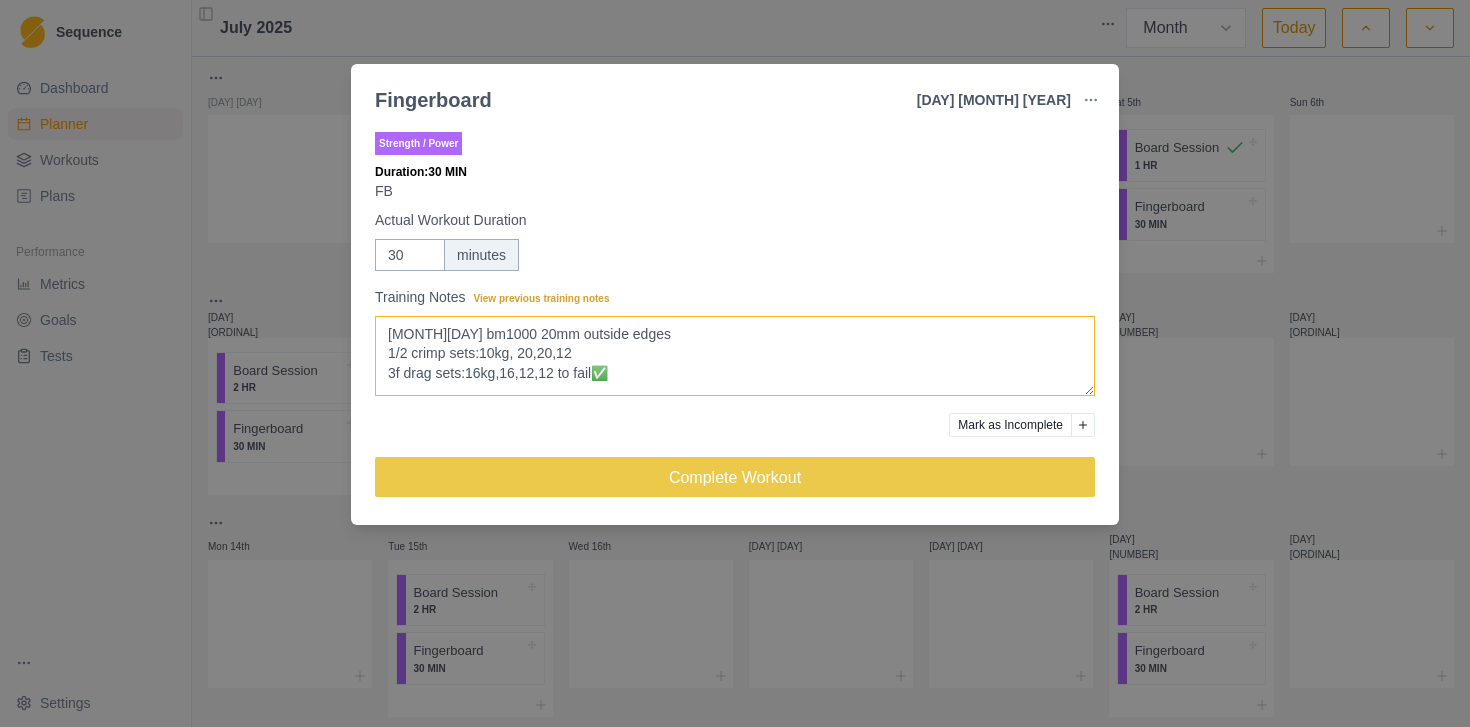 click on "[MONTH][DAY] bm1000 20mm outside edges
1/2 crimp sets:10kg, 20,20,12
3f drag sets:16kg,16,12,12 to fail✅" at bounding box center [735, 356] 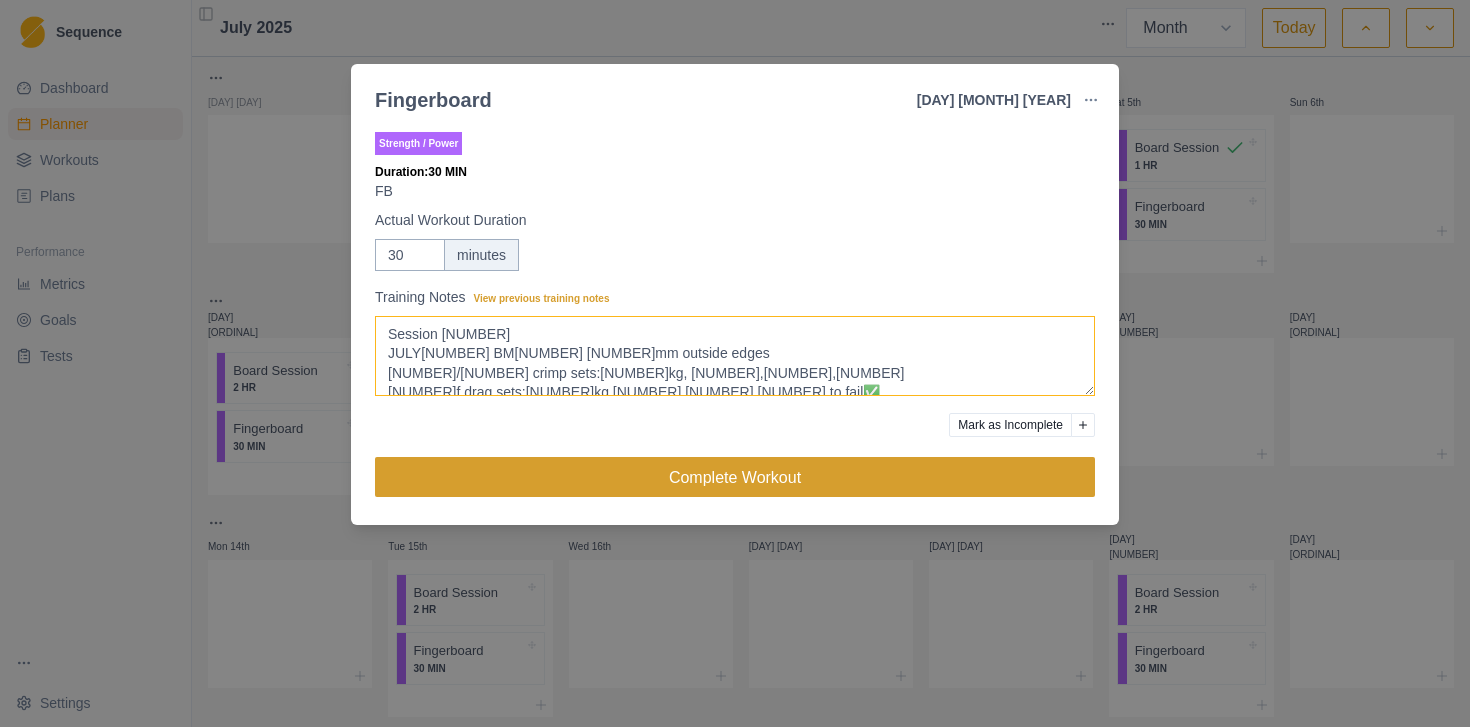 type on "Session [NUMBER]
JULY[NUMBER] BM[NUMBER] [NUMBER]mm outside edges
[NUMBER]/[NUMBER] crimp sets:[NUMBER]kg, [NUMBER],[NUMBER],[NUMBER]
[NUMBER]f drag sets:[NUMBER]kg,[NUMBER],[NUMBER],[NUMBER] to fail✅" 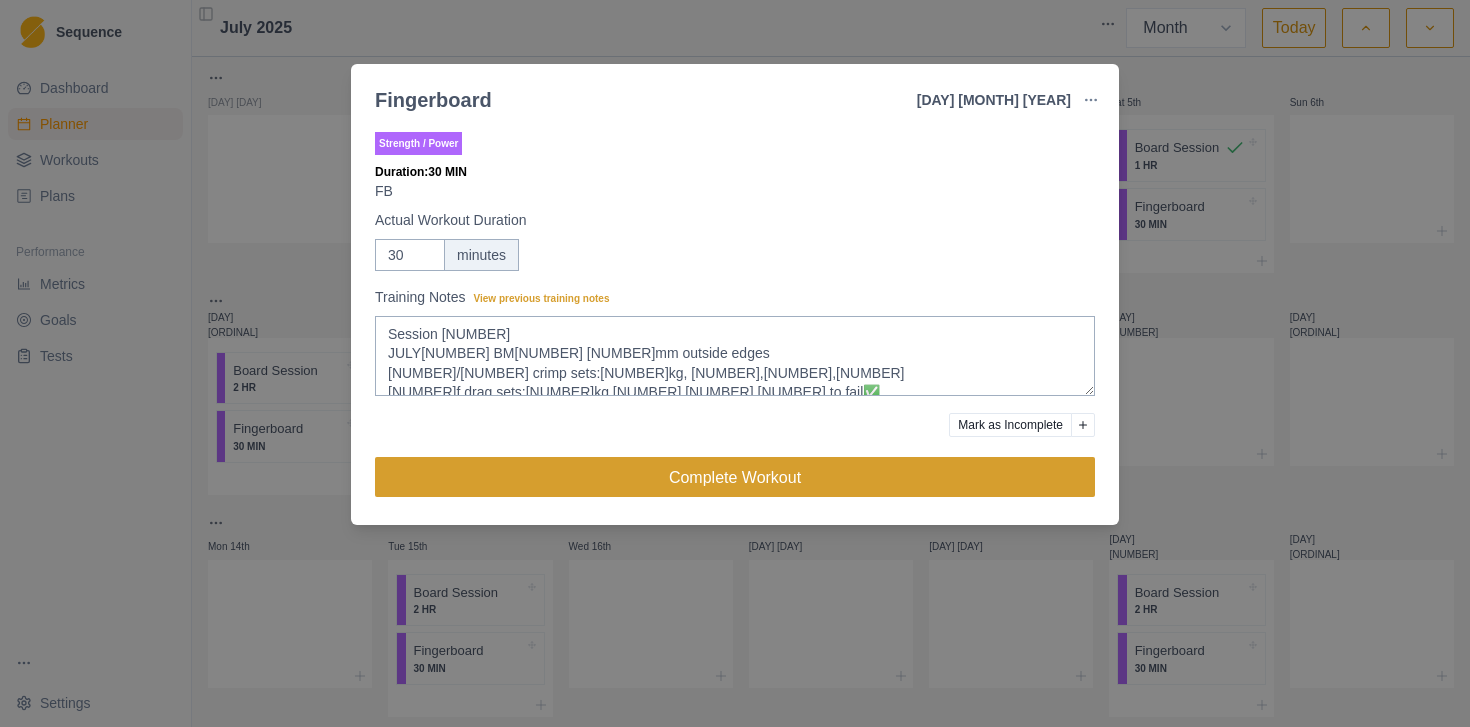 click on "Complete Workout" at bounding box center (735, 477) 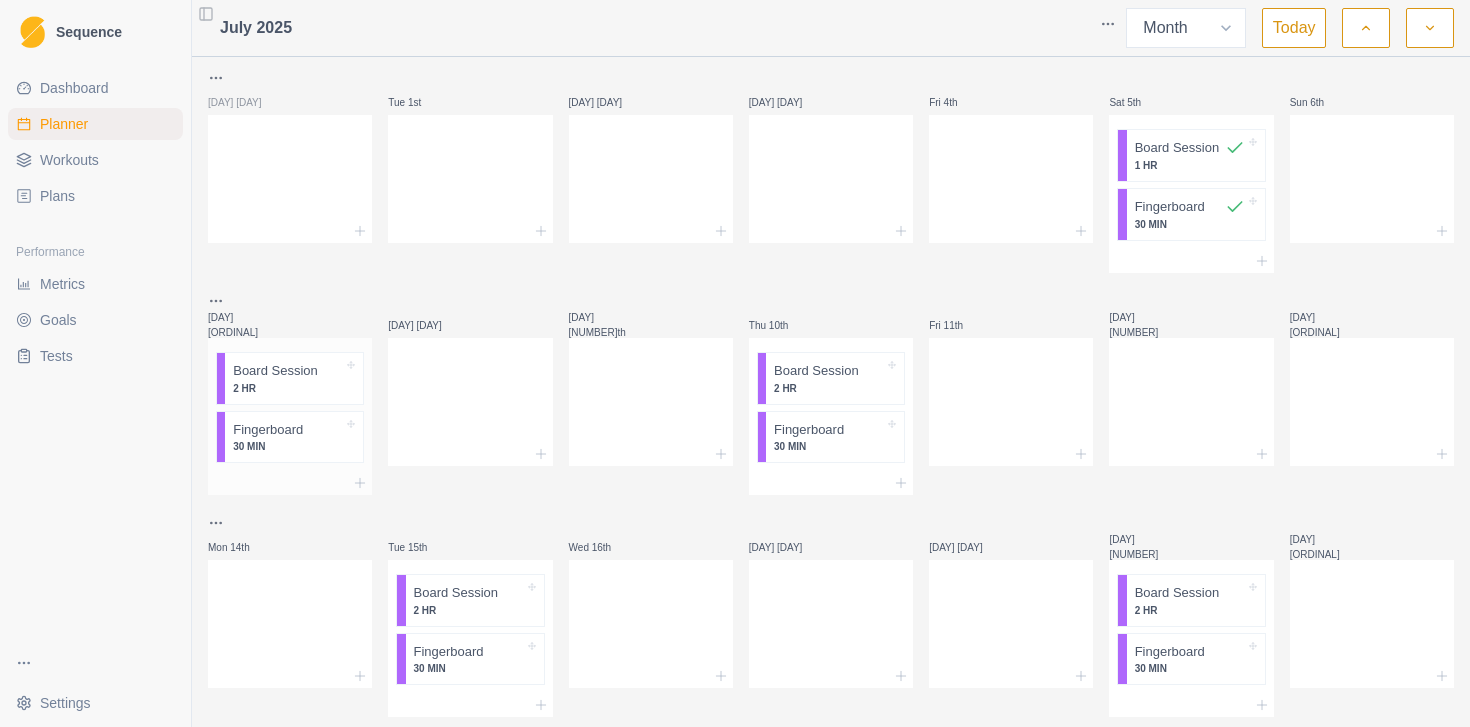 click on "2 HR" at bounding box center [288, 388] 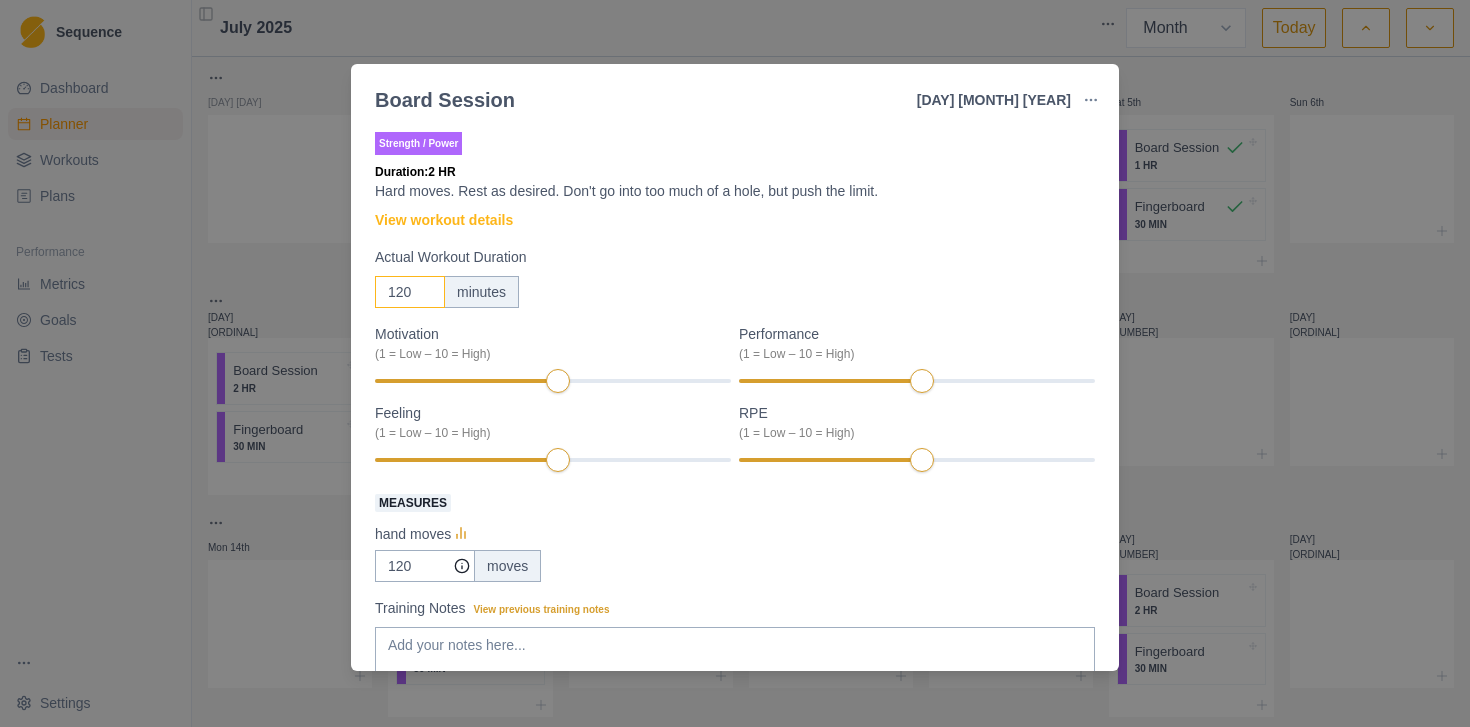 click on "120" at bounding box center (410, 292) 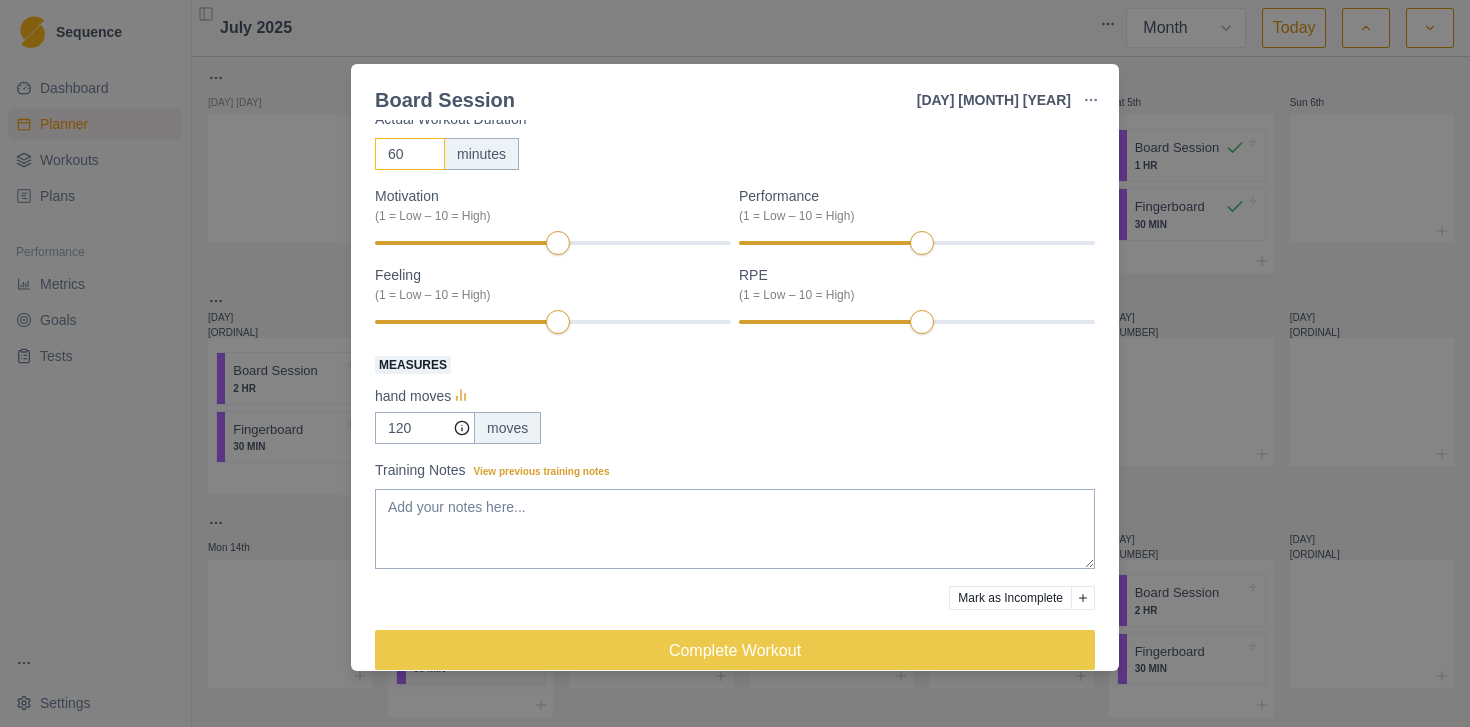 scroll, scrollTop: 165, scrollLeft: 0, axis: vertical 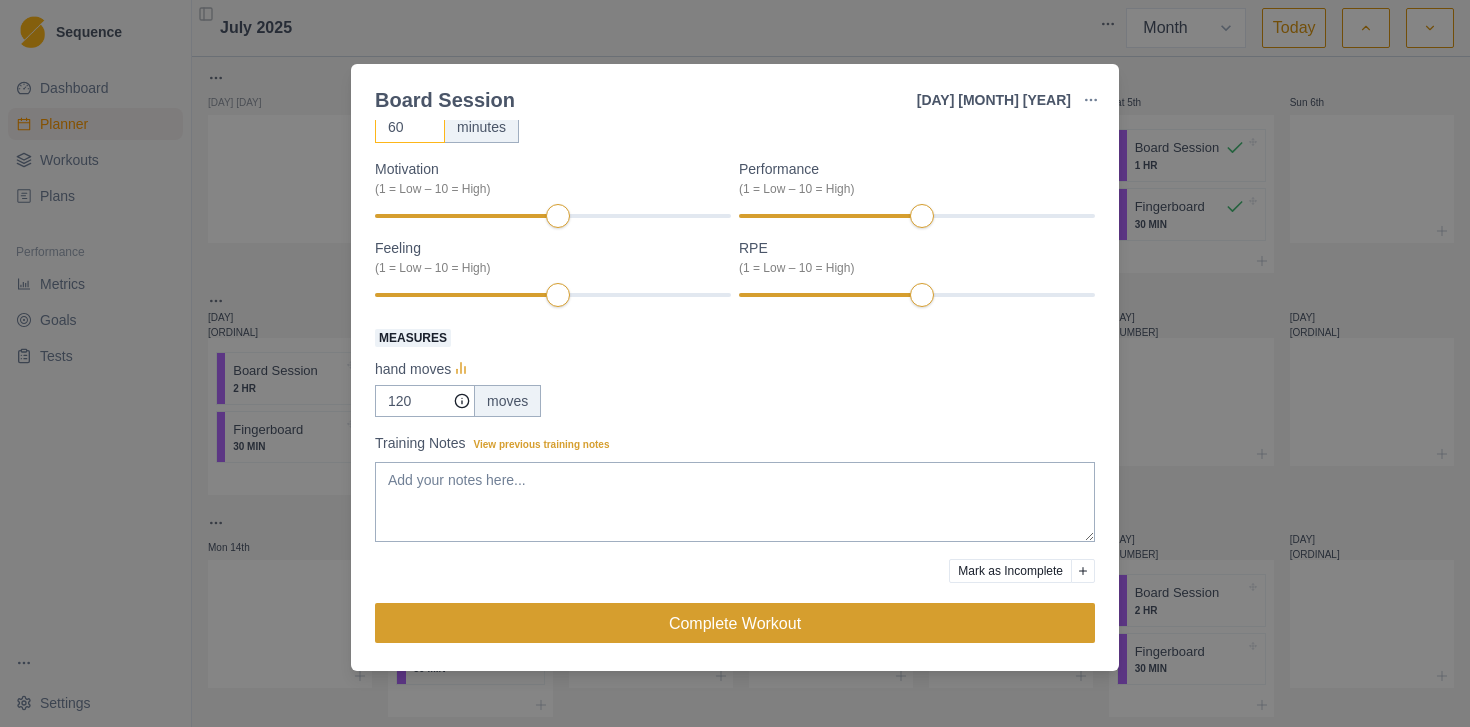 type on "60" 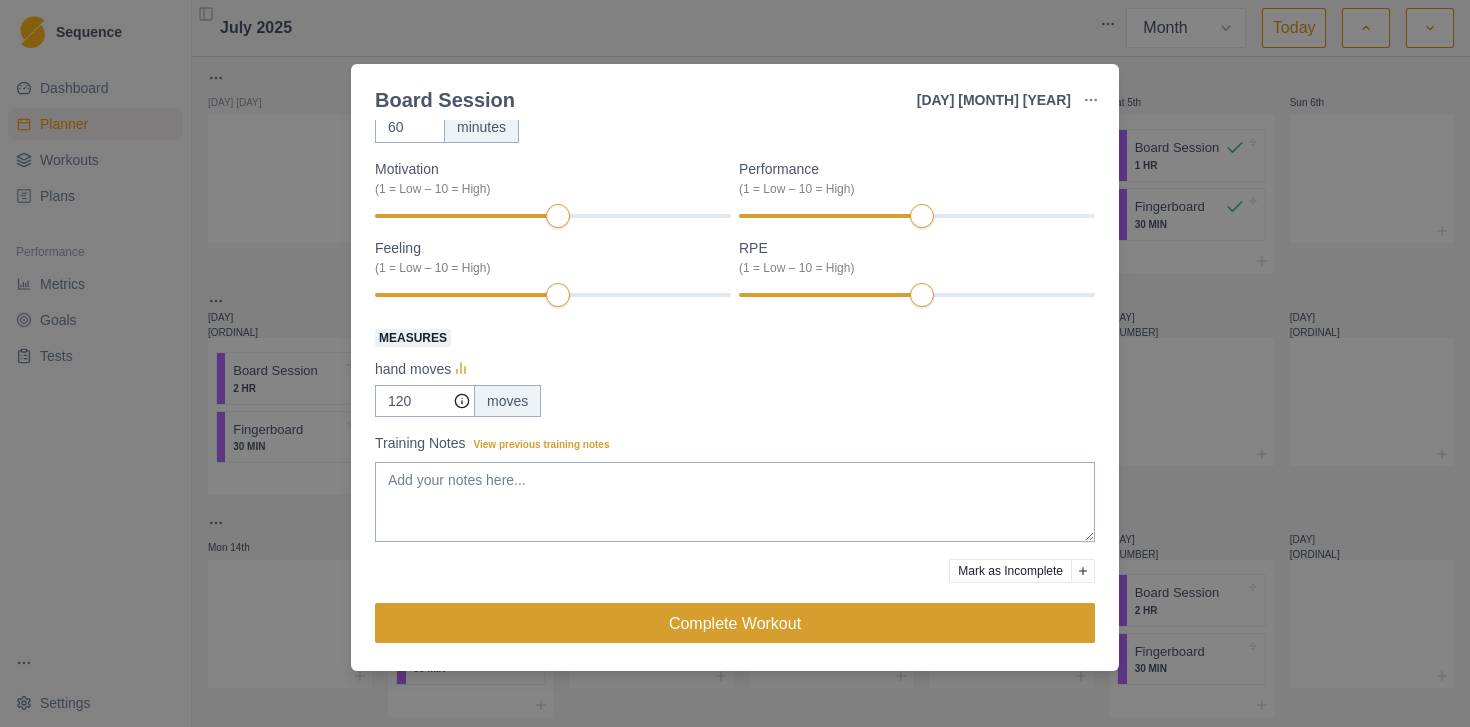 click on "Complete Workout" at bounding box center (735, 623) 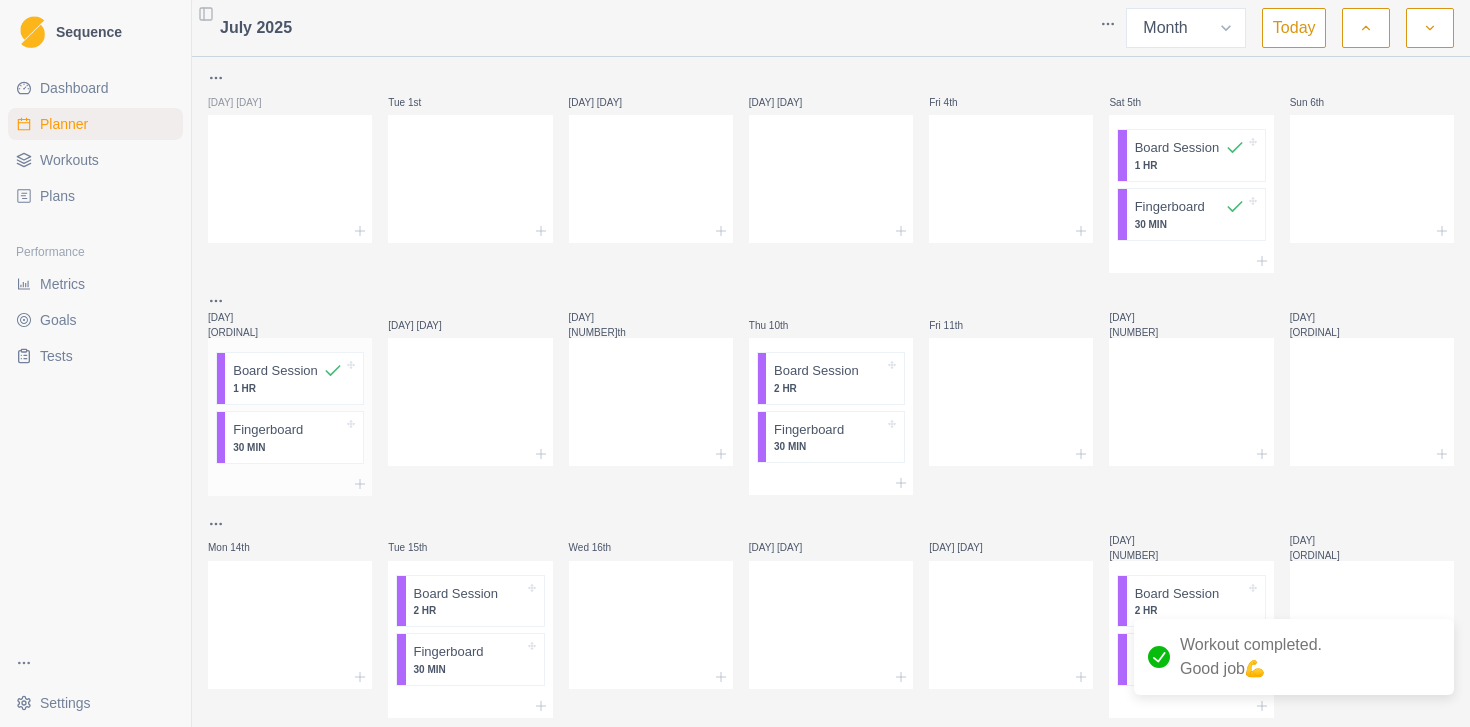 click on "Fingerboard" at bounding box center [268, 430] 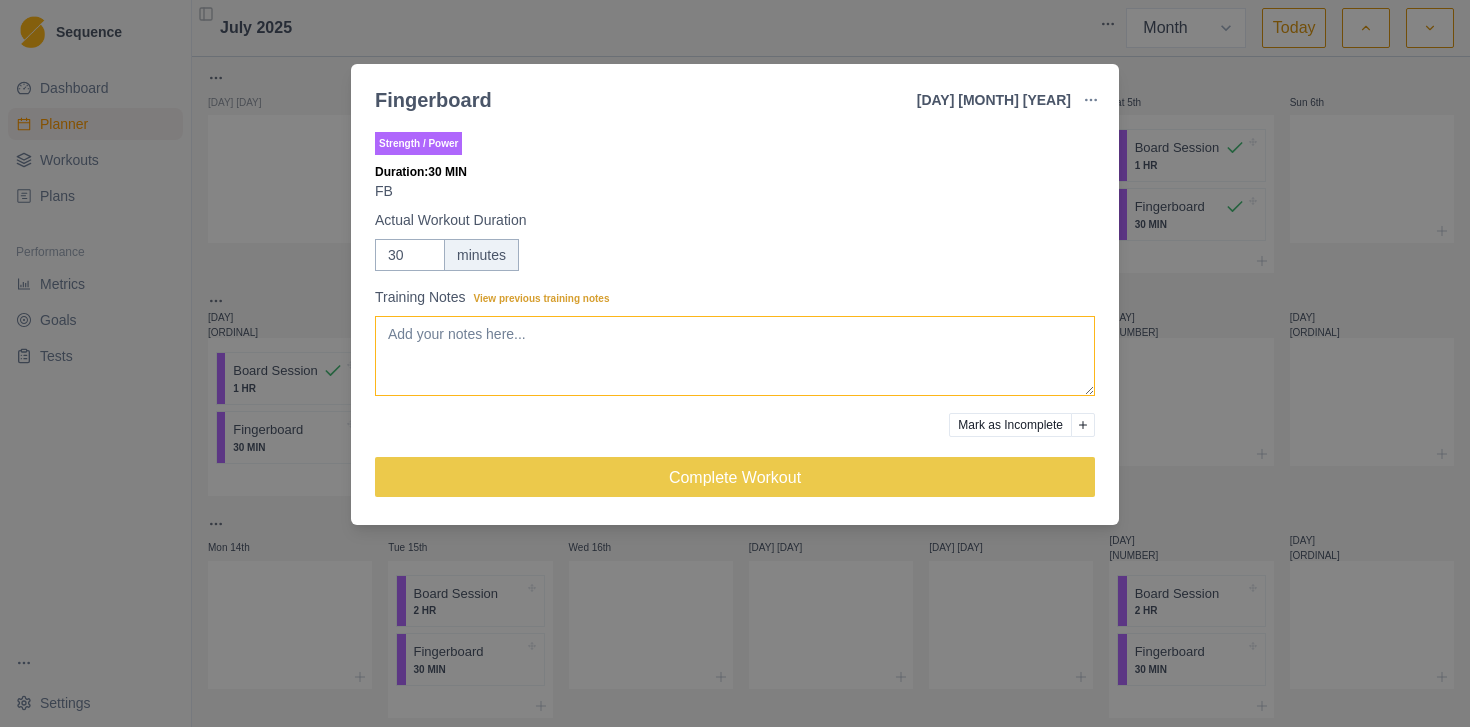 click on "Training Notes View previous training notes" at bounding box center (735, 356) 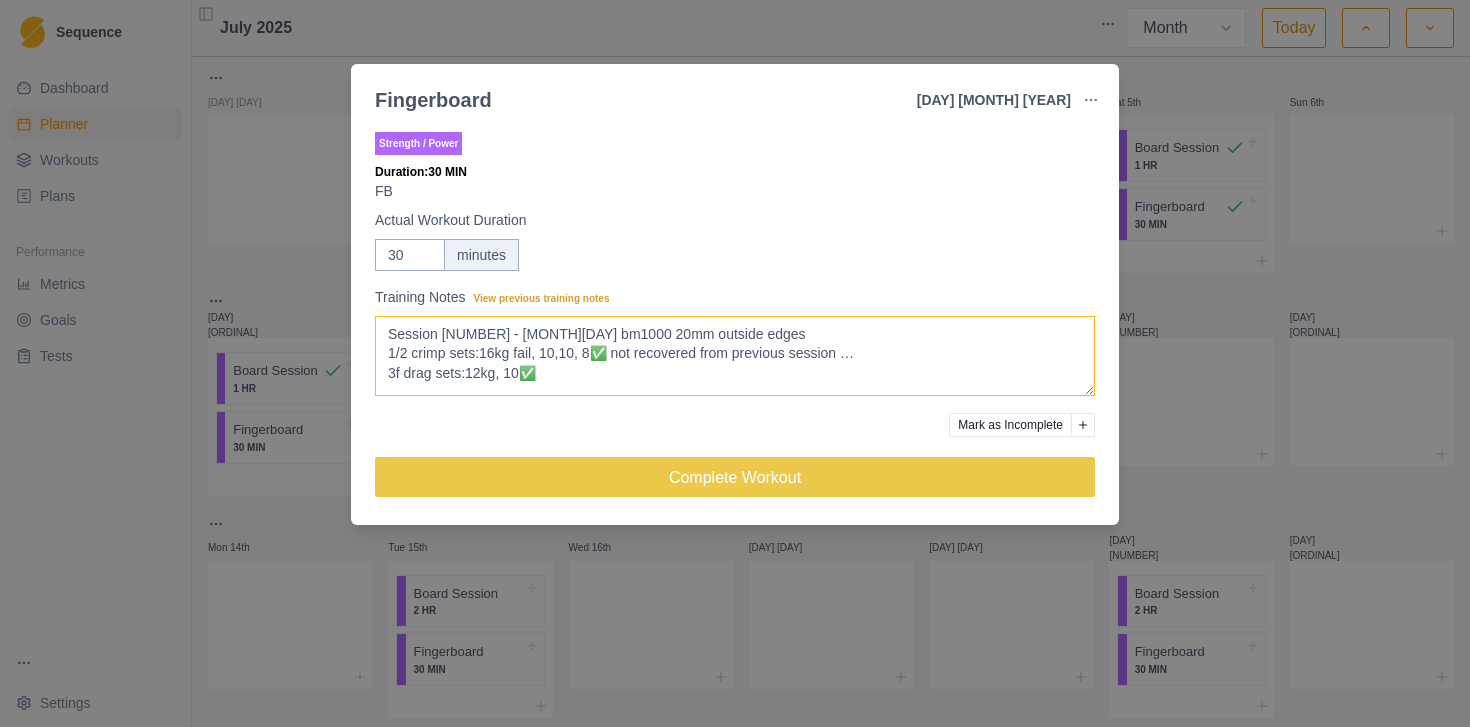 scroll, scrollTop: 5, scrollLeft: 0, axis: vertical 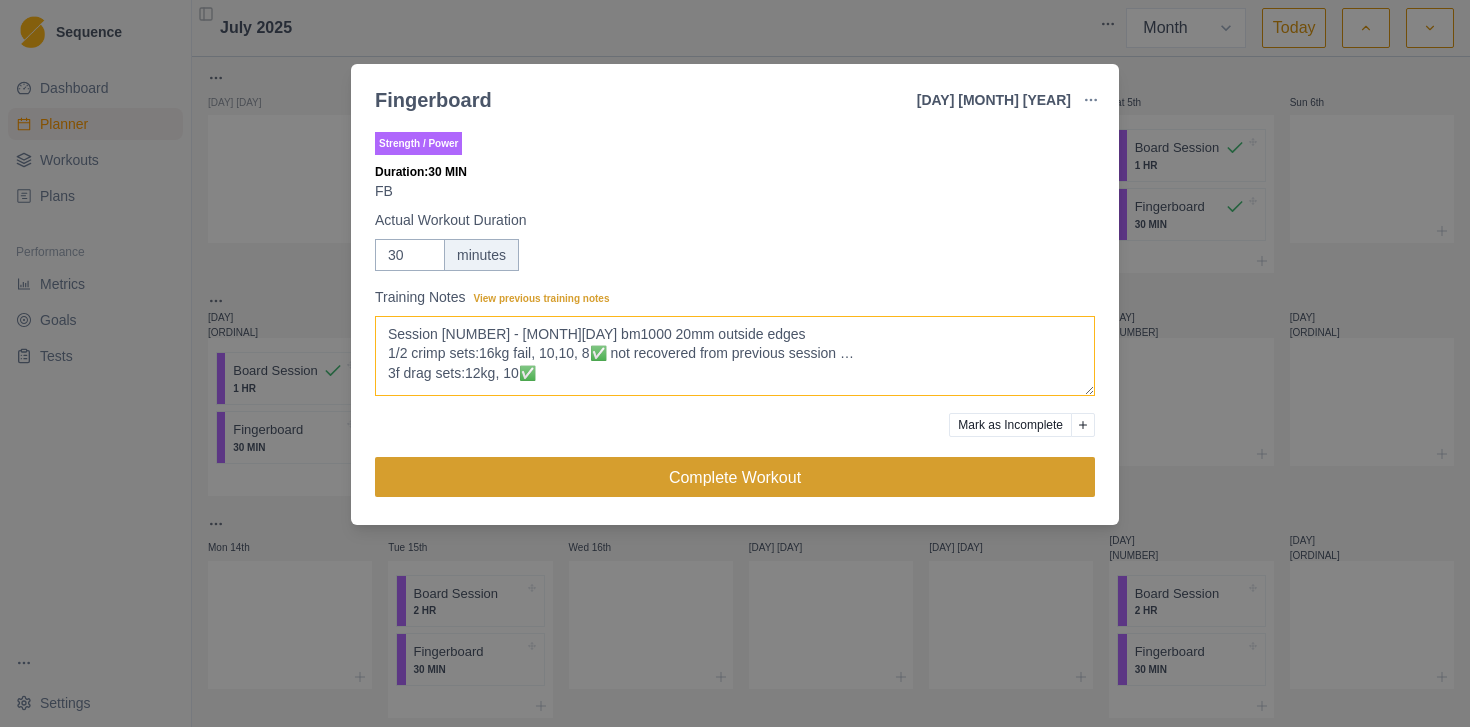 type on "Session [NUMBER] - [MONTH][DAY] bm1000 20mm outside edges
1/2 crimp sets:16kg fail, 10,10, 8✅ not recovered from previous session …
3f drag sets:12kg, 10✅" 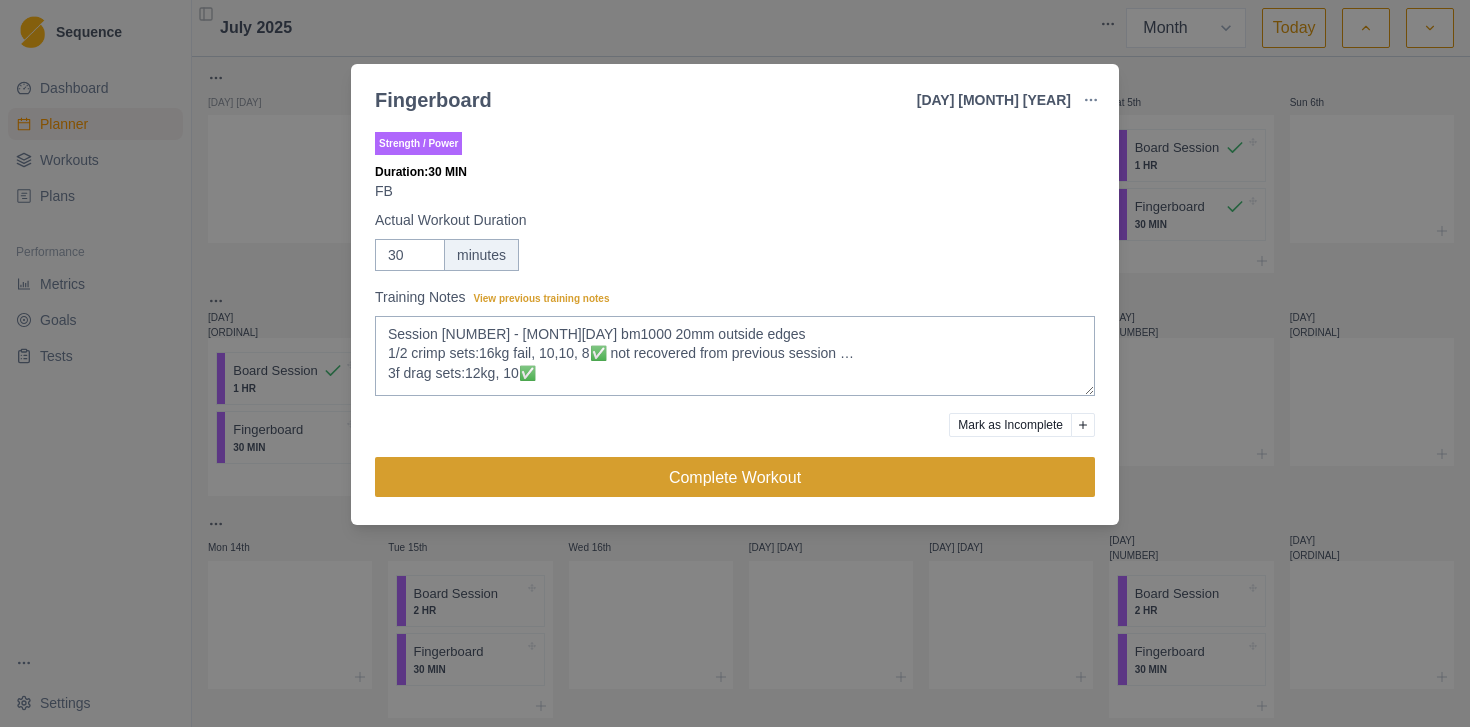 click on "Complete Workout" at bounding box center (735, 477) 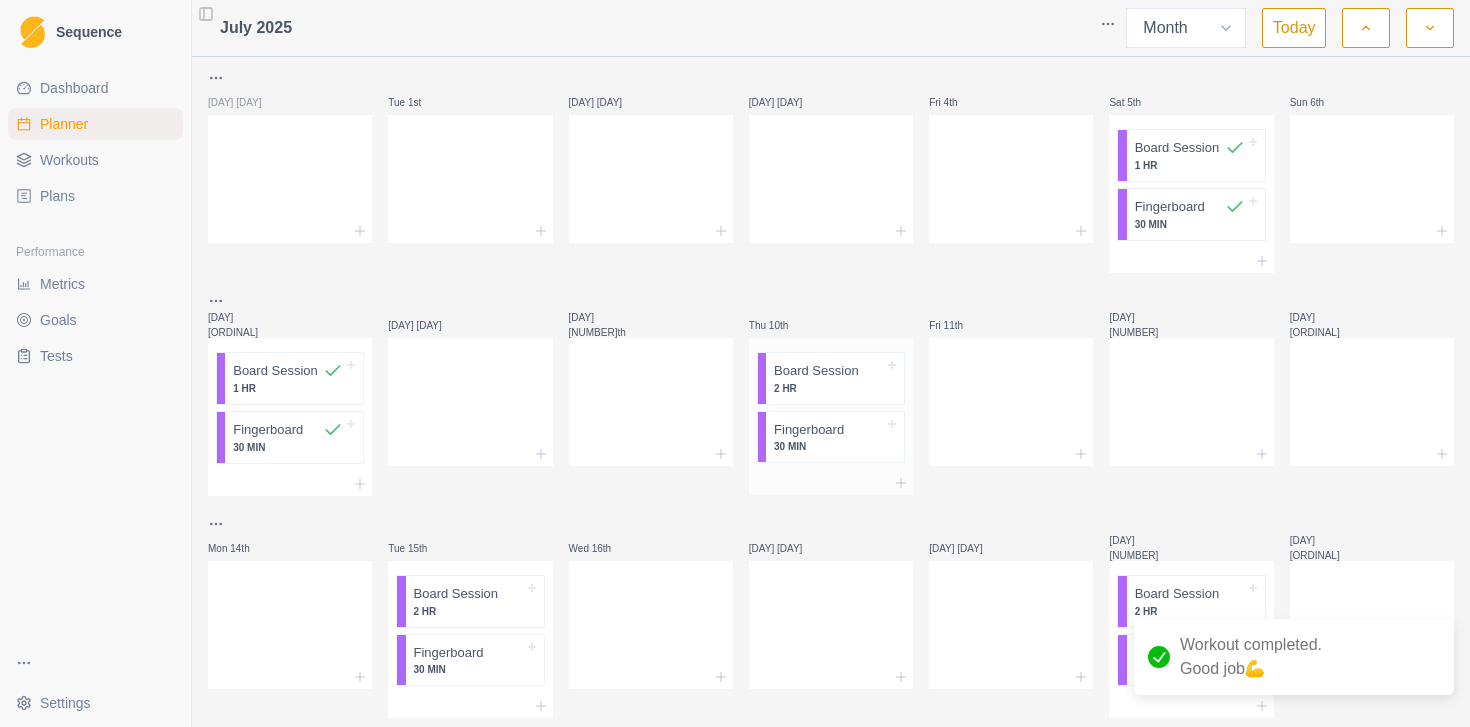 click on "Board Session" at bounding box center (816, 371) 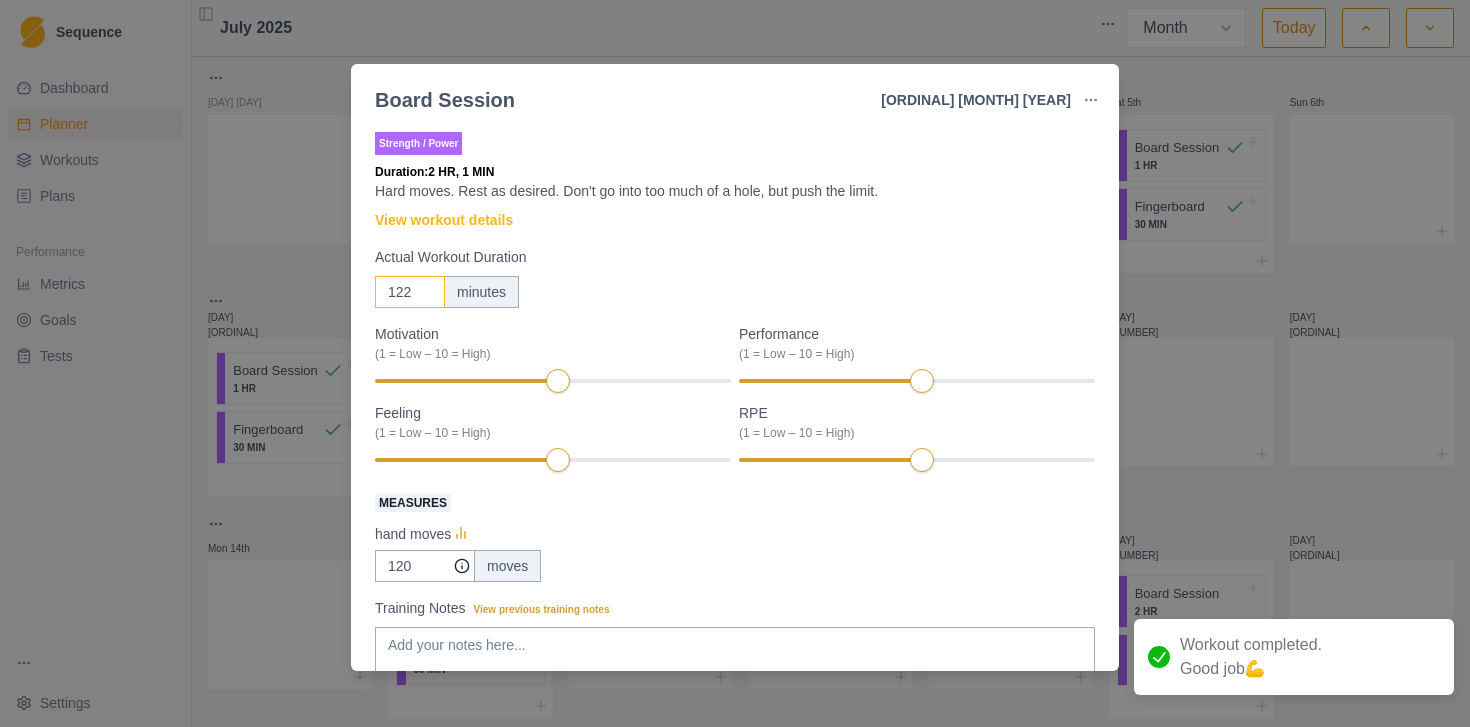 click on "122" at bounding box center [410, 292] 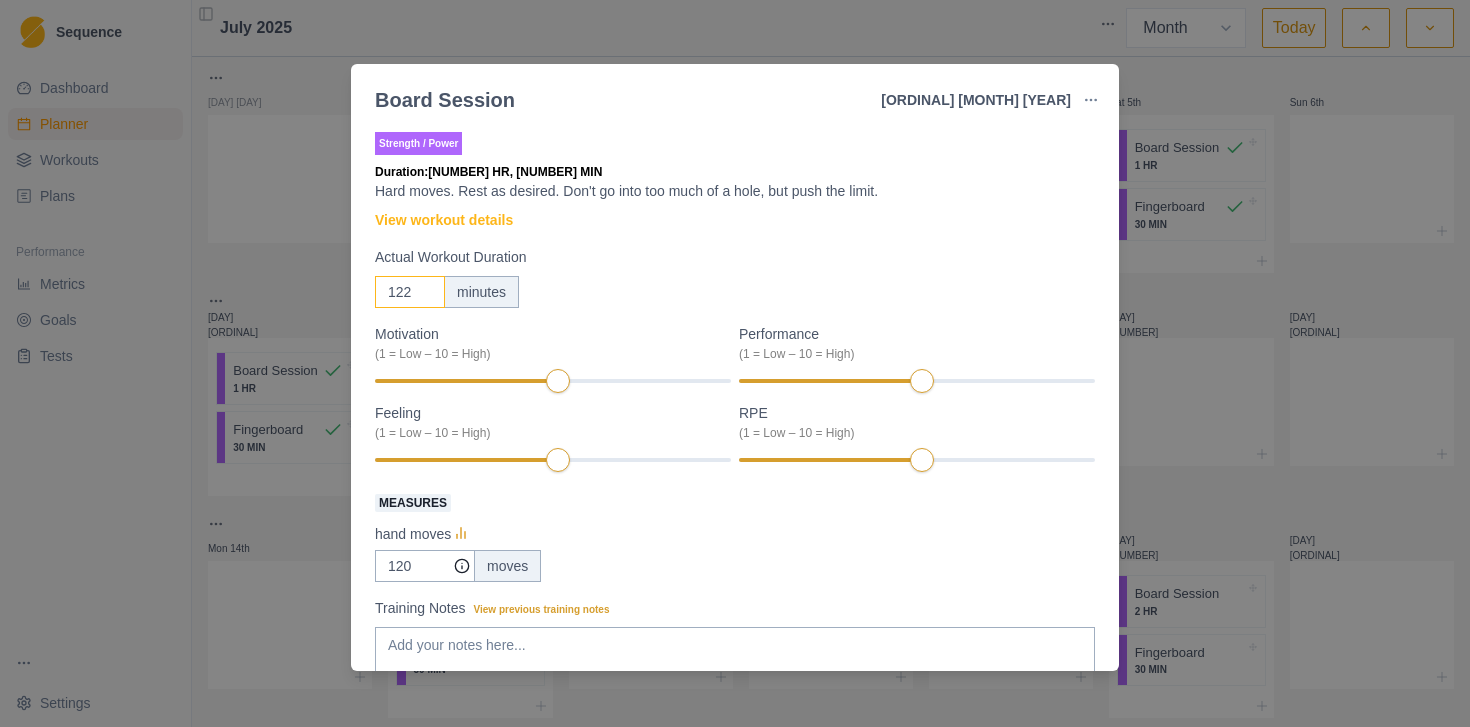 drag, startPoint x: 413, startPoint y: 294, endPoint x: 325, endPoint y: 297, distance: 88.051125 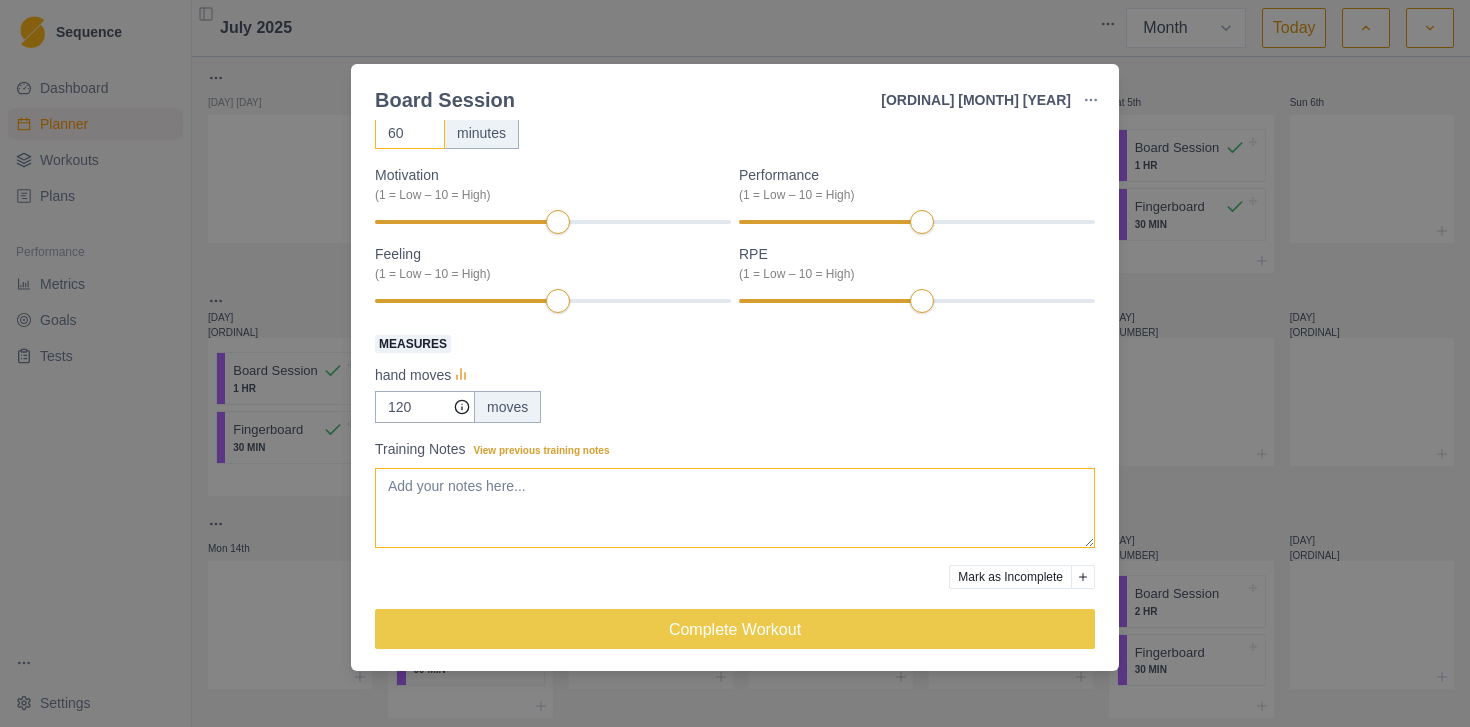 scroll, scrollTop: 165, scrollLeft: 0, axis: vertical 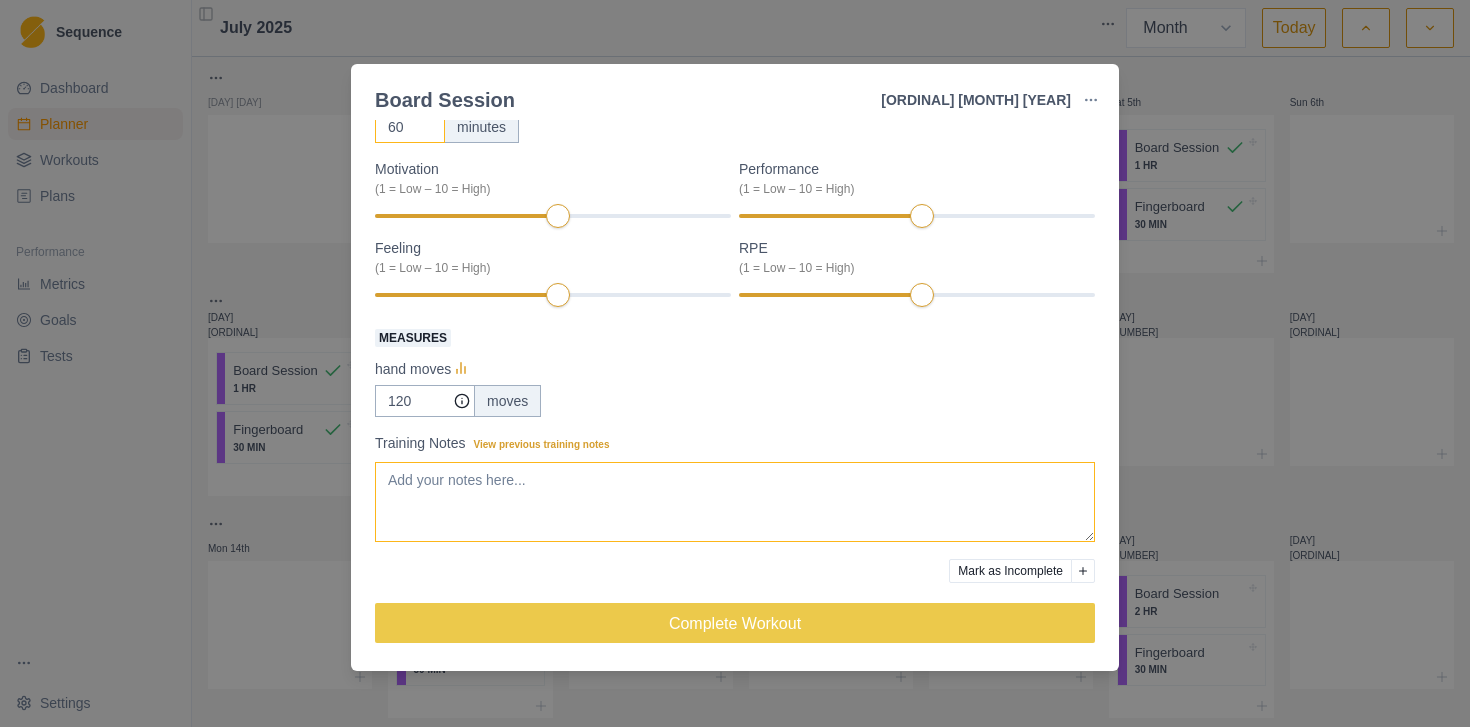 type on "60" 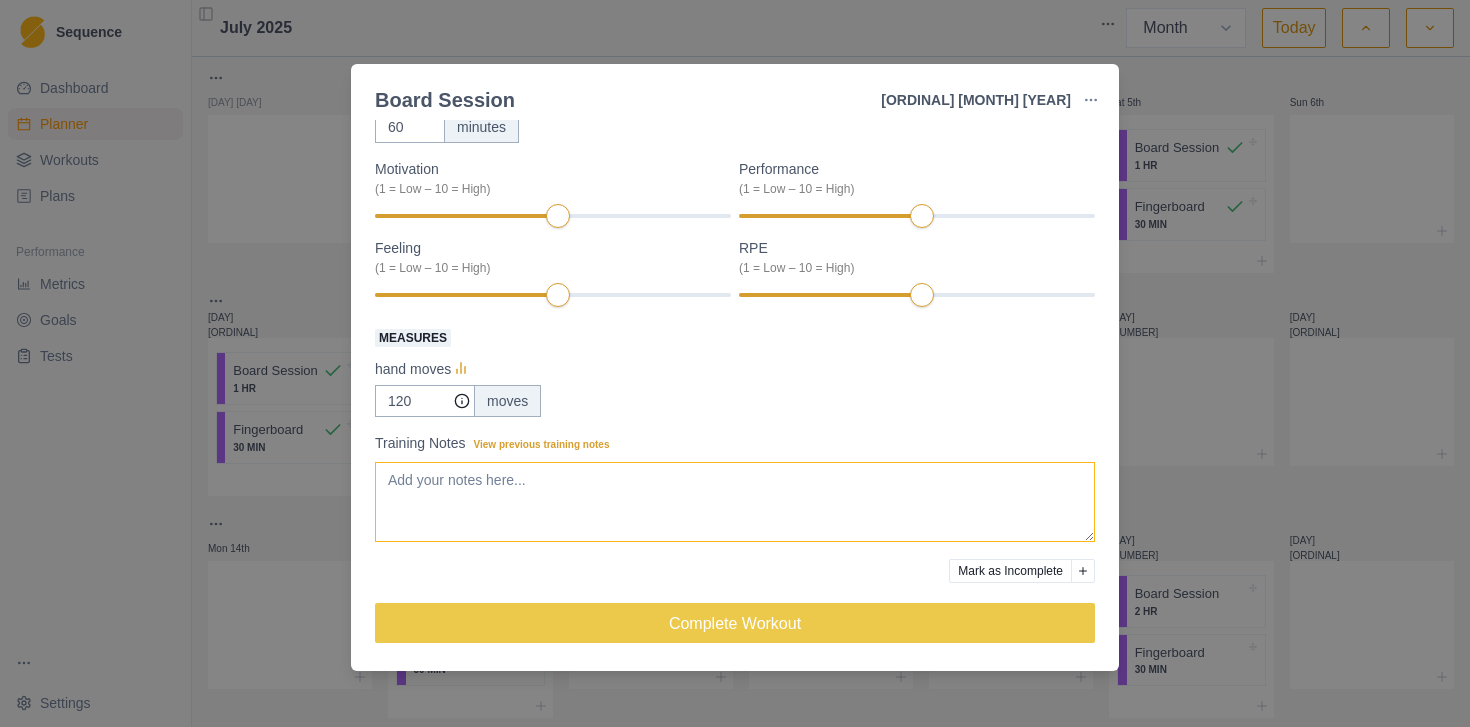 click on "Complete Workout" at bounding box center (735, 623) 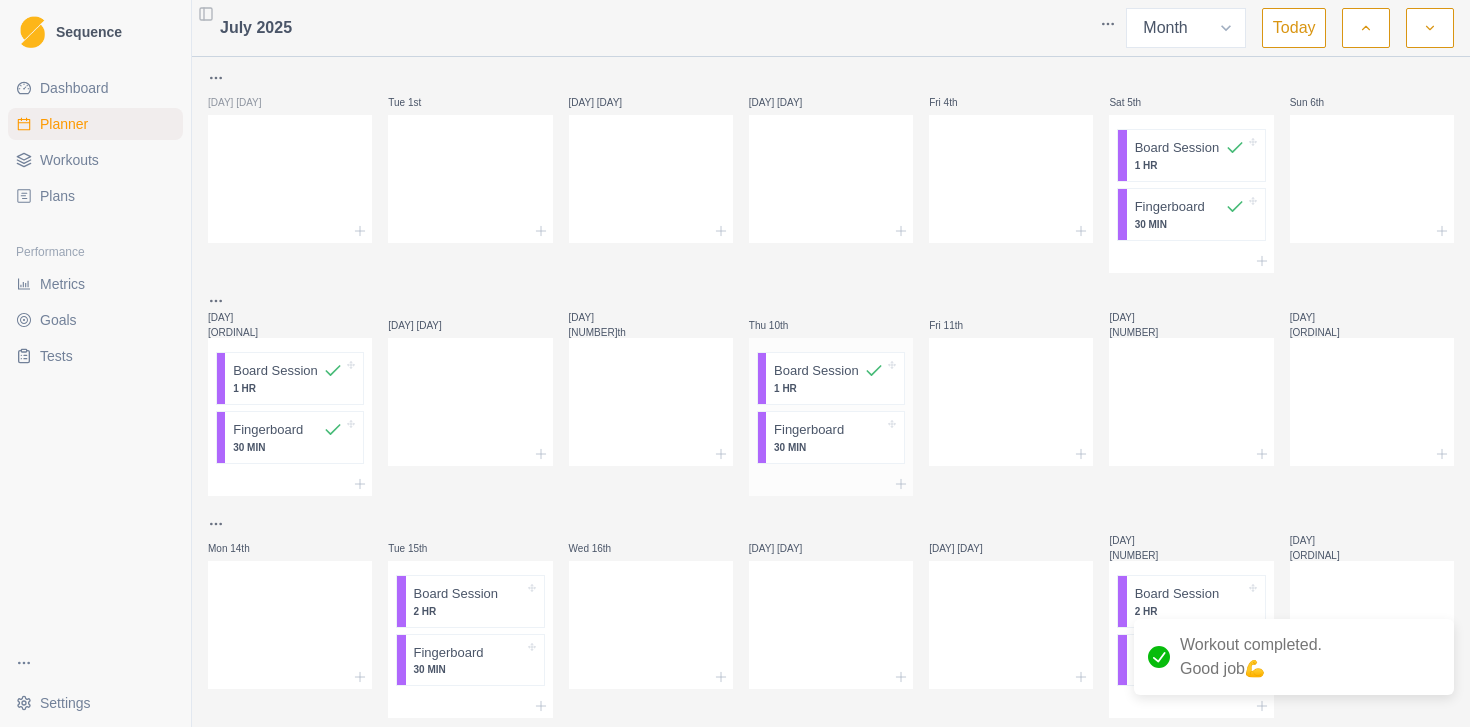 click on "Fingerboard" at bounding box center (809, 430) 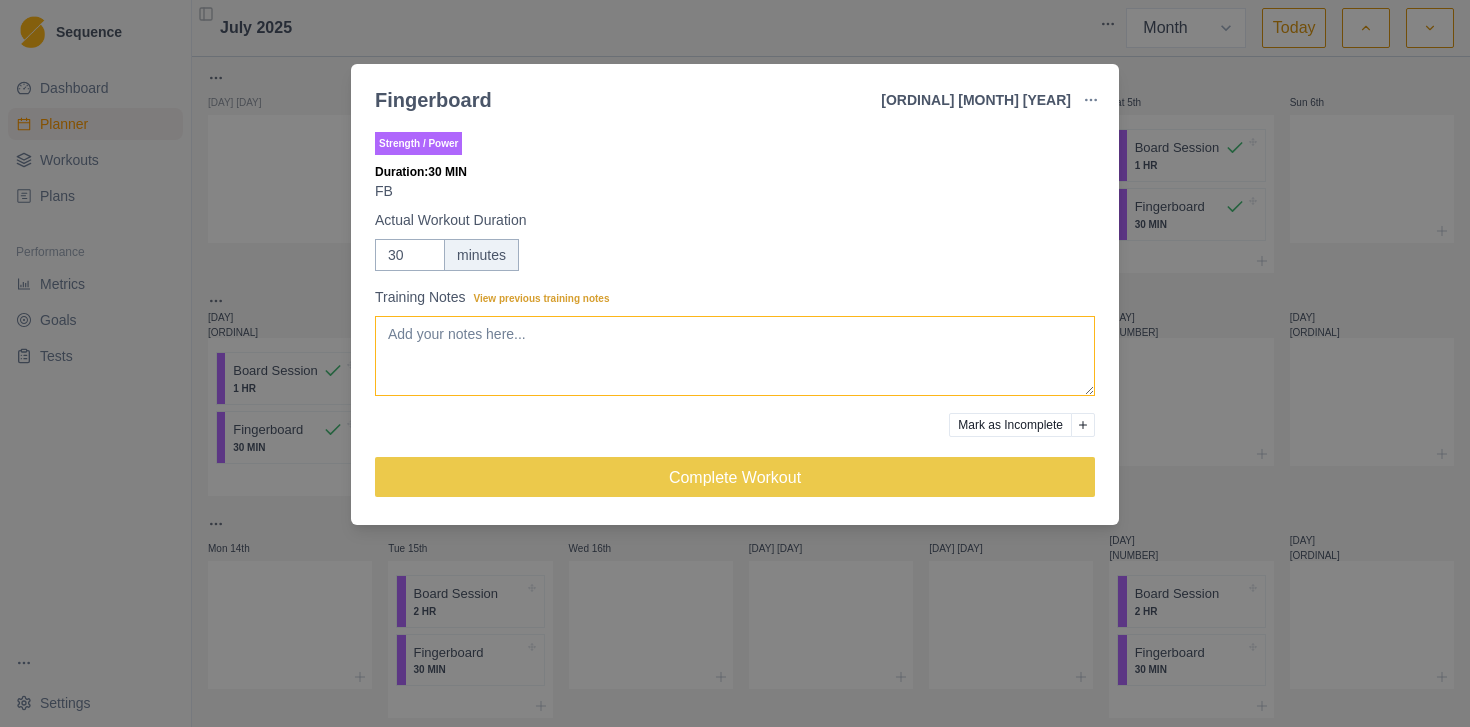 click on "Training Notes View previous training notes" at bounding box center (735, 356) 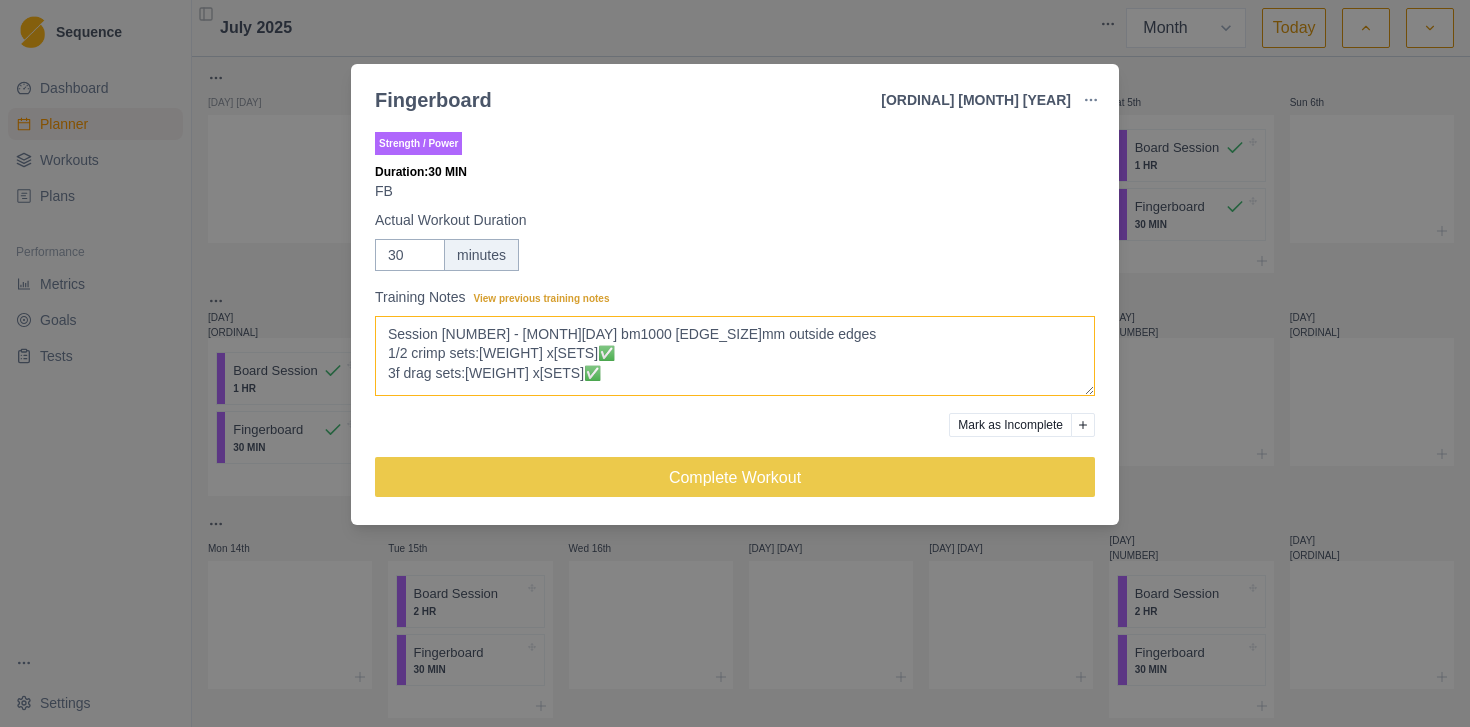 scroll, scrollTop: 24, scrollLeft: 0, axis: vertical 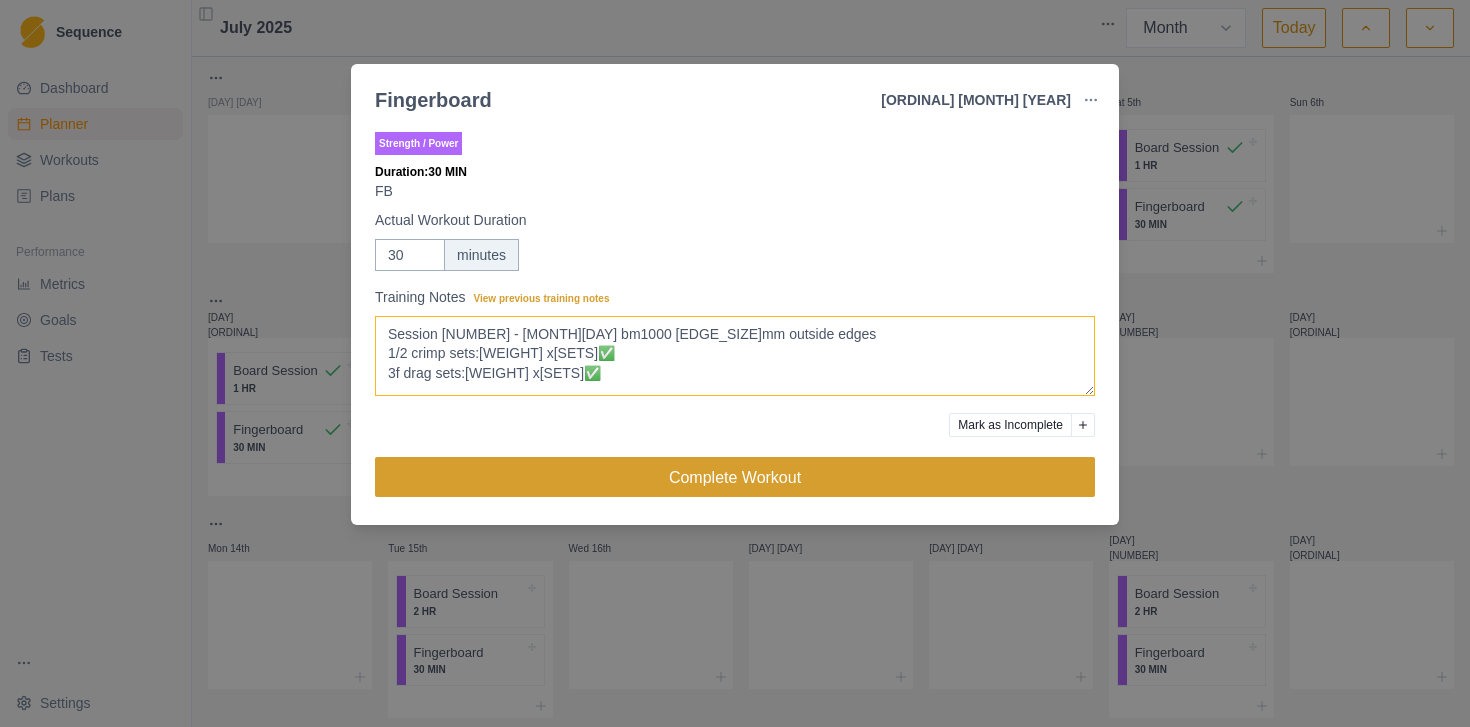 type on "Session [NUMBER] - [MONTH][DAY] bm1000 [EDGE_SIZE]mm outside edges
1/2 crimp sets:[WEIGHT] x[SETS]✅
3f drag sets:[WEIGHT] x[SETS]✅" 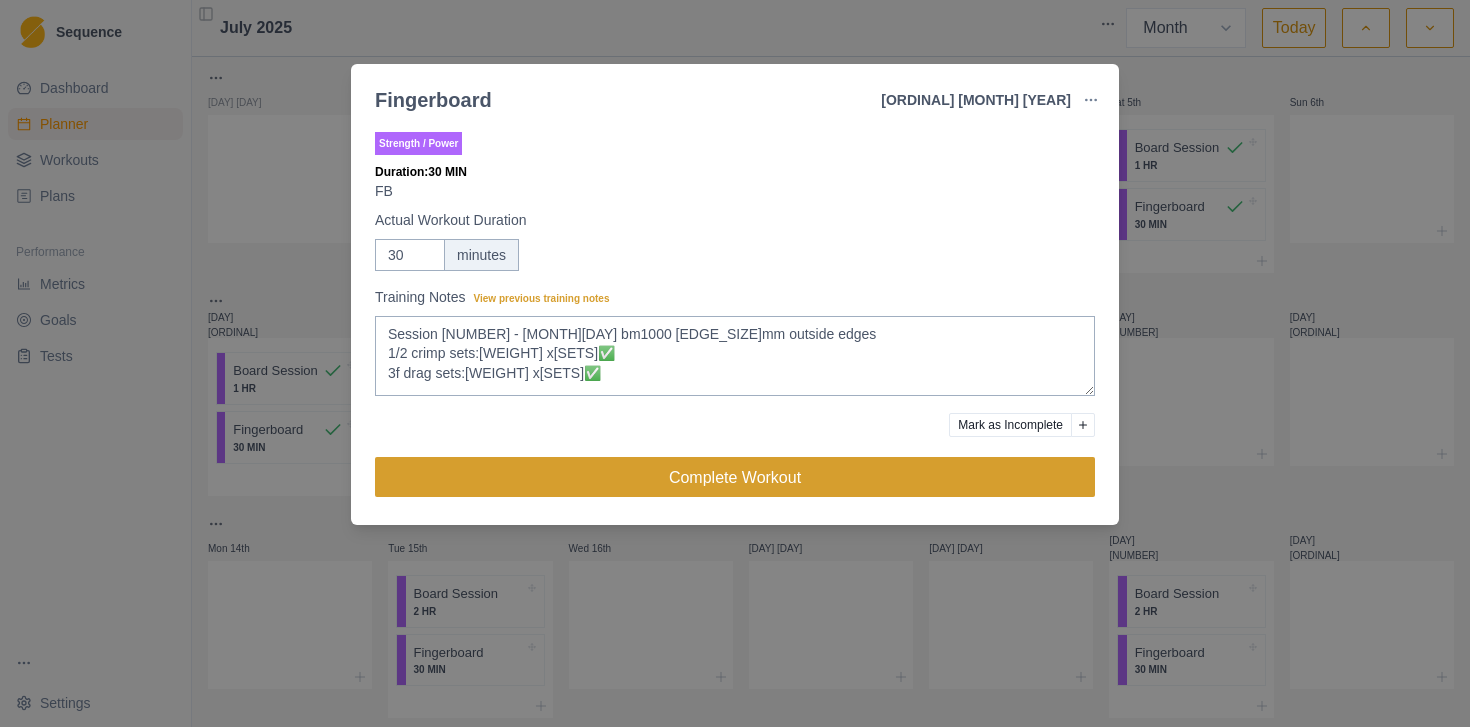 click on "Complete Workout" at bounding box center [735, 477] 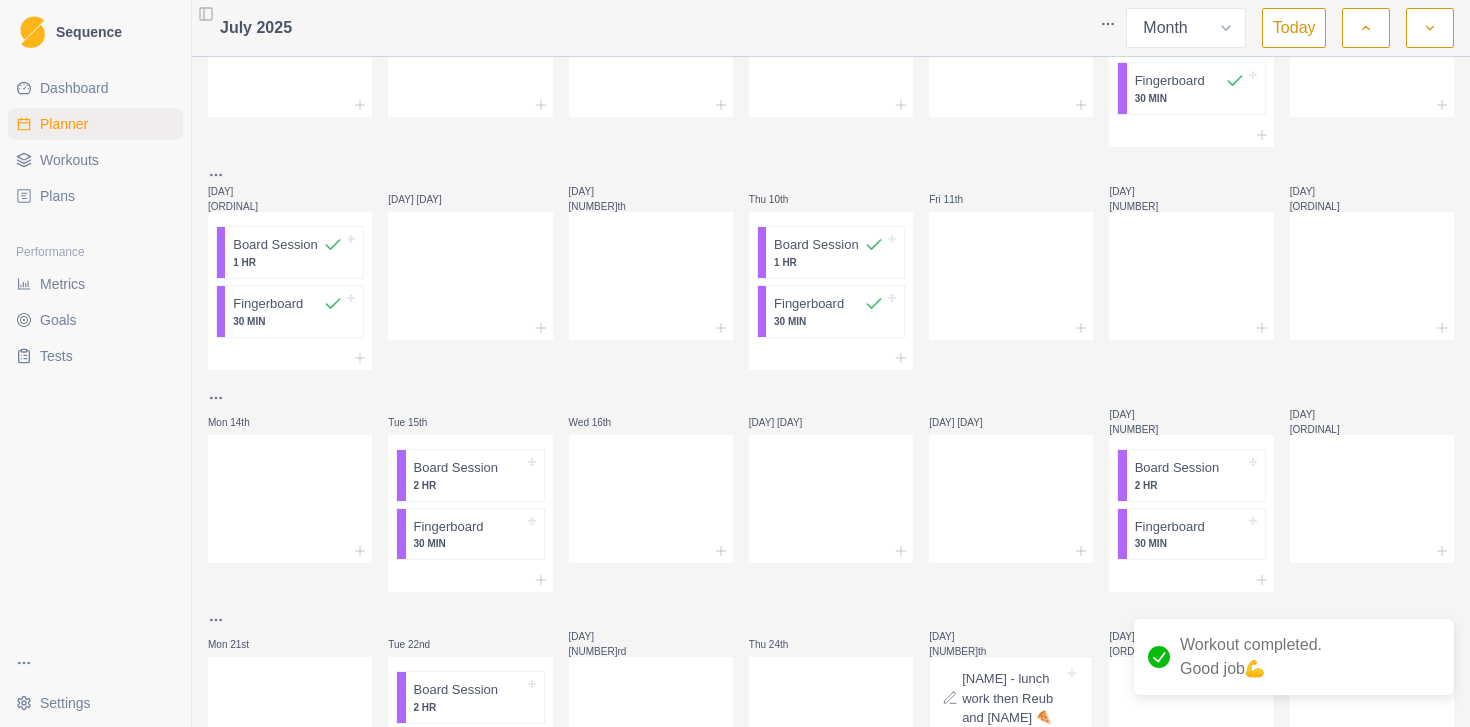 scroll, scrollTop: 137, scrollLeft: 0, axis: vertical 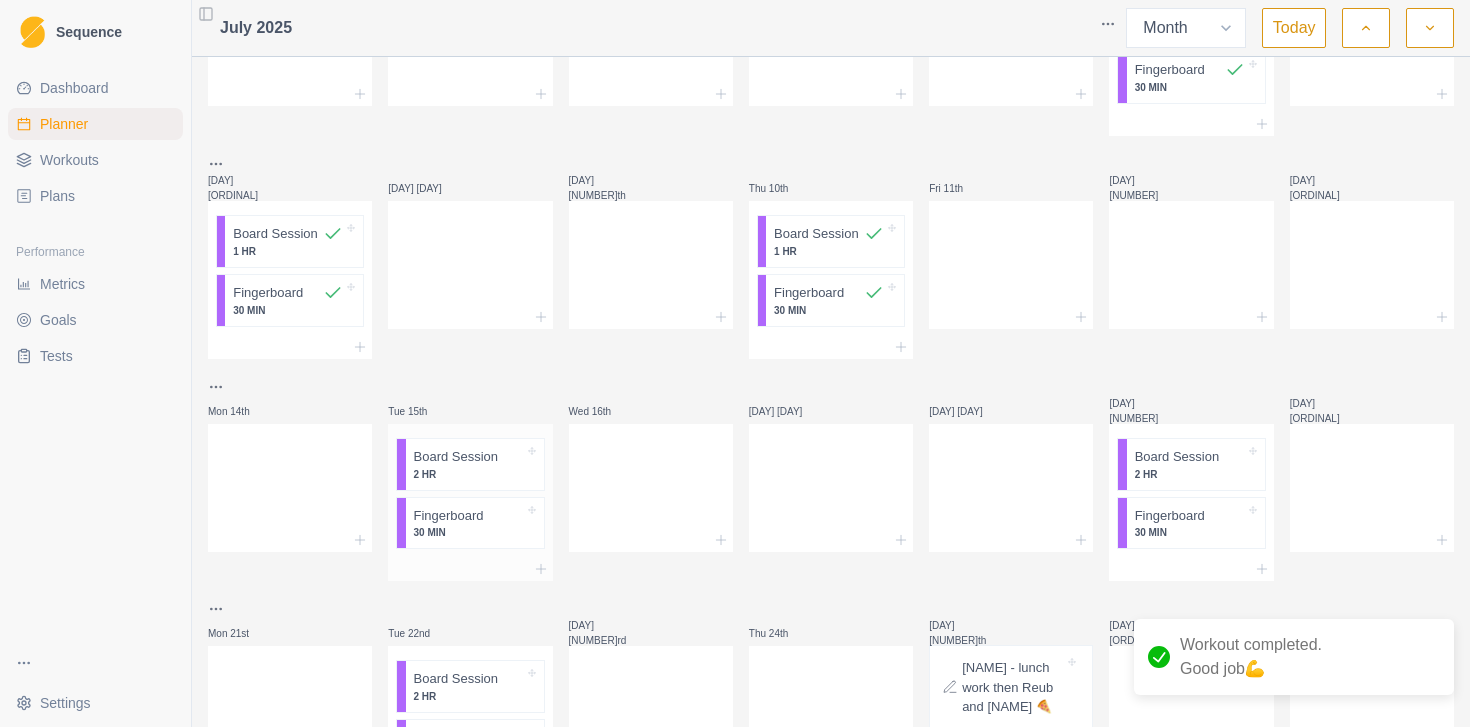 click on "2 HR" at bounding box center [469, 474] 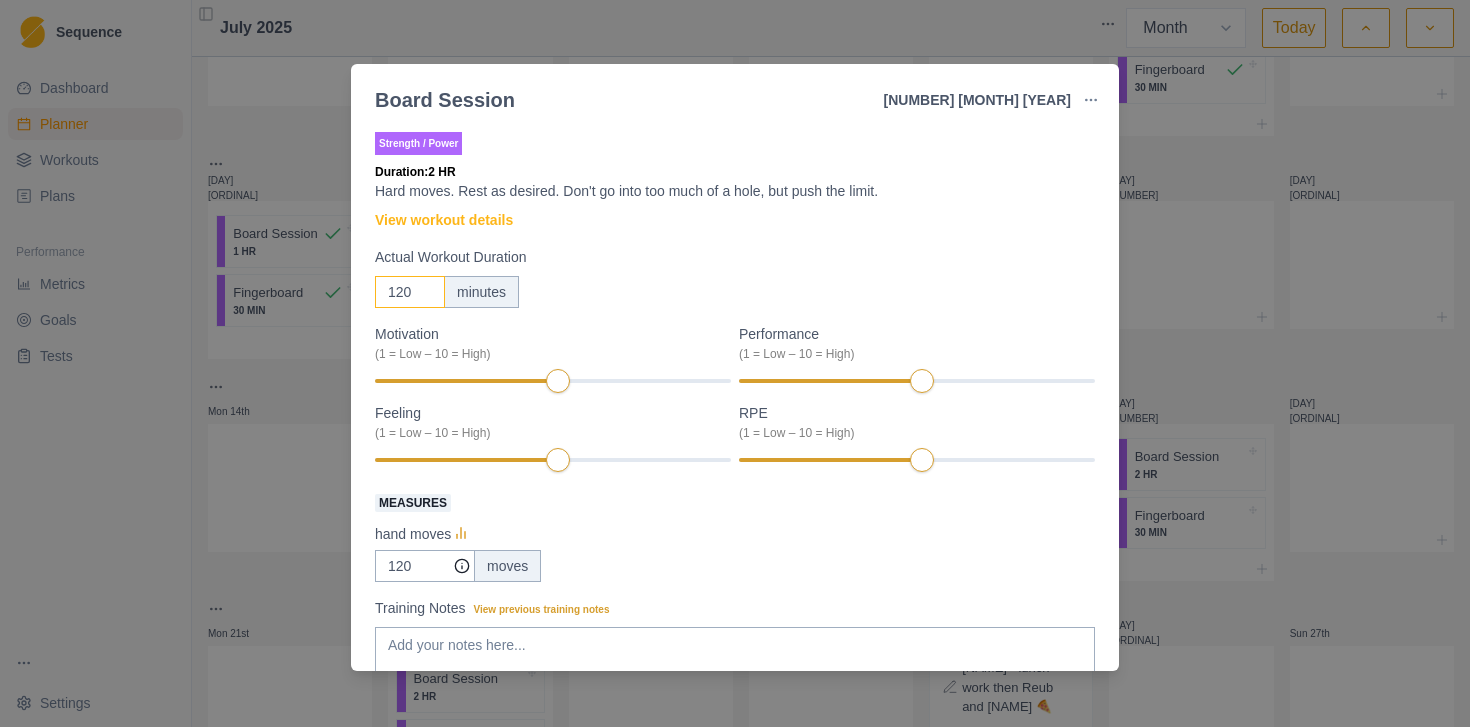 drag, startPoint x: 410, startPoint y: 293, endPoint x: 317, endPoint y: 305, distance: 93.770996 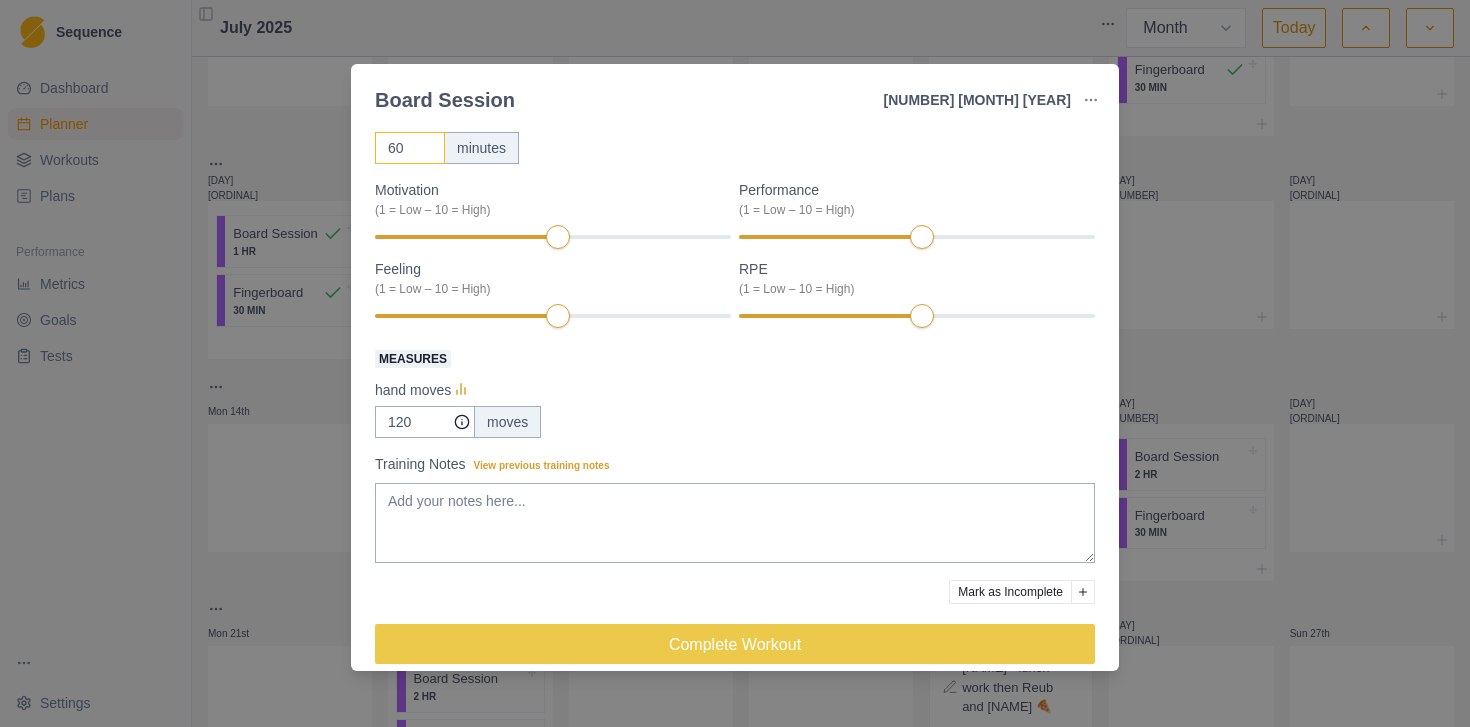 scroll, scrollTop: 165, scrollLeft: 0, axis: vertical 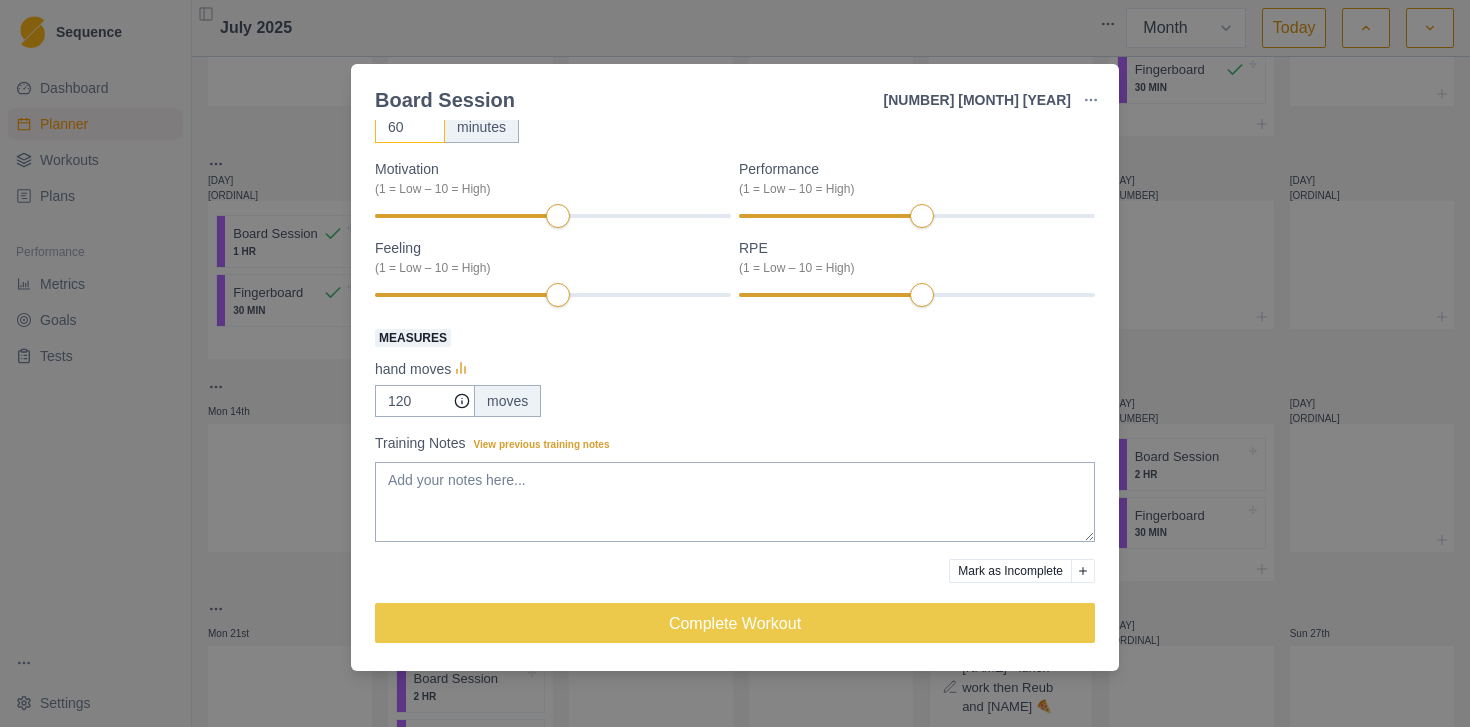 type on "60" 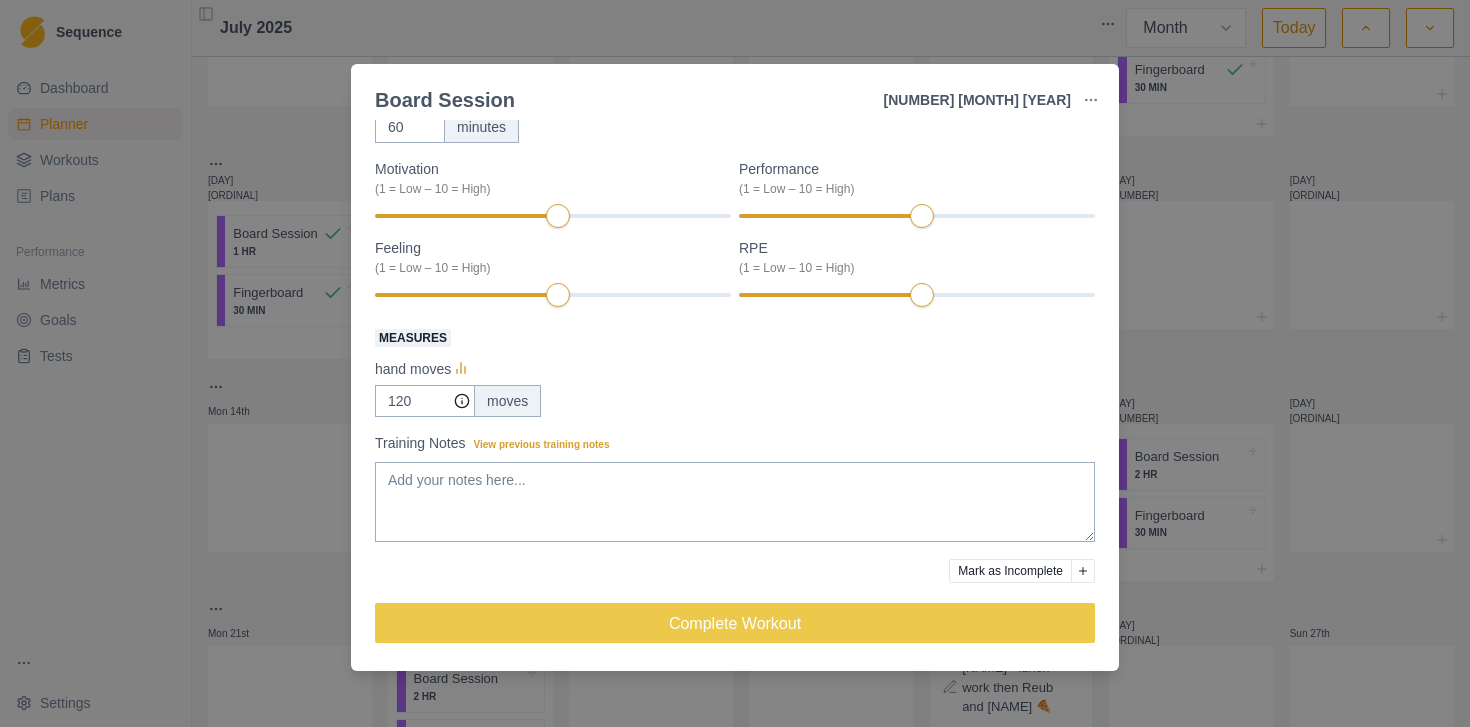 click on "Complete Workout" at bounding box center [735, 623] 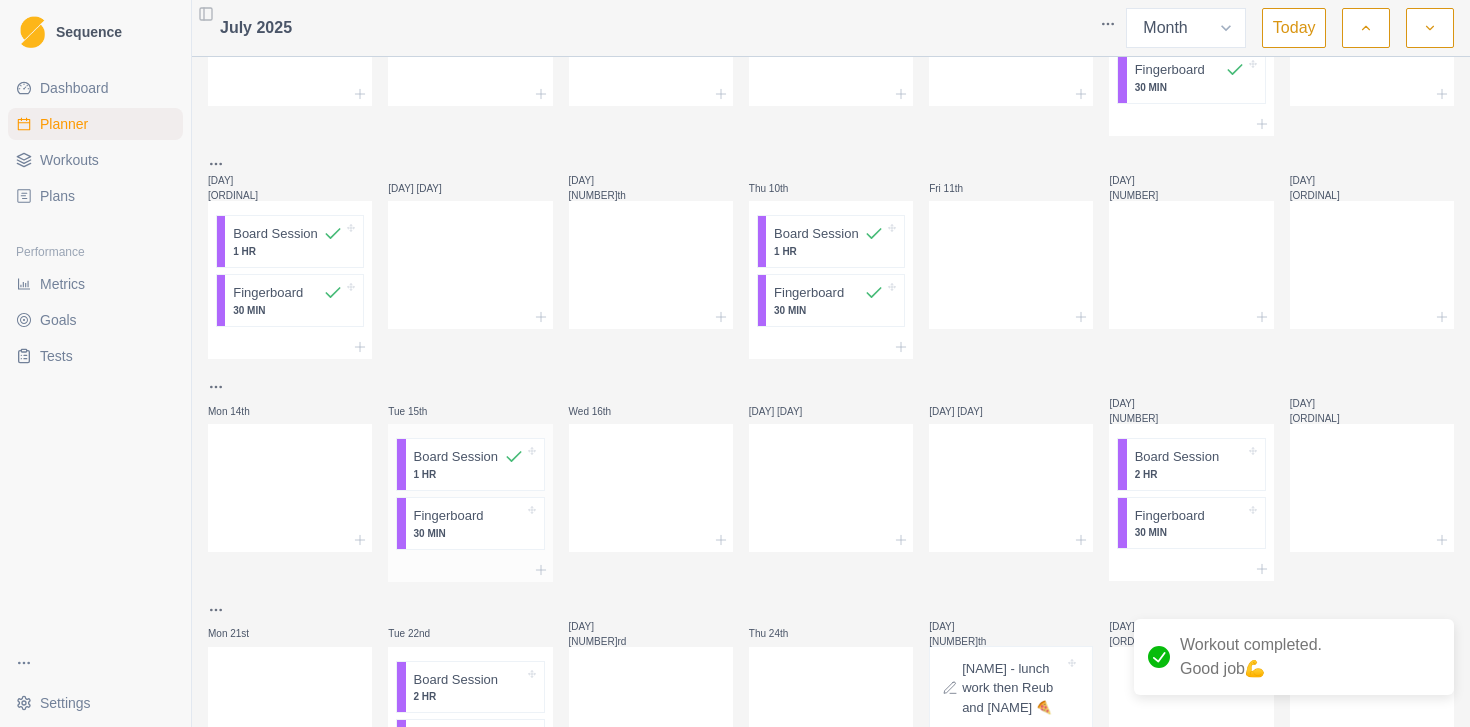 click on "30 MIN" at bounding box center [469, 533] 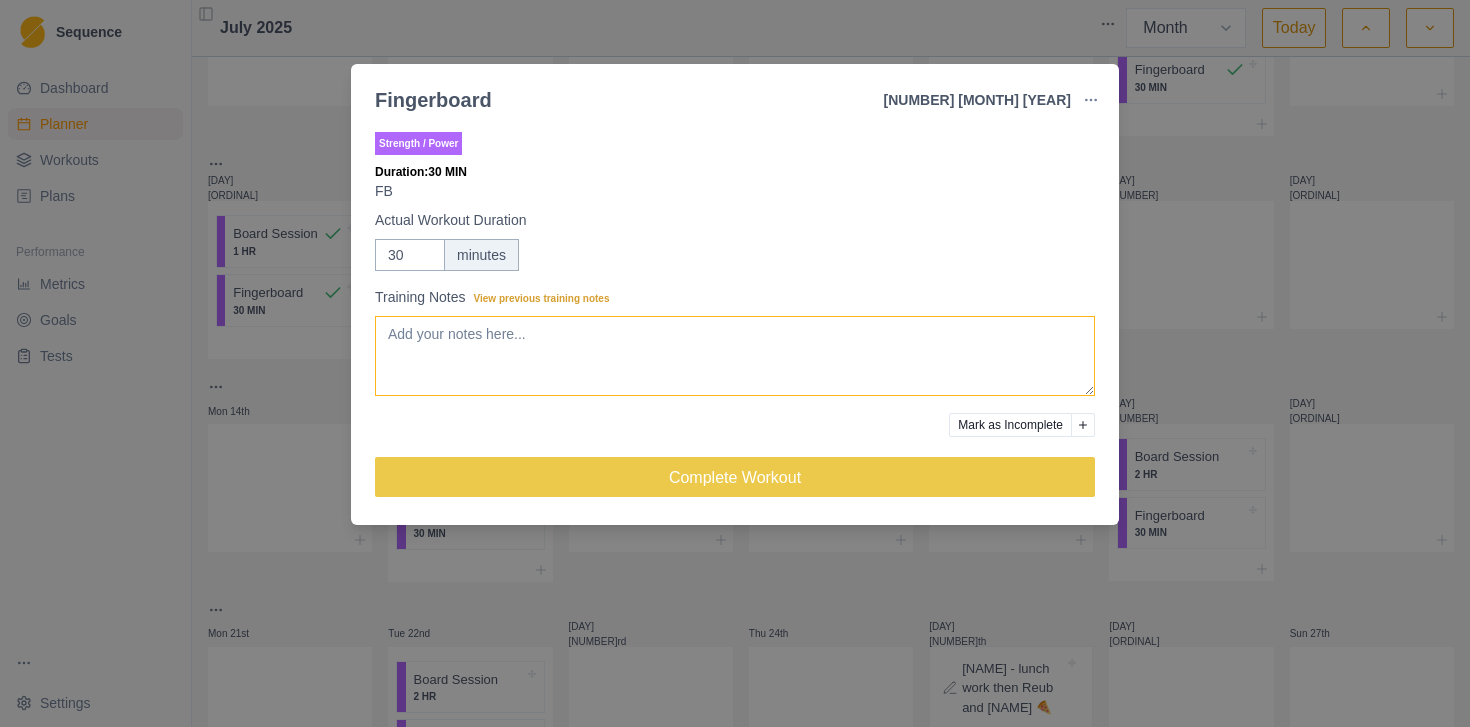 click on "Training Notes View previous training notes" at bounding box center [735, 356] 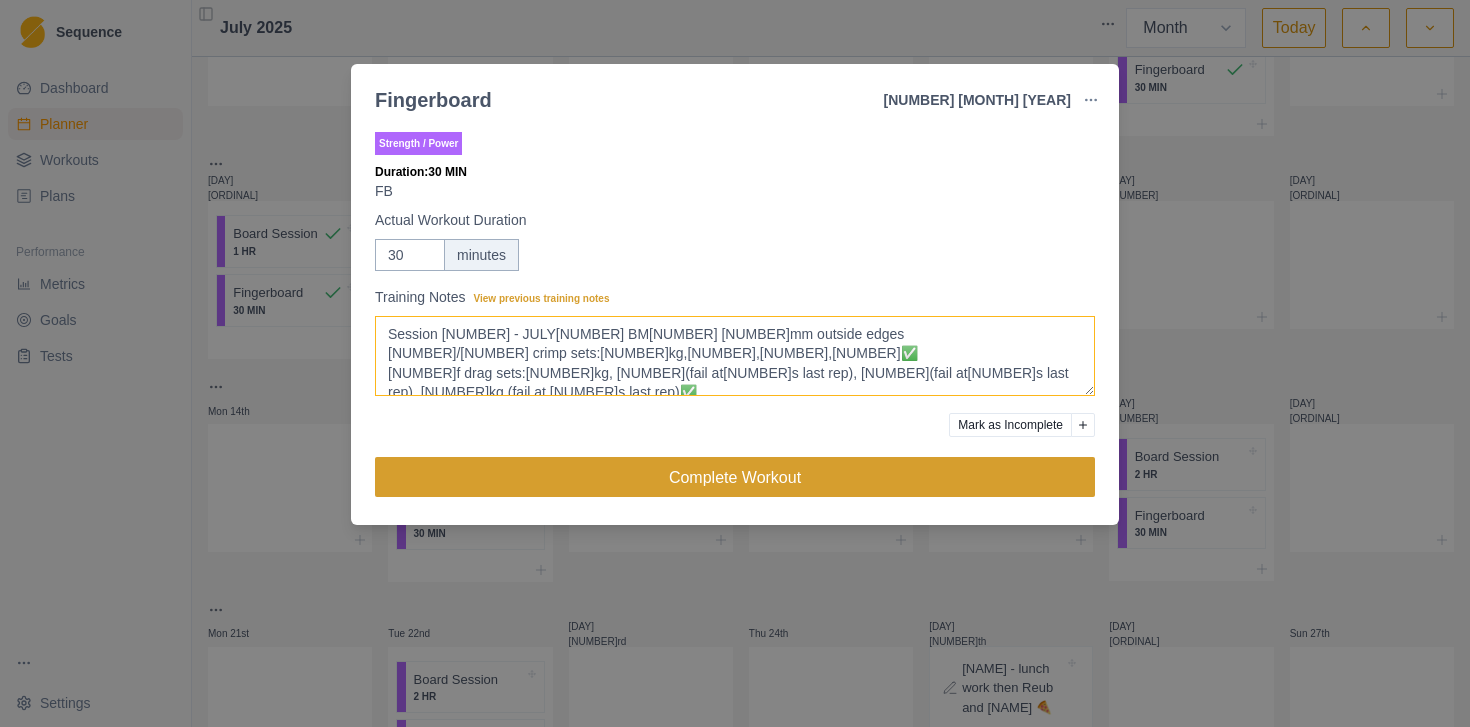 type on "Session [NUMBER] - JULY[NUMBER] BM[NUMBER] [NUMBER]mm outside edges
[NUMBER]/[NUMBER] crimp sets:[NUMBER]kg,[NUMBER],[NUMBER],[NUMBER]✅
[NUMBER]f drag sets:[NUMBER]kg, [NUMBER](fail at[NUMBER]s last rep), [NUMBER](fail at[NUMBER]s last rep), [NUMBER]kg (fail at [NUMBER]s last rep)✅" 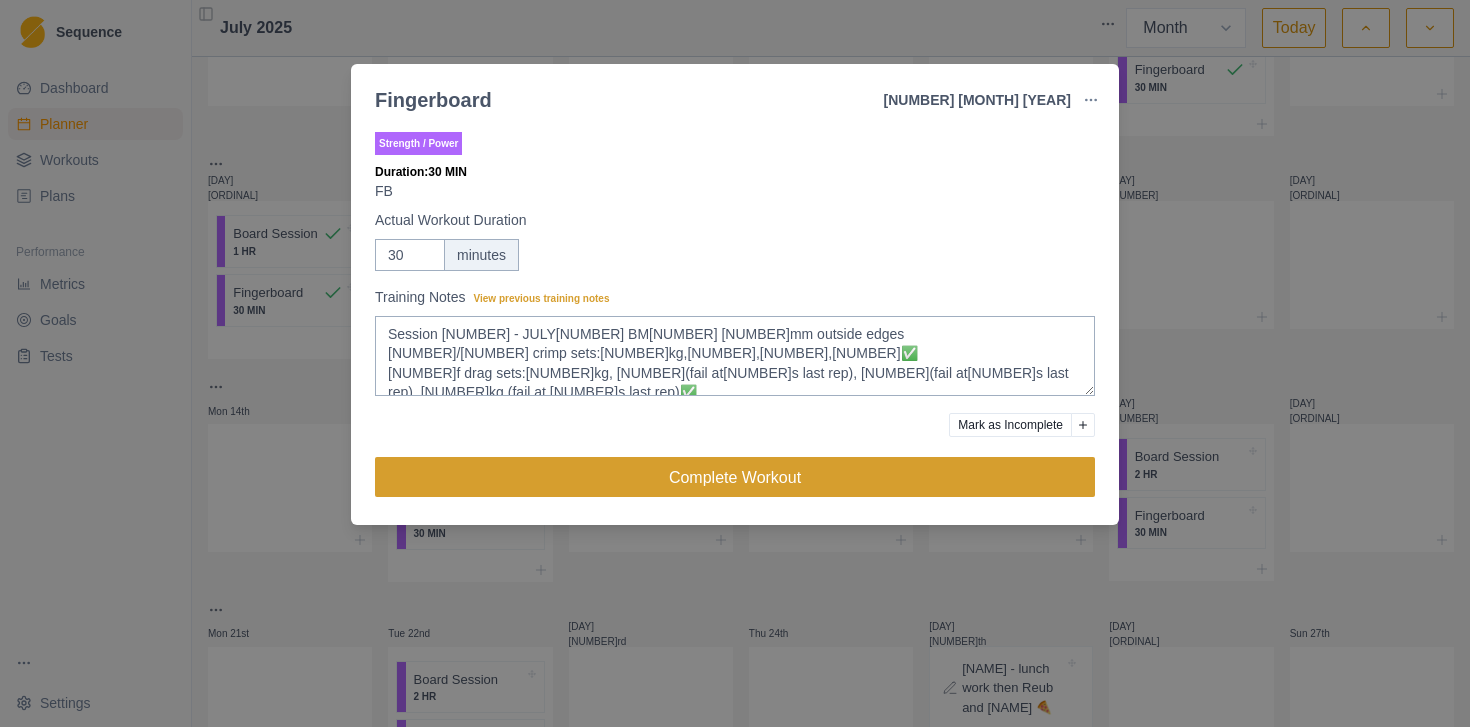 click on "Complete Workout" at bounding box center (735, 477) 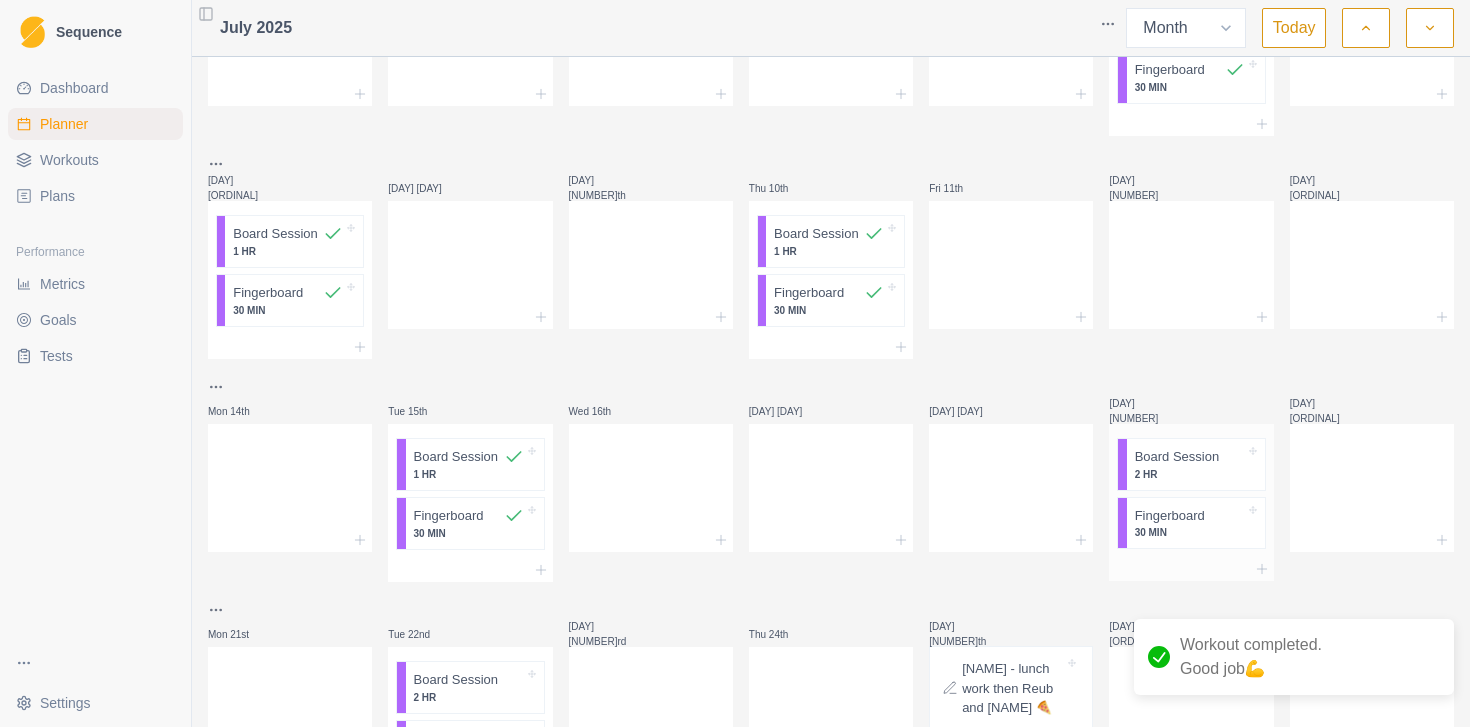 click on "2 HR" at bounding box center (1190, 474) 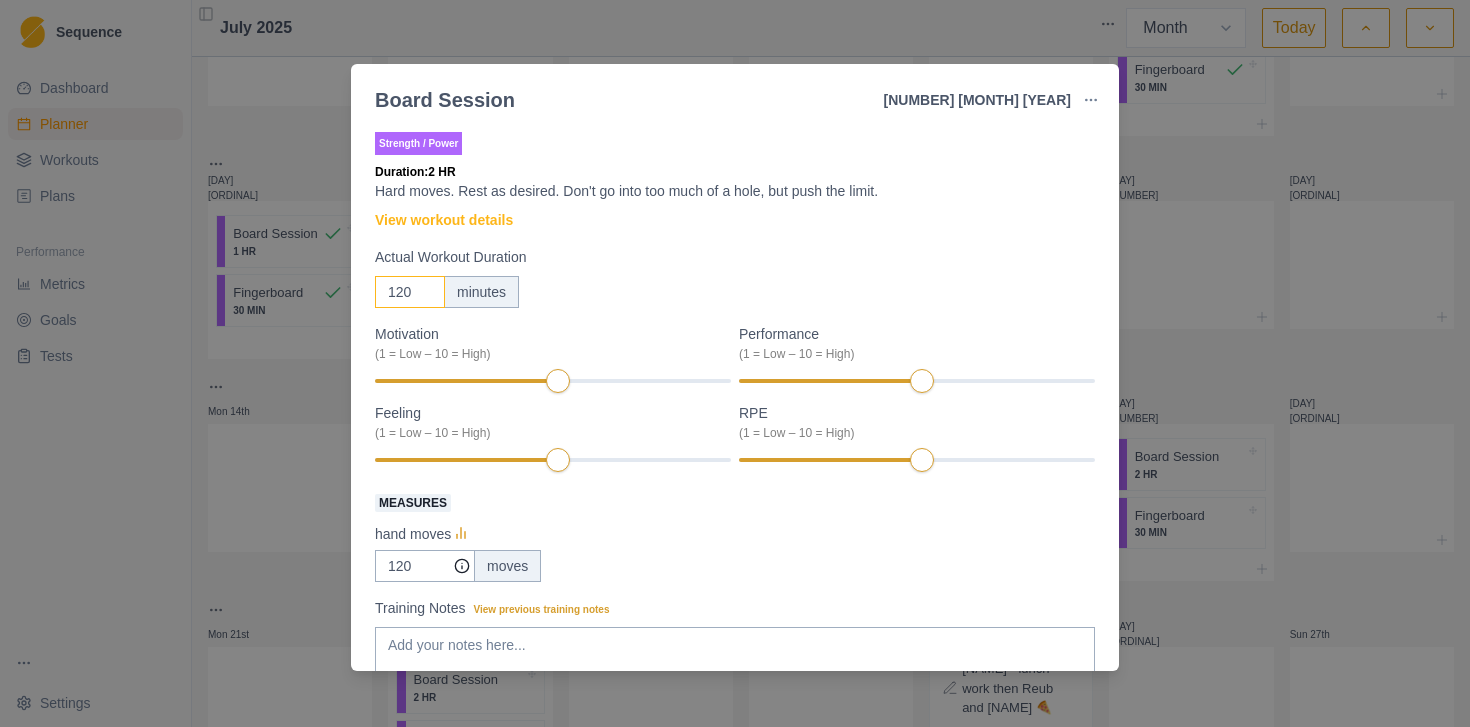 drag, startPoint x: 414, startPoint y: 286, endPoint x: 342, endPoint y: 284, distance: 72.02777 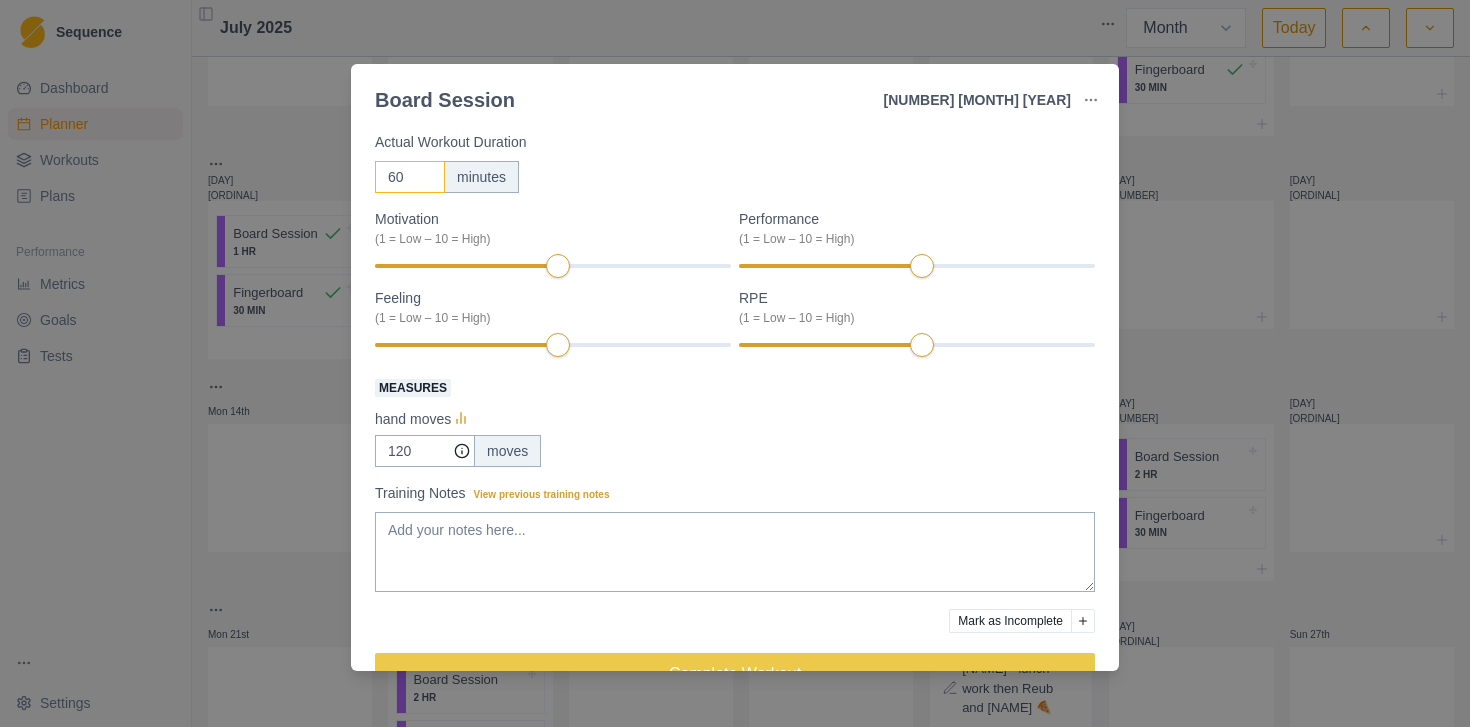 scroll, scrollTop: 165, scrollLeft: 0, axis: vertical 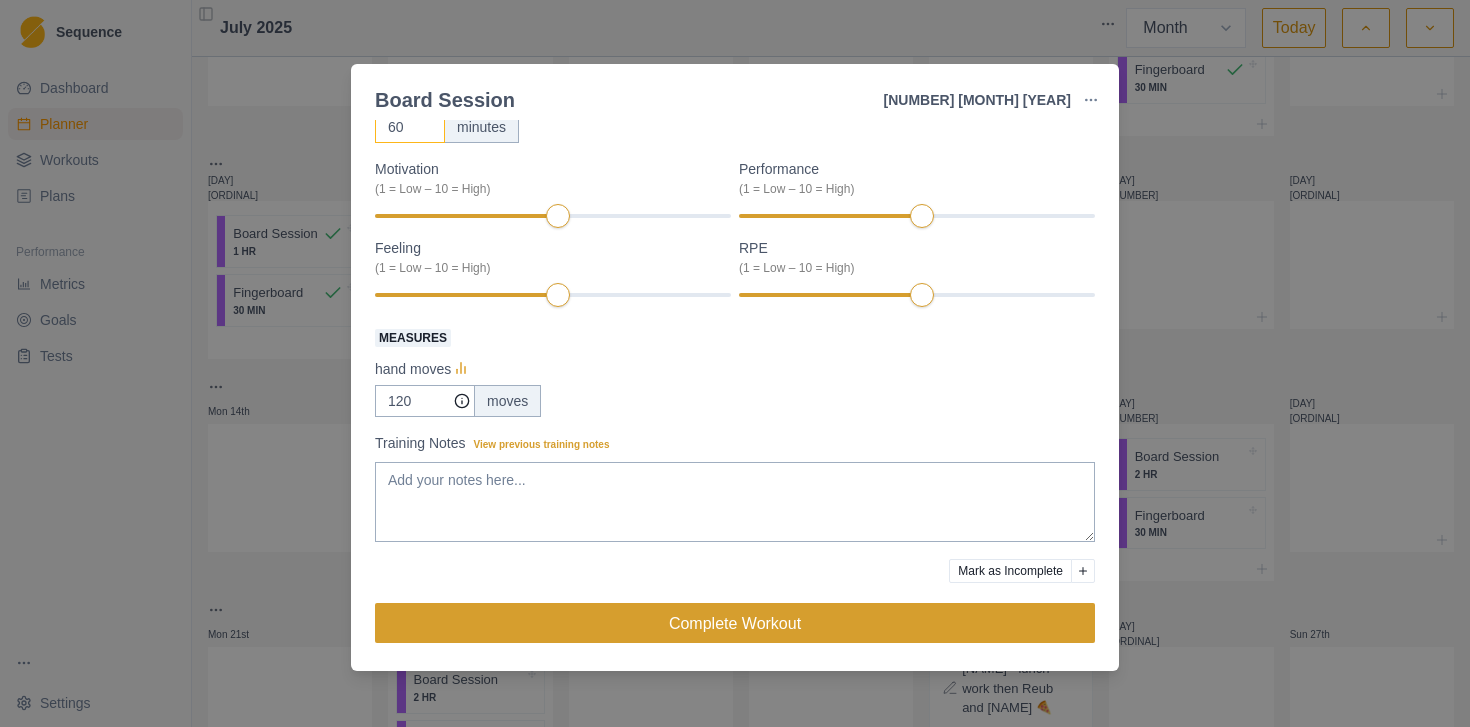 type on "60" 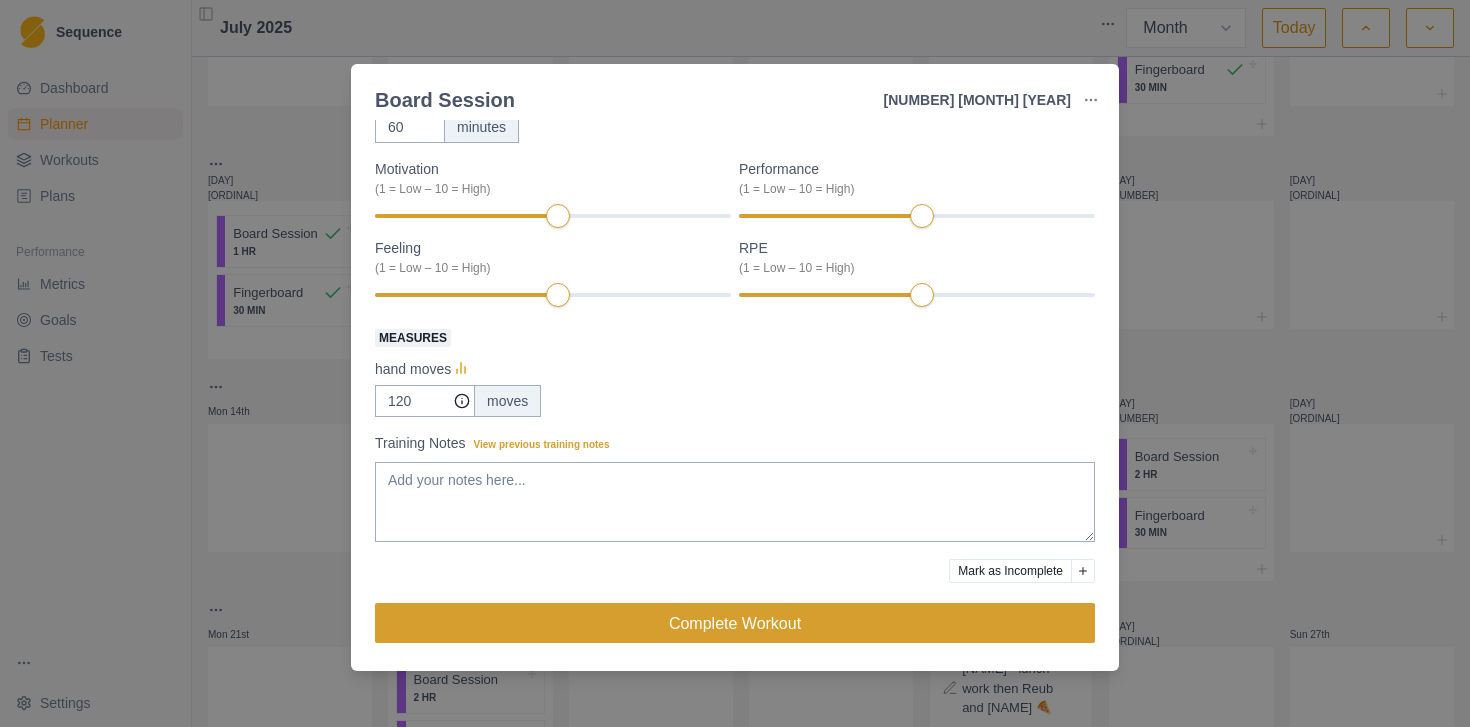 click on "Complete Workout" at bounding box center (735, 623) 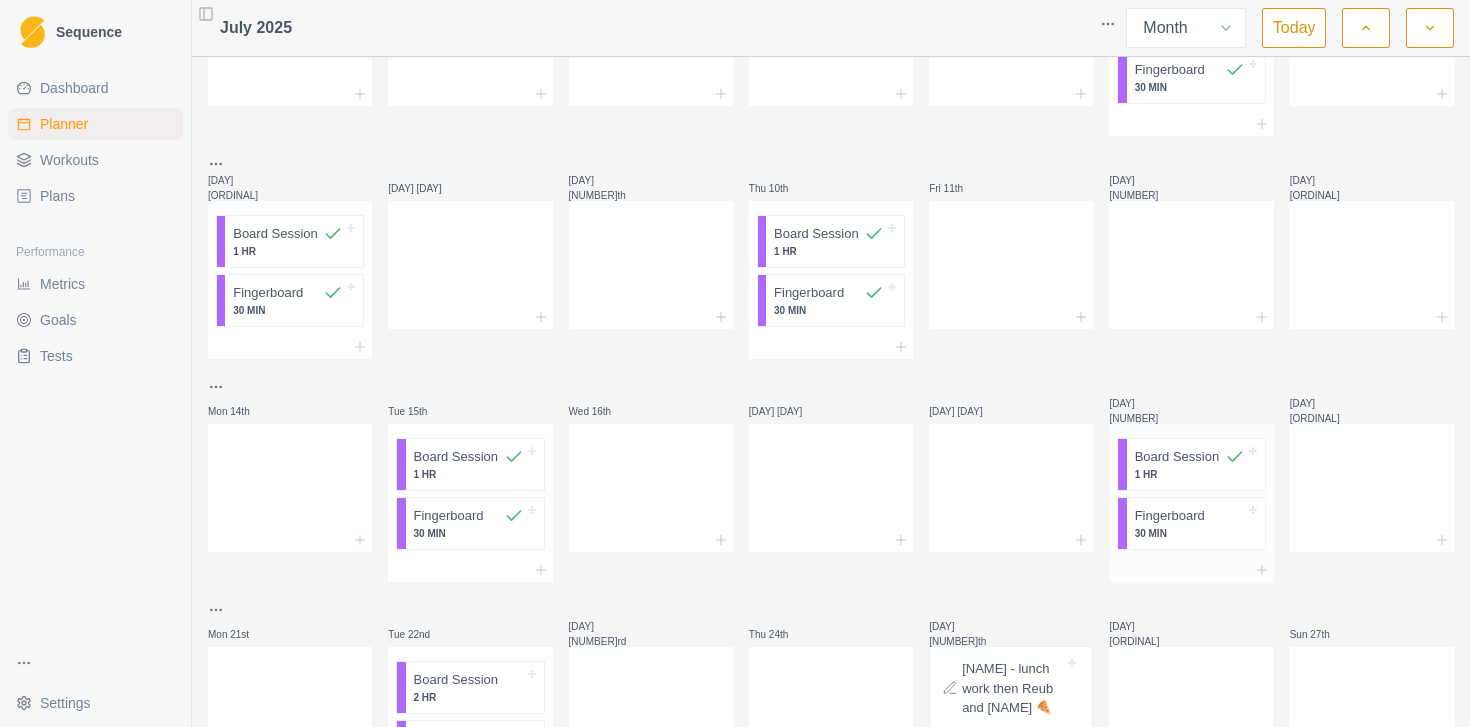 click on "Fingerboard" at bounding box center (1170, 516) 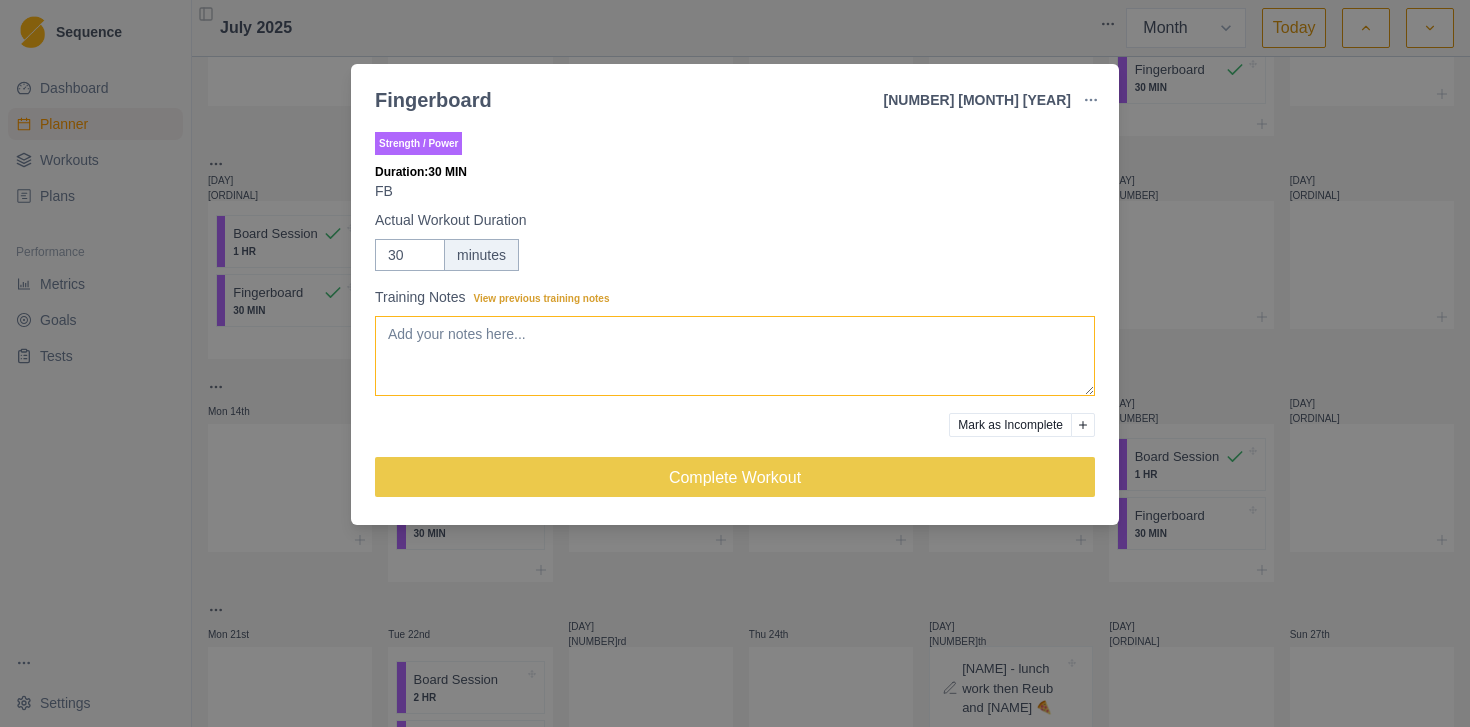 click on "Training Notes View previous training notes" at bounding box center [735, 356] 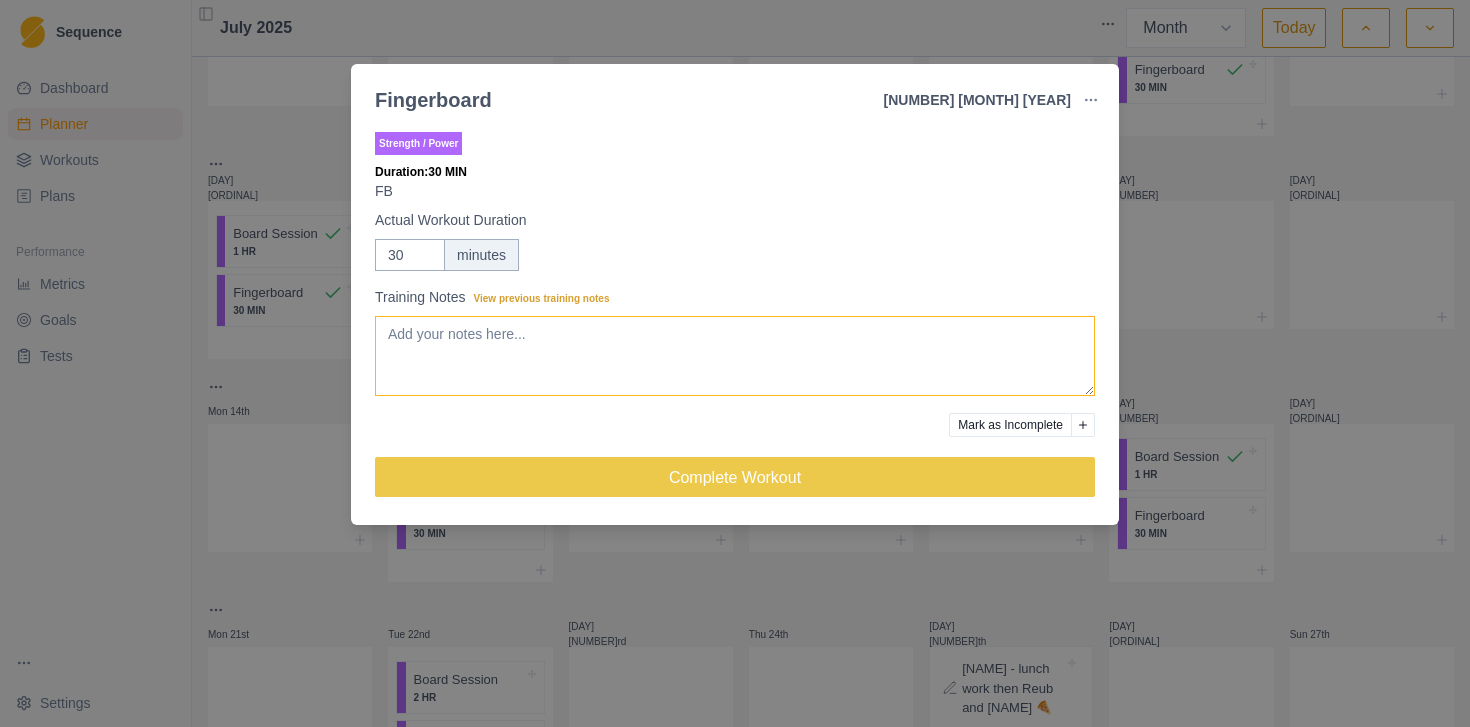 paste on "Session 5 - July19 bm1000 20mm outside edges
1/2 crimp sets:16kg,16,16,16✅
3f drag sets:16kg (fail at5s last rep),10 (fail at 5s last rep), 8kg(3 reps then bwt last rep)x2✅" 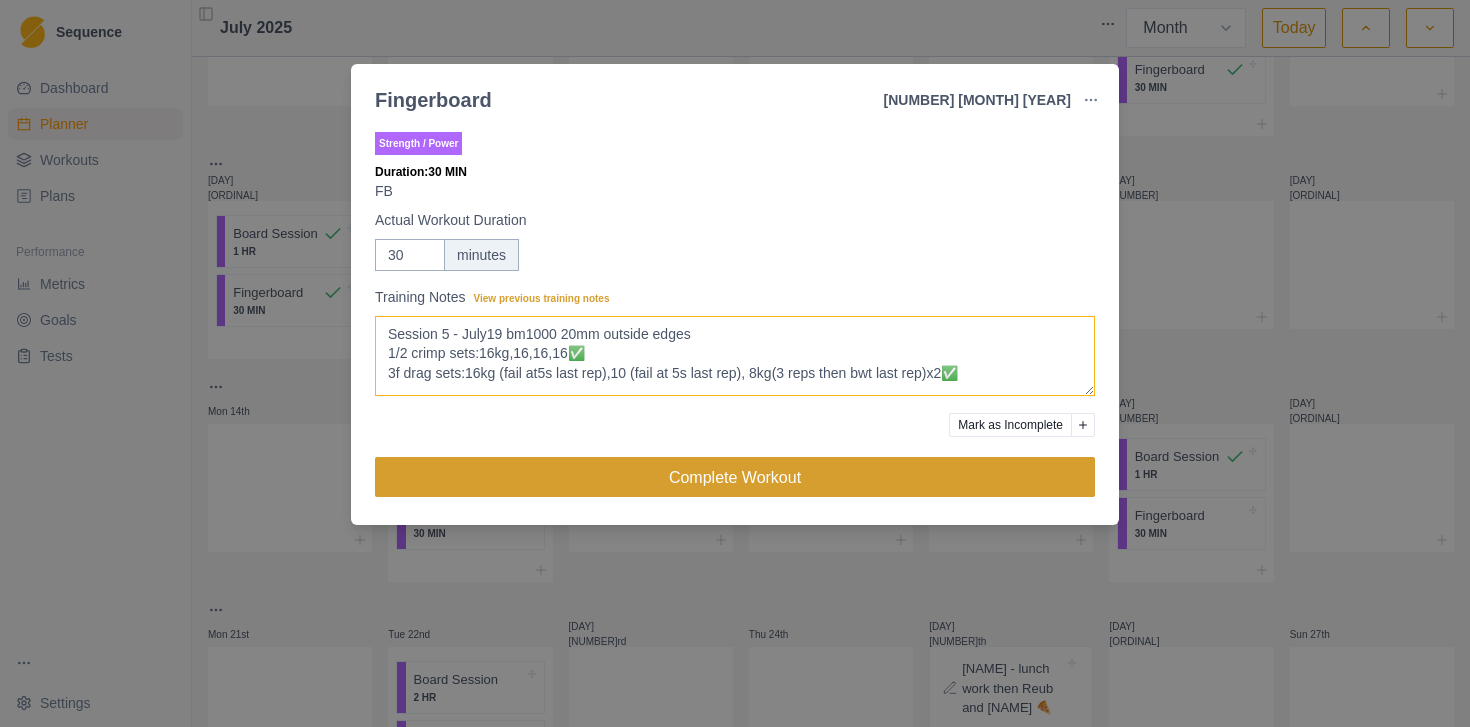 type on "Session 5 - July19 bm1000 20mm outside edges
1/2 crimp sets:16kg,16,16,16✅
3f drag sets:16kg (fail at5s last rep),10 (fail at 5s last rep), 8kg(3 reps then bwt last rep)x2✅" 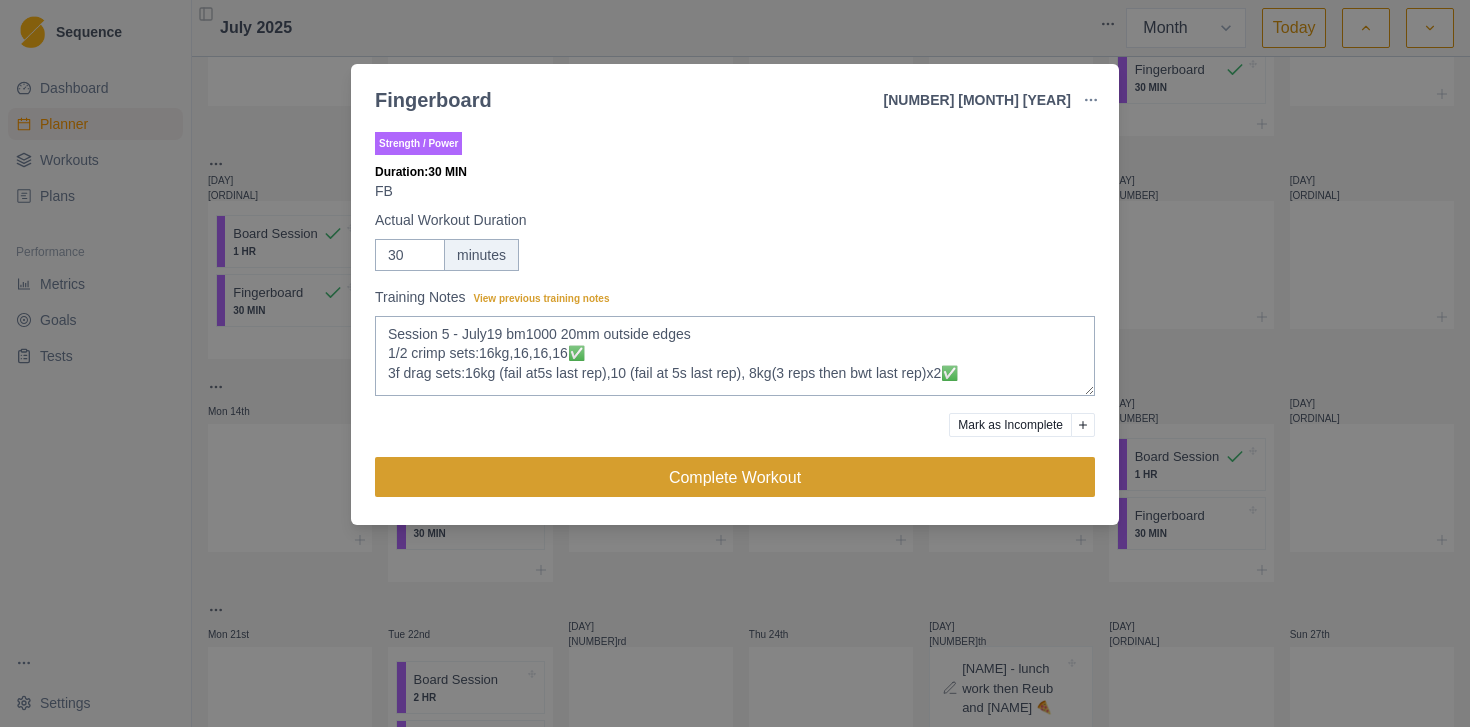 click on "Complete Workout" at bounding box center (735, 477) 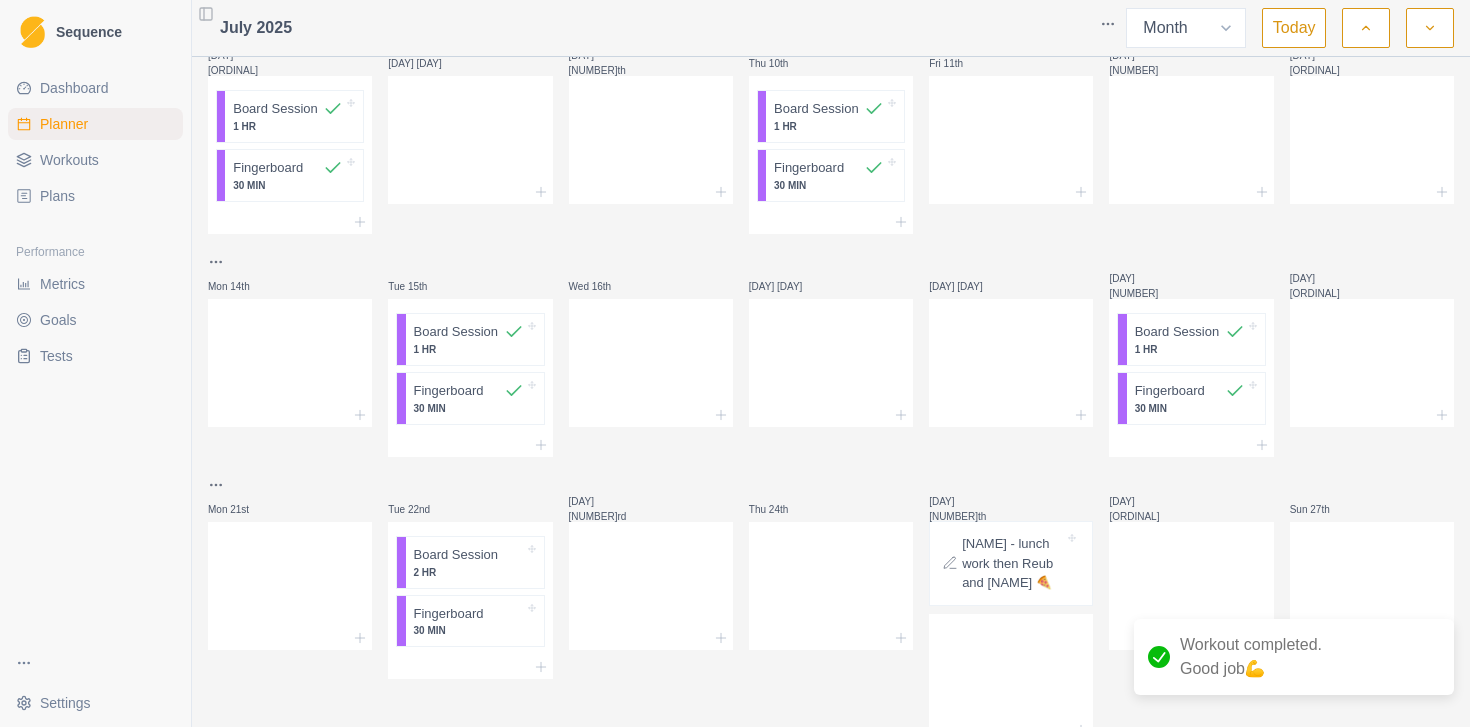 scroll, scrollTop: 264, scrollLeft: 0, axis: vertical 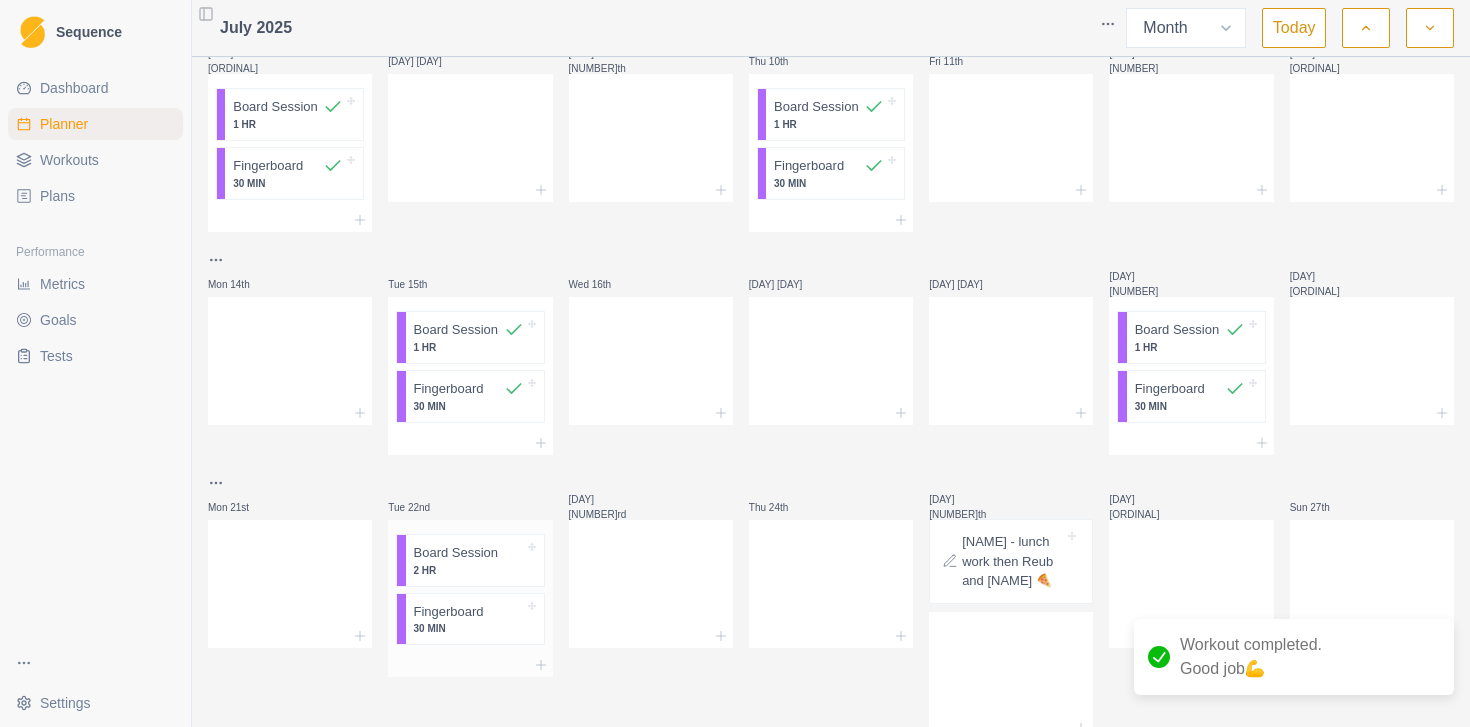 click on "Board Session" at bounding box center [456, 553] 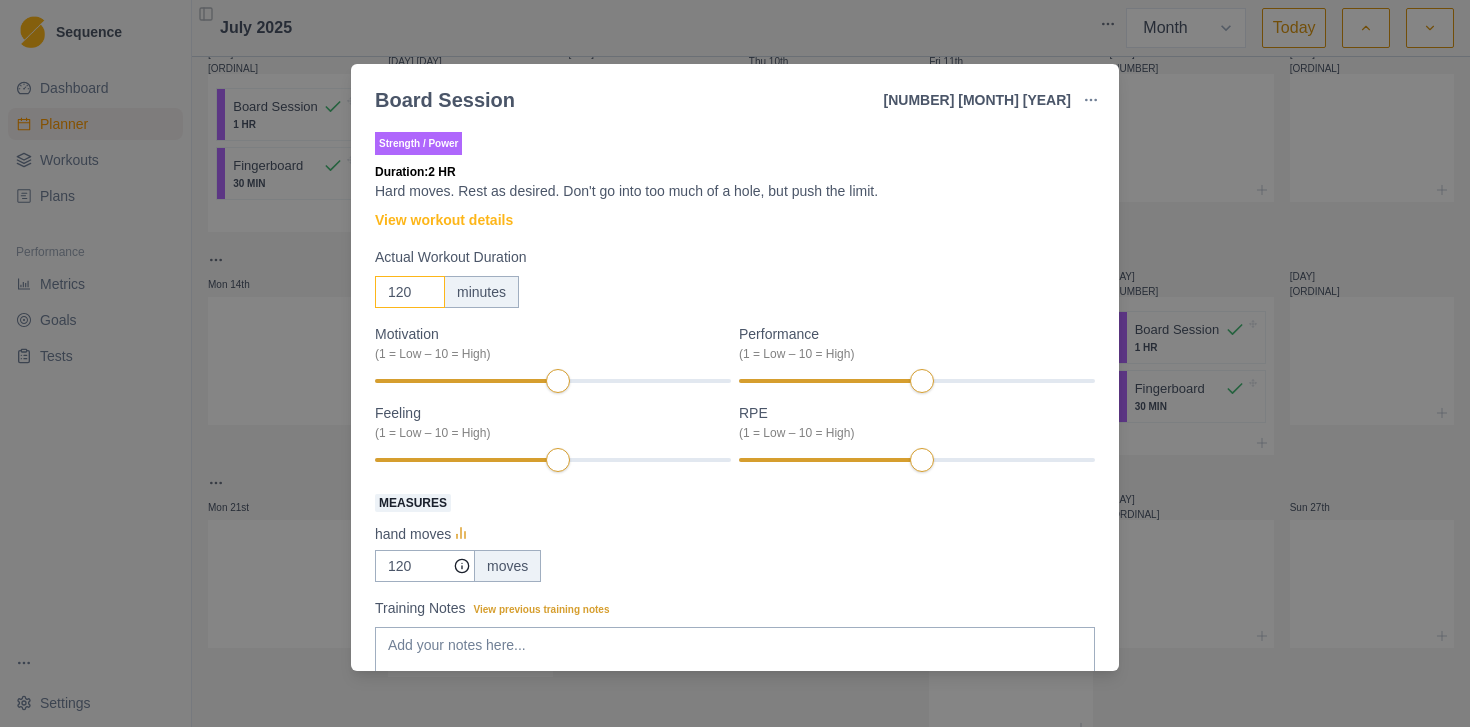 drag, startPoint x: 411, startPoint y: 293, endPoint x: 377, endPoint y: 293, distance: 34 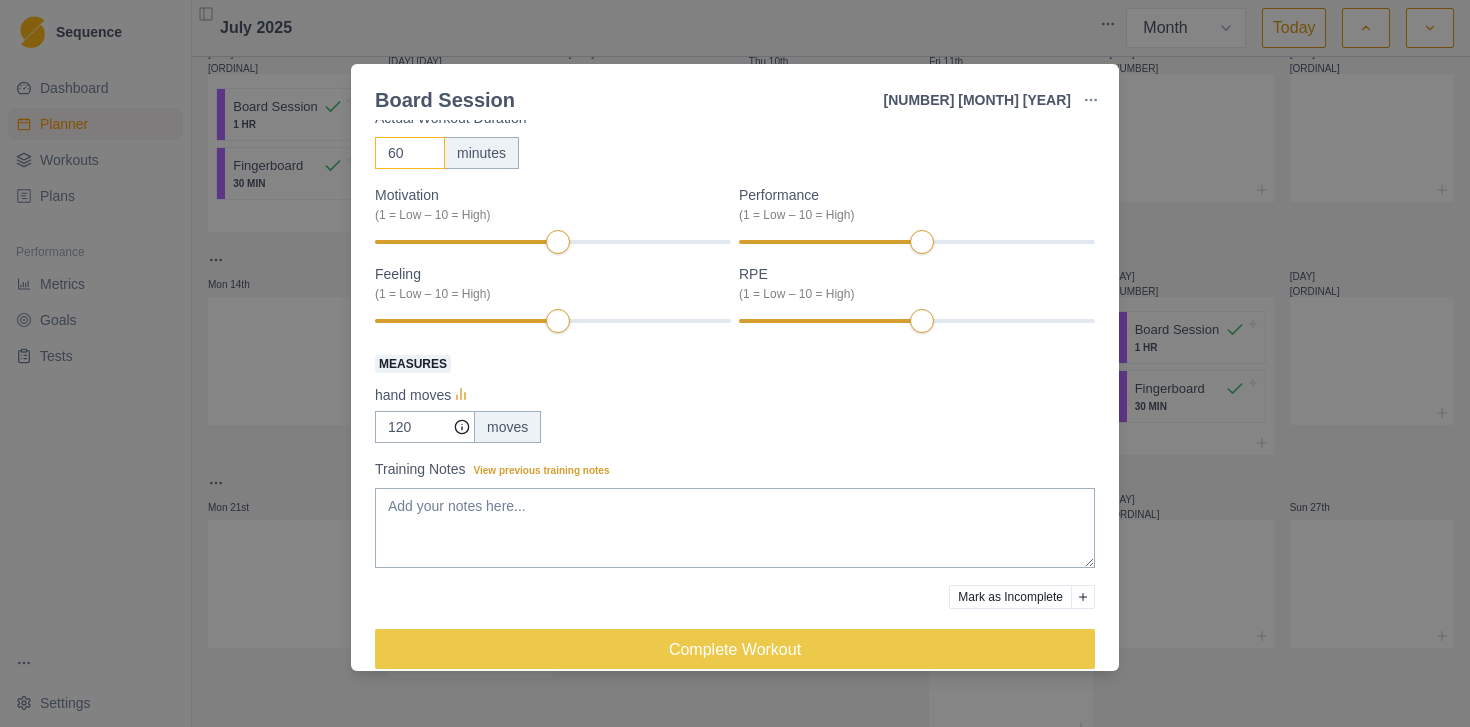 scroll, scrollTop: 165, scrollLeft: 0, axis: vertical 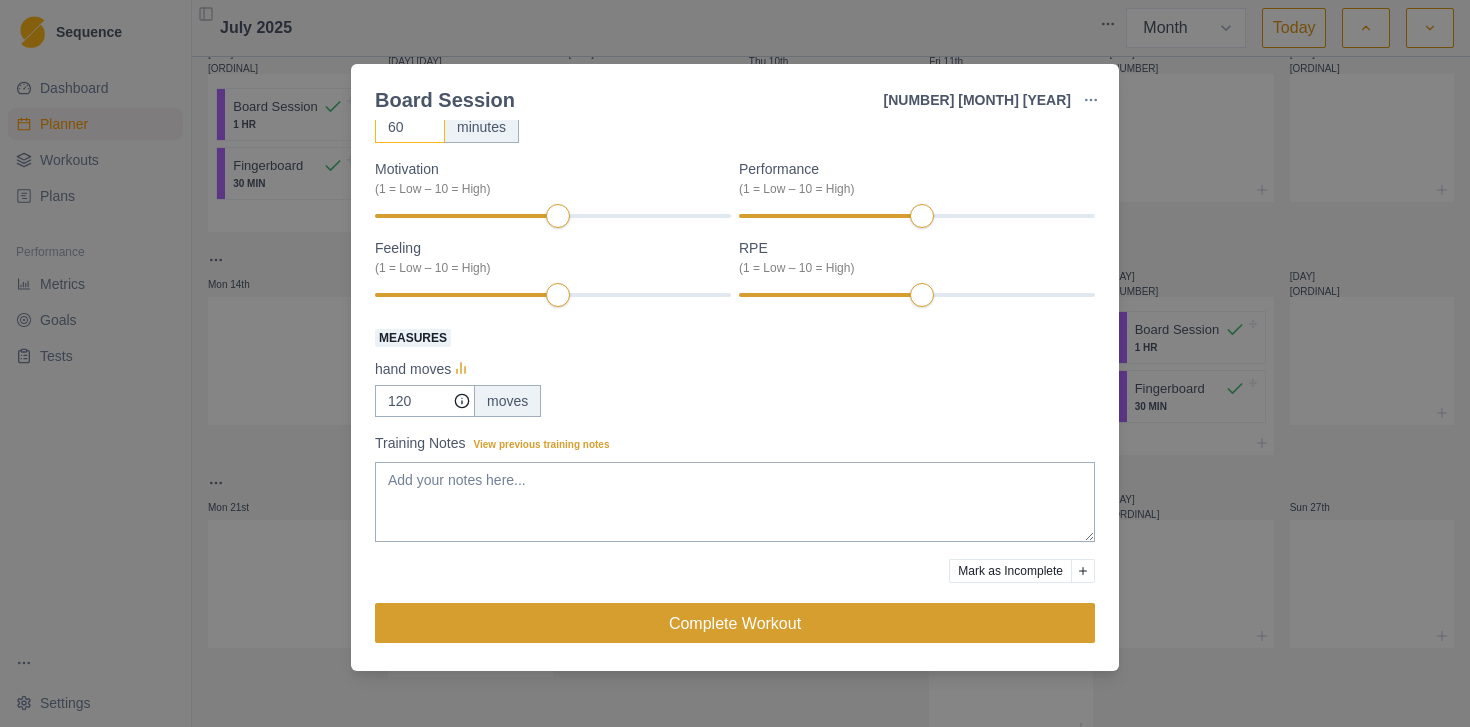type on "60" 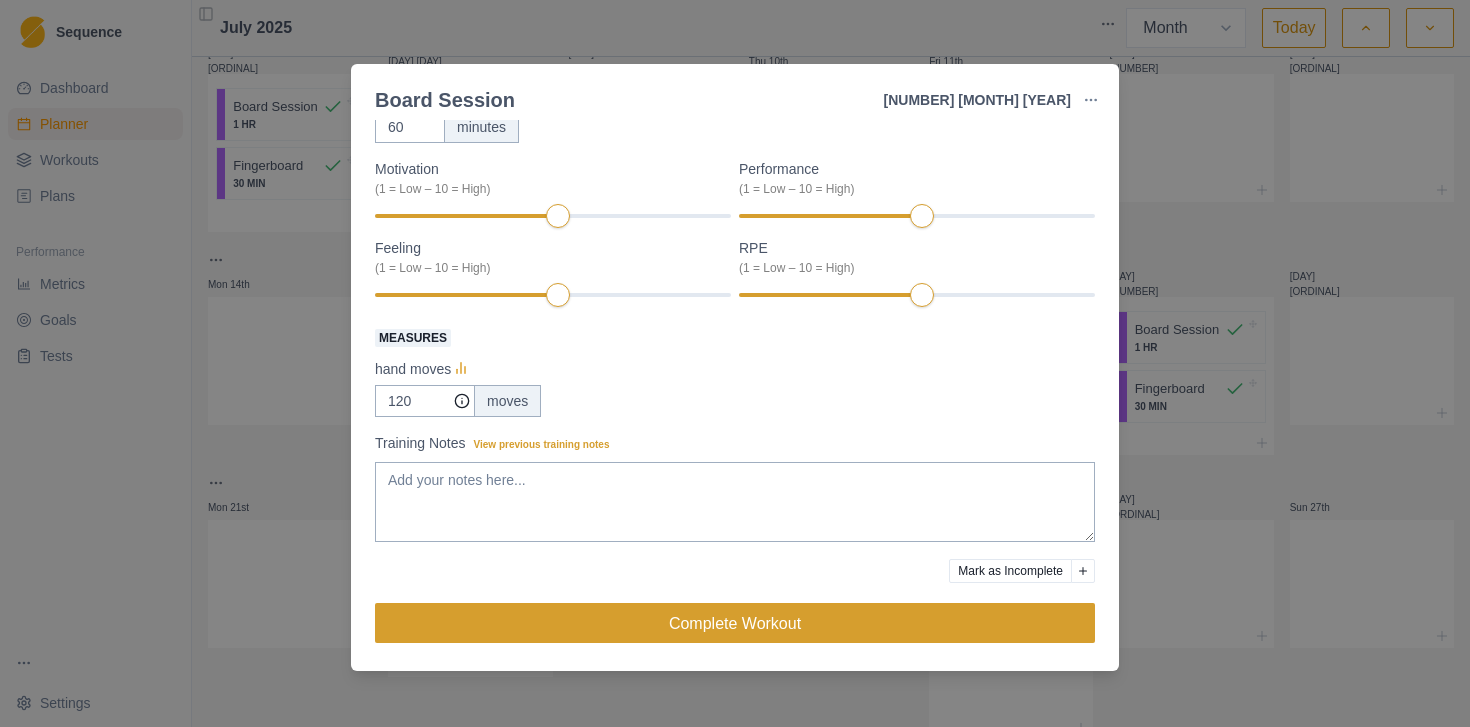 click on "Complete Workout" at bounding box center [735, 623] 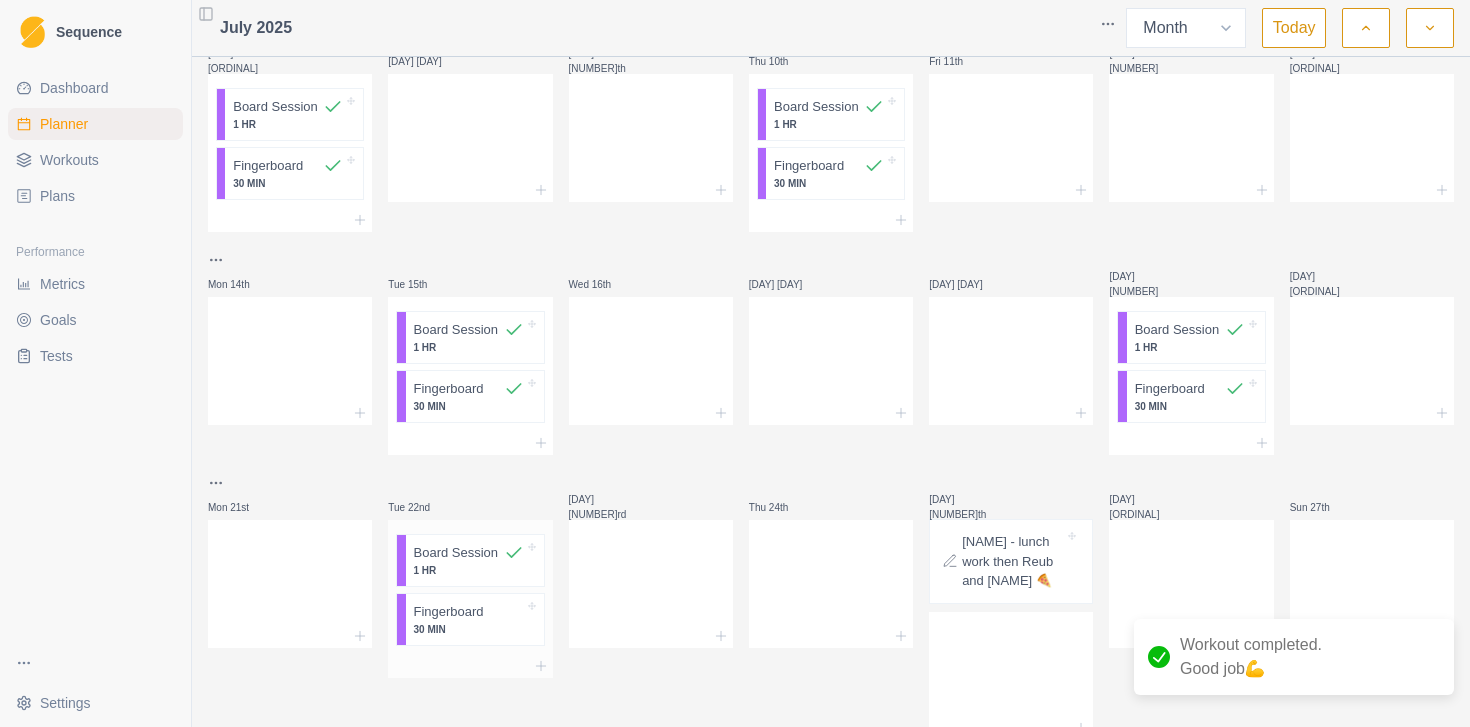 click on "30 MIN" at bounding box center (469, 629) 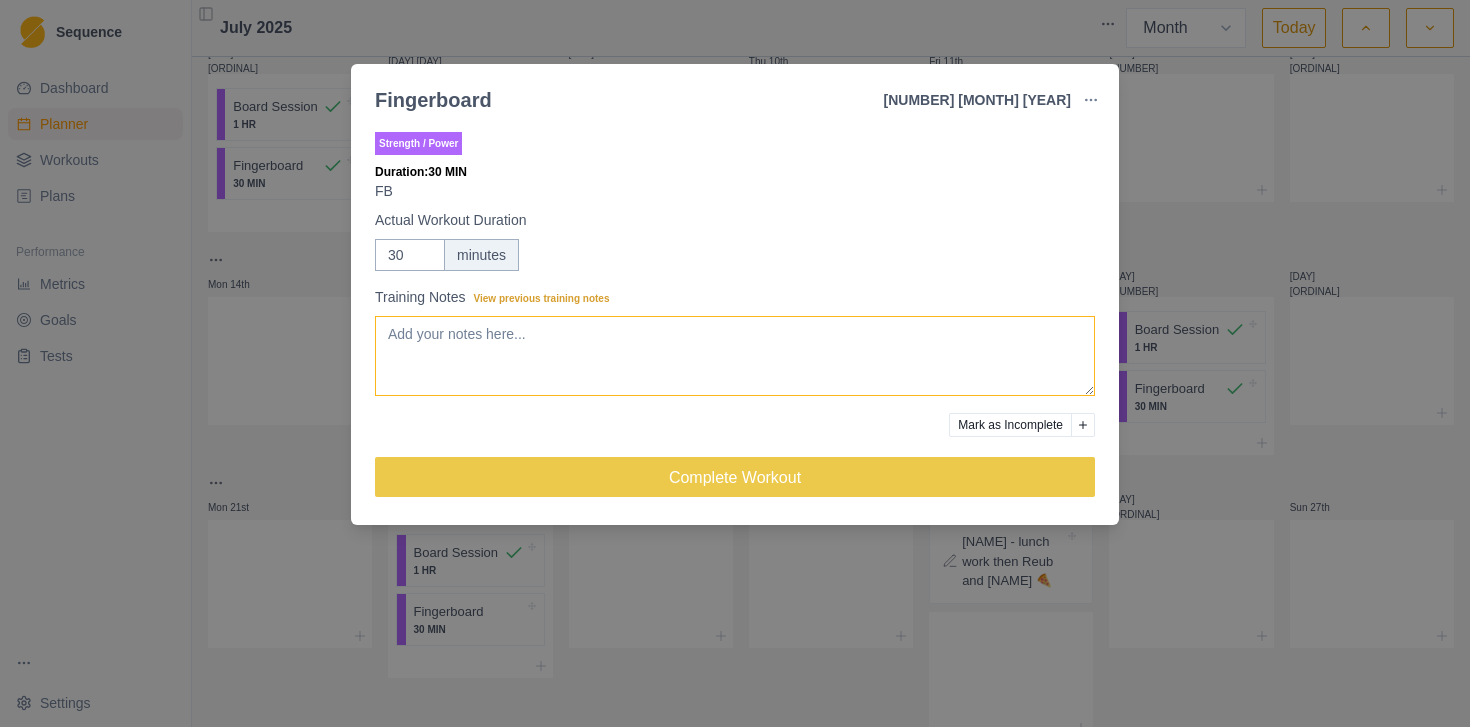 click on "Training Notes View previous training notes" at bounding box center (735, 356) 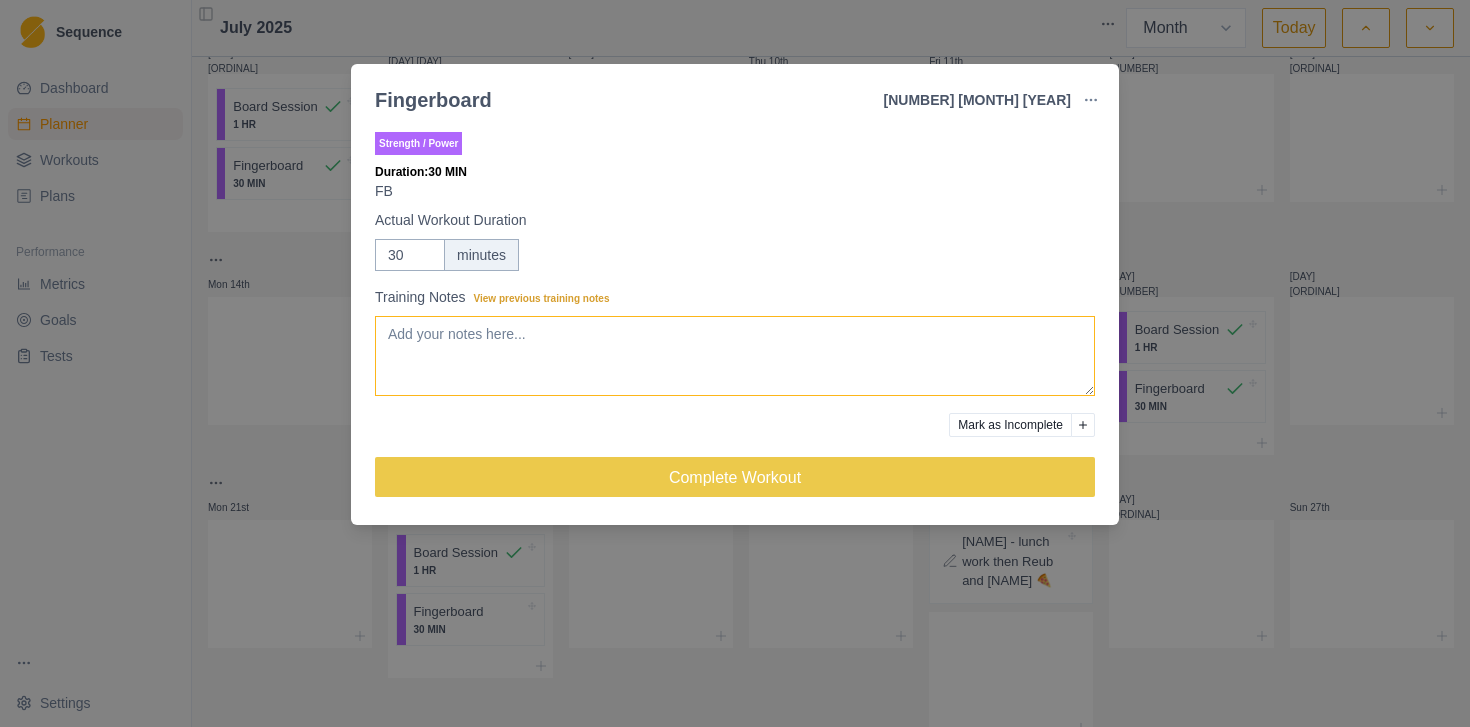 click on "Training Notes View previous training notes" at bounding box center [735, 356] 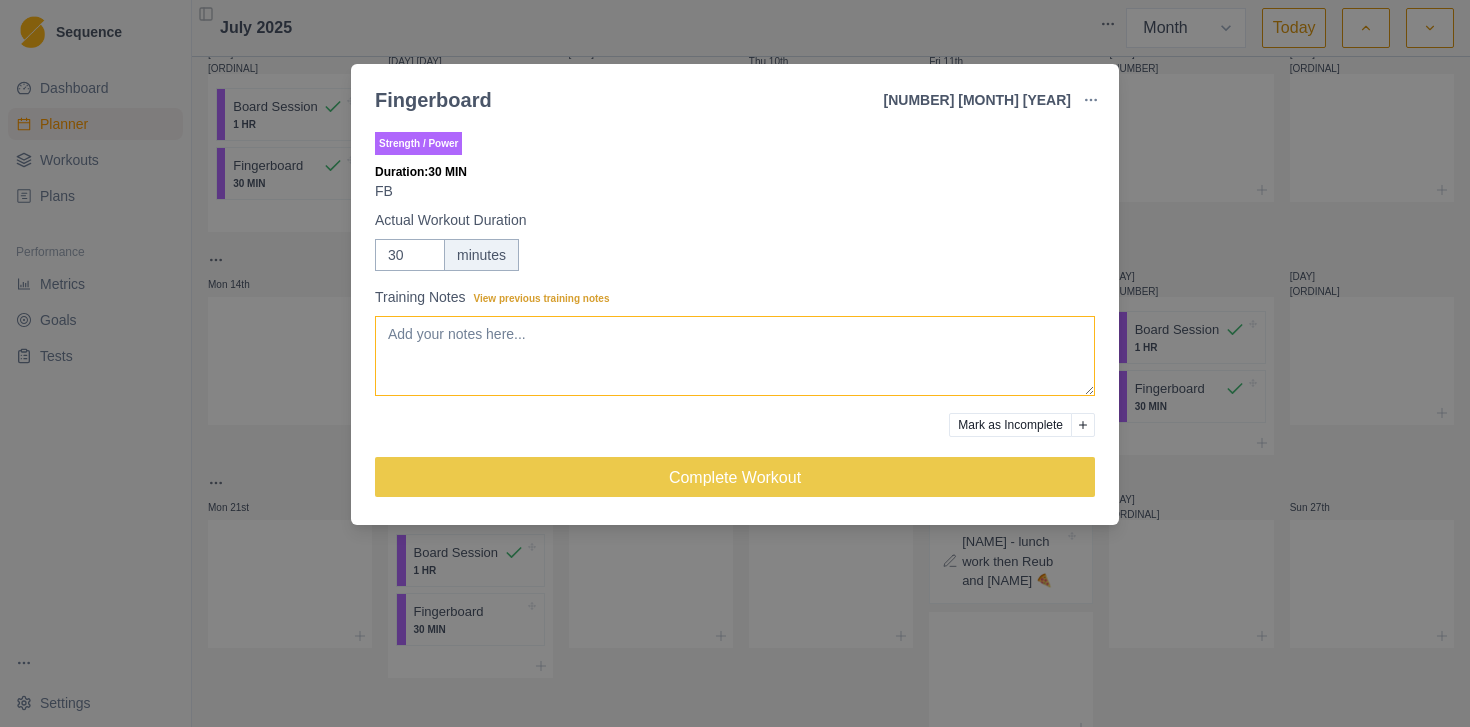 paste on "Session 6 - July22 bm1000 20mm outside edges
1/2 crimp sets:16kg x4 very hard!✅
3f drag sets:12kgx4✅ not as hard as above but hard…" 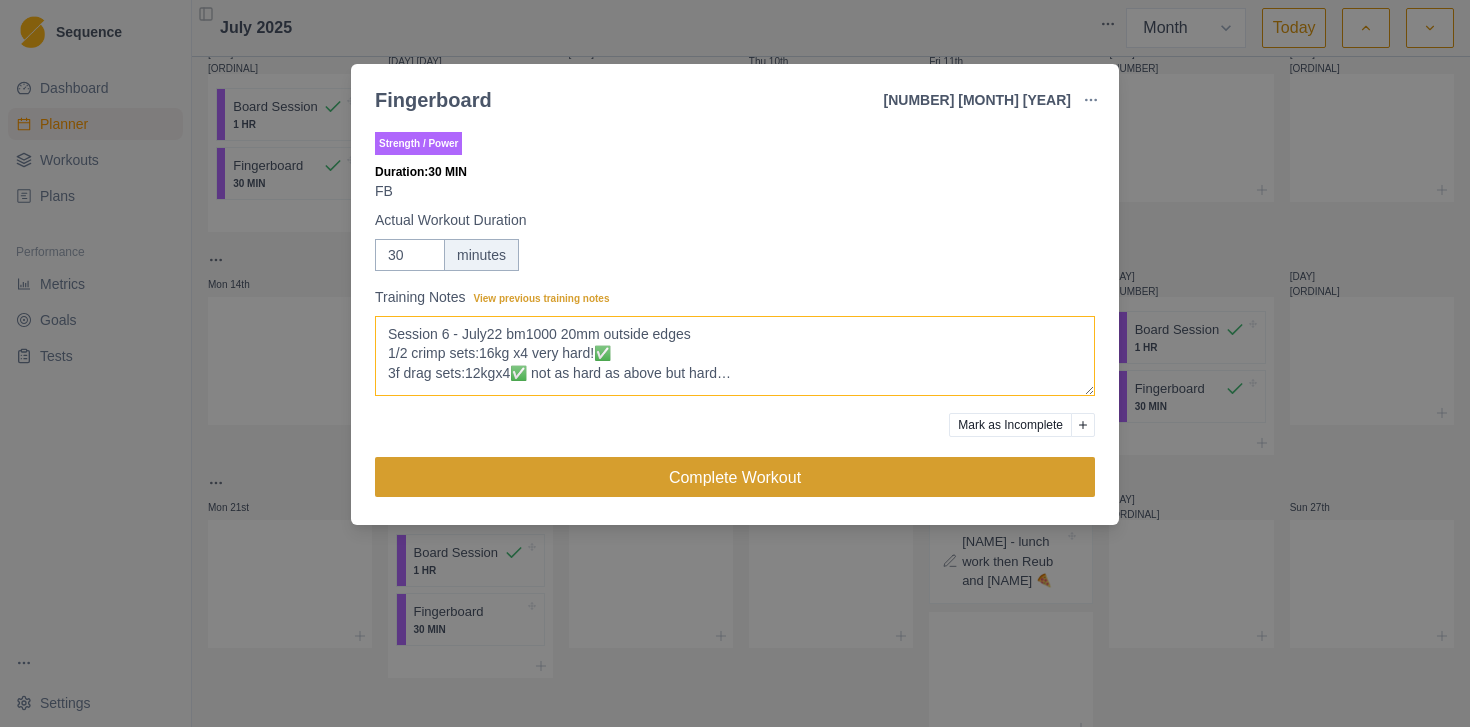 type on "Session 6 - July22 bm1000 20mm outside edges
1/2 crimp sets:16kg x4 very hard!✅
3f drag sets:12kgx4✅ not as hard as above but hard…" 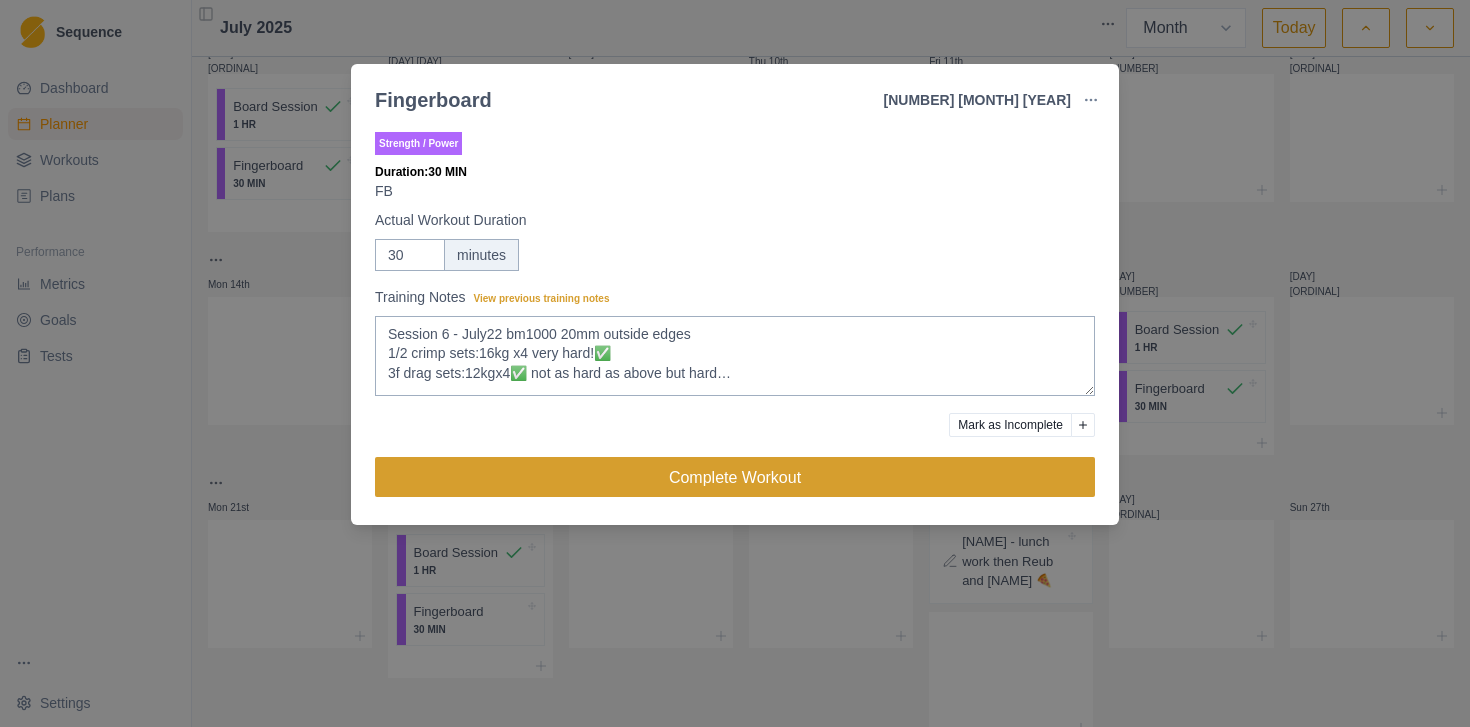 click on "Complete Workout" at bounding box center (735, 477) 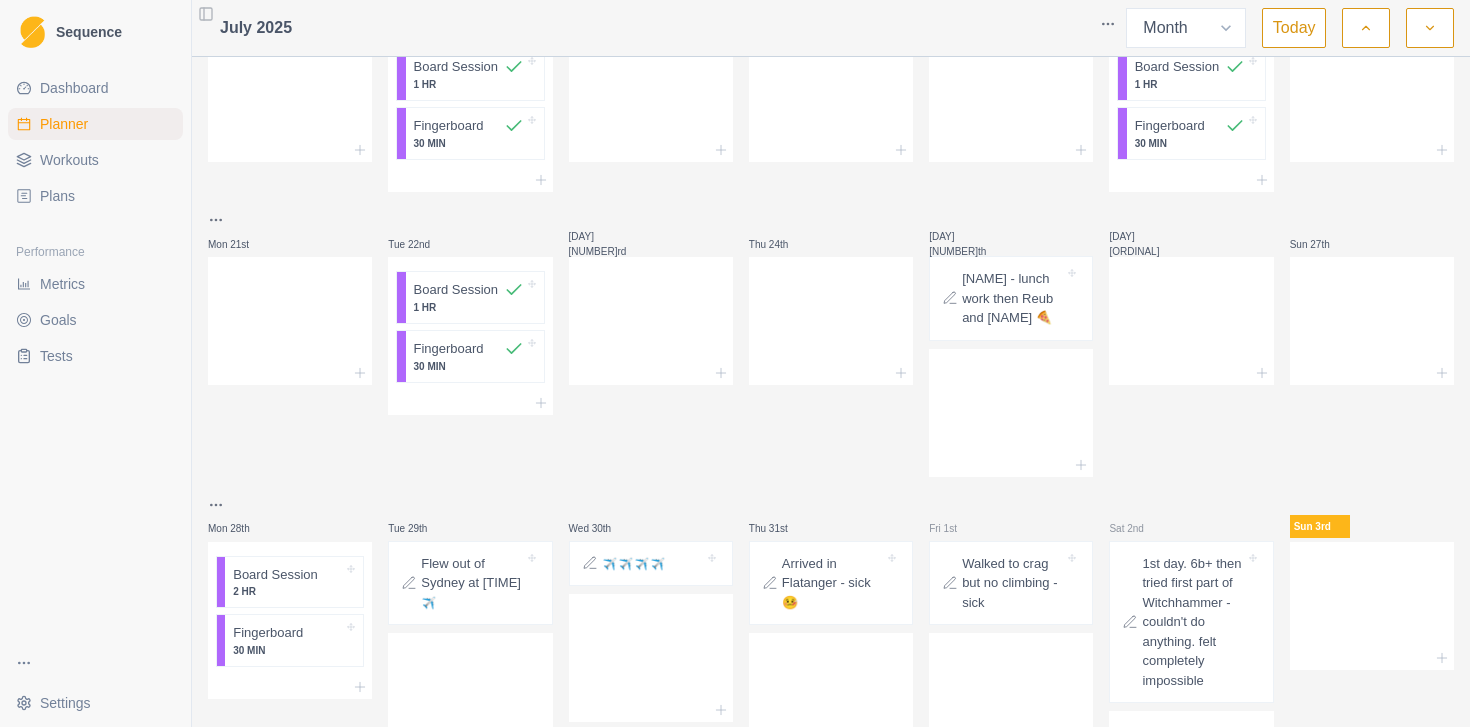 scroll, scrollTop: 537, scrollLeft: 0, axis: vertical 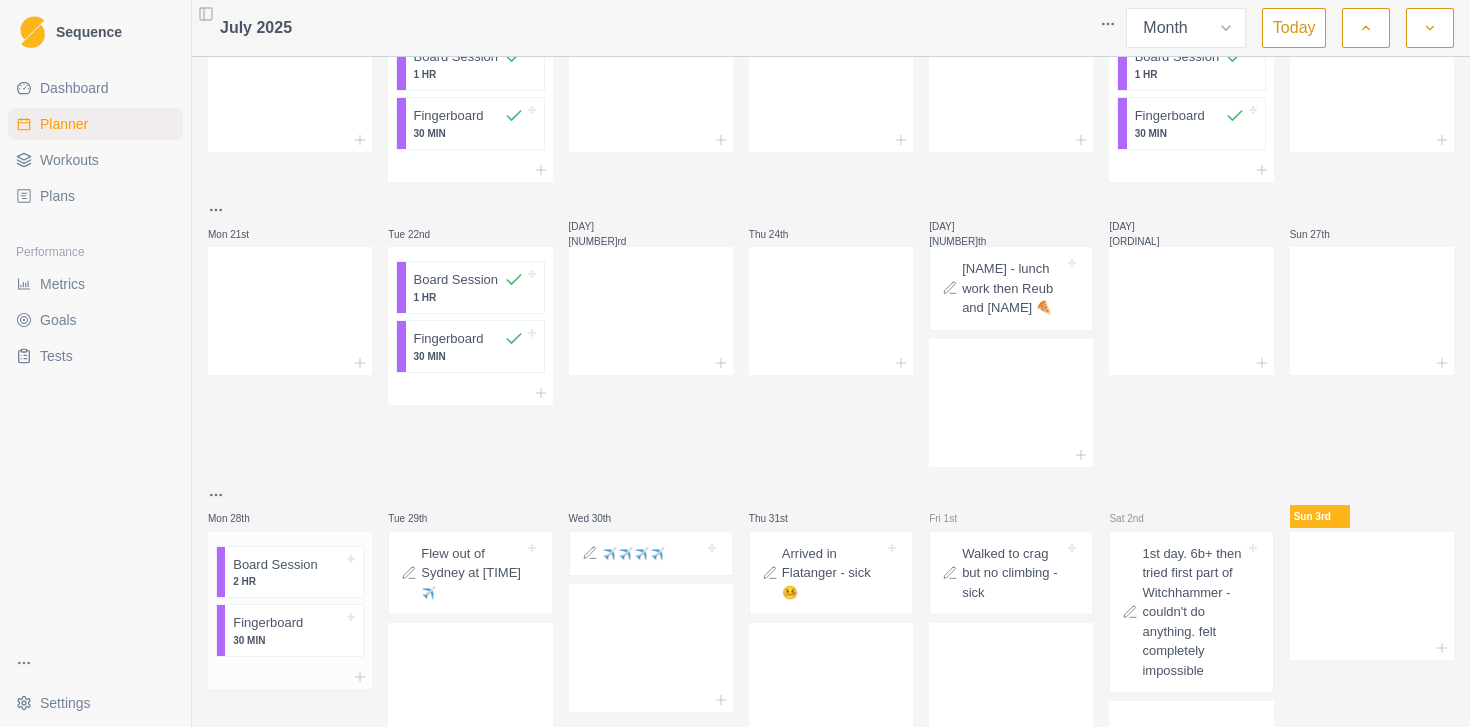 click on "Board Session" at bounding box center [275, 565] 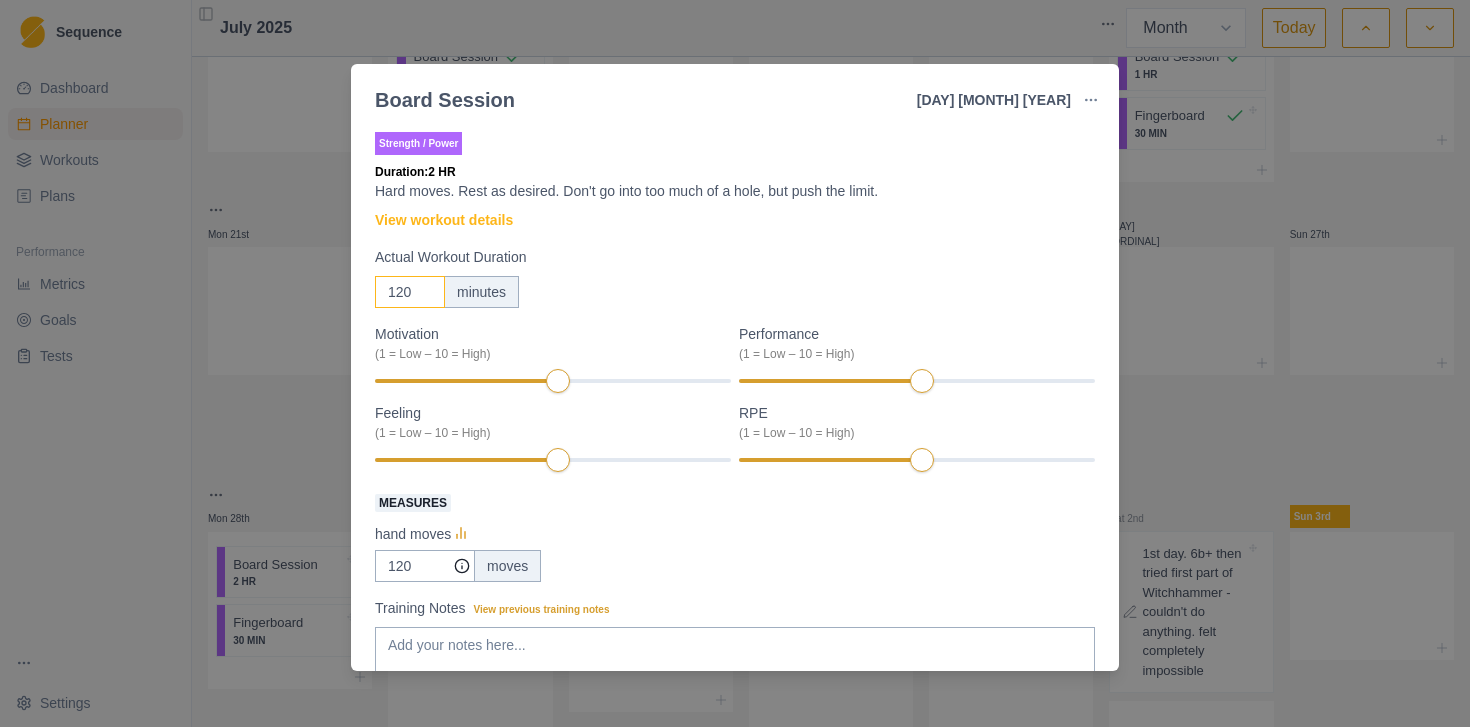 drag, startPoint x: 413, startPoint y: 288, endPoint x: 361, endPoint y: 288, distance: 52 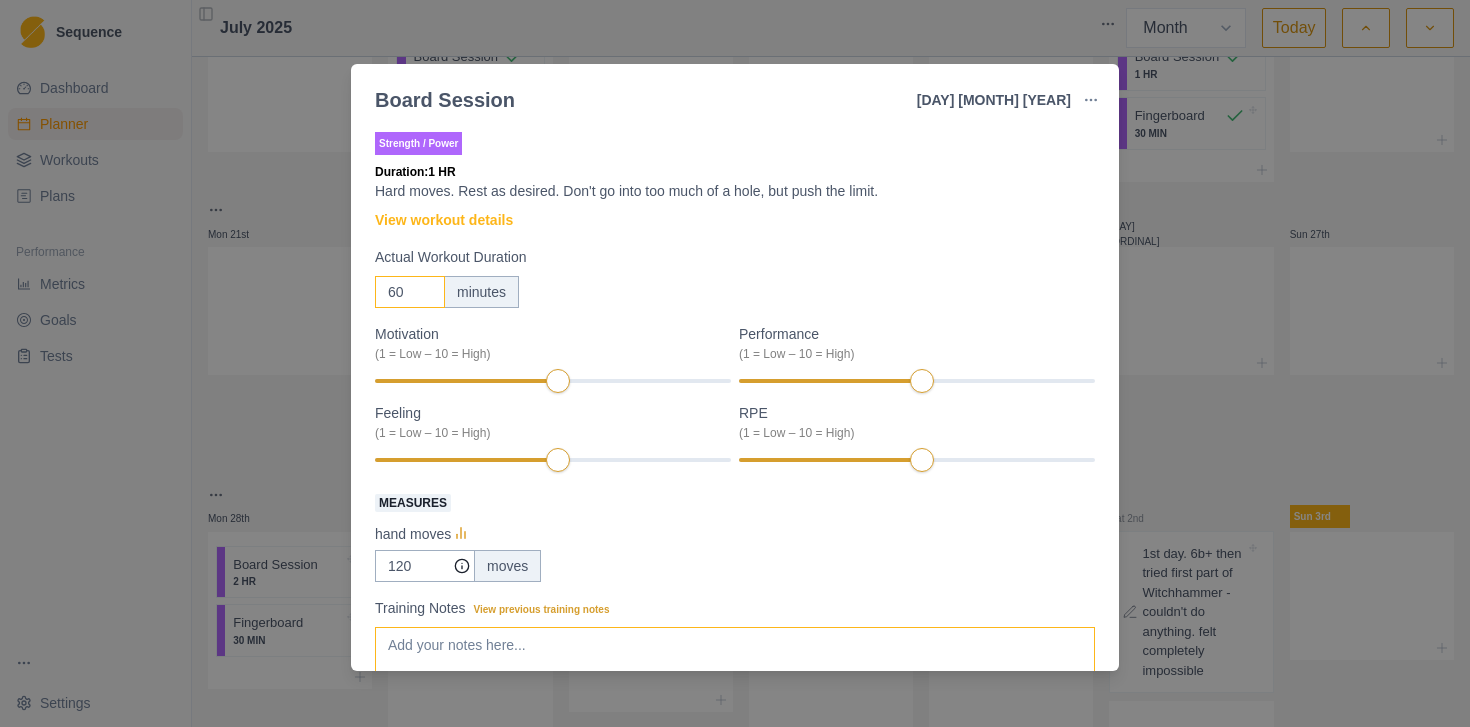 type on "60" 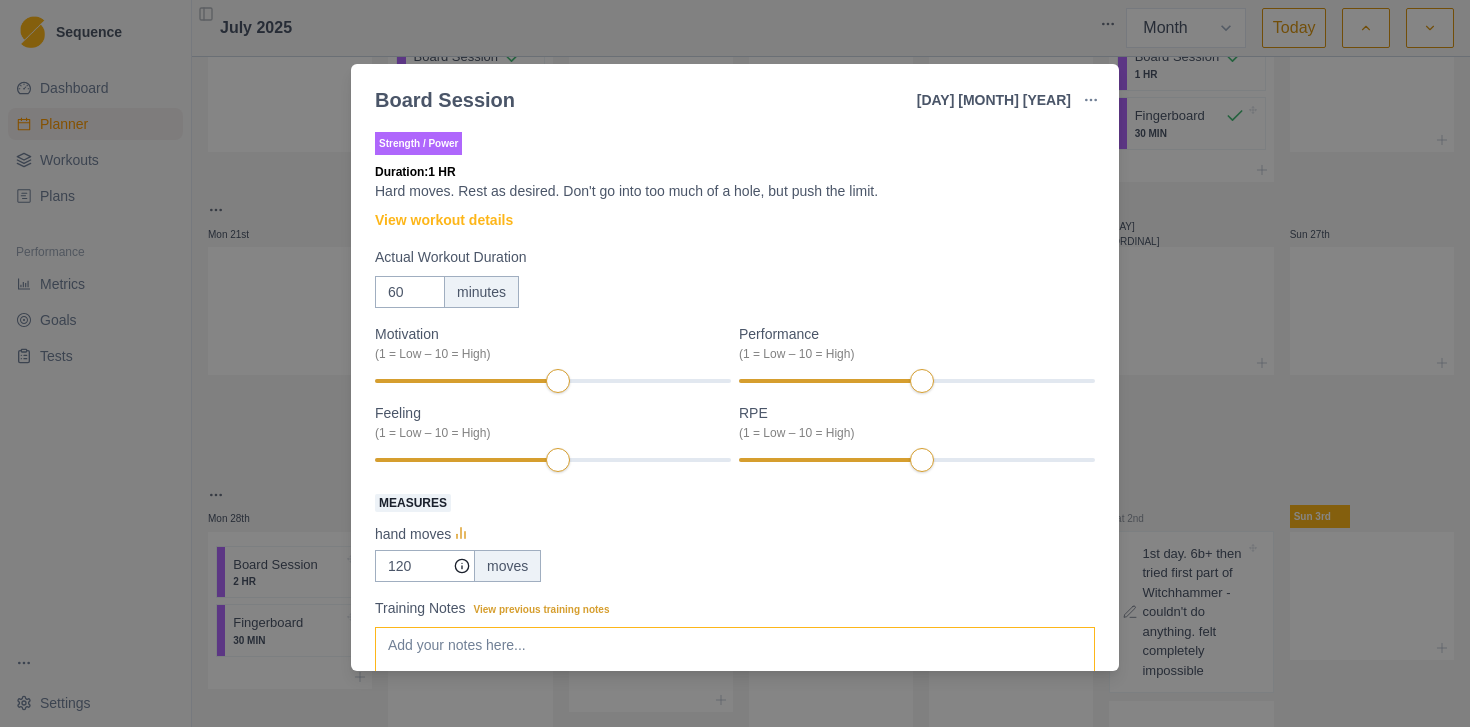 click on "Training Notes View previous training notes" at bounding box center [735, 667] 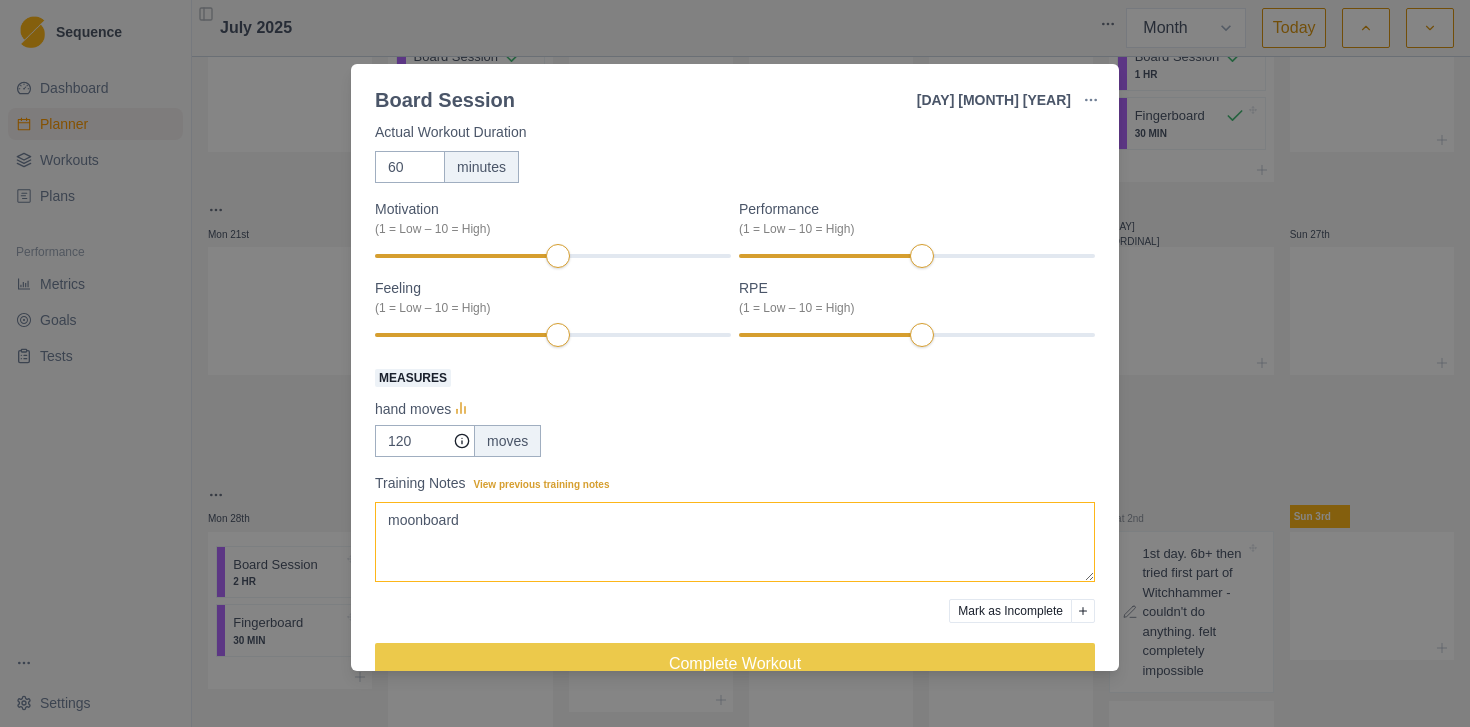 scroll, scrollTop: 130, scrollLeft: 0, axis: vertical 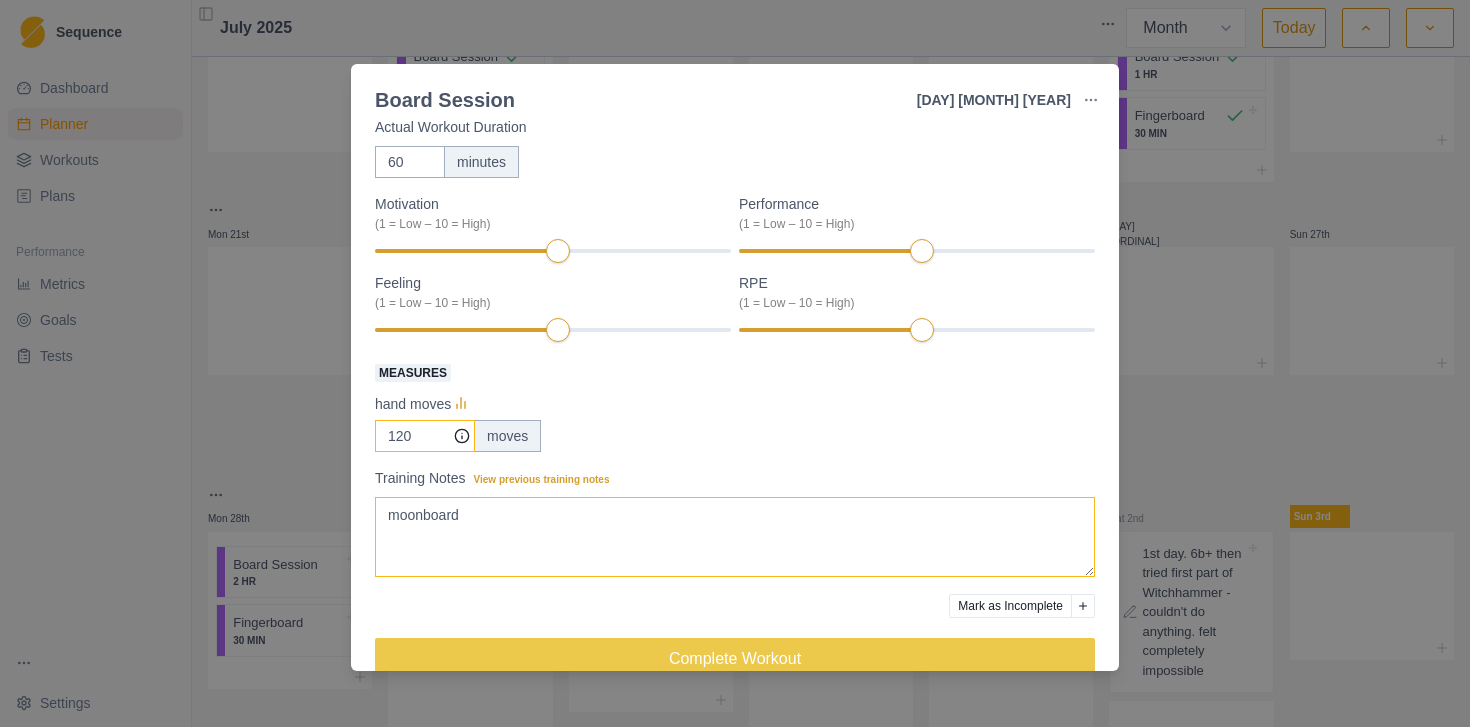 type on "moonboard" 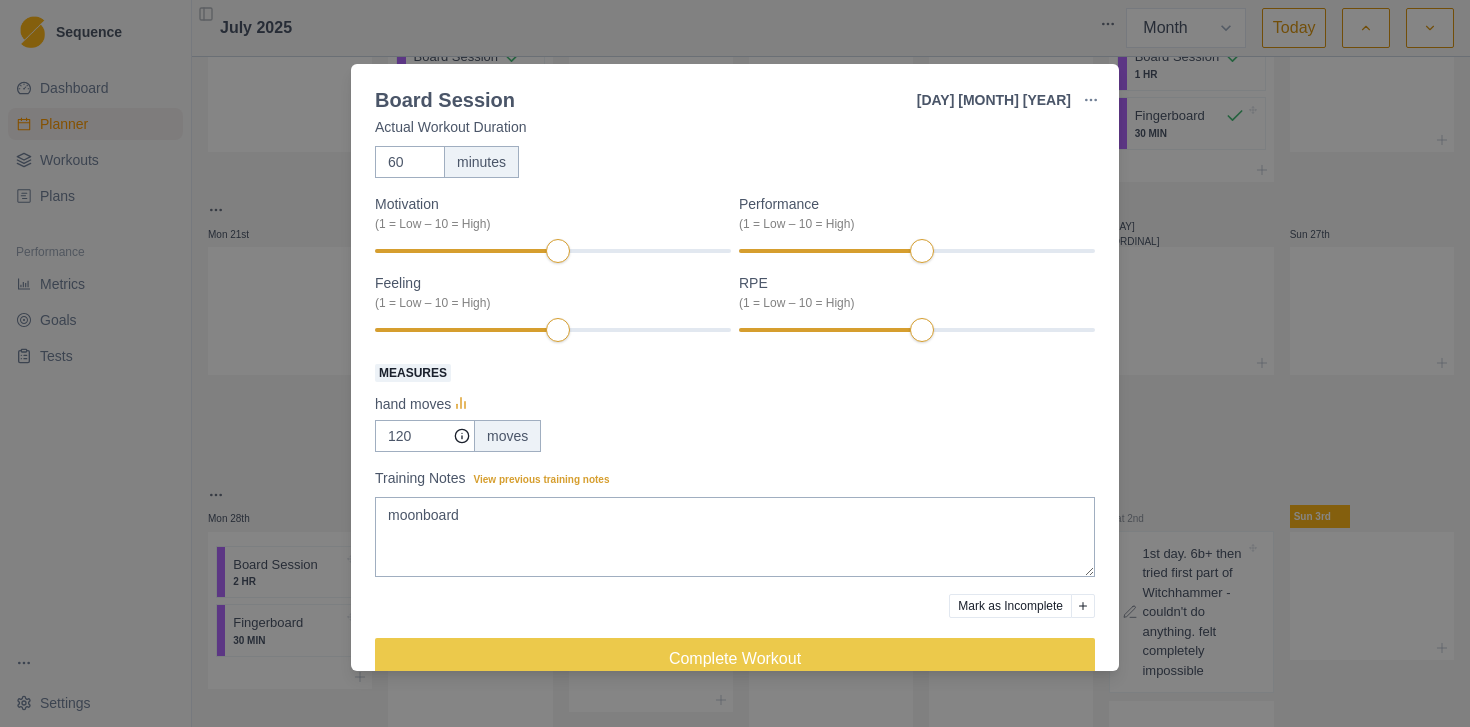 drag, startPoint x: 418, startPoint y: 432, endPoint x: 350, endPoint y: 430, distance: 68.0294 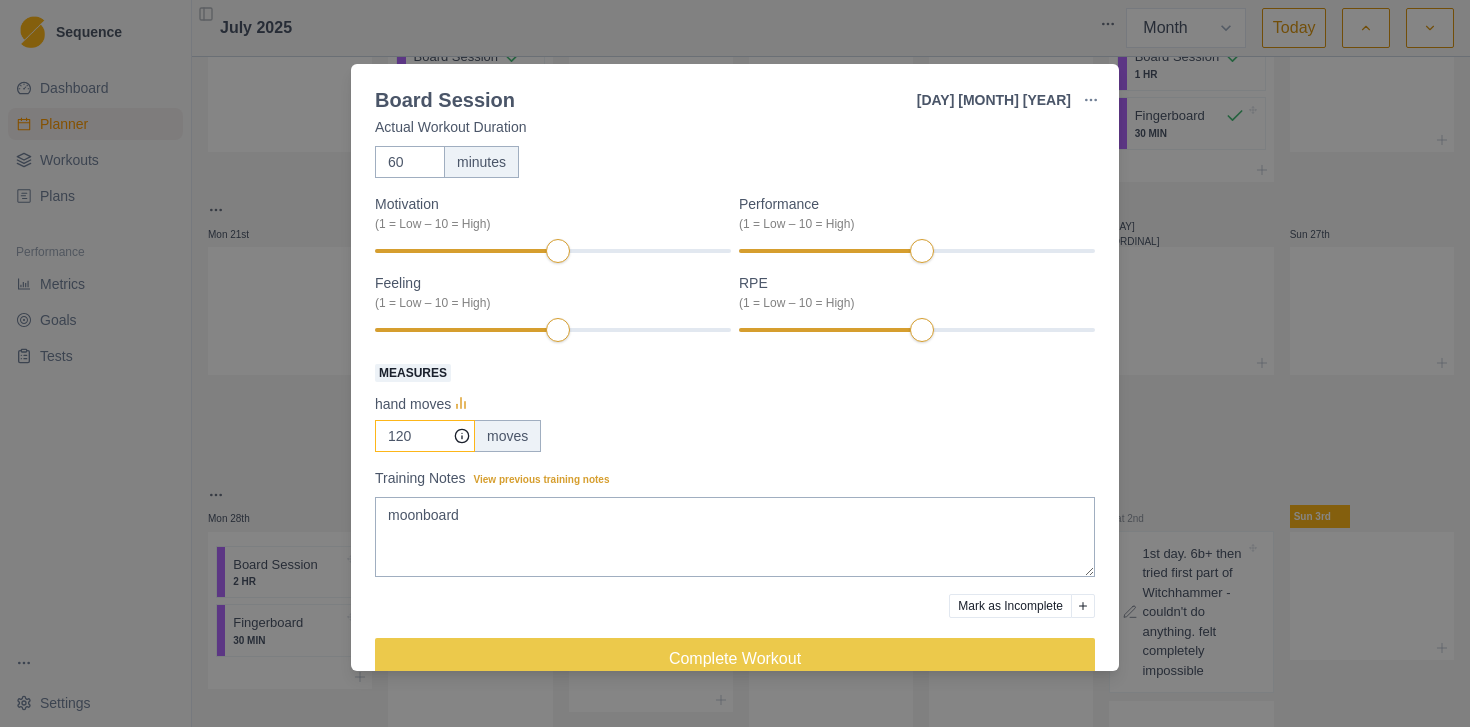 click on "120" at bounding box center (425, 436) 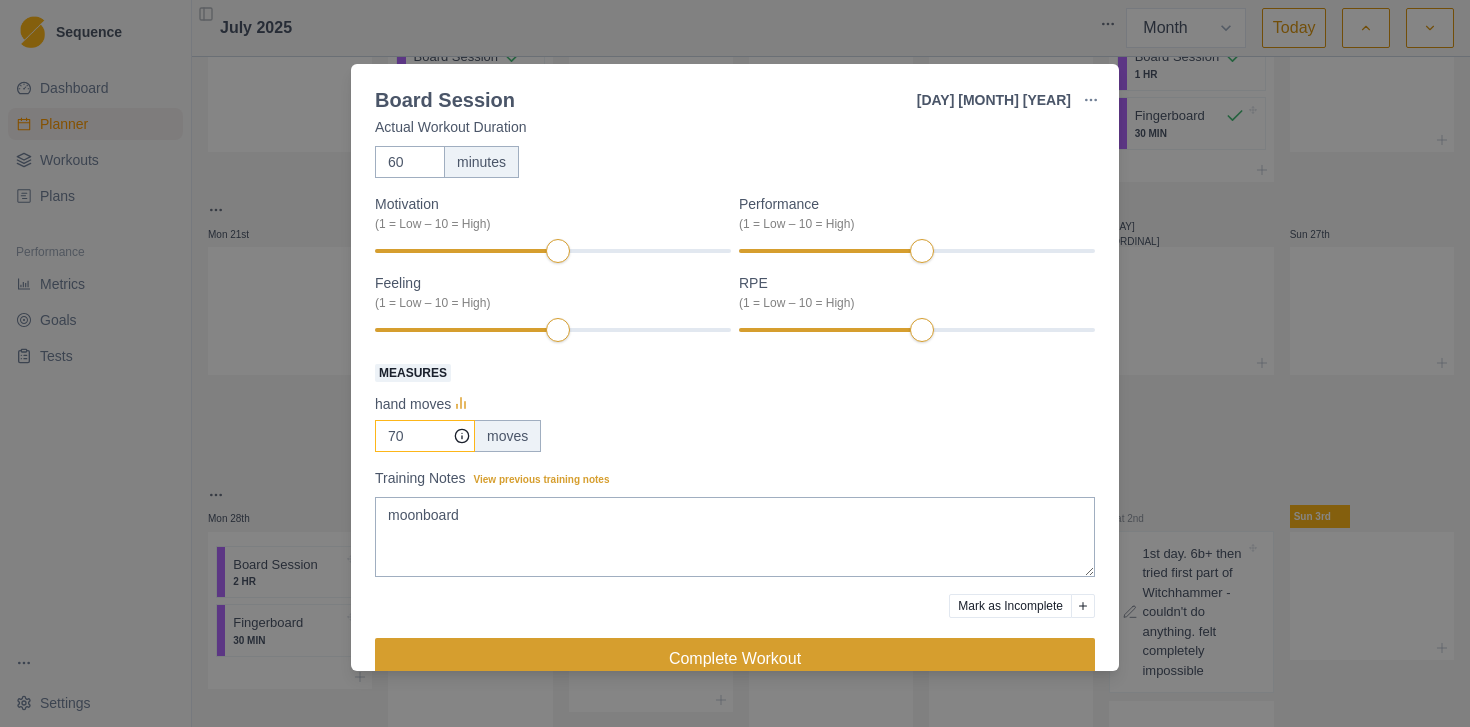 type on "70" 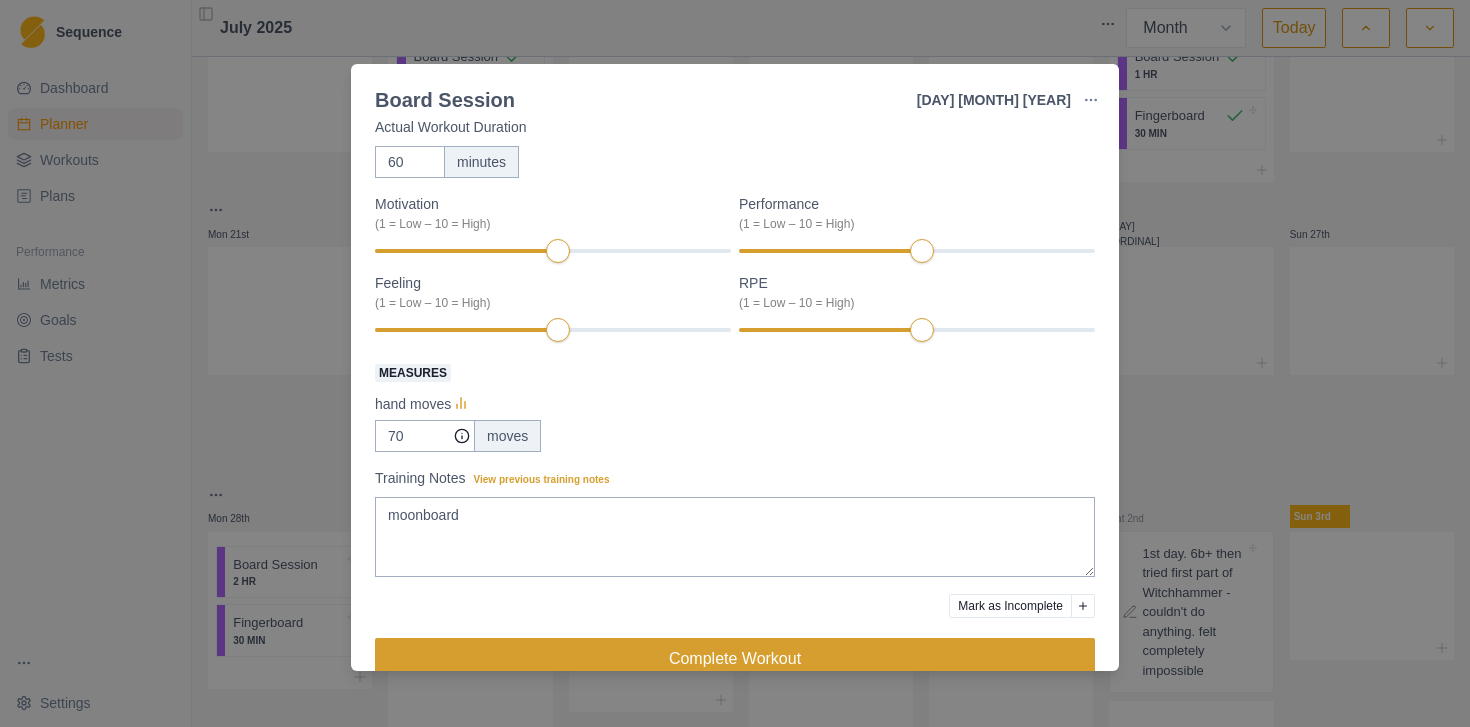 click on "Complete Workout" at bounding box center (735, 658) 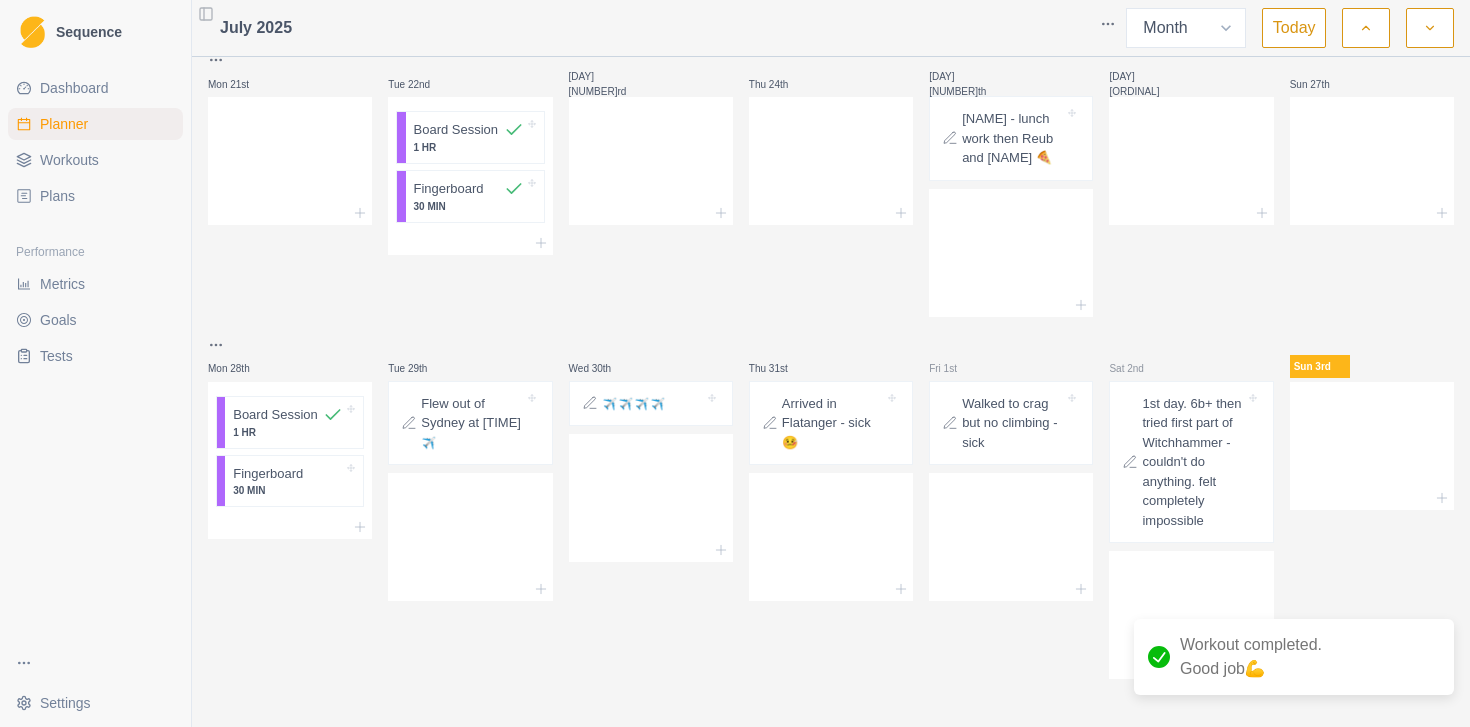 scroll, scrollTop: 697, scrollLeft: 0, axis: vertical 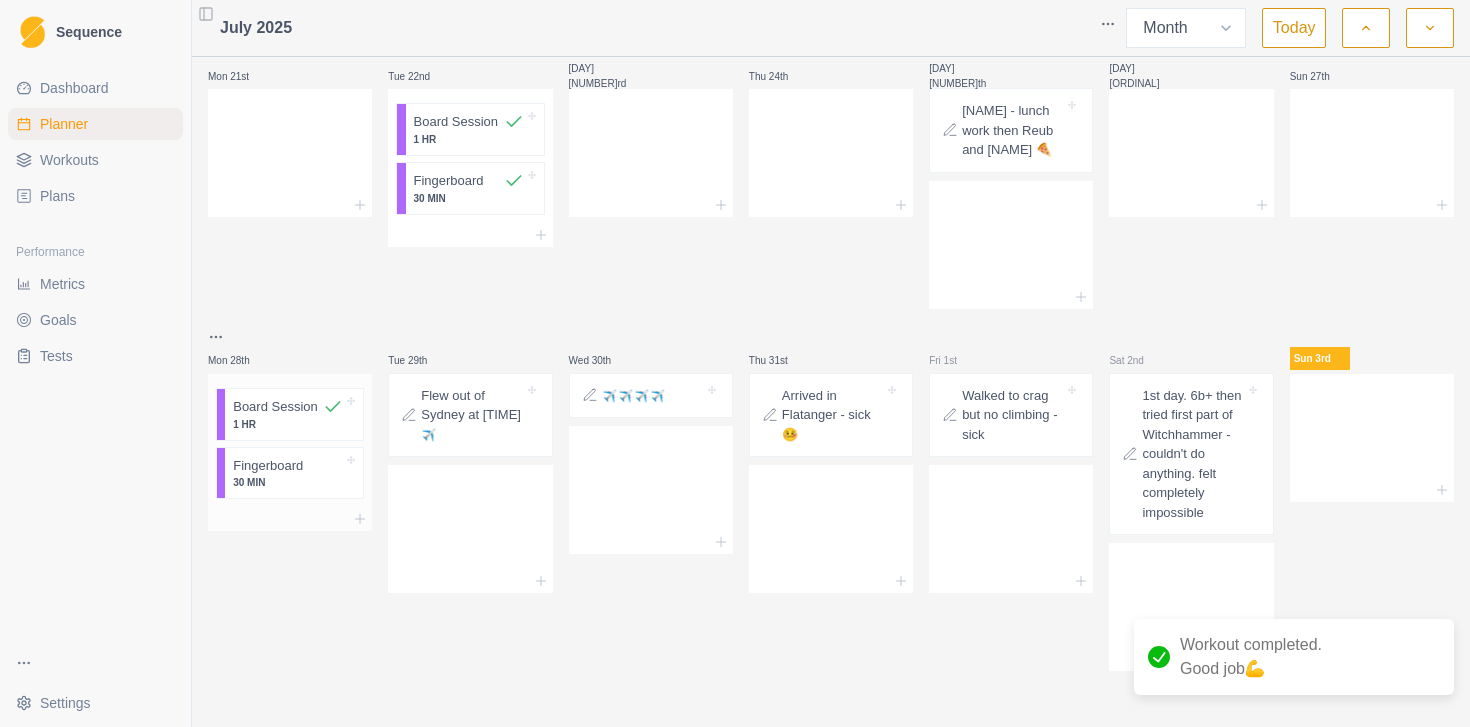 click on "30 MIN" at bounding box center (288, 482) 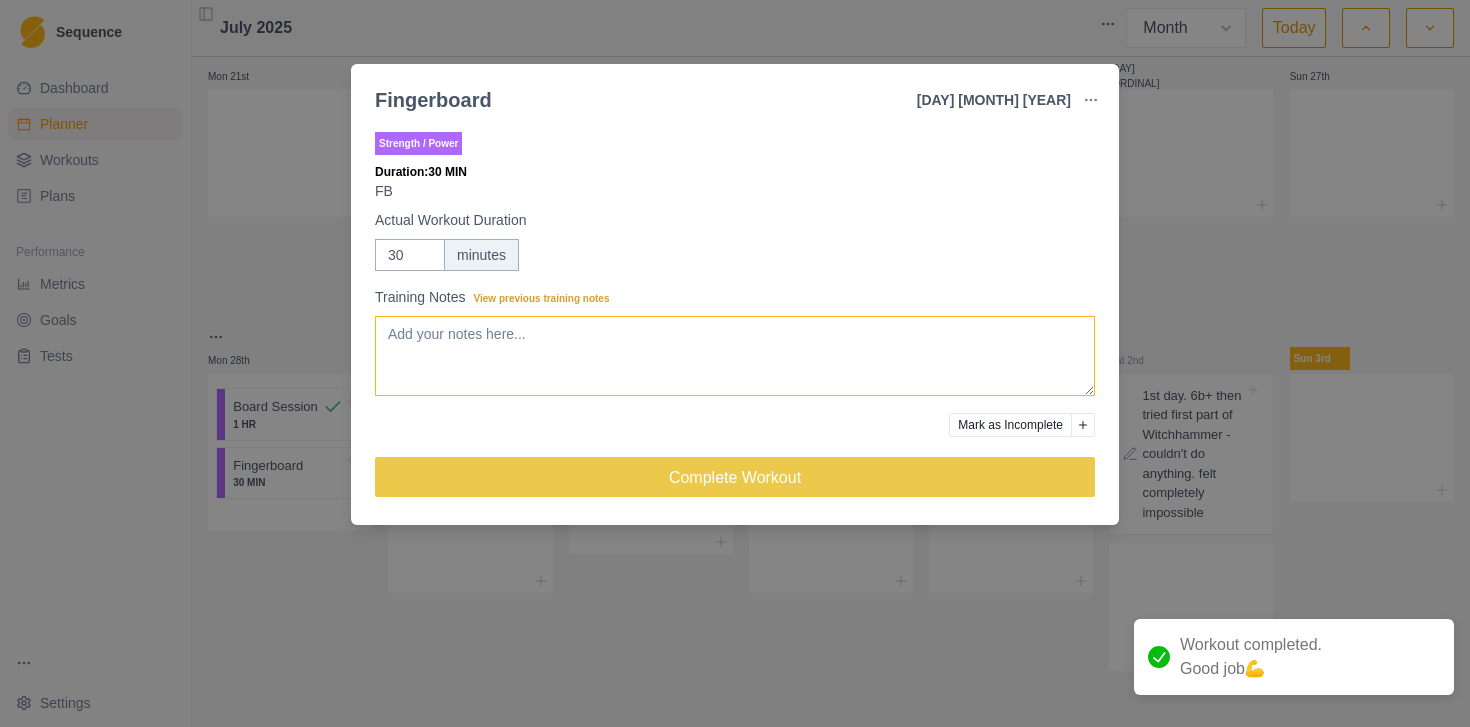 click on "Training Notes View previous training notes" at bounding box center [735, 356] 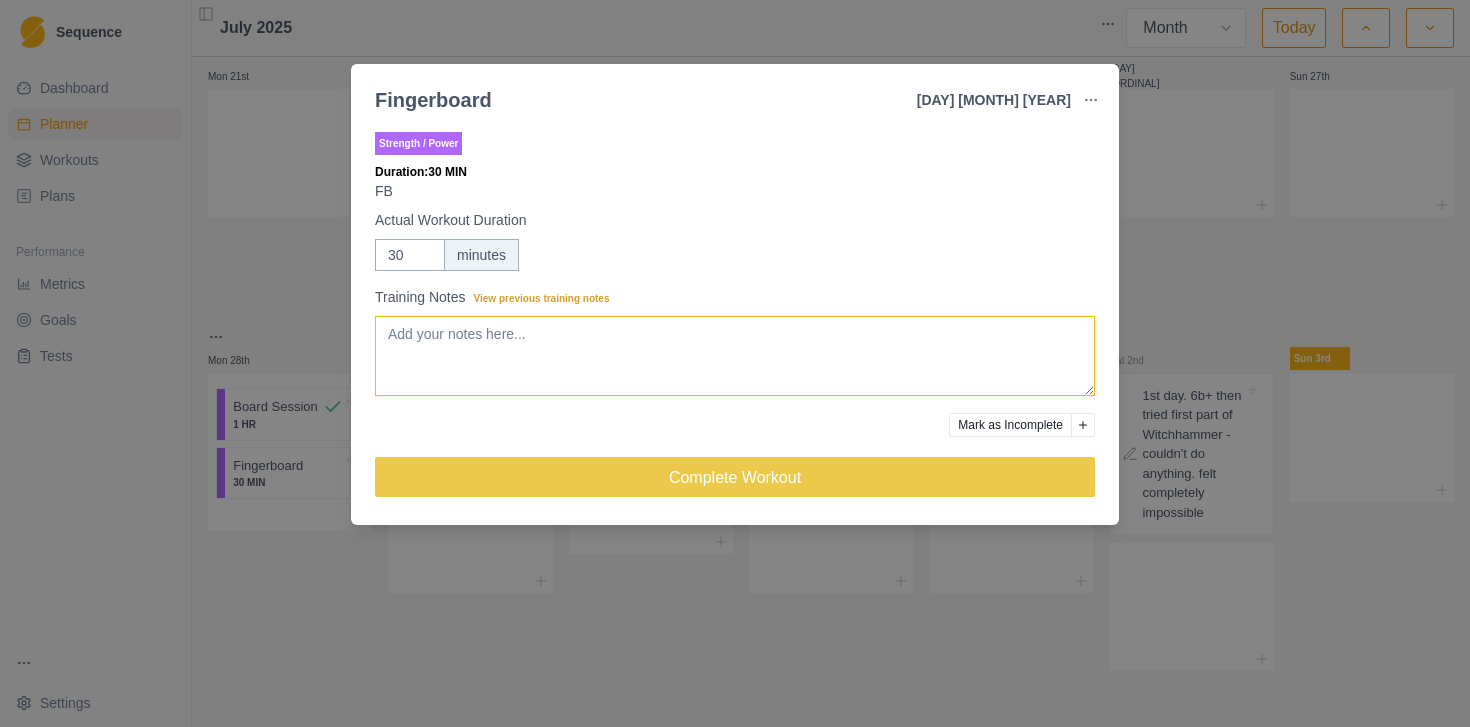 paste on "Session 7 - July28  20mm  edges
1/2 crimp sets:10kg x4 ✅
3f drag sets:10kgx4✅" 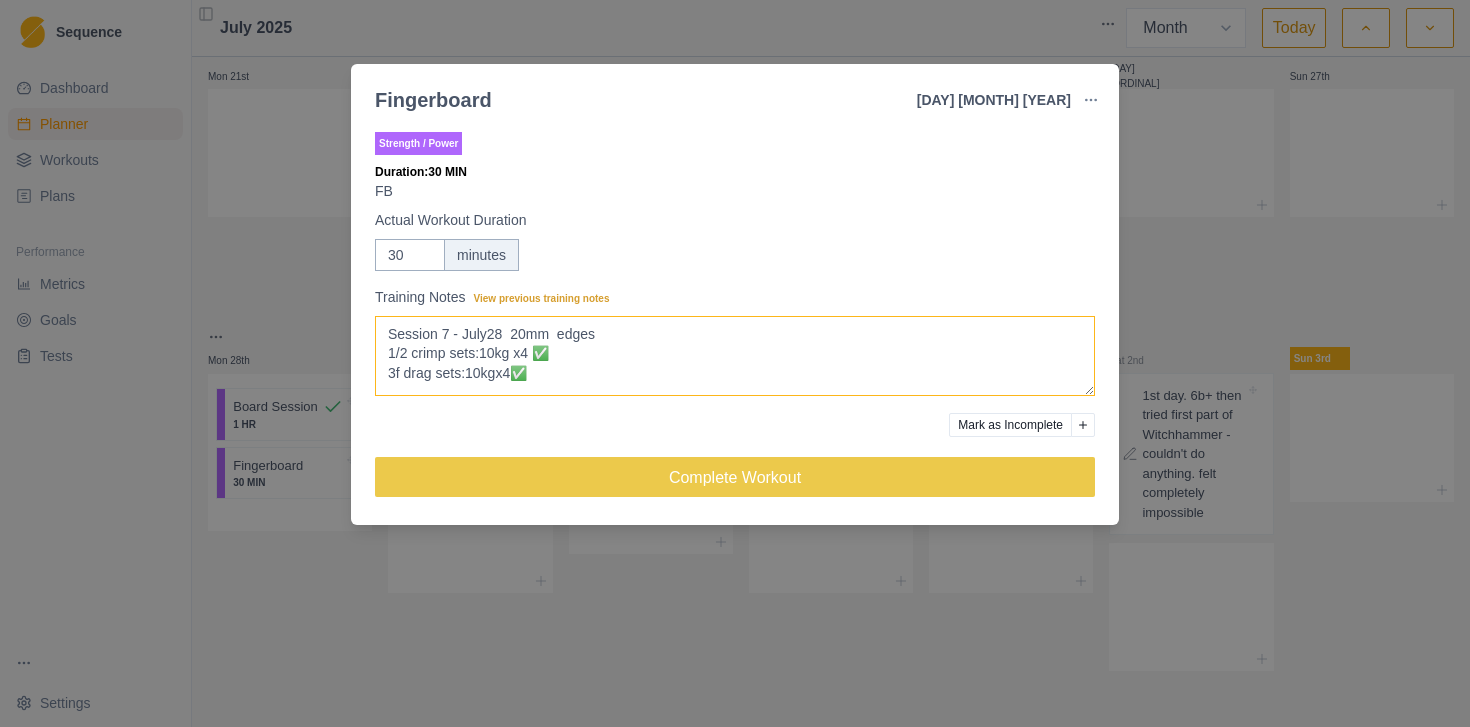 scroll, scrollTop: 5, scrollLeft: 0, axis: vertical 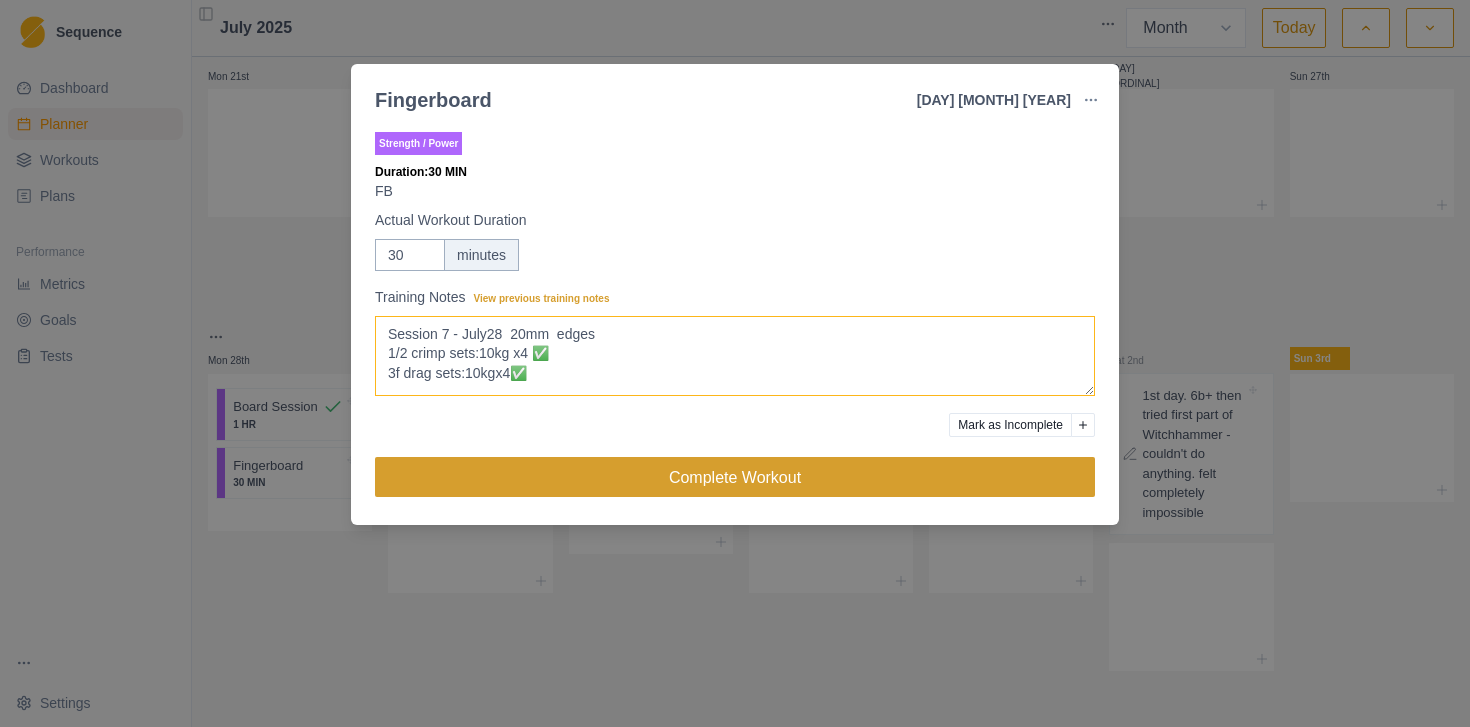 type on "Session 7 - July28  20mm  edges
1/2 crimp sets:10kg x4 ✅
3f drag sets:10kgx4✅" 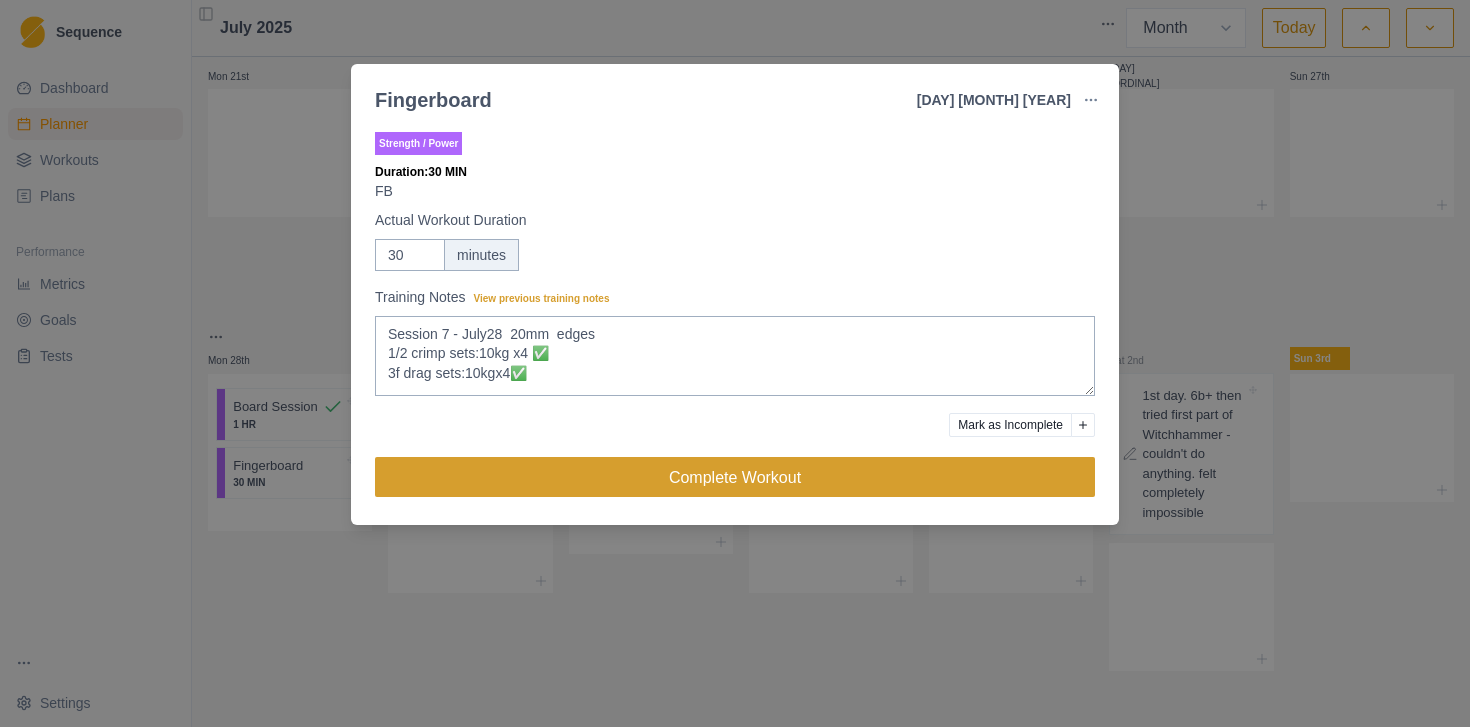 click on "Complete Workout" at bounding box center (735, 477) 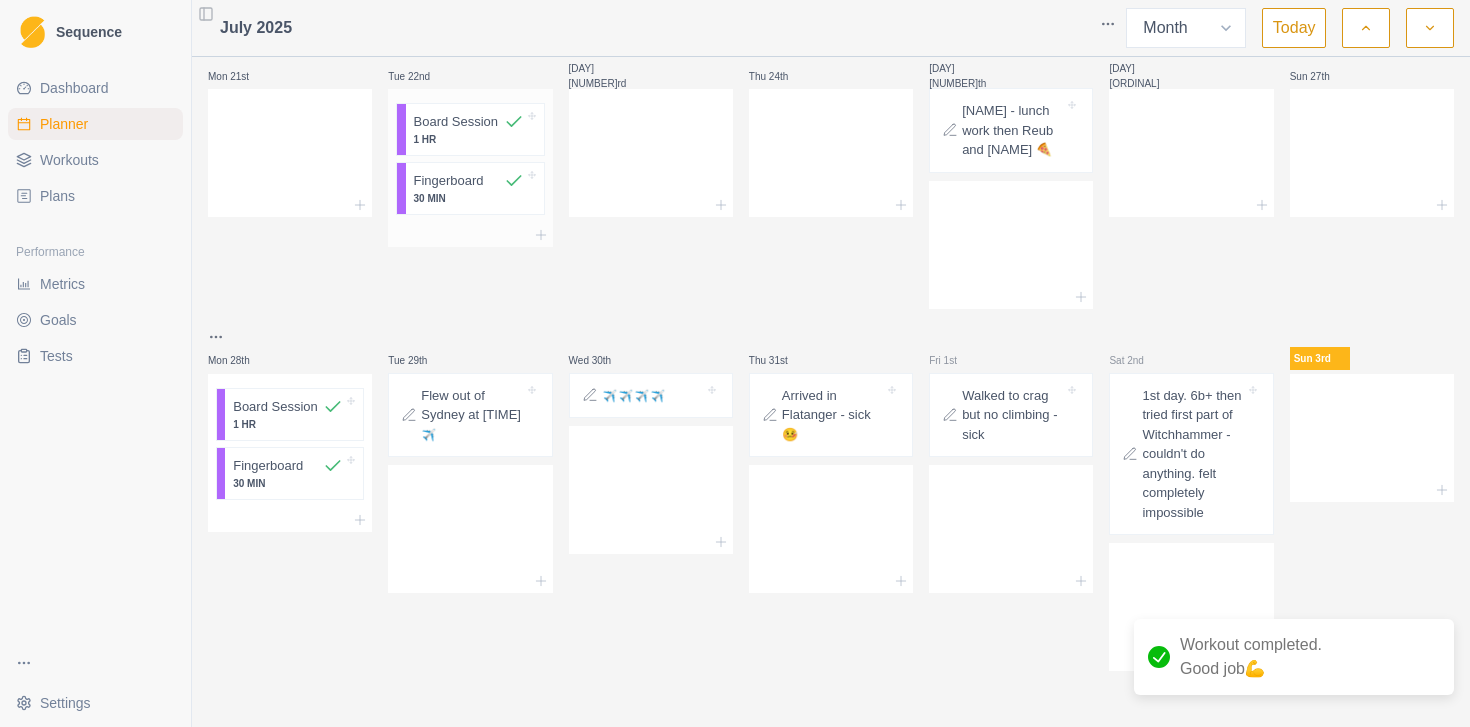 click on "30 MIN" at bounding box center [469, 198] 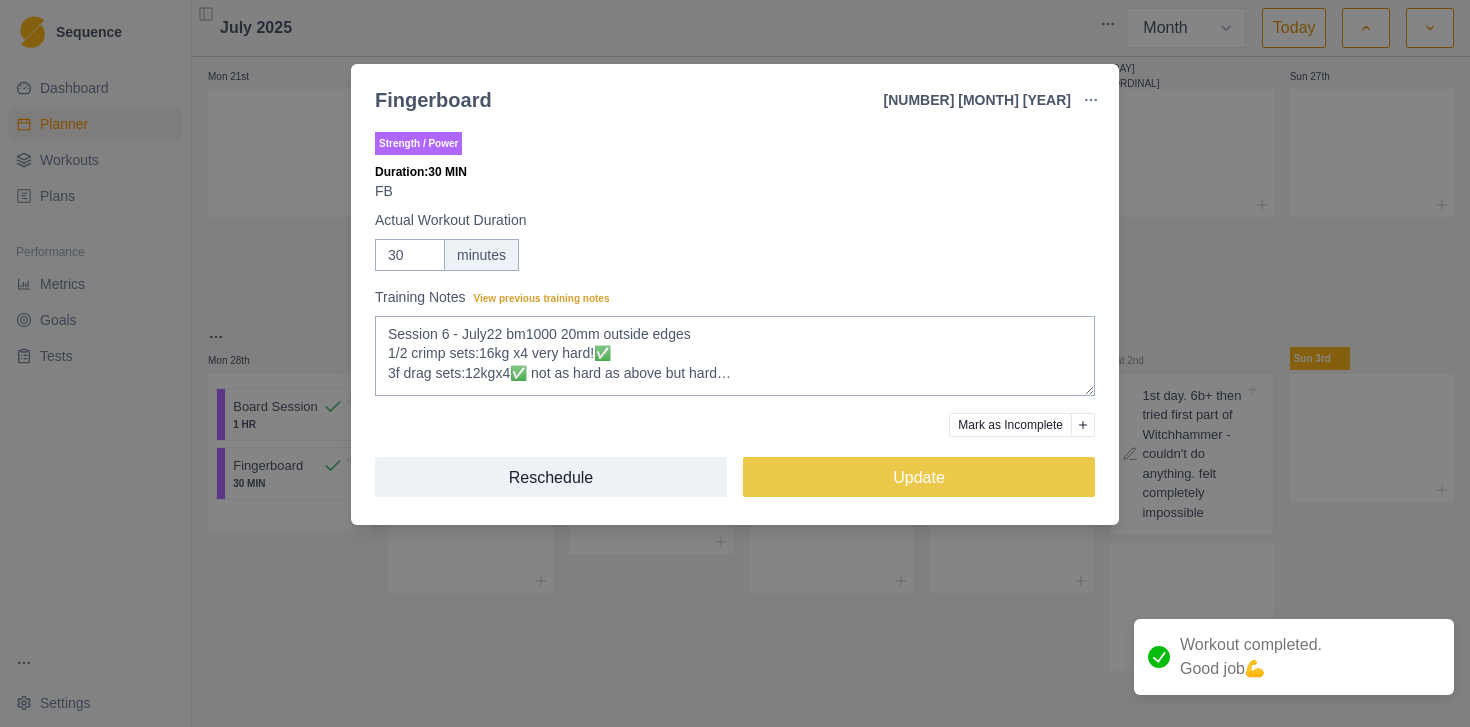 click on "Fingerboard 22 [MONTH] [YEAR] Link To Goal View Workout Metrics Edit Original Workout Reschedule Workout Remove From Schedule Strength / Power Duration:  30 MIN FB Actual Workout Duration 30 minutes Training Notes View previous training notes Session 6 - July22 bm1000 20mm outside edges
1/2 crimp sets:16kg x4 very hard!✅
3f drag sets:12kgx4✅ not as hard as above but hard… Mark as Incomplete Reschedule Update" at bounding box center [735, 363] 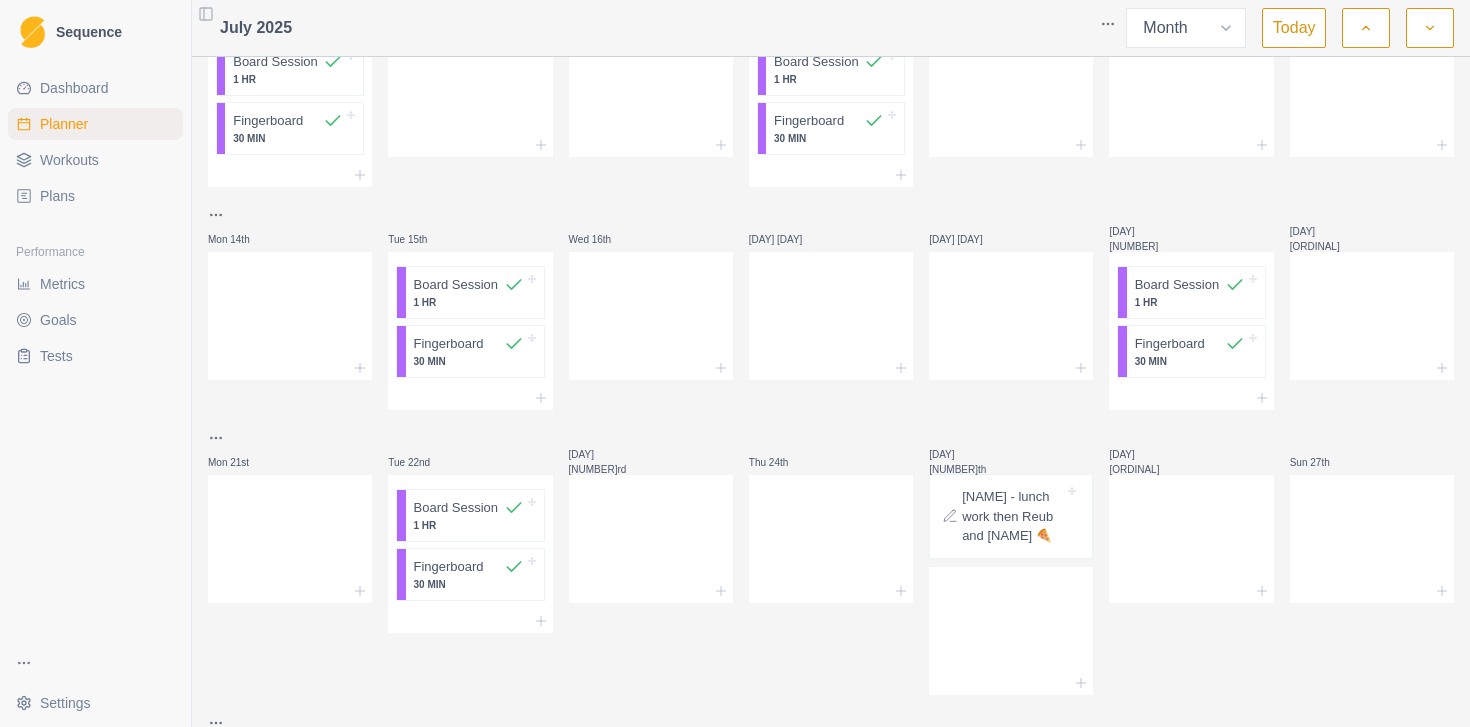 scroll, scrollTop: 304, scrollLeft: 0, axis: vertical 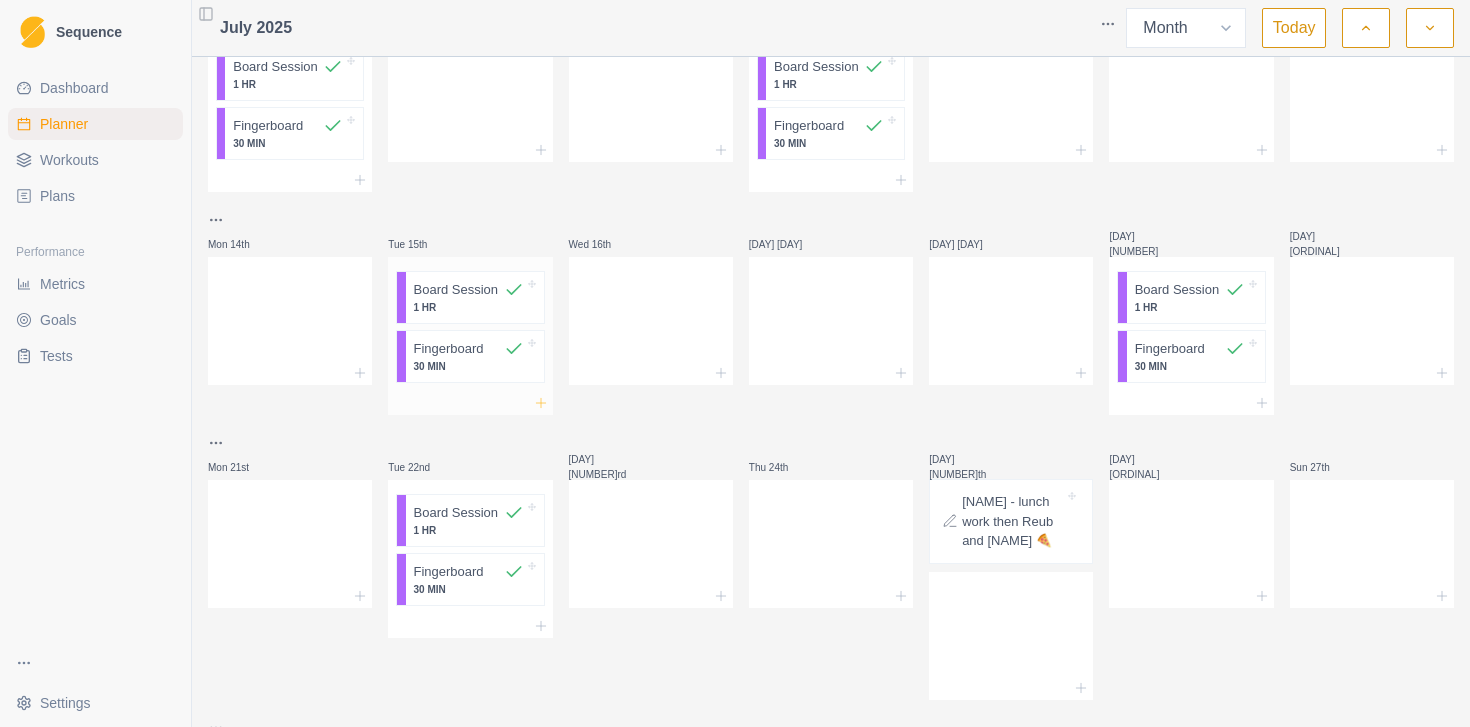 click 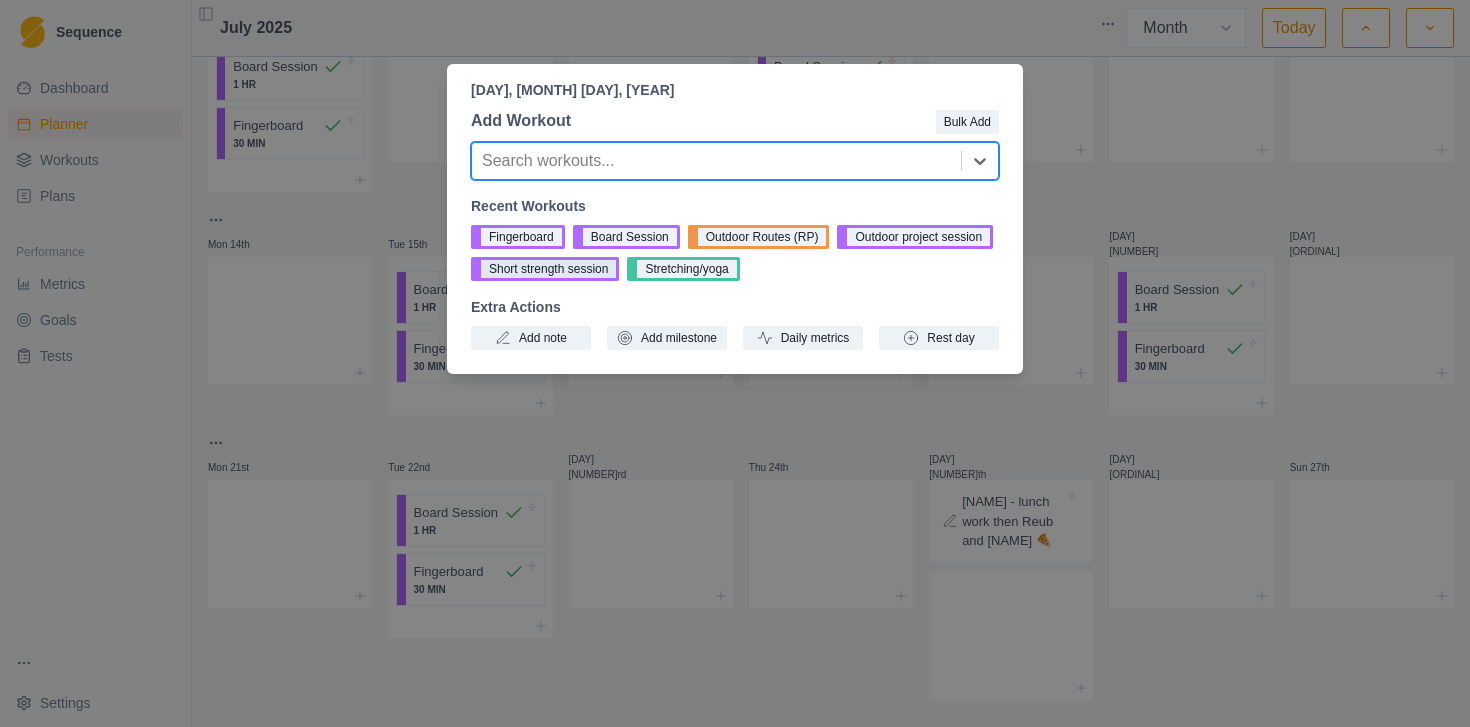 click on "Short strength session" at bounding box center [545, 269] 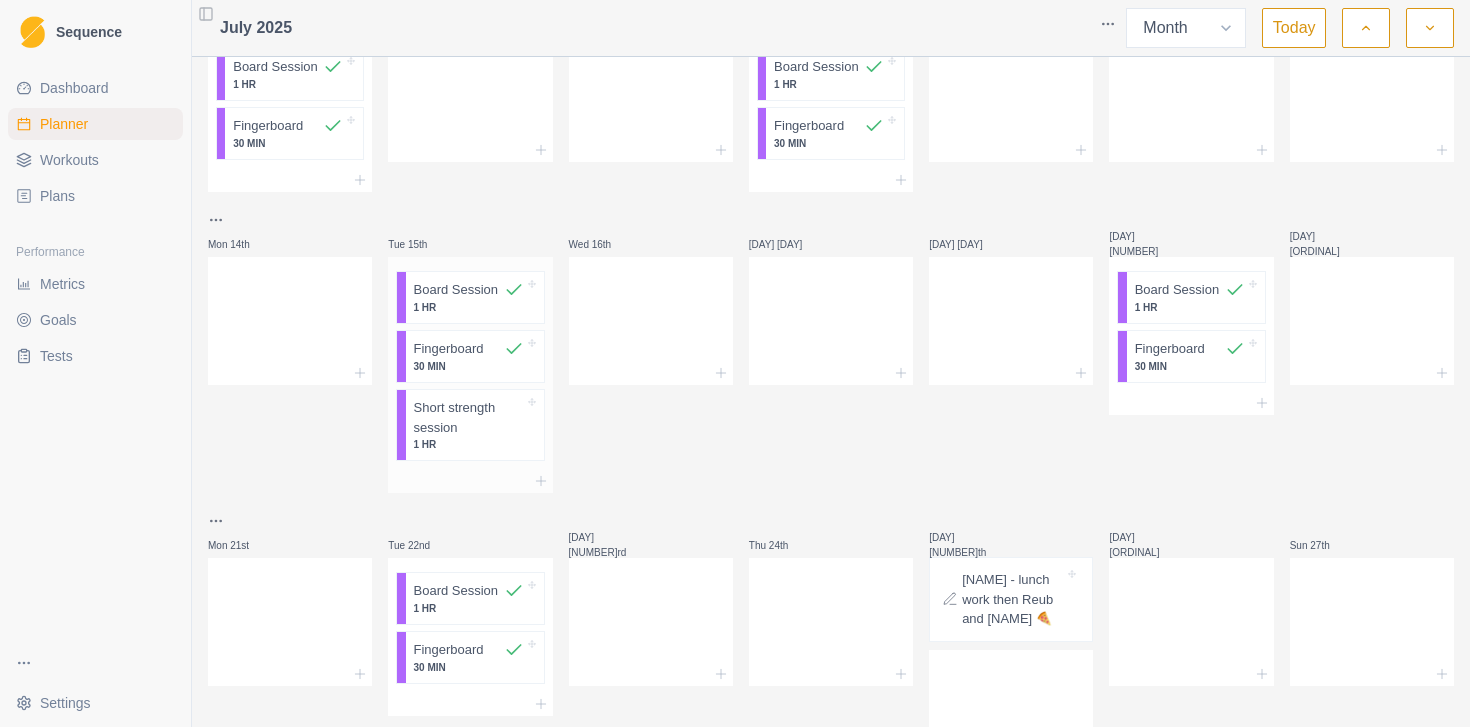 click on "Short strength session" at bounding box center [469, 417] 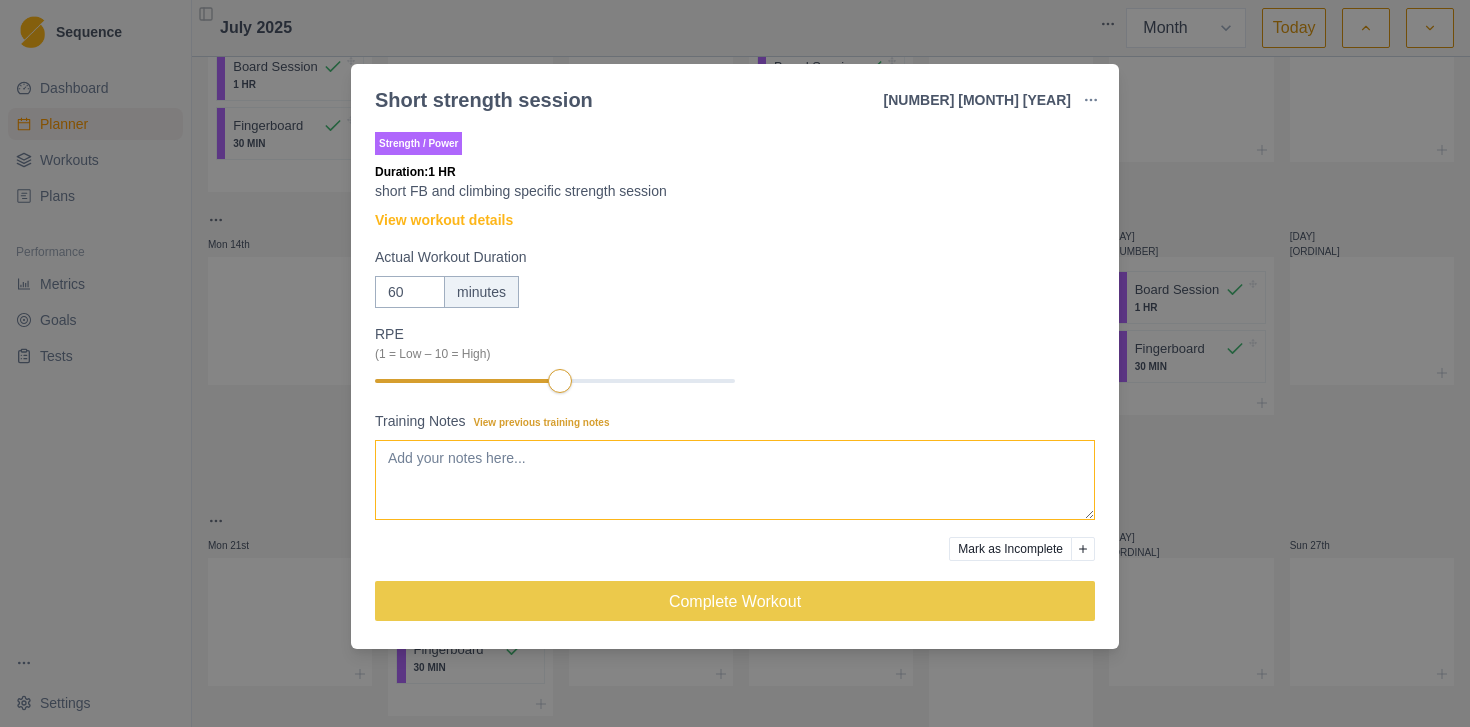 click on "Training Notes View previous training notes" at bounding box center (735, 480) 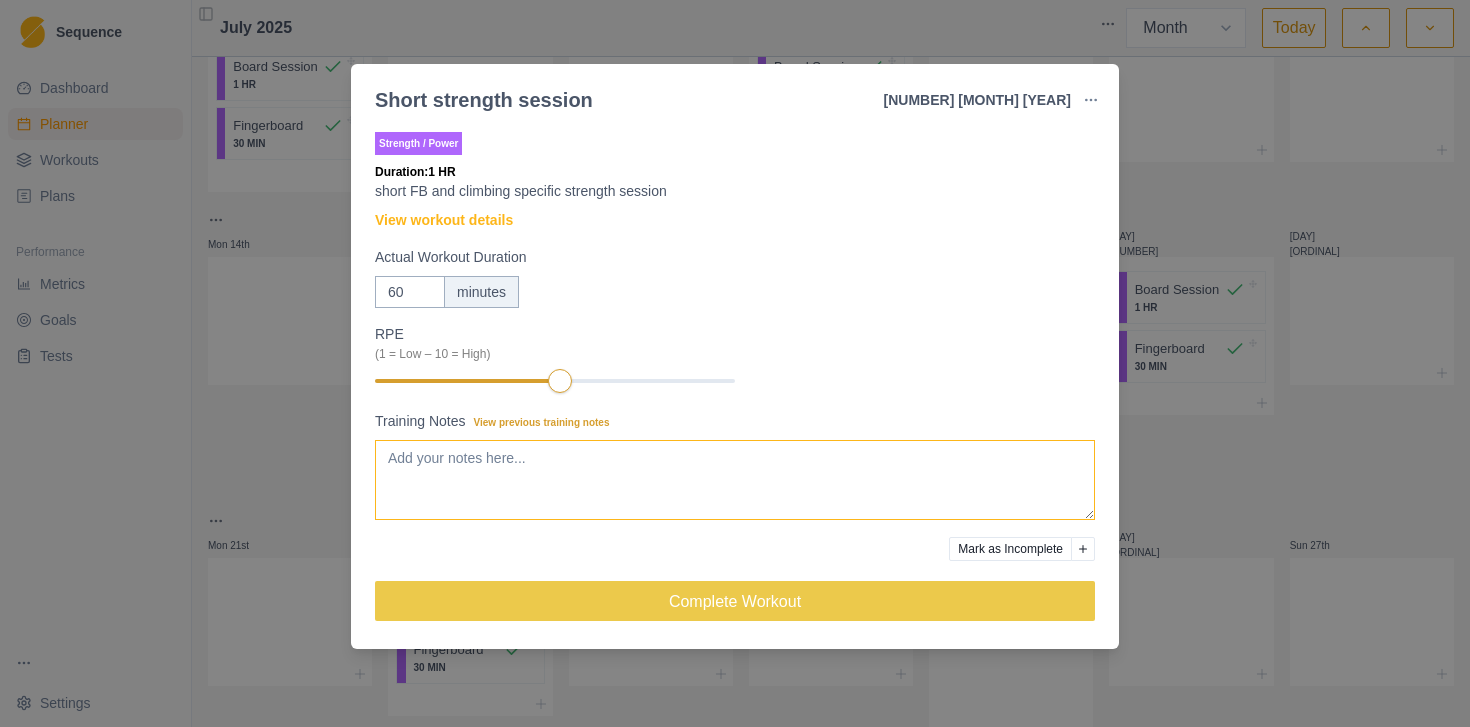 click on "Training Notes View previous training notes" at bounding box center (735, 480) 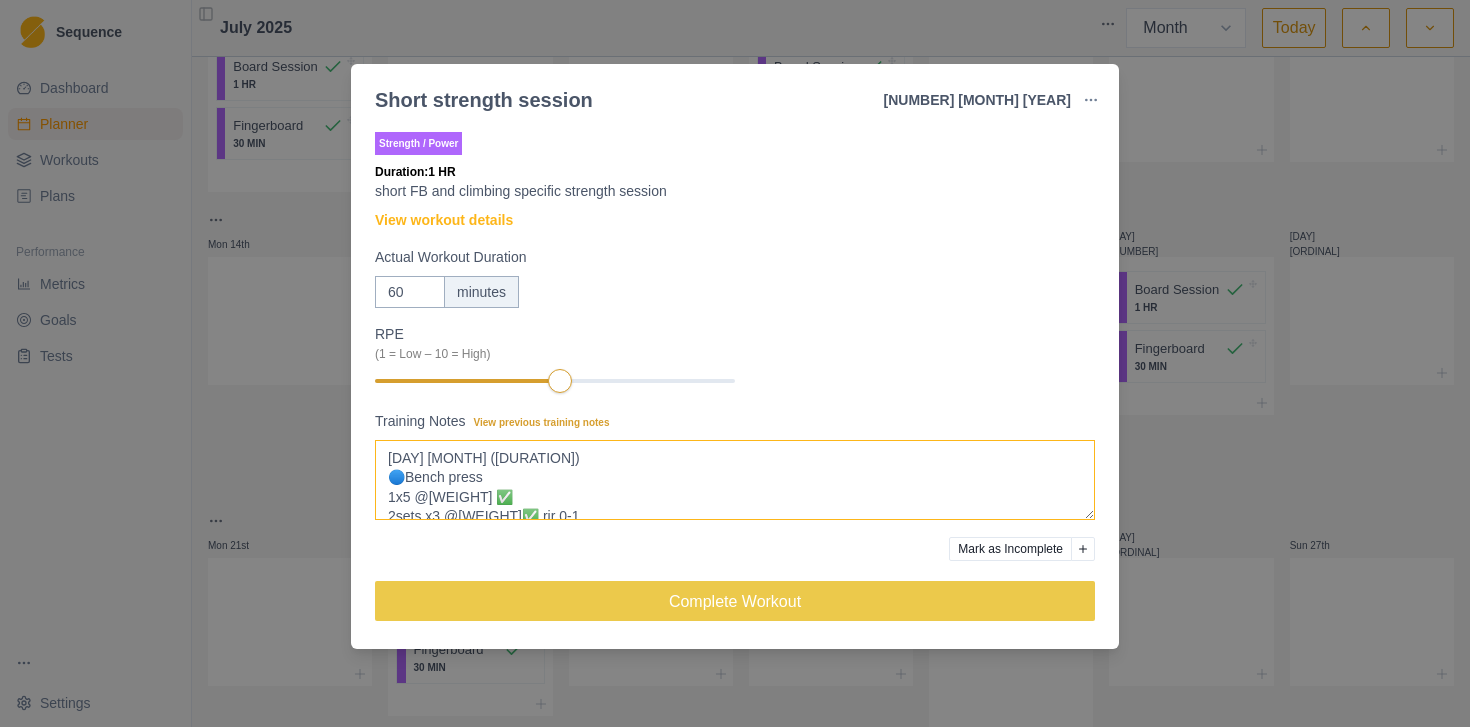 scroll, scrollTop: 390, scrollLeft: 0, axis: vertical 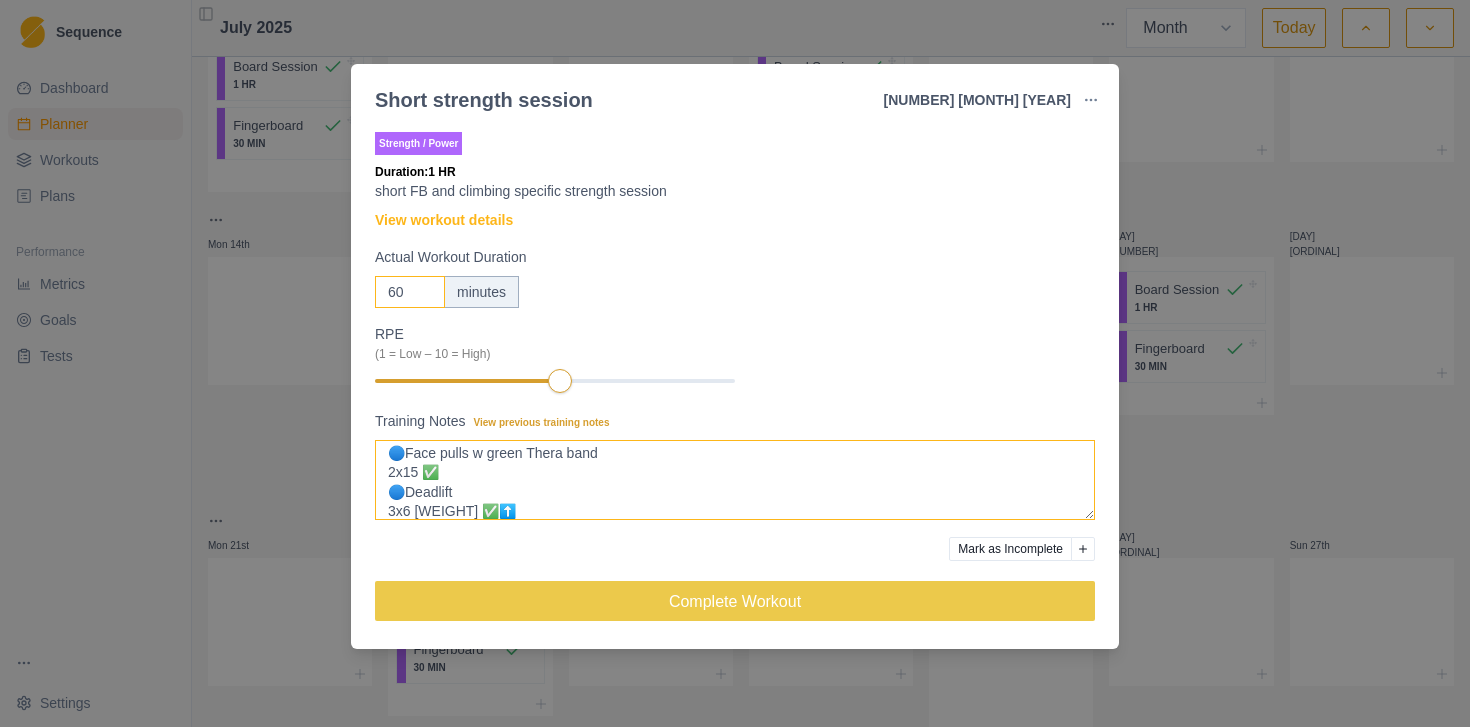 type on "[DAY] [MONTH] ([DURATION])
🔵Bench press
1x5 @[WEIGHT] ✅
2sets x3 @[WEIGHT]✅ rir 0-1
1x7 @[WEIGHT] ✅ to fail
🔵One leg squat +[WEIGHT]
3x4 ✅
🔵Overhead dumbbell press OA (Arnold press)
2x10 w [WEIGHT] db ✅
🔵Assisted O/A pull-up w slow lower (bar)
2 x 4rep w rope assist (3-5sec eccentric) ✅
🔵external rotation band @90deg abduction
2x15 ✅
🔵Bar low row 2 arm. Pause at top. Palm up.
2x6-10. Feet on wall - [NUMBER],[NUMBER]✅
🔵bicep curl w hammer lower
2x8 w [WEIGHT] db ✅ limit!
🔵Face pulls w green Thera band
2x15 ✅
🔵Deadlift
3x6 [WEIGHT] ✅⬆️" 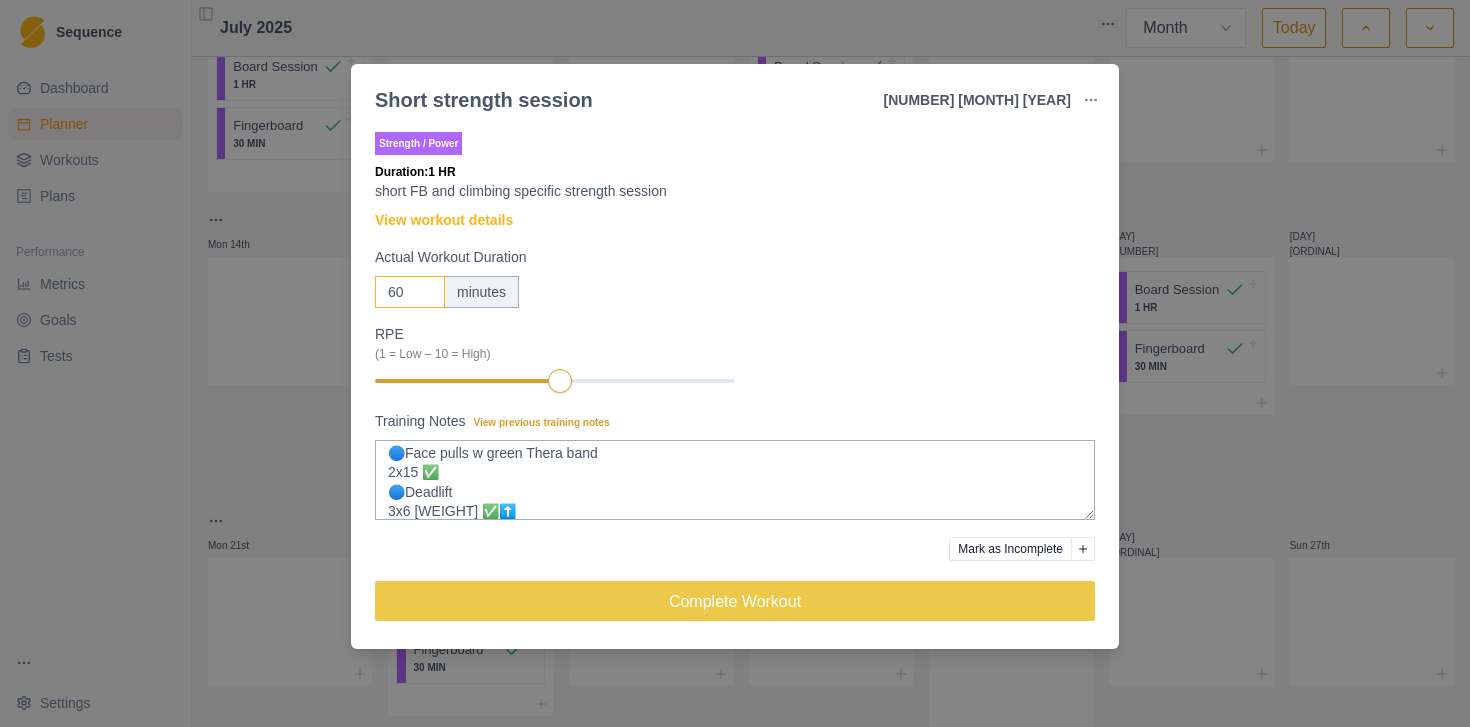 drag, startPoint x: 405, startPoint y: 292, endPoint x: 374, endPoint y: 291, distance: 31.016125 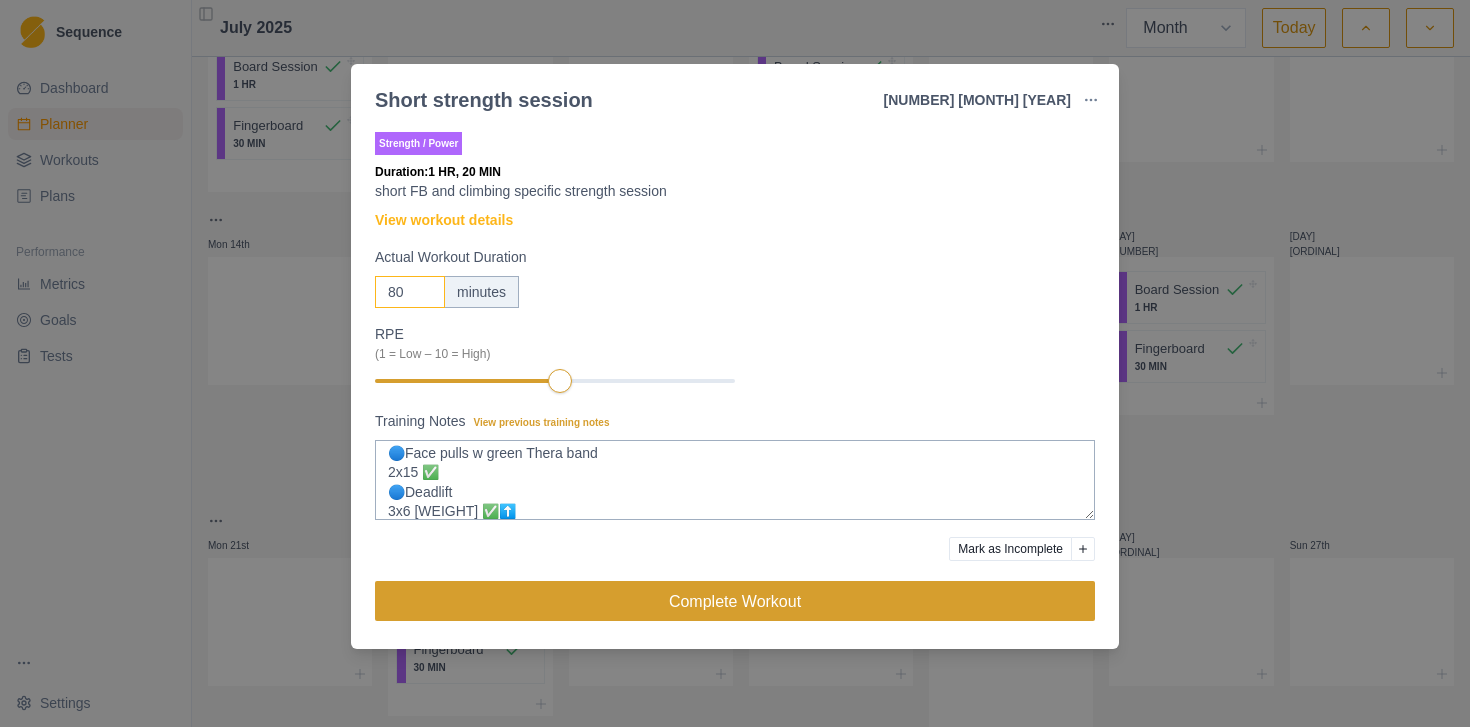 type on "80" 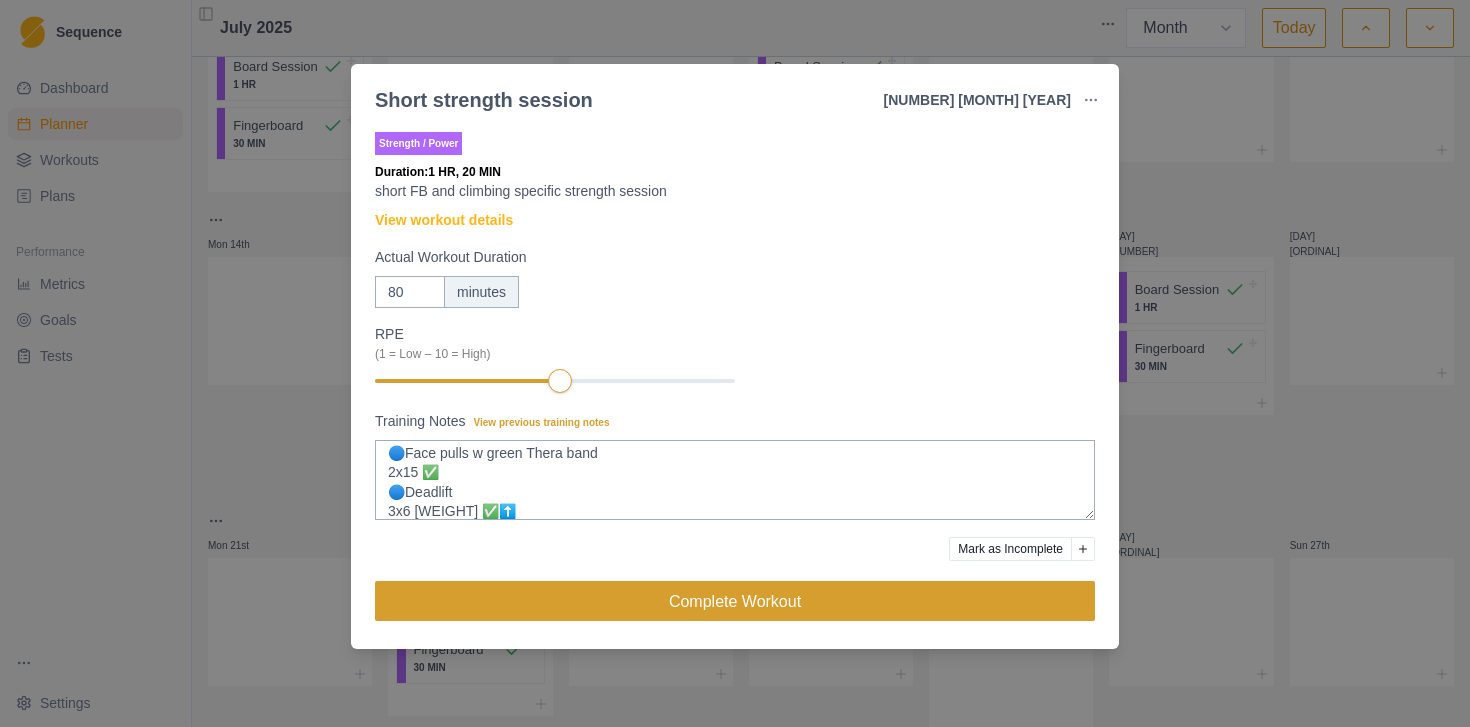 click on "Complete Workout" at bounding box center (735, 601) 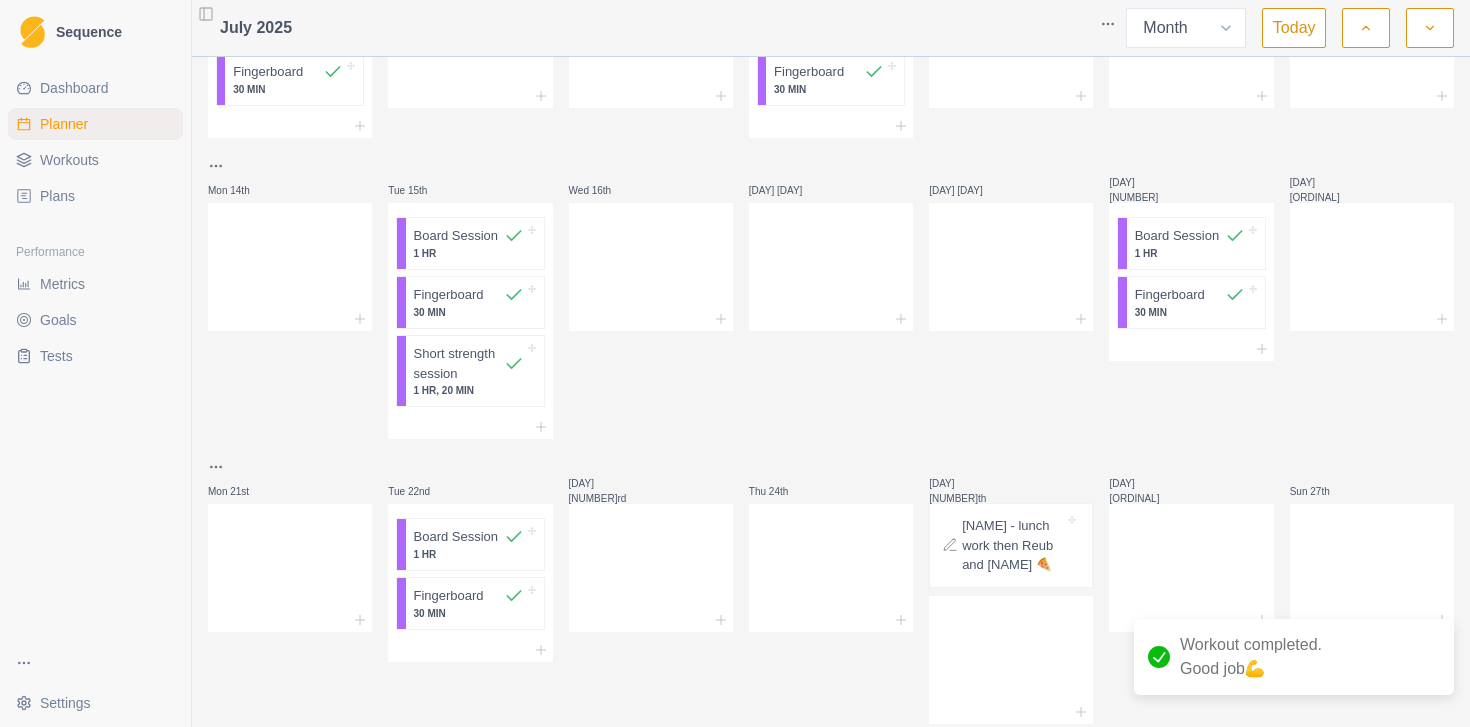 scroll, scrollTop: 366, scrollLeft: 0, axis: vertical 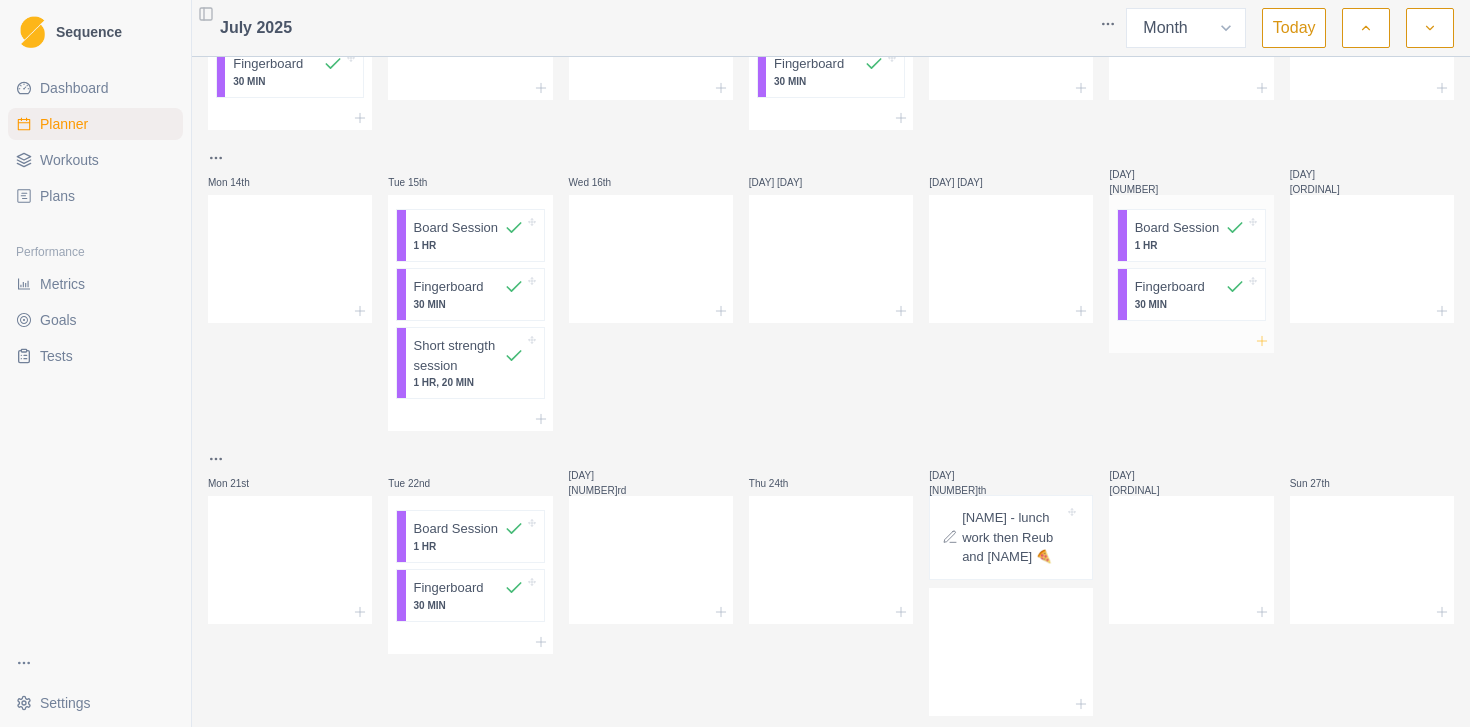 click 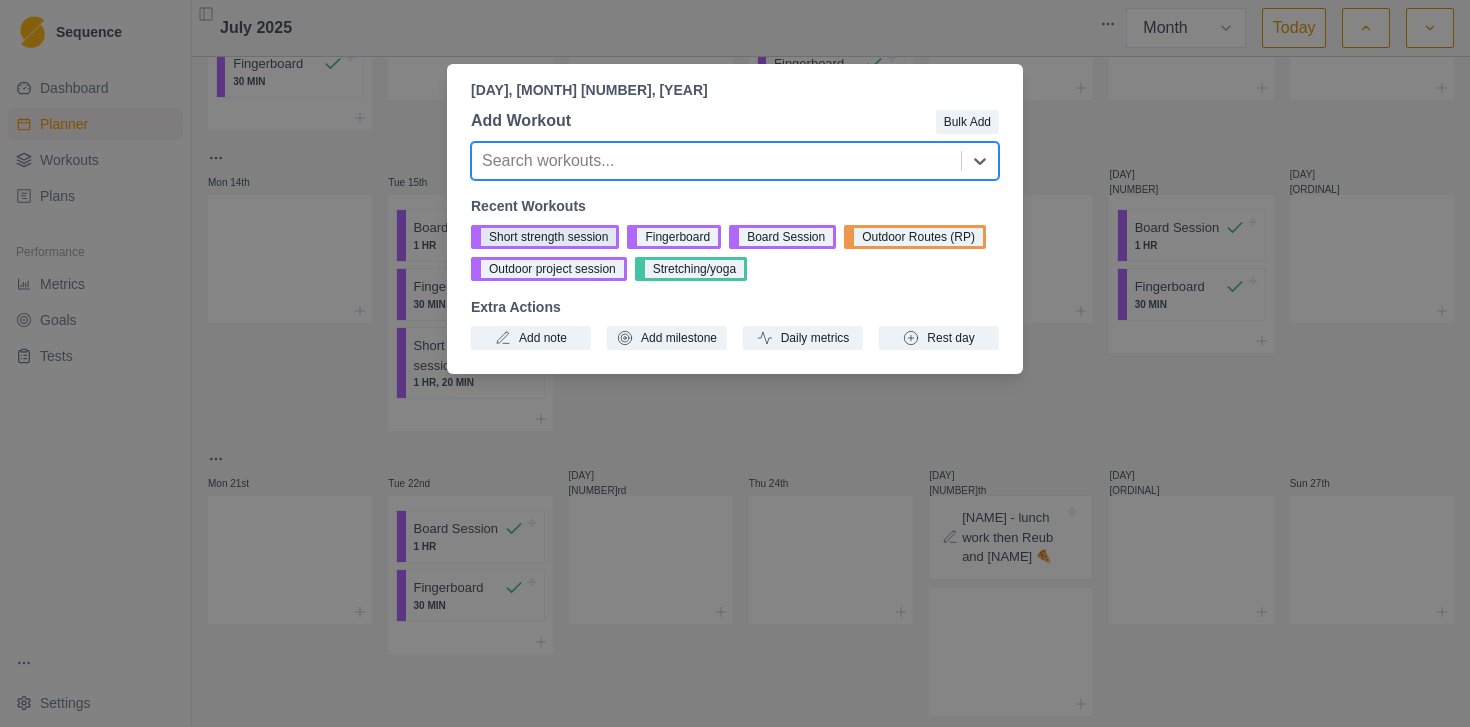 click on "Short strength session" at bounding box center (545, 237) 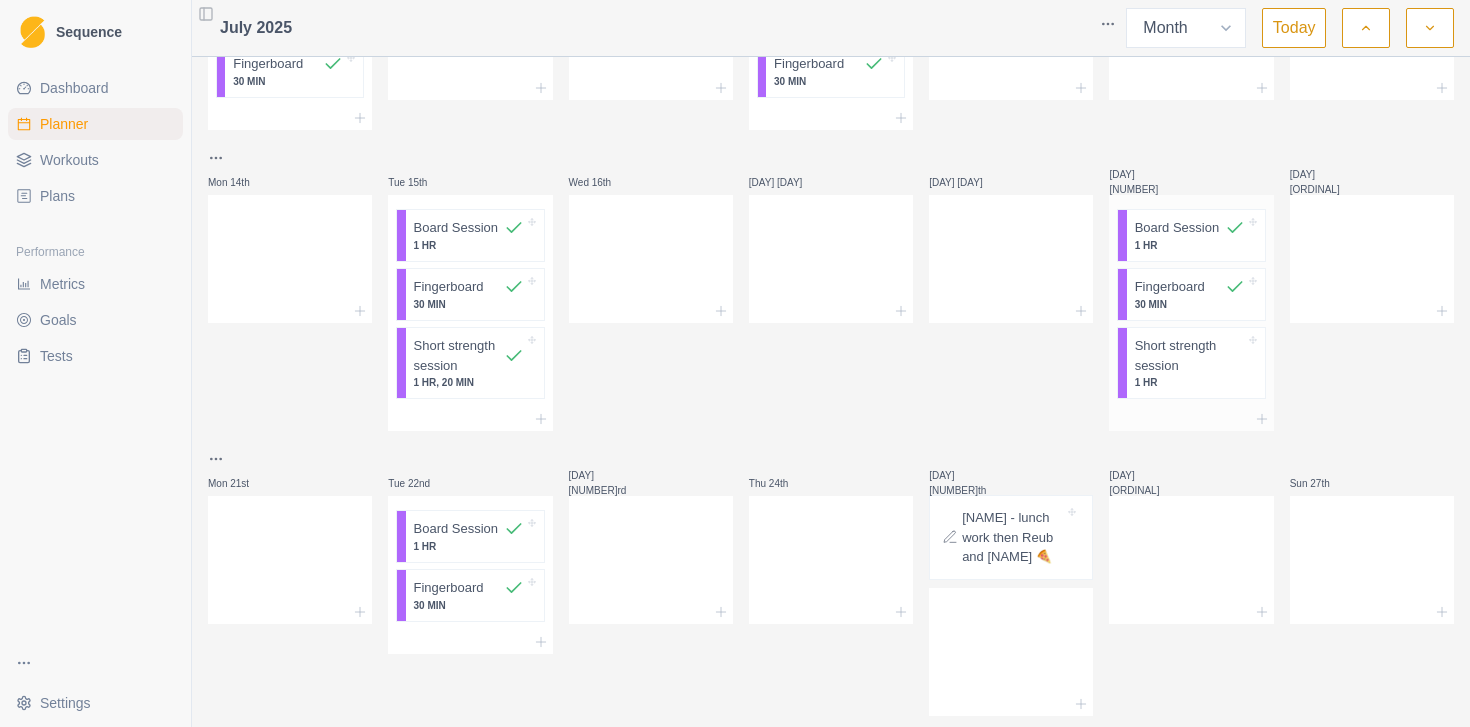 click on "Short strength session" at bounding box center (1190, 355) 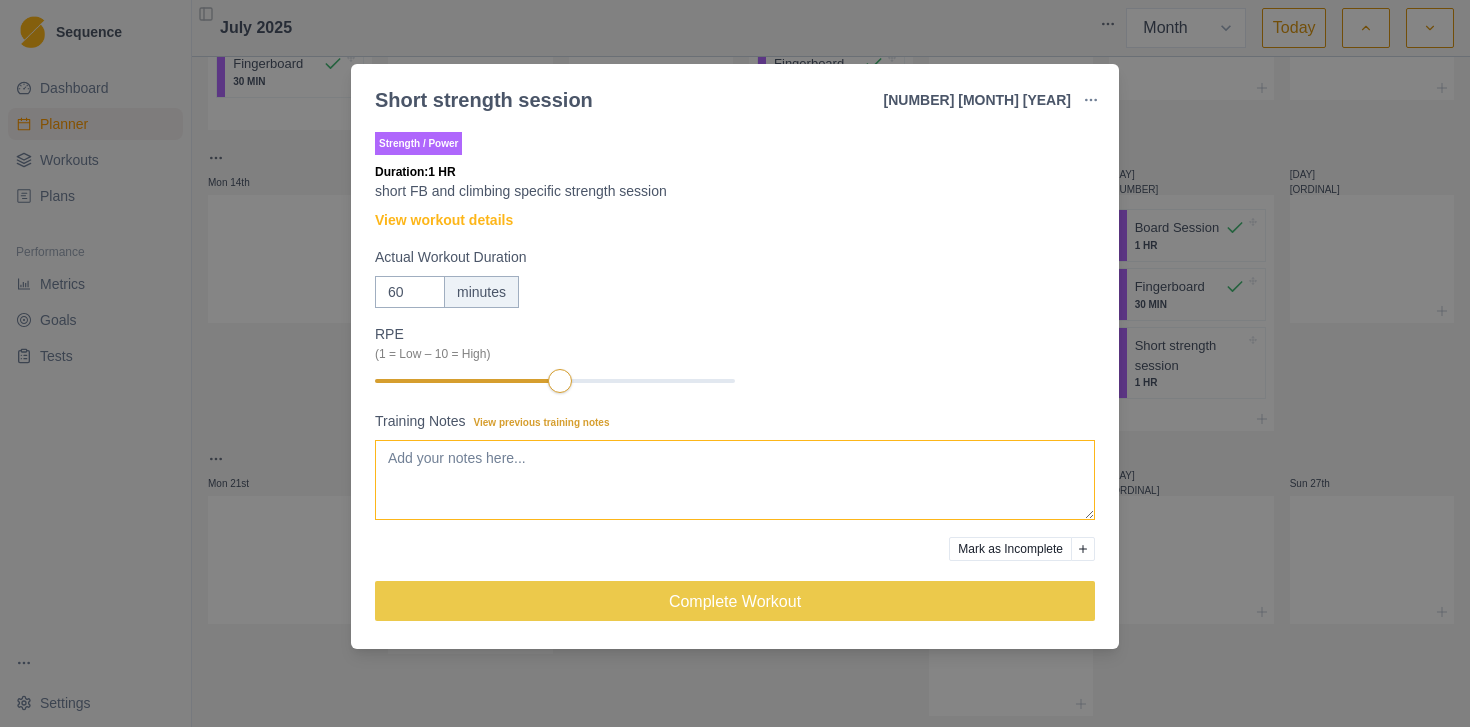 click on "Training Notes View previous training notes" at bounding box center [735, 480] 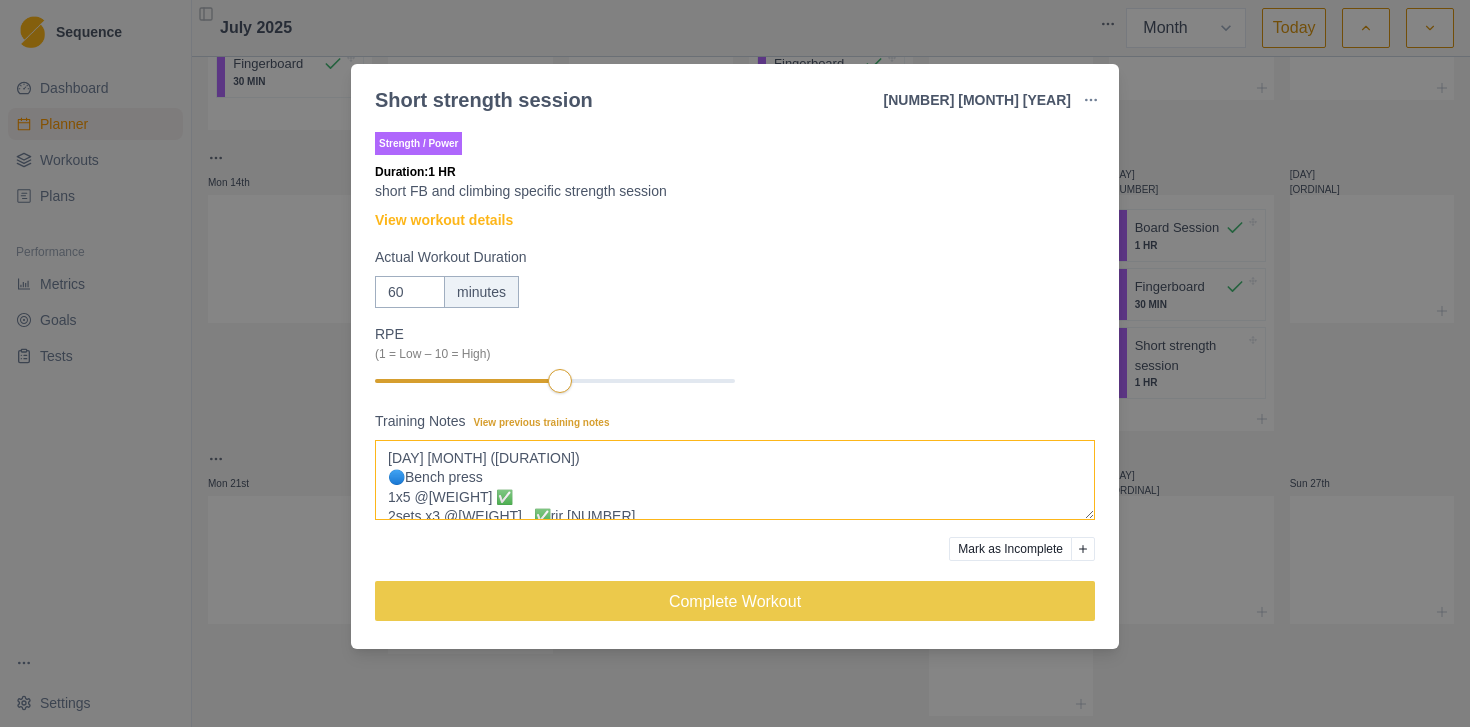 scroll, scrollTop: 371, scrollLeft: 0, axis: vertical 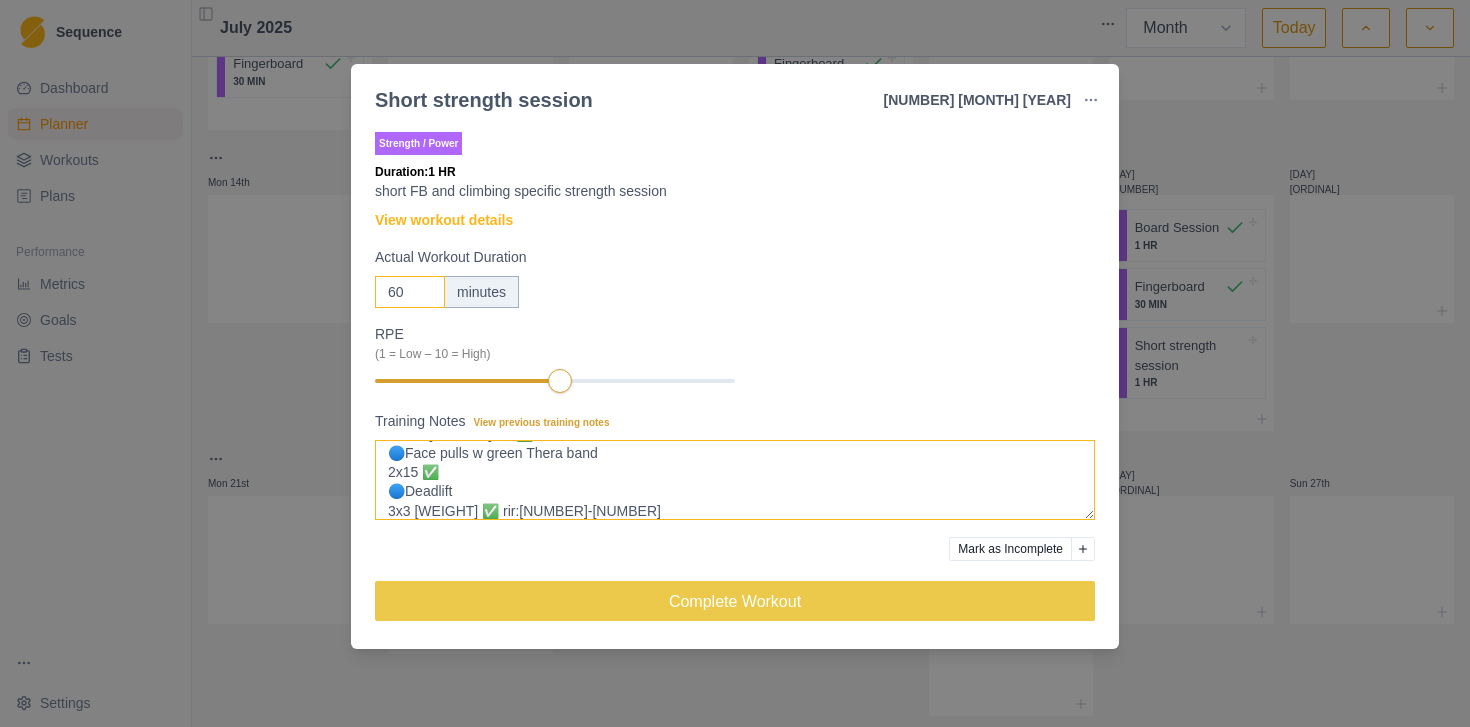 type on "[DAY] [MONTH] ([DURATION])
🔵Bench press
1x5 @[WEIGHT] ✅
2sets x3 @[WEIGHT].  ✅rir [NUMBER]
1x6 @[WEIGHT]  (to tech fail) ✅ sore R shoulder 🫤
🔵One leg squat +[WEIGHT]
3x4 ✅
🔵Assisted O/A pull-up w slow lower (bar)
2 x 4rep w rope assist (3-5sec eccentric) ✅
🔵Overhead dumbbell press OA (Arnold press)
2x11 w [WEIGHT] db ✅
🔵Bar low row 2 arm. Pause at top. Palm up.
2x6-10. Feet on wall -  reps [NUMBER],[NUMBER]✅
🔵external rotation band @90deg abduction
2x15 ✅
🔵bicep curl w hammer lower
2x8 w [WEIGHT] db ✅
🔵Face pulls w green Thera band
2x15 ✅
🔵Deadlift
3x3 [WEIGHT] ✅ rir:[NUMBER]-[NUMBER]" 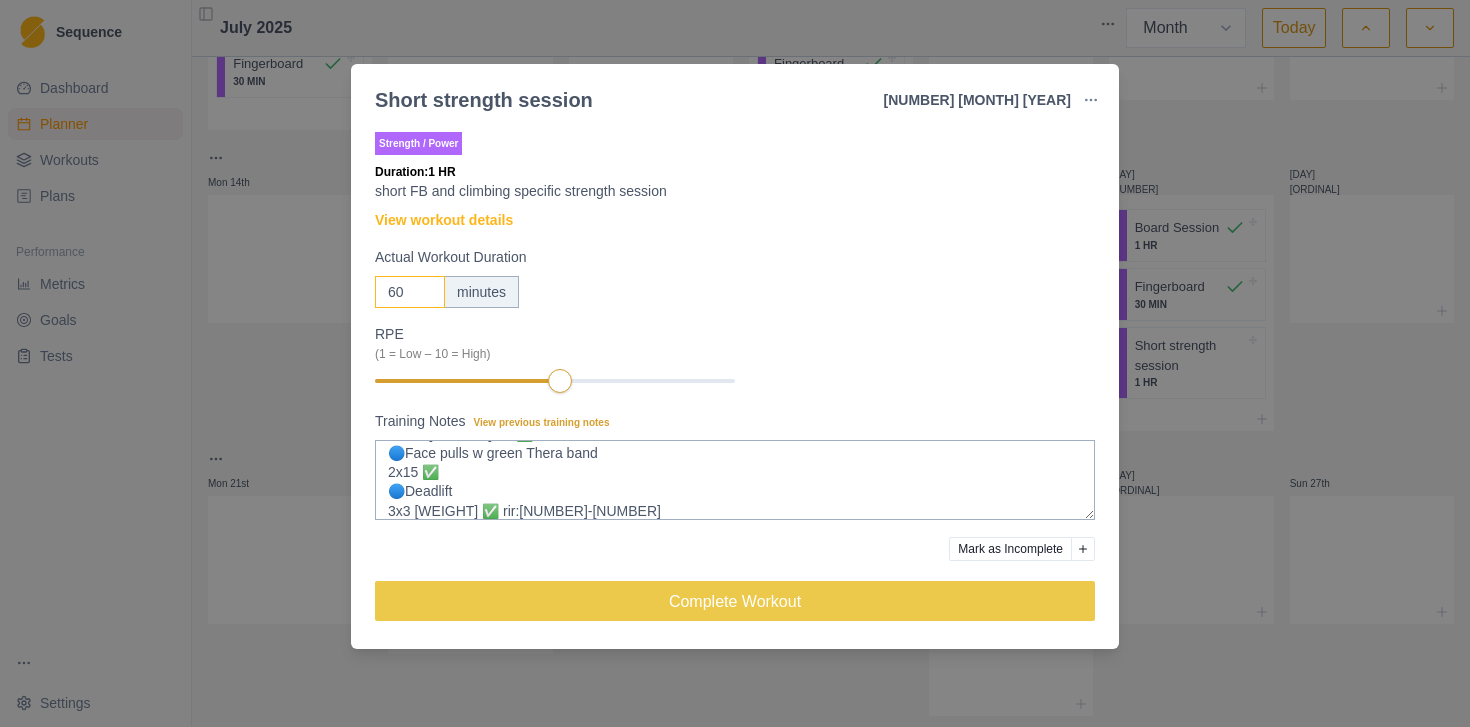 click on "60" at bounding box center [410, 292] 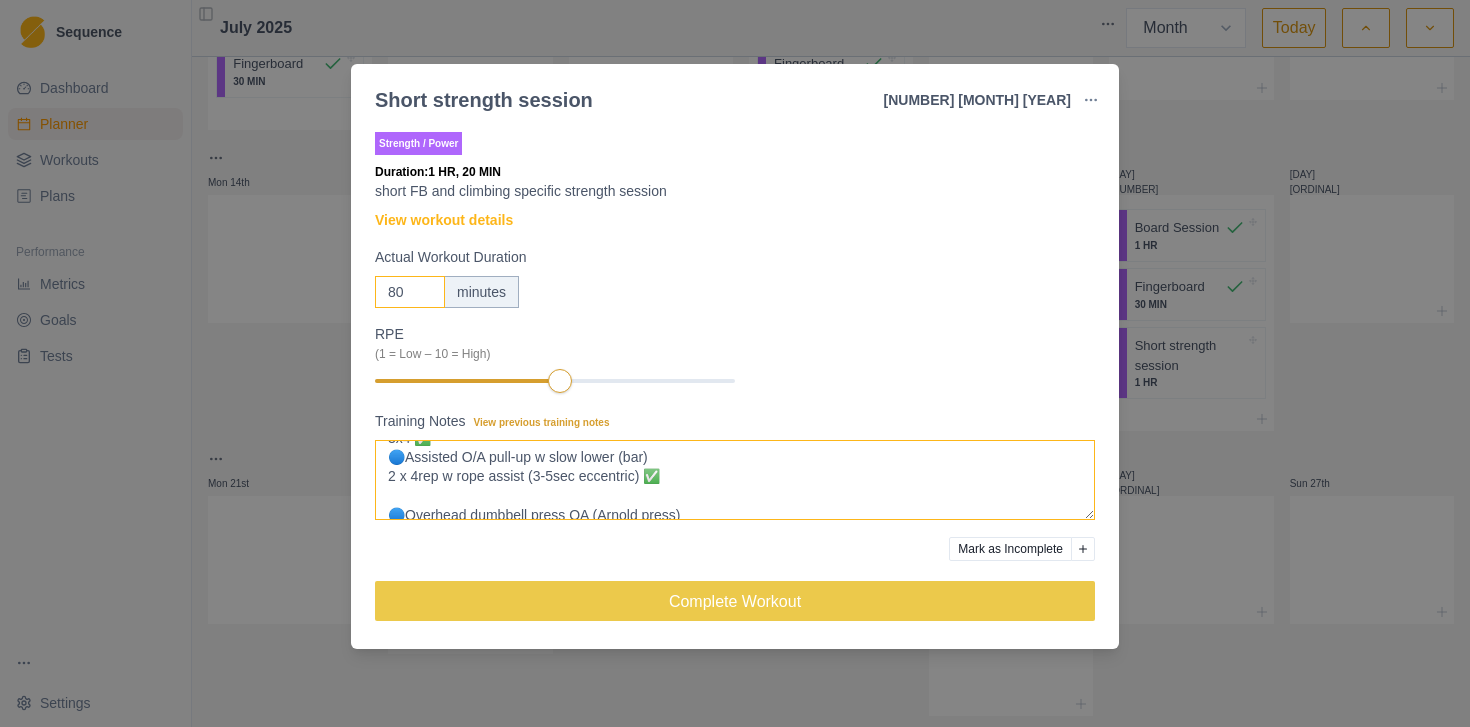 scroll, scrollTop: 0, scrollLeft: 0, axis: both 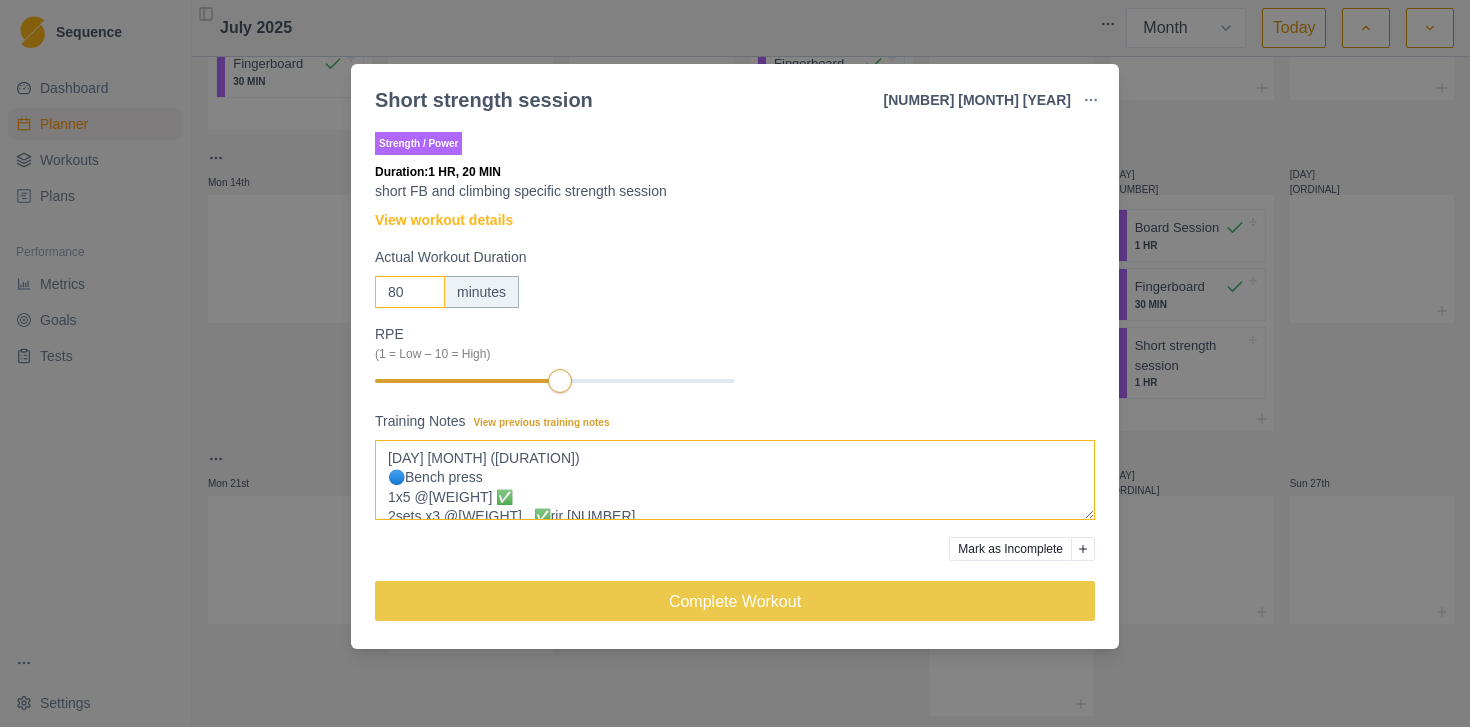 type on "80" 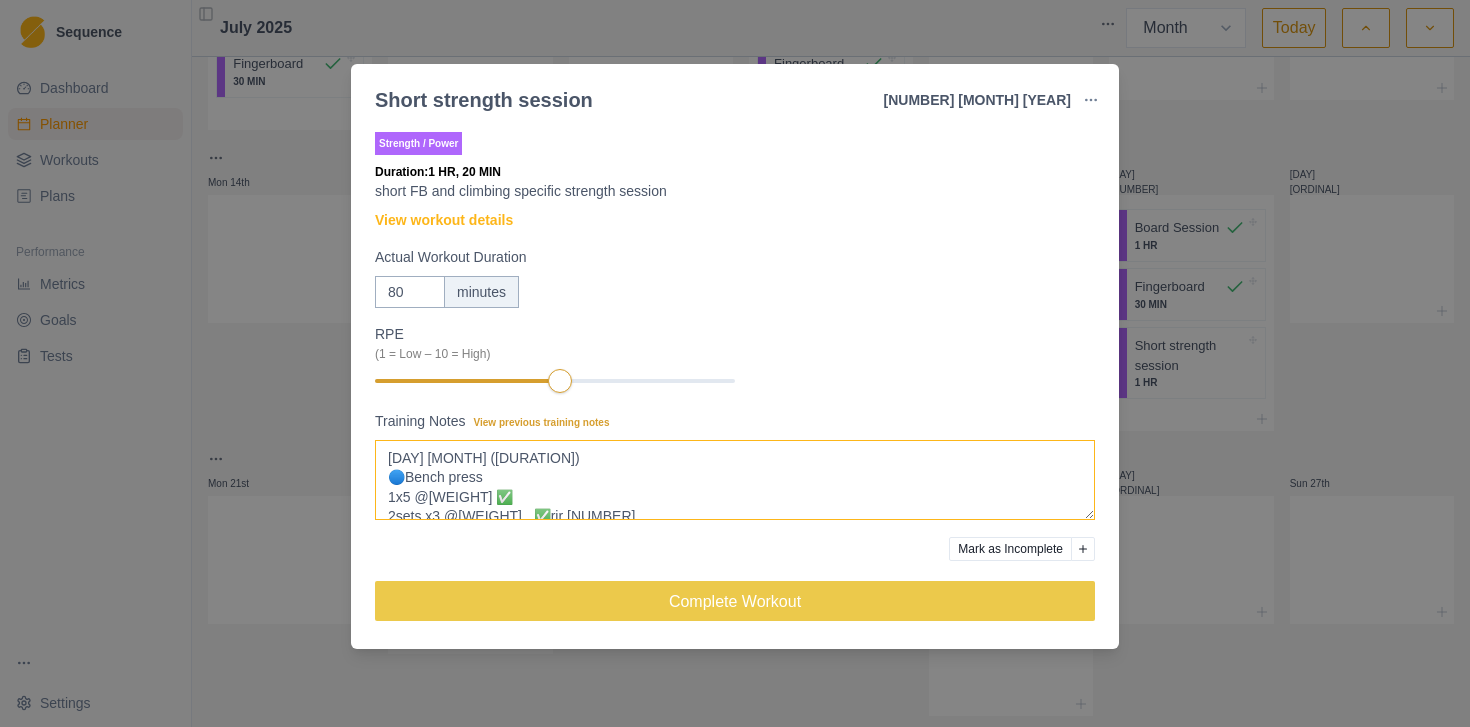drag, startPoint x: 521, startPoint y: 457, endPoint x: 352, endPoint y: 459, distance: 169.01184 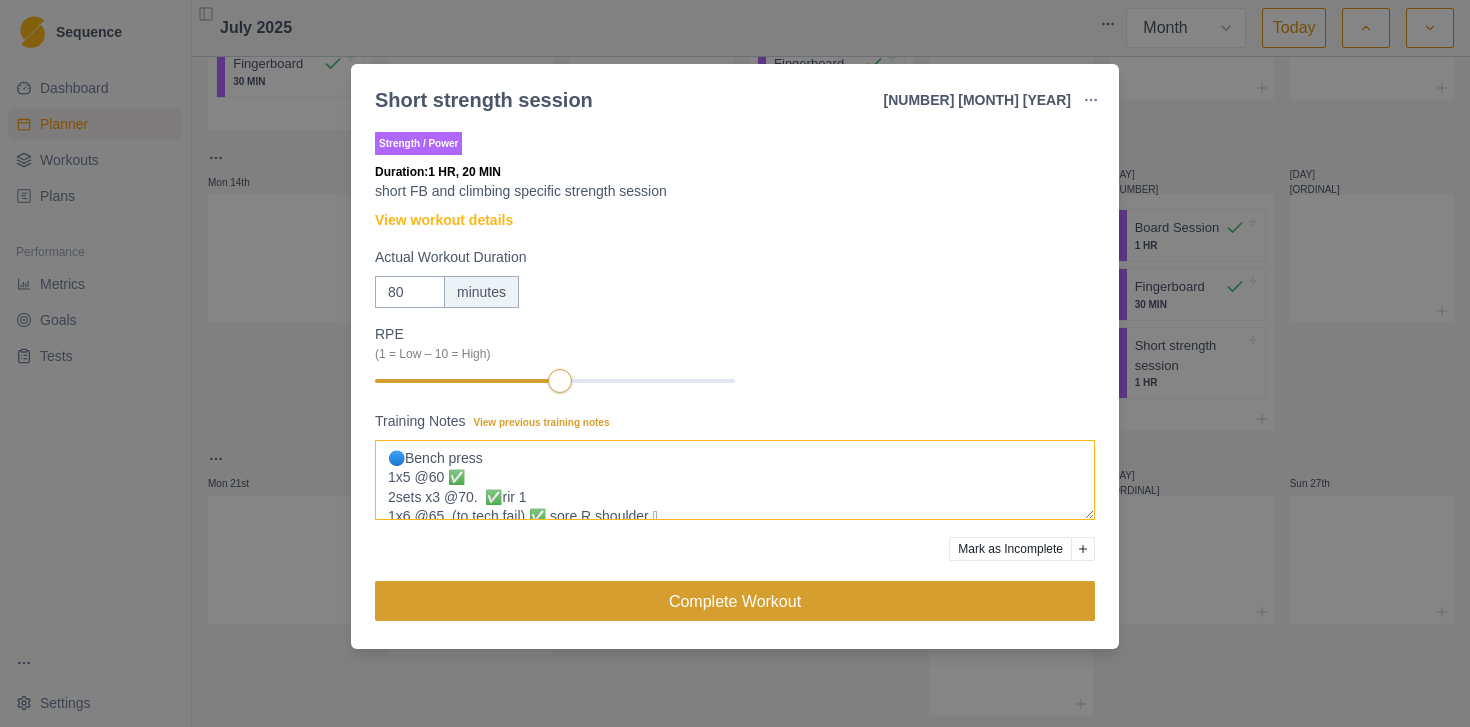type on "🔵Bench press
1x5 @60 ✅
2sets x3 @70.  ✅rir 1
1x6 @65  (to tech fail) ✅ sore R shoulder 🫤
🔵One leg squat +17.5kg
3x4 ✅
🔵Assisted O/A pull-up w slow lower (bar)
2 x 4rep w rope assist (3-5sec eccentric) ✅
🔵Overhead dumbbell press OA (Arnold press)
2x11 w 12.5kg db ✅
🔵Bar low row 2 arm. Pause at top. Palm up.
2x6-10. Feet on wall -  reps 10,10✅
🔵external rotation band @90deg abduction
2x15 ✅
🔵bicep curl w hammer lower
2x8 w 15kg db ✅
🔵Face pulls w green Thera band
2x15 ✅
🔵Deadlift
3x3 130kg ✅ rir:0-1" 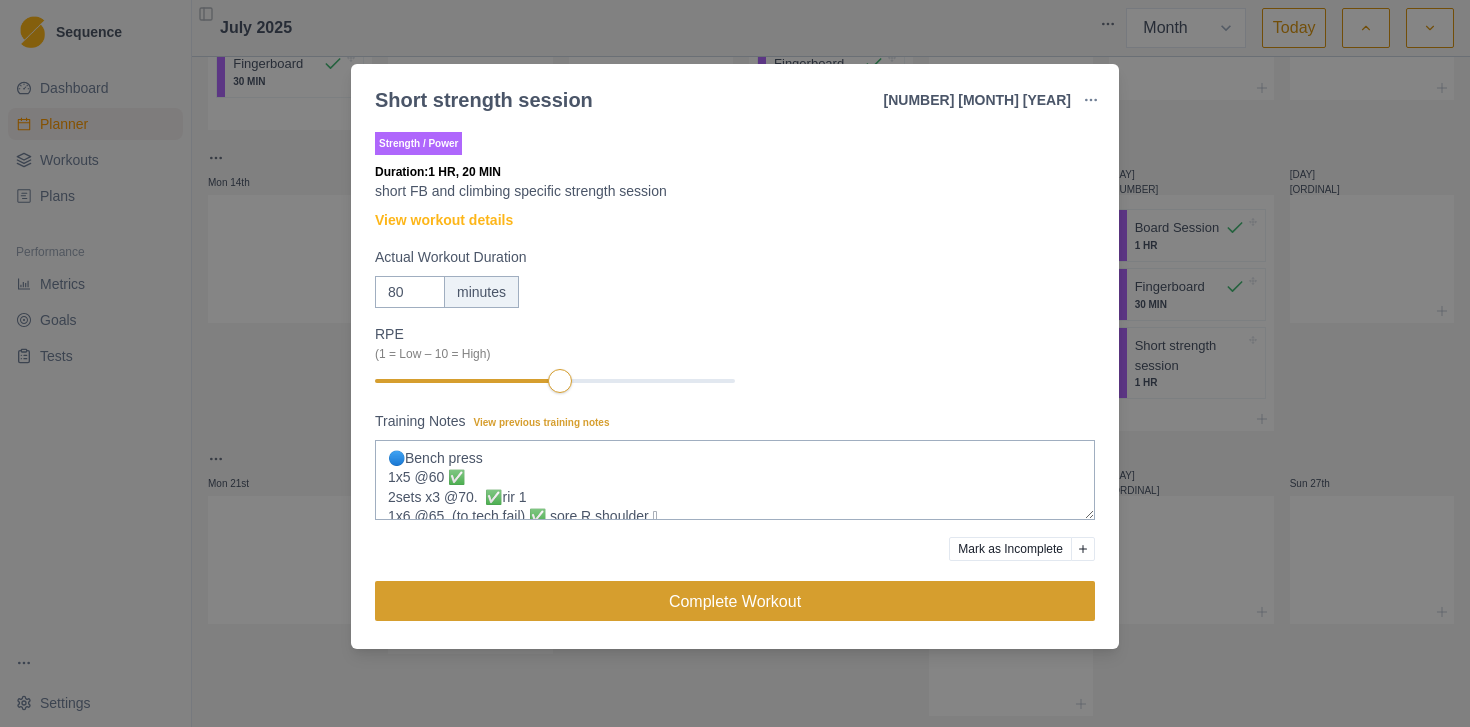 click on "Complete Workout" at bounding box center (735, 601) 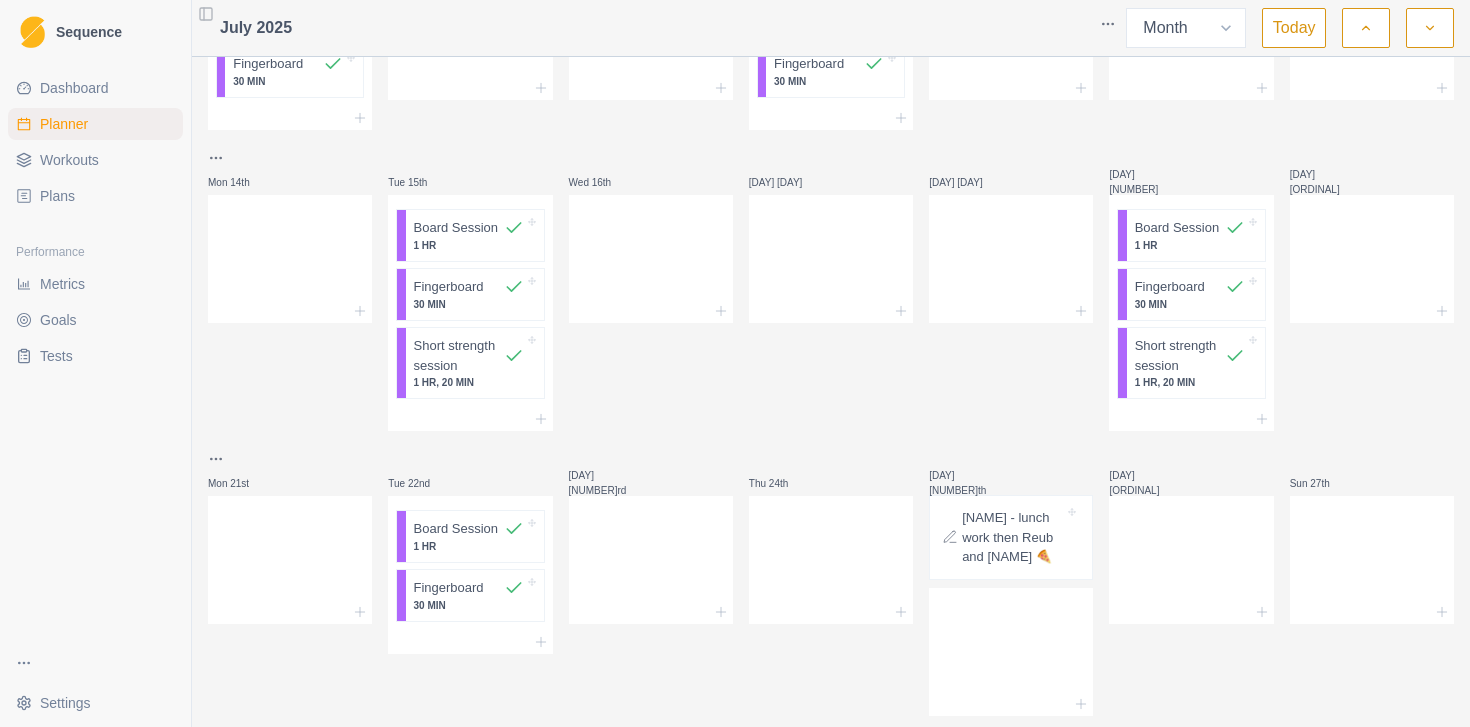 click on "Metrics" at bounding box center [62, 284] 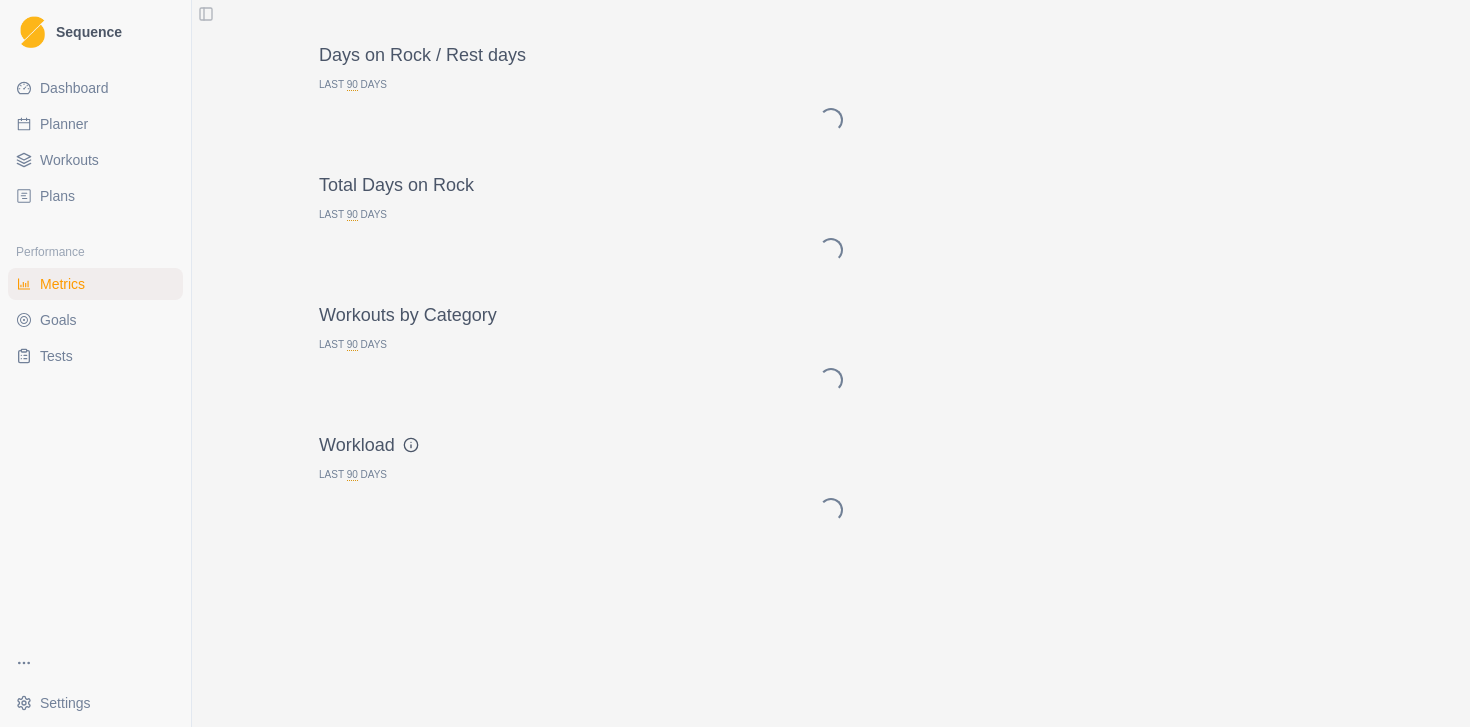 scroll, scrollTop: 0, scrollLeft: 0, axis: both 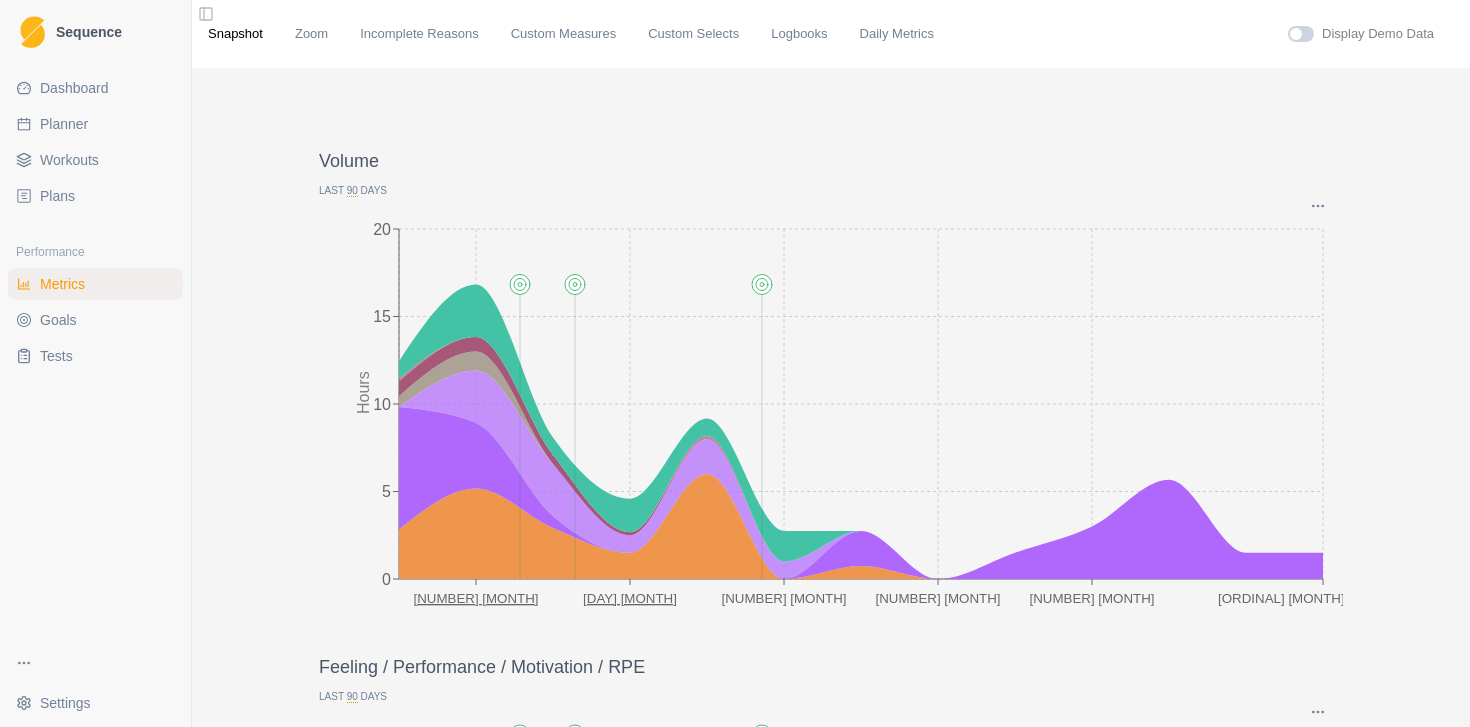click on "90" at bounding box center [352, 191] 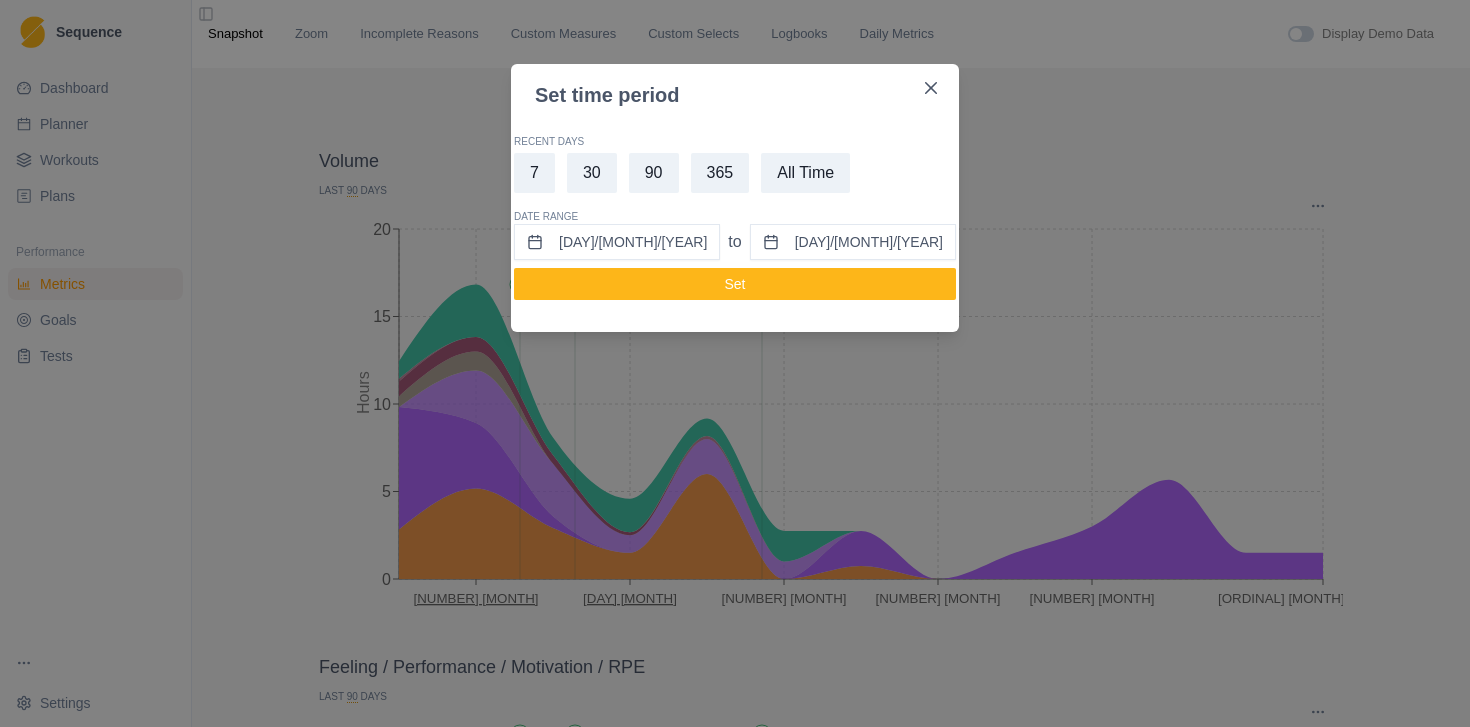 click on "Set time period Recent Days [NUMBER] [NUMBER] [NUMBER] [NUMBER] All Time Date Range [MM]/[DD]/[YEAR] to [MM]/[DD]/[YEAR] Set" at bounding box center (735, 363) 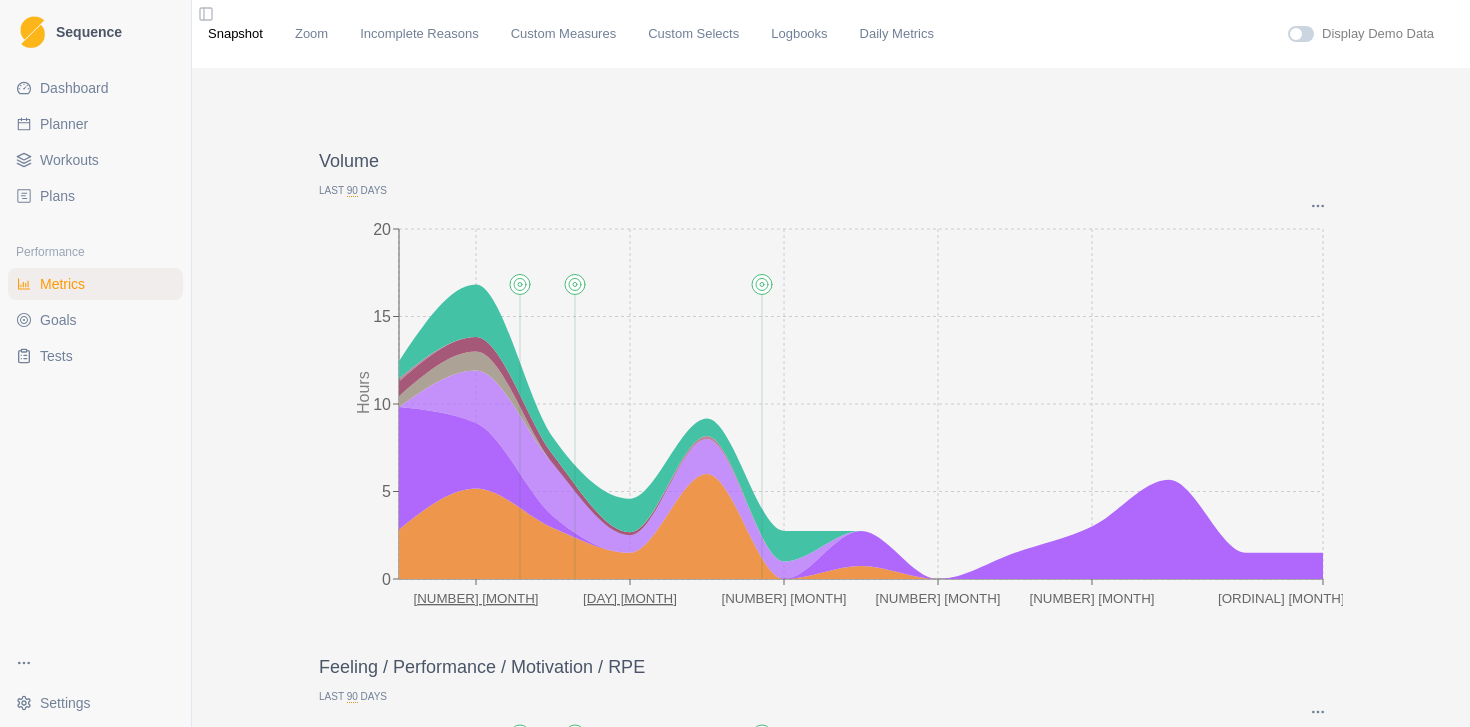 click on "90" at bounding box center [352, 191] 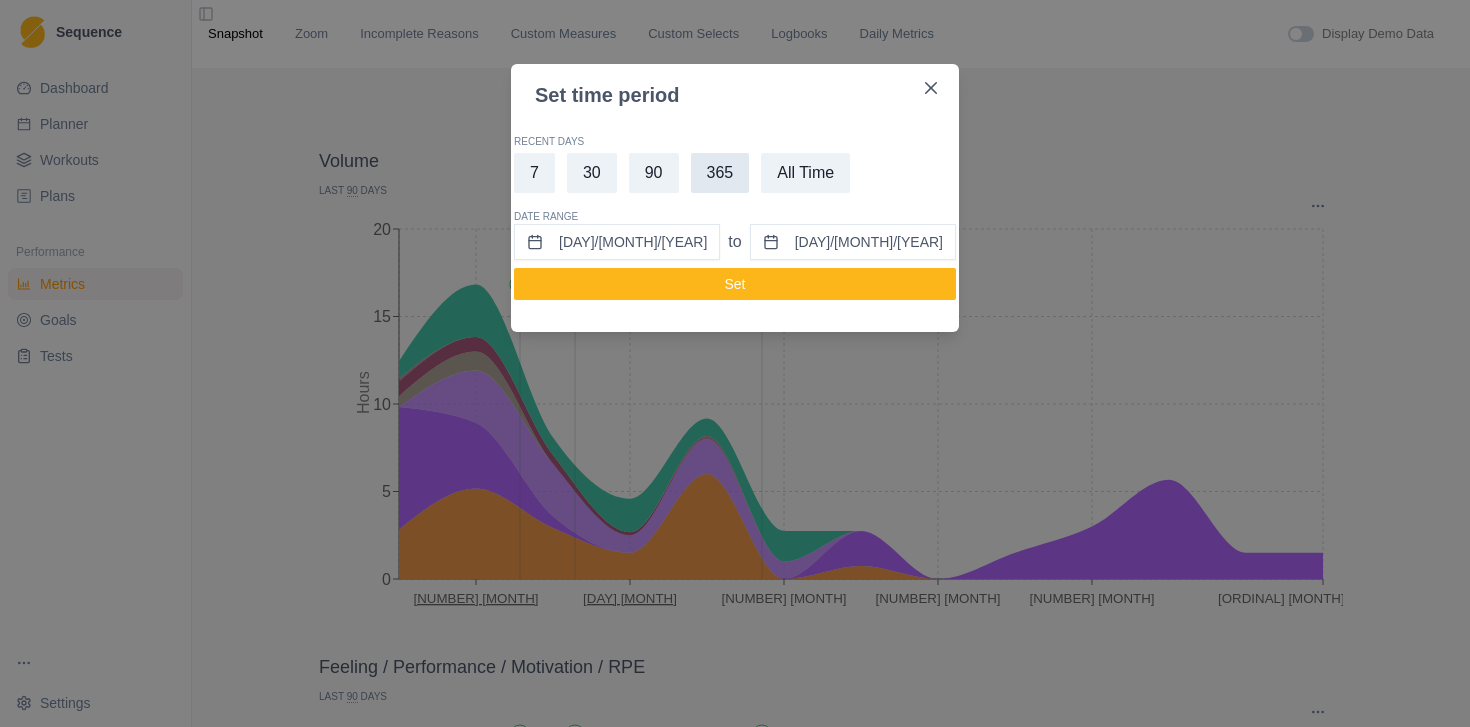click on "365" at bounding box center [720, 173] 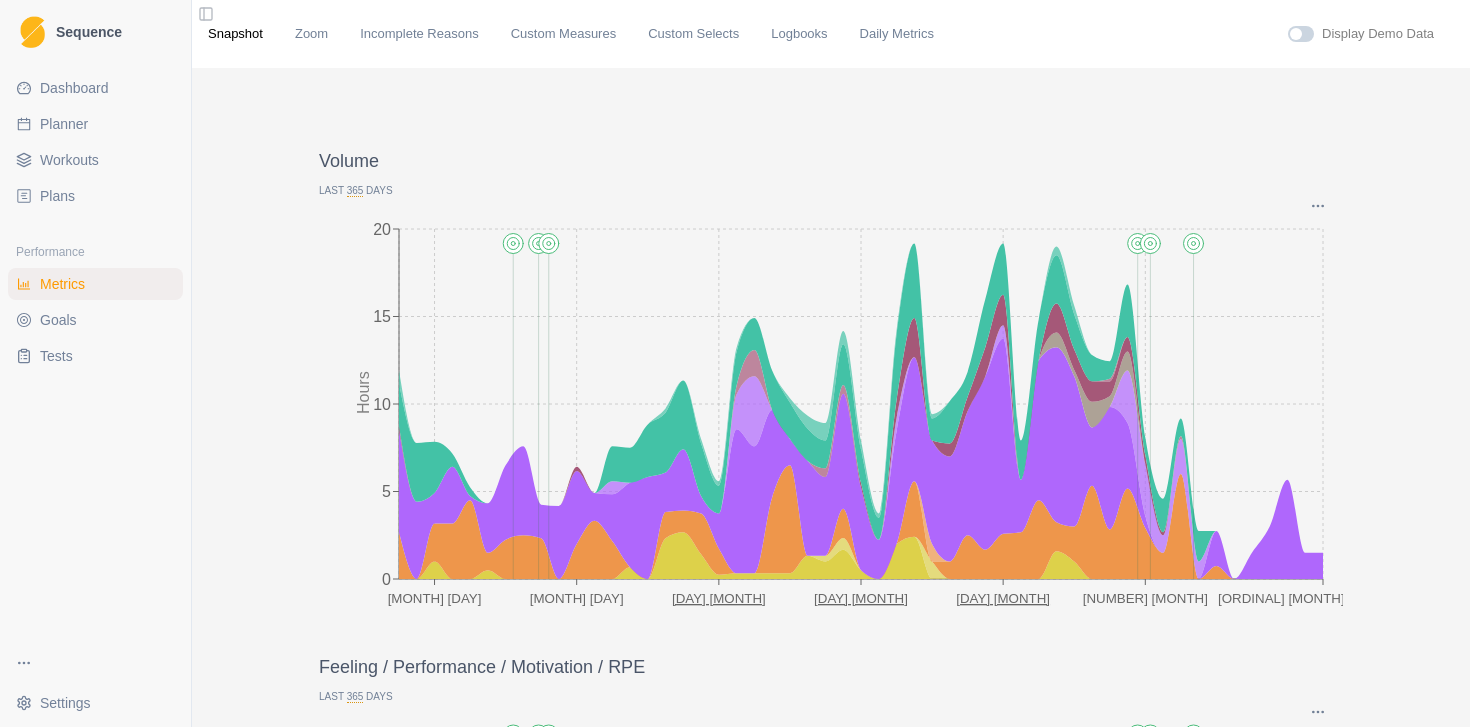 click on "Dashboard" at bounding box center [74, 88] 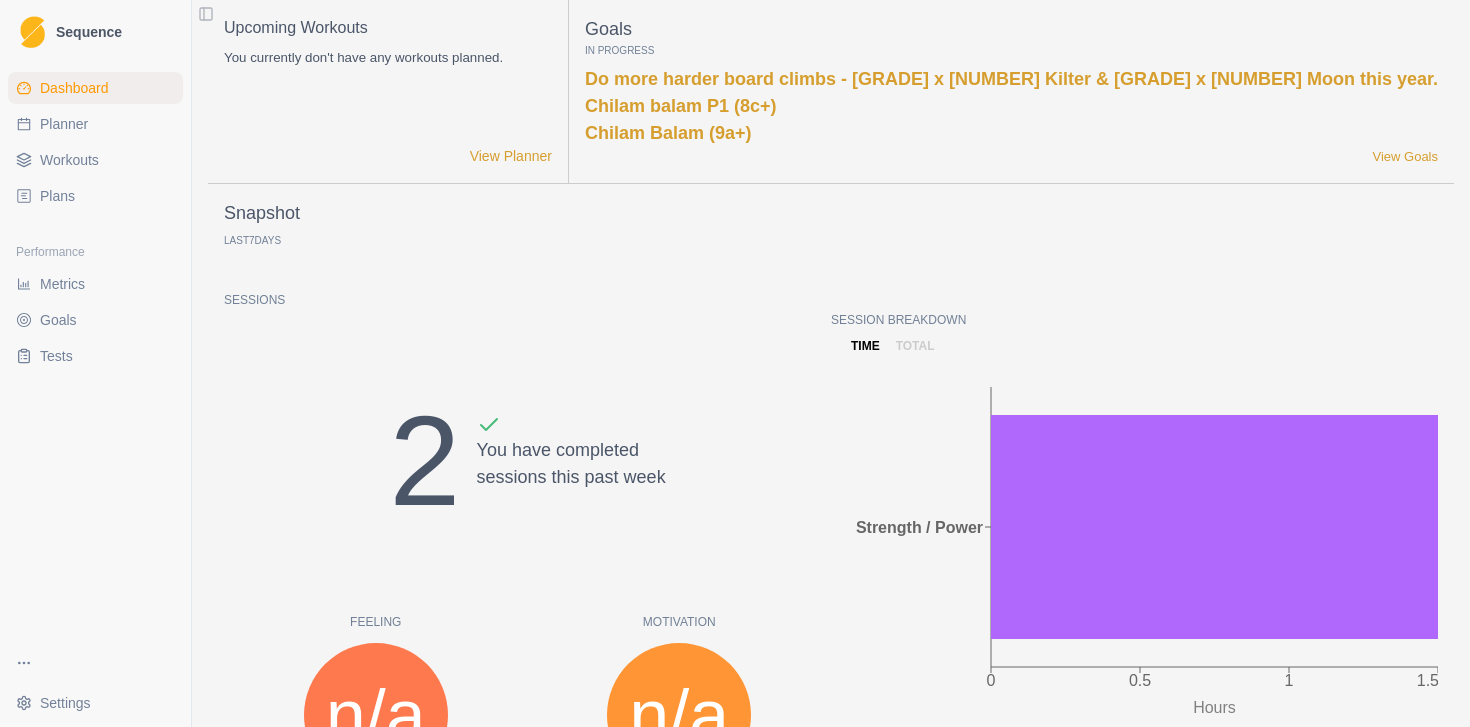 click on "Workouts" at bounding box center [69, 160] 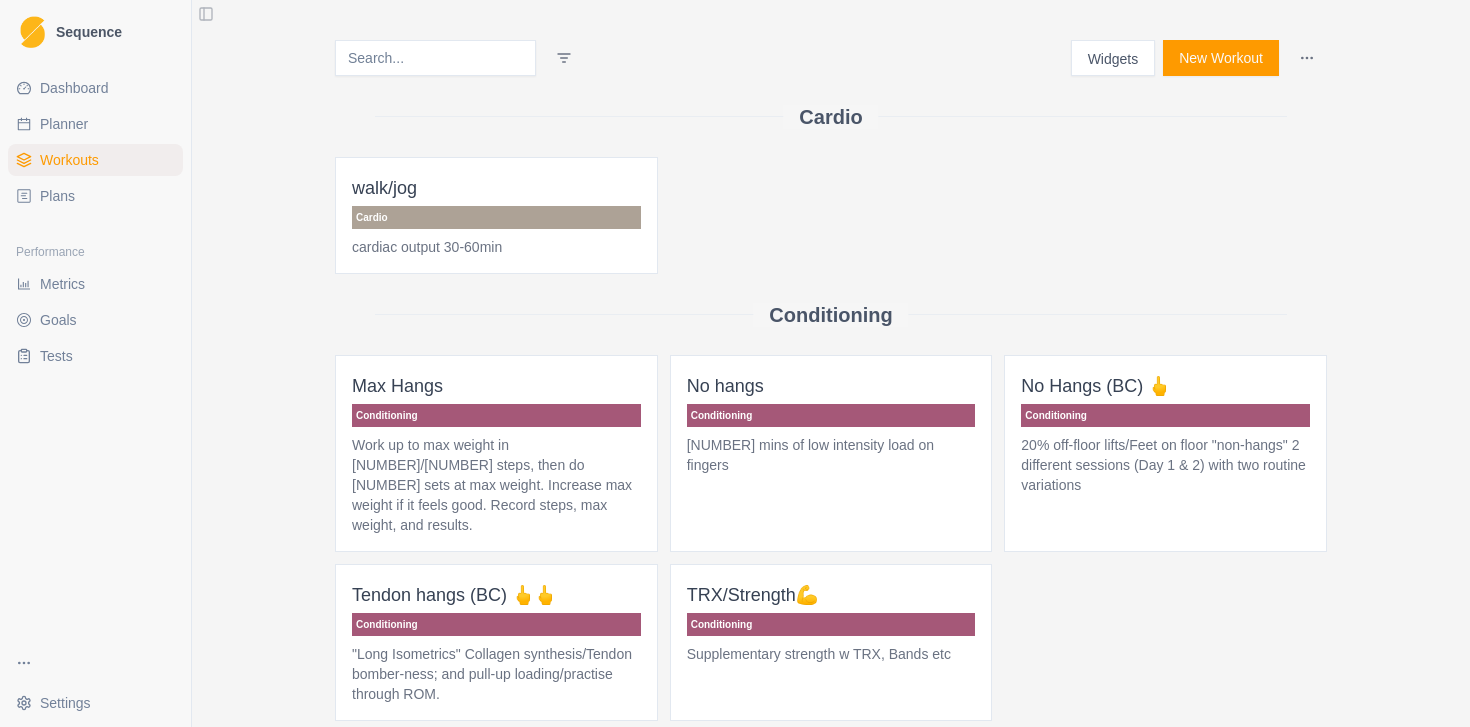 click on "Metrics" at bounding box center [62, 284] 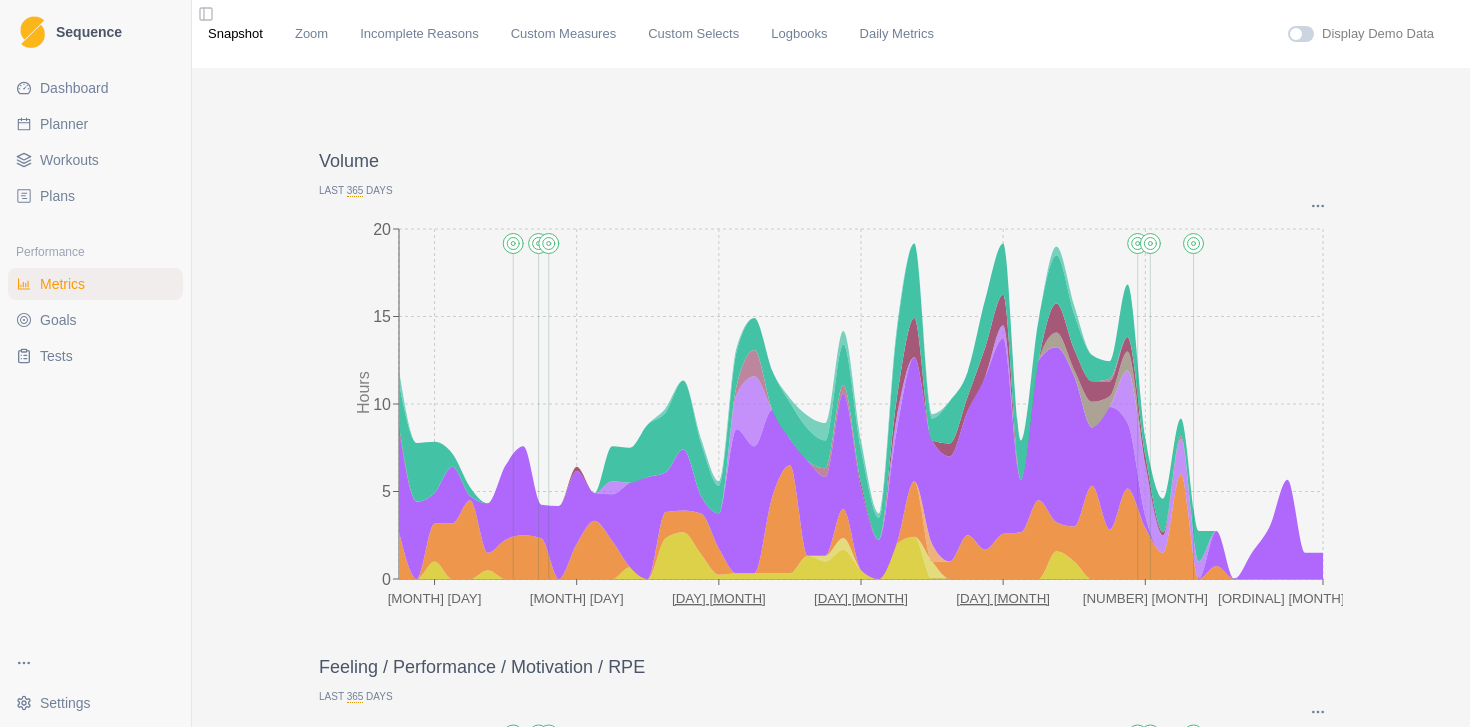 click on "Planner" at bounding box center [64, 124] 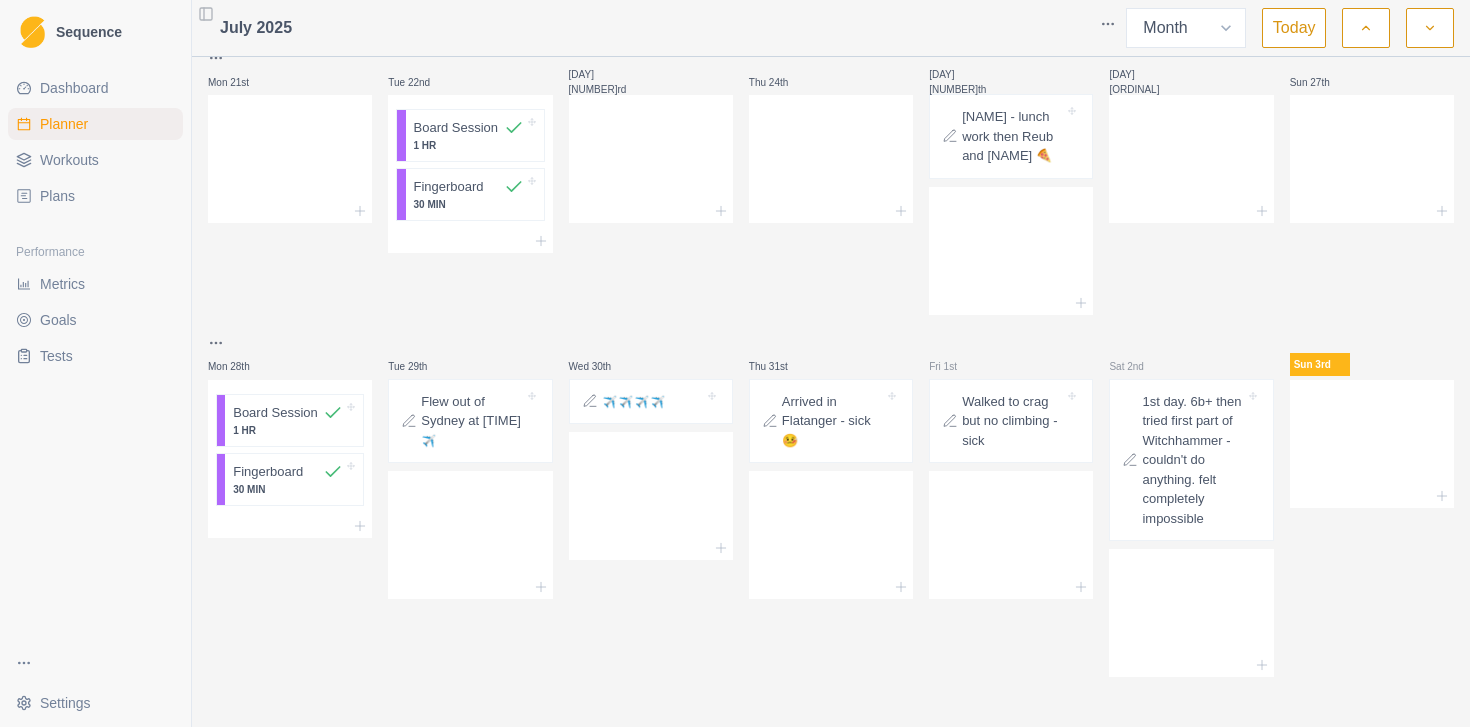 scroll, scrollTop: 775, scrollLeft: 0, axis: vertical 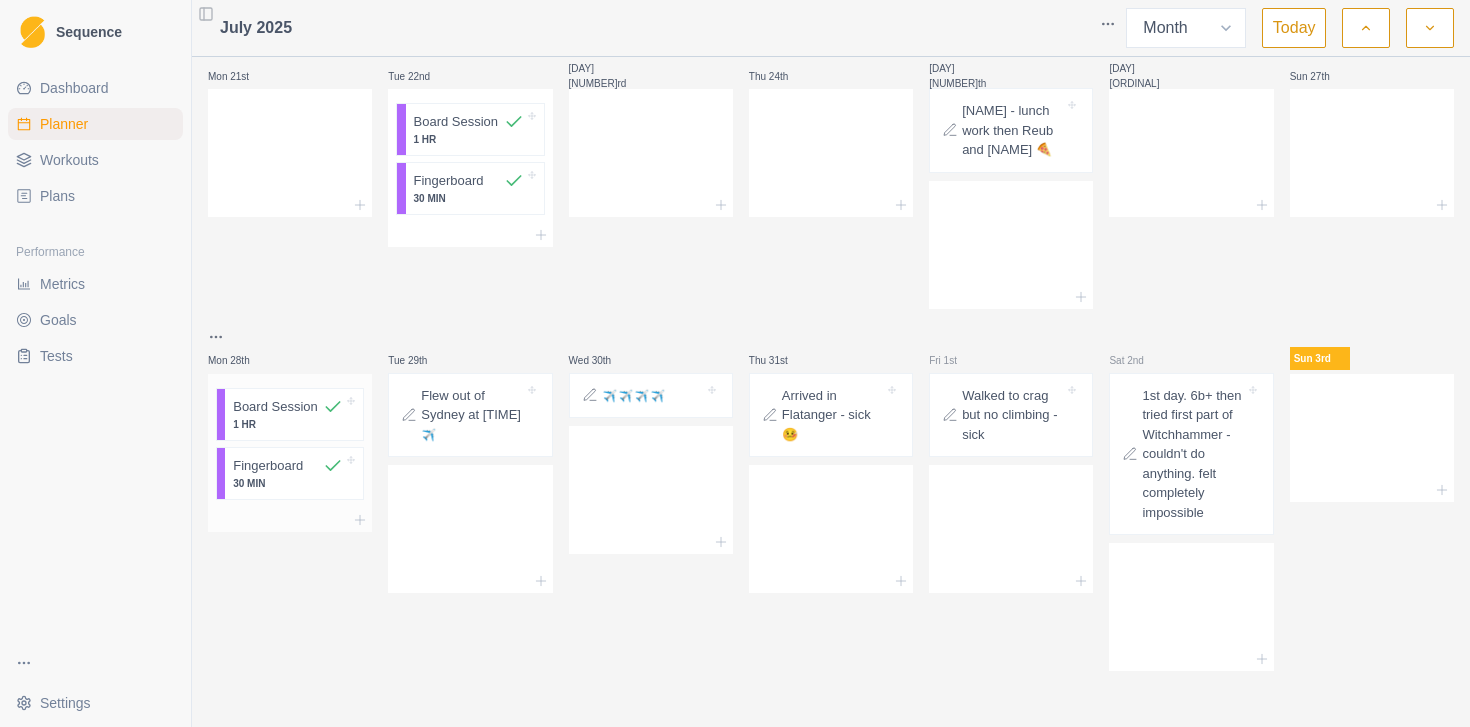 click on "Board Session" at bounding box center (275, 407) 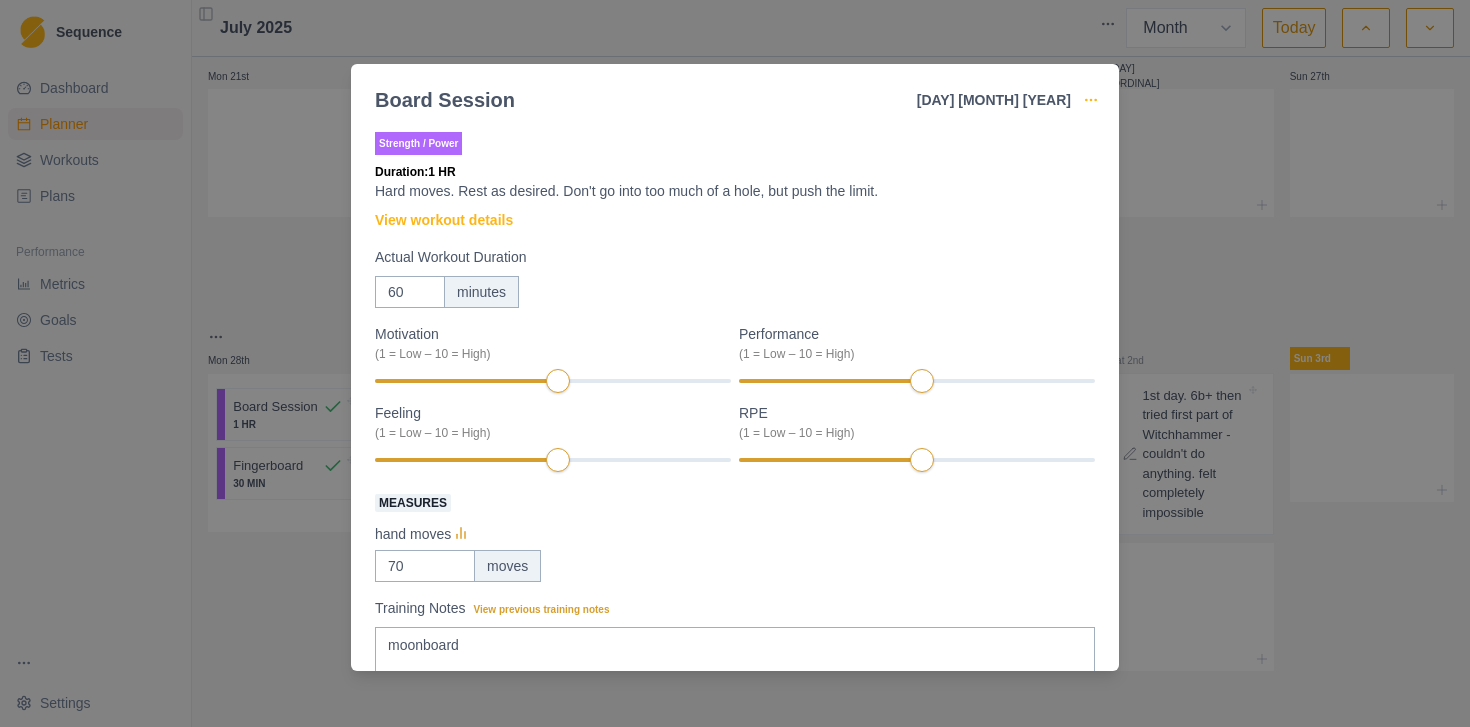 click 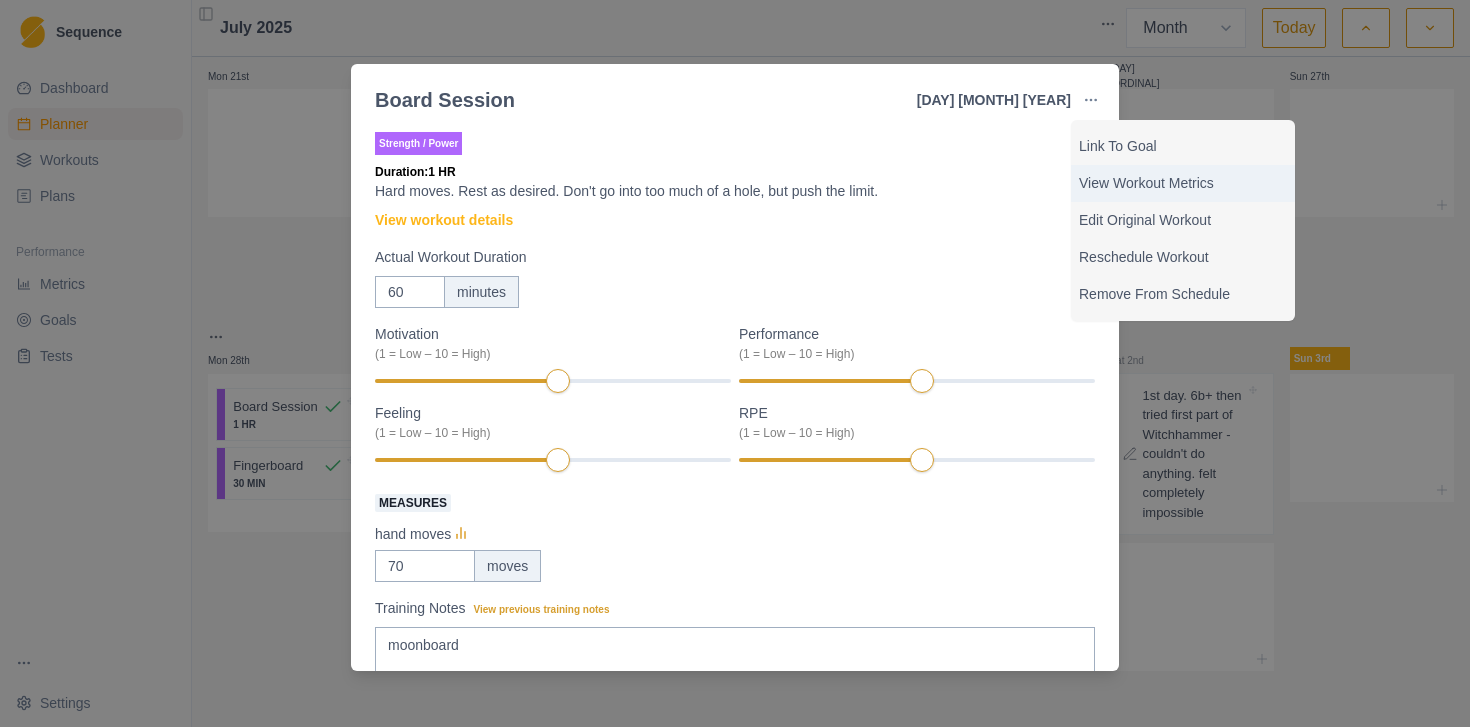 click on "View Workout Metrics" at bounding box center [1183, 183] 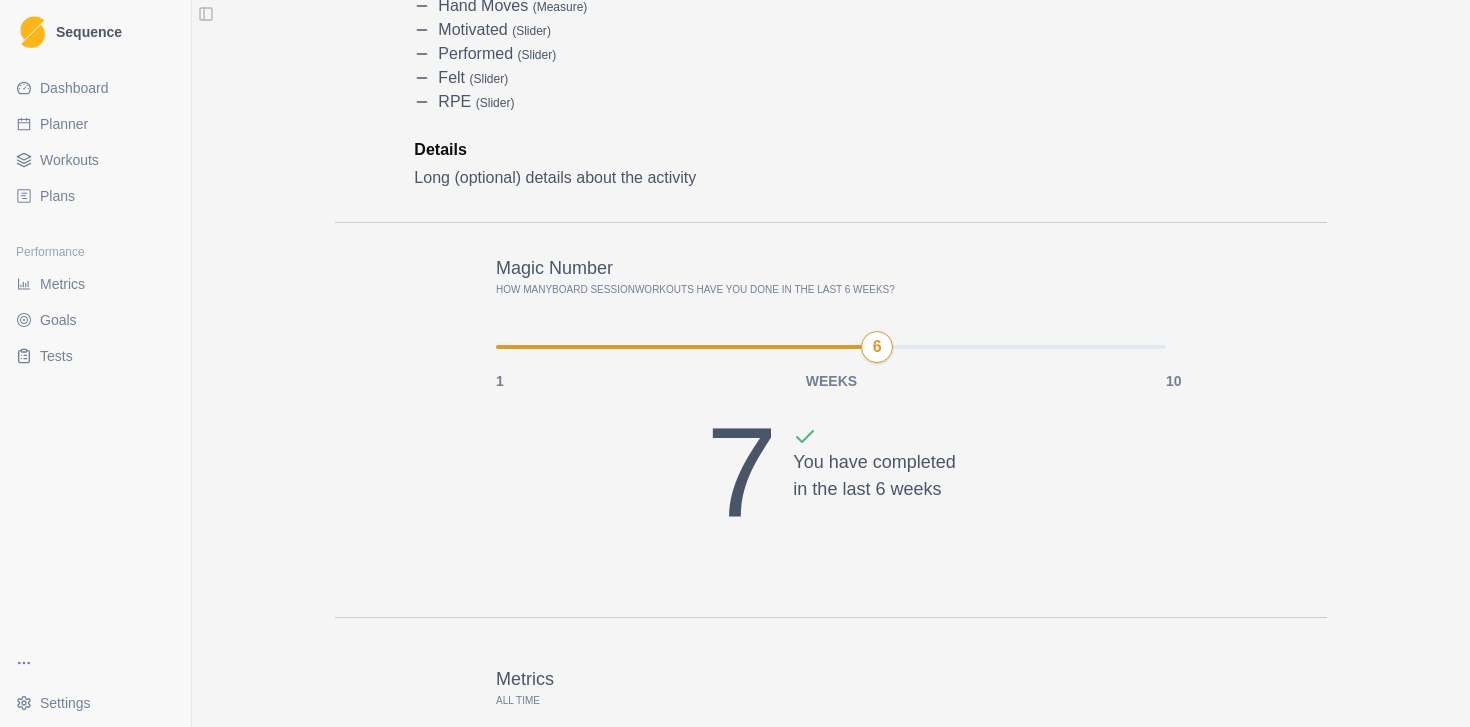 scroll, scrollTop: 404, scrollLeft: 0, axis: vertical 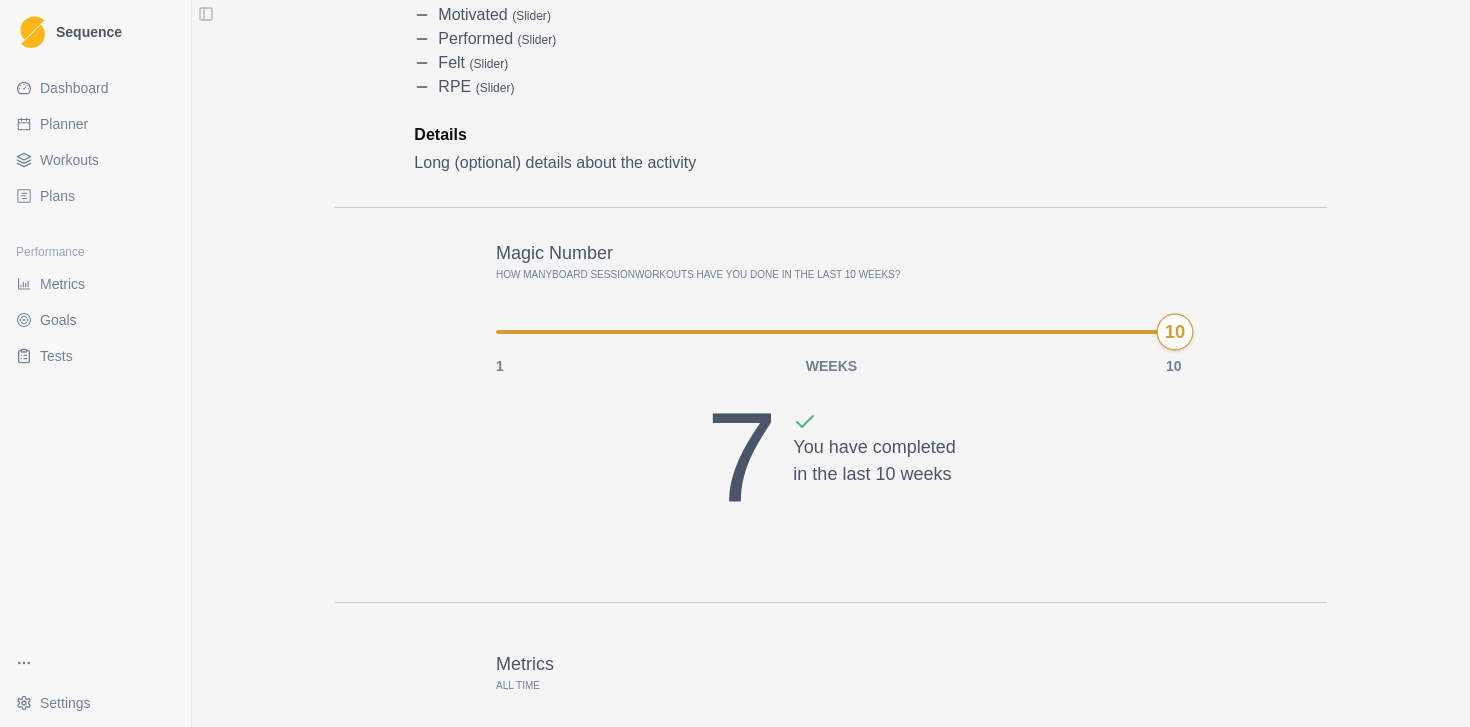 click on "10" at bounding box center (1175, 331) 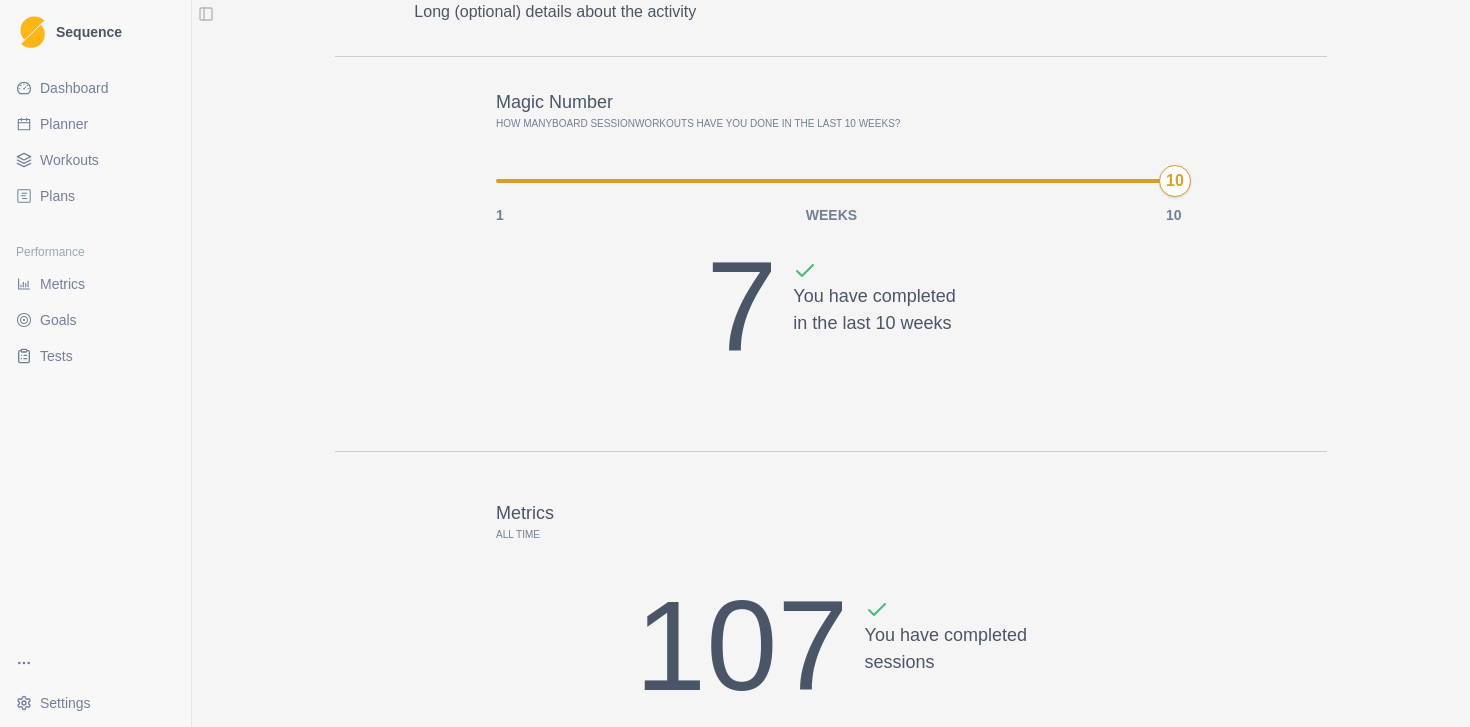scroll, scrollTop: 554, scrollLeft: 0, axis: vertical 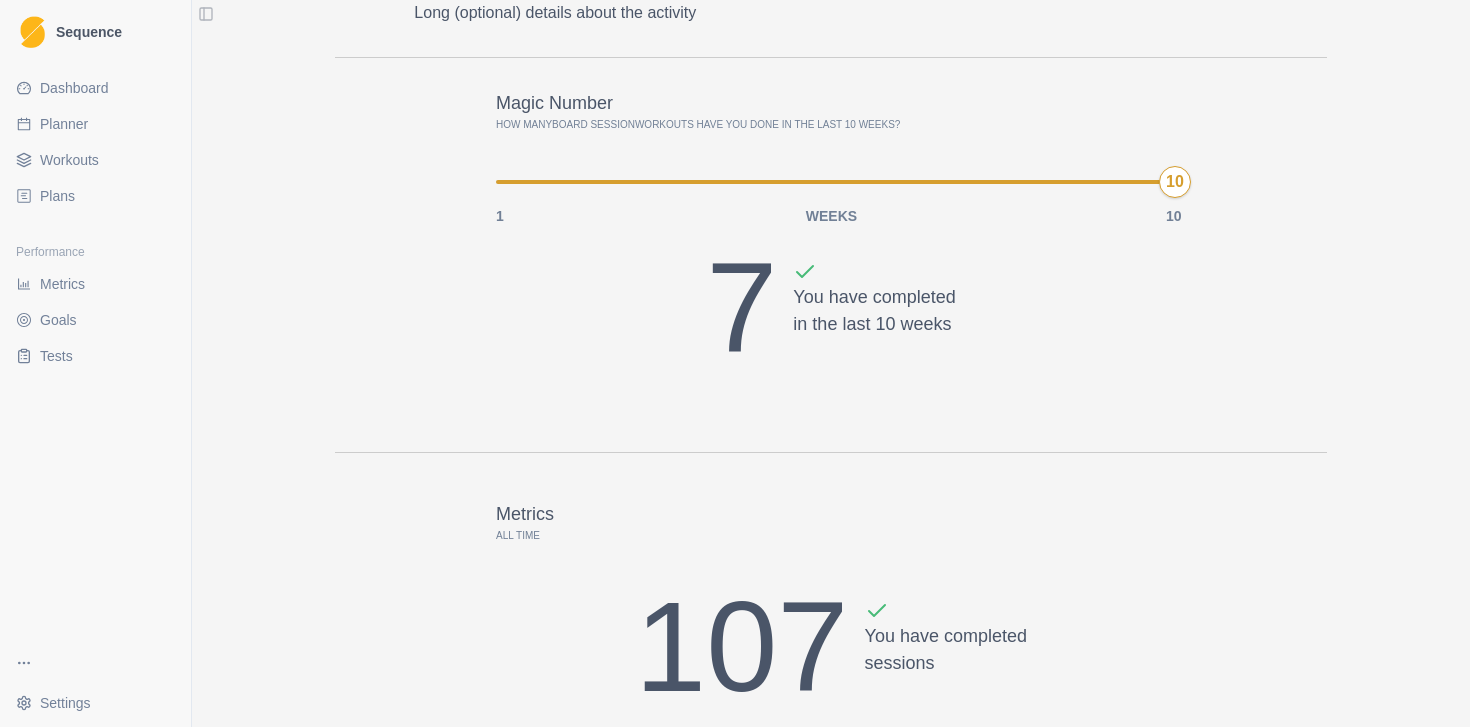 click on "All Time" at bounding box center [831, 535] 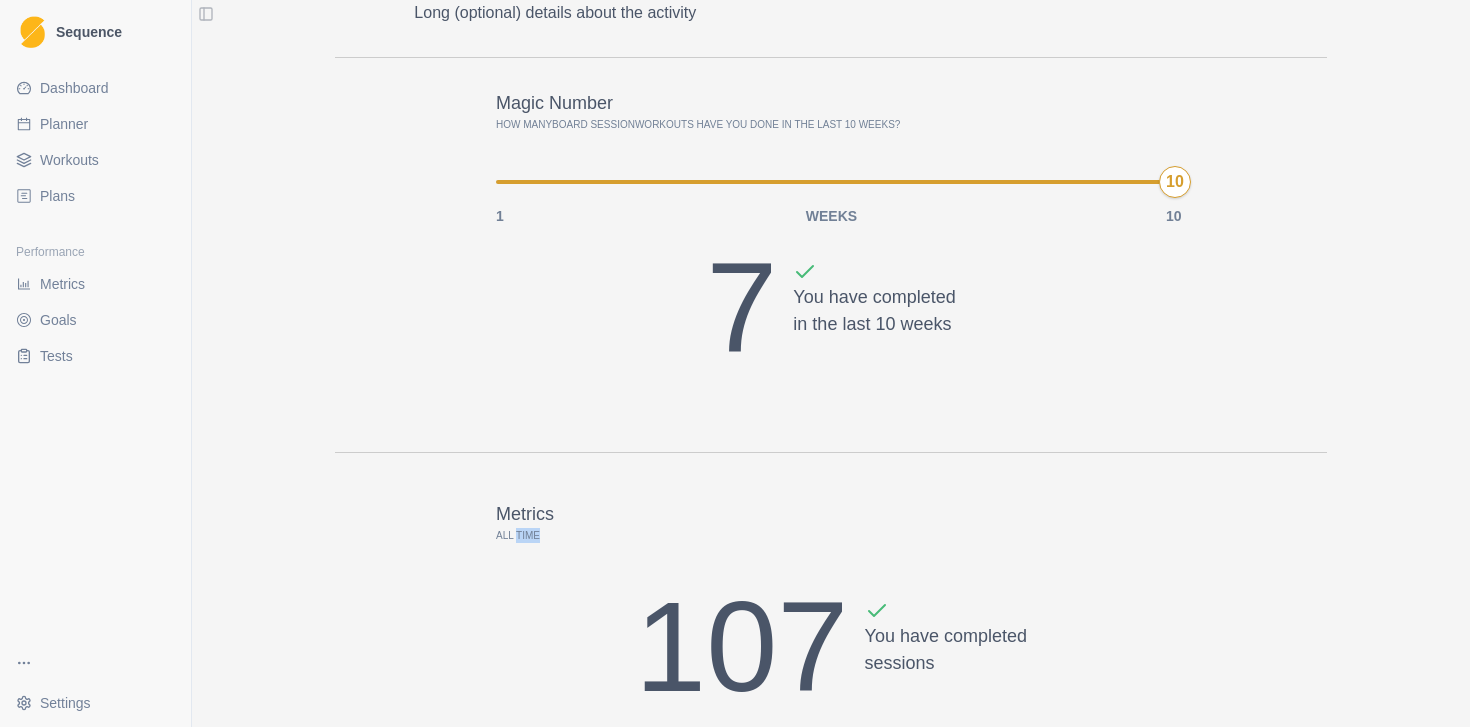 click on "All Time" at bounding box center [831, 535] 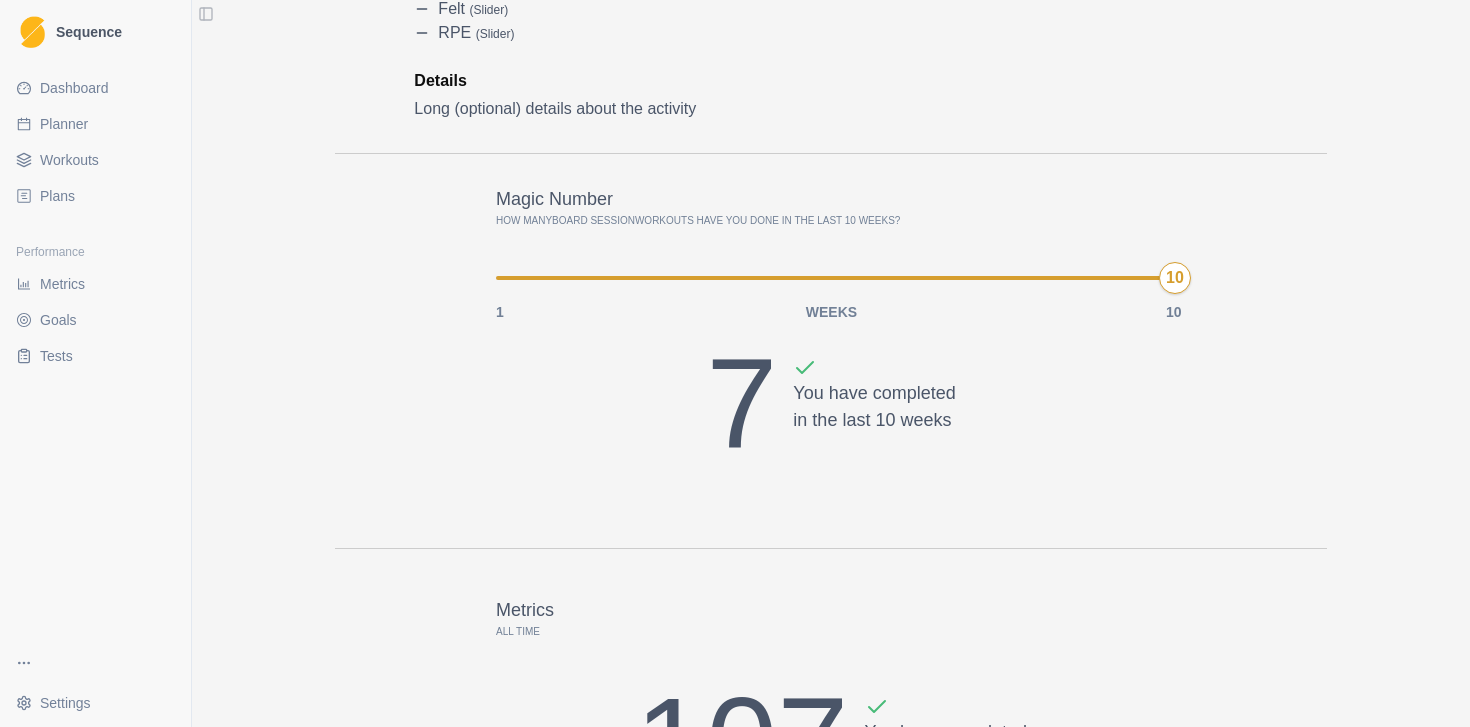 scroll, scrollTop: 425, scrollLeft: 0, axis: vertical 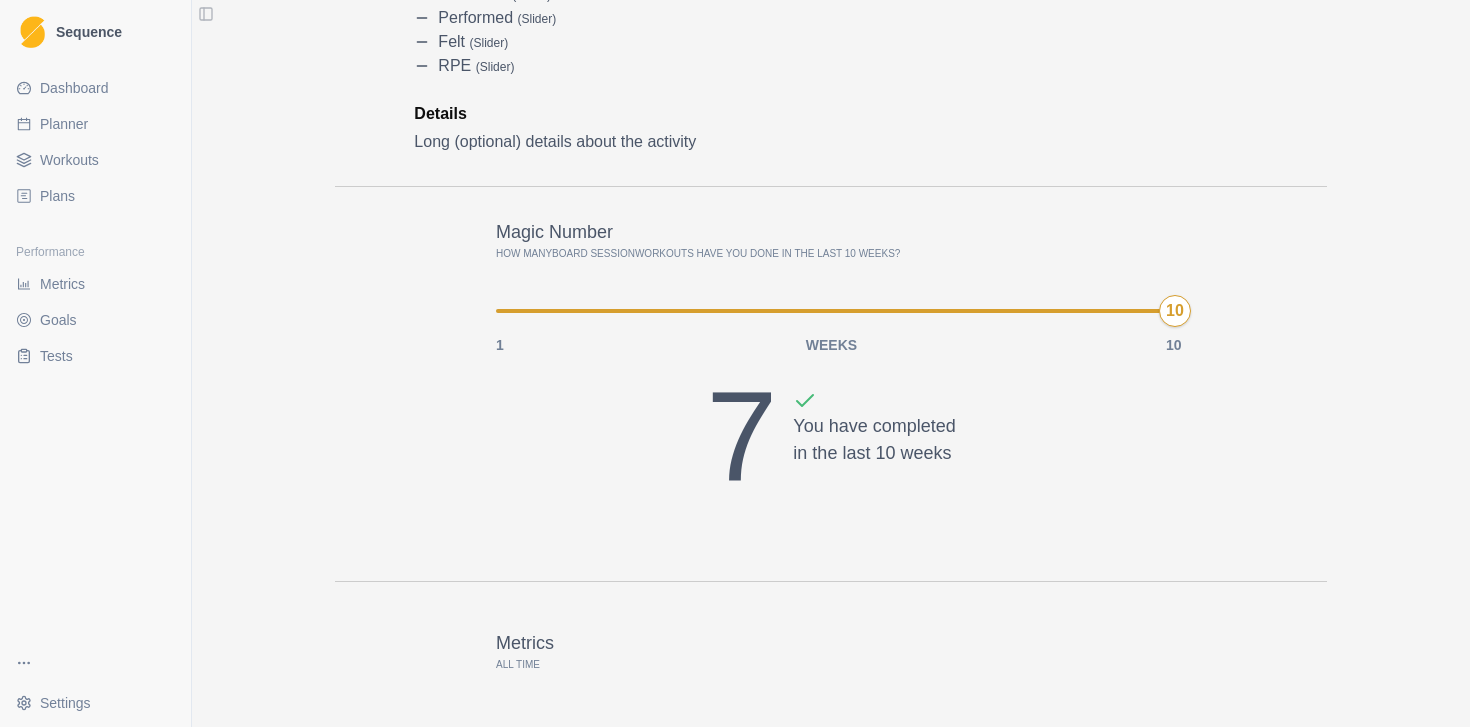 click on "How many  Board Session  workouts have you done in the last   10 weeks?" at bounding box center (831, 253) 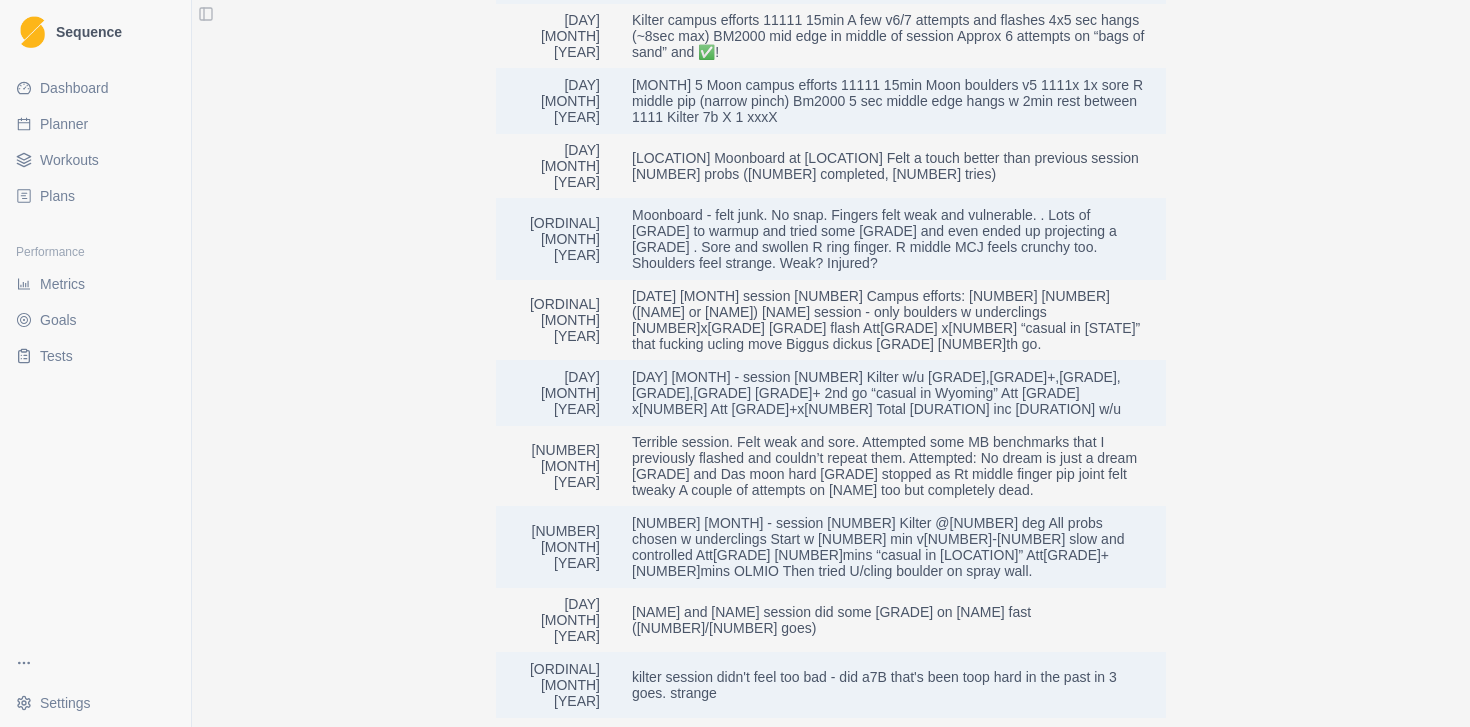 scroll, scrollTop: 5327, scrollLeft: 0, axis: vertical 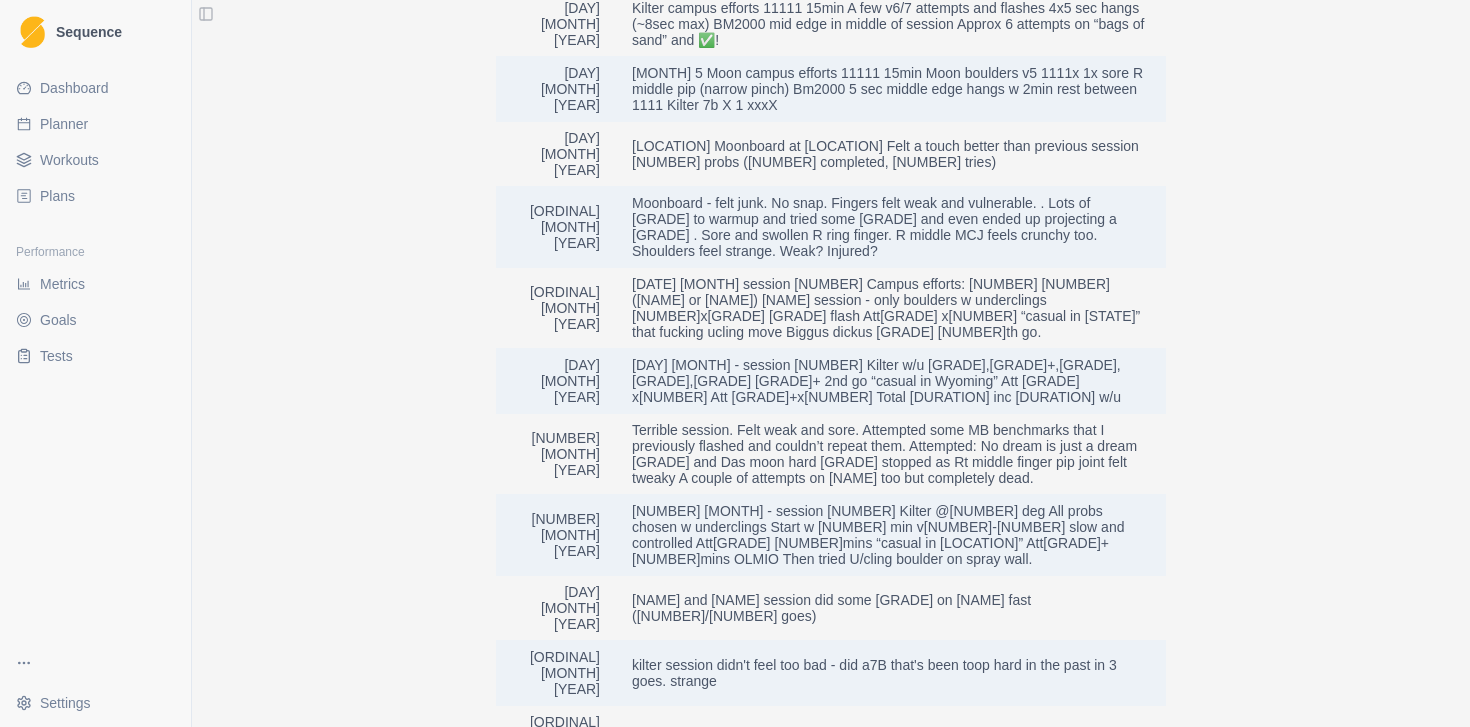 click on "Planner" at bounding box center (64, 124) 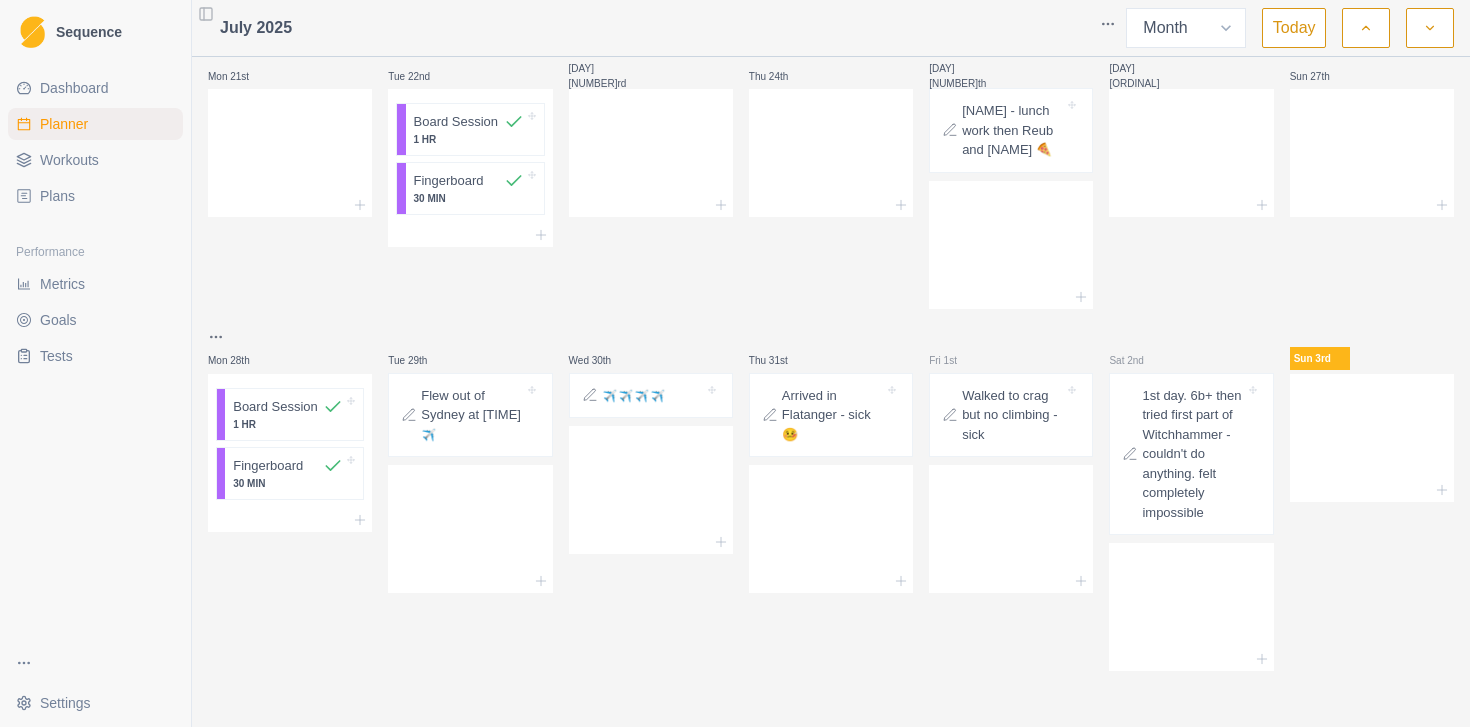 scroll, scrollTop: 0, scrollLeft: 0, axis: both 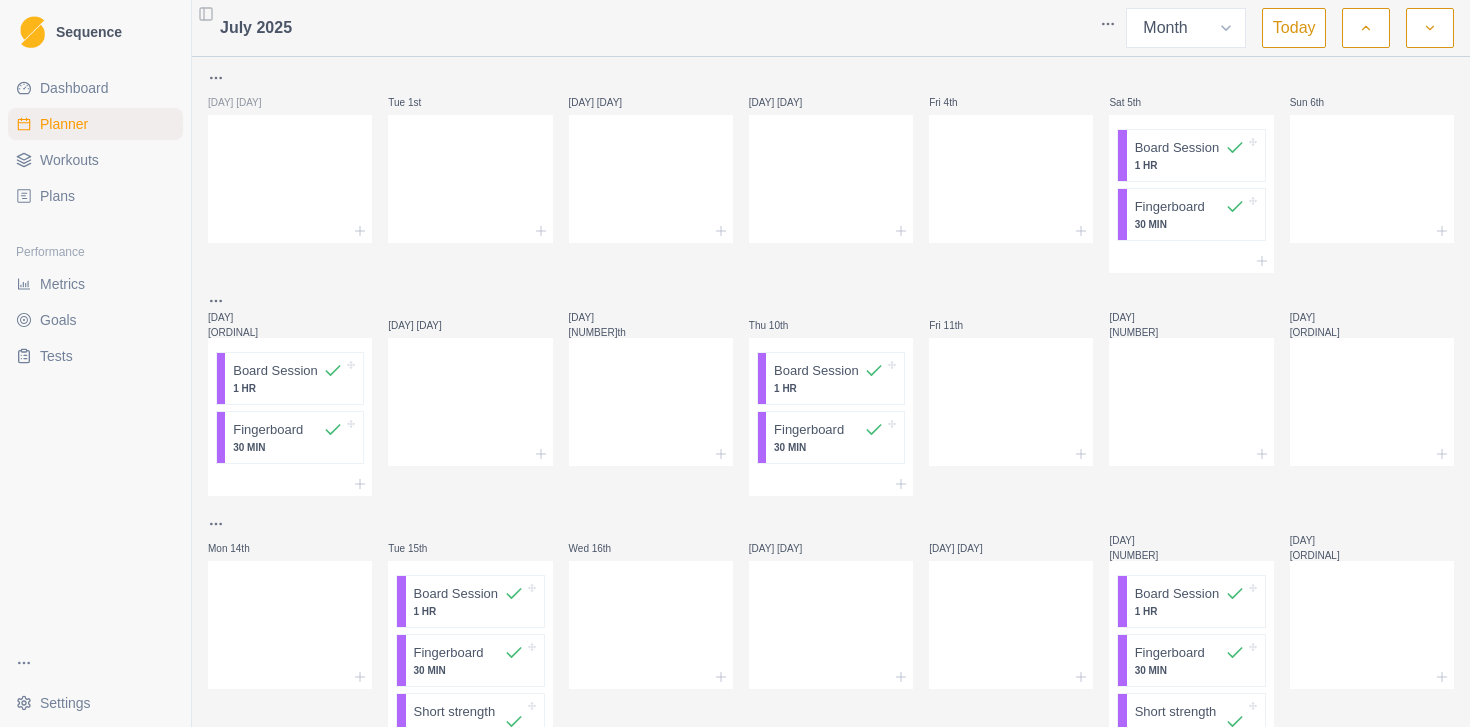 click at bounding box center (1366, 28) 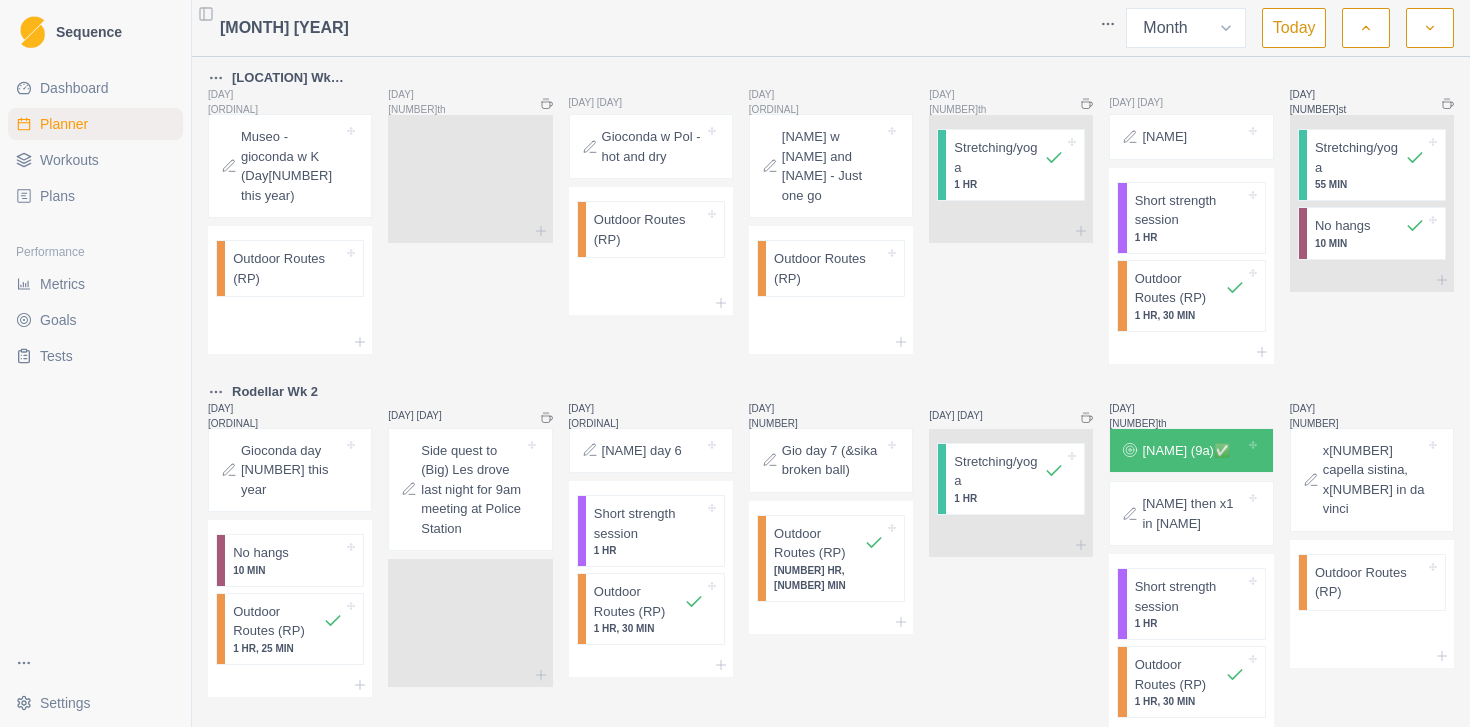 click at bounding box center [1366, 28] 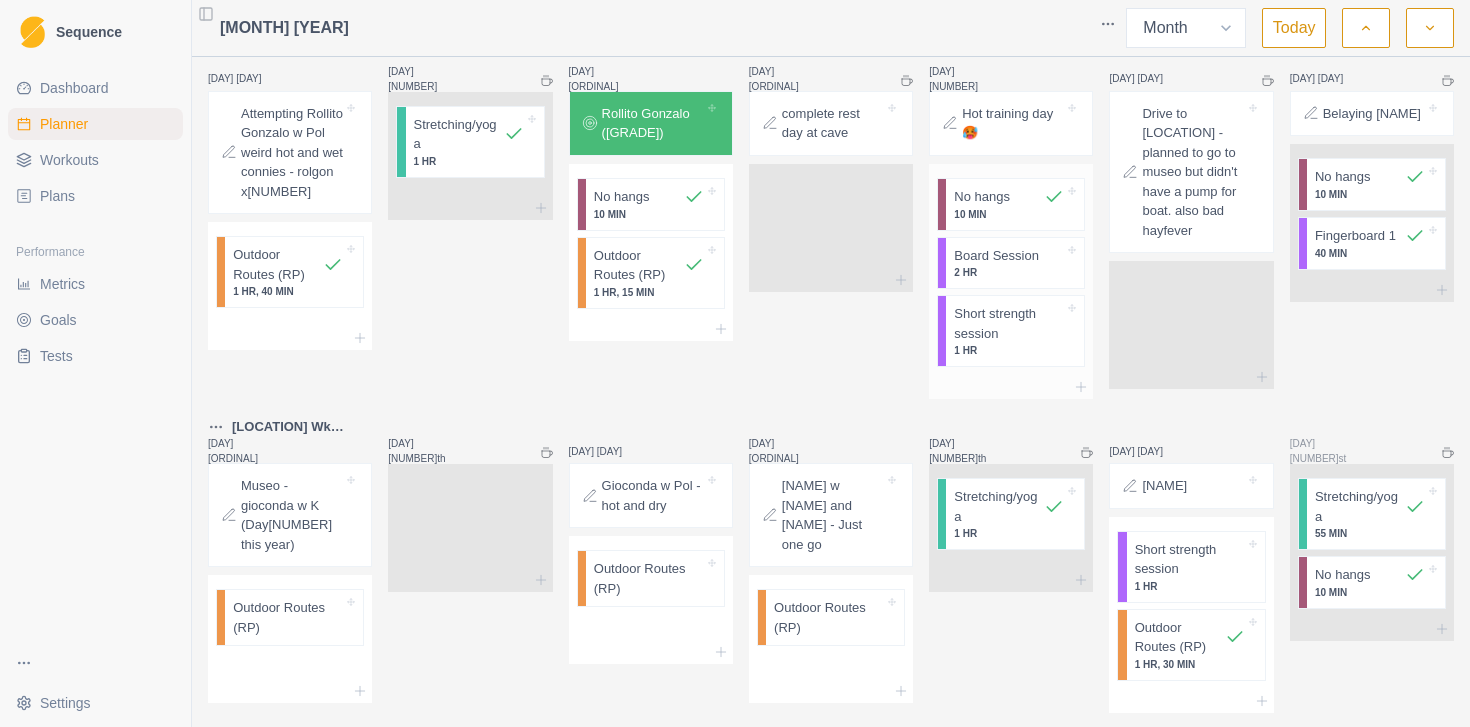scroll, scrollTop: 1227, scrollLeft: 0, axis: vertical 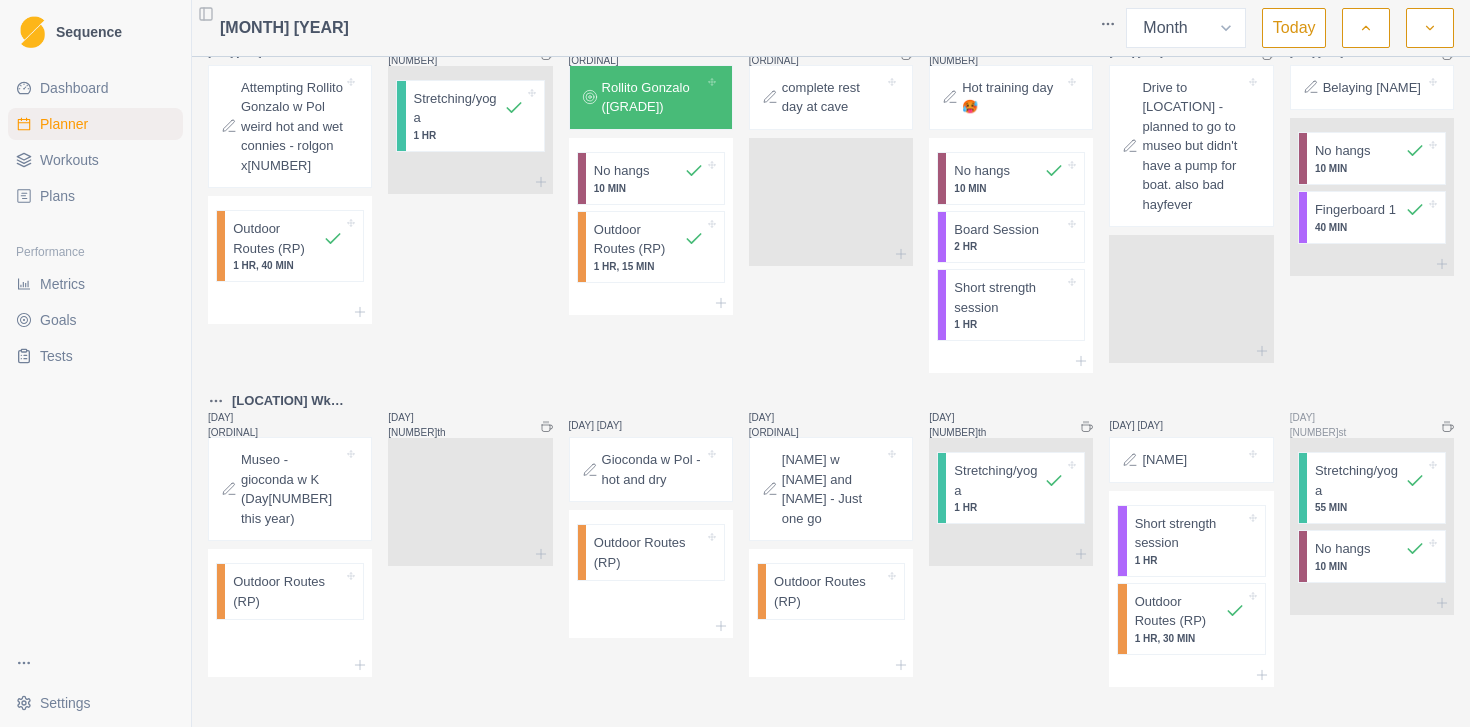 click at bounding box center (1430, 28) 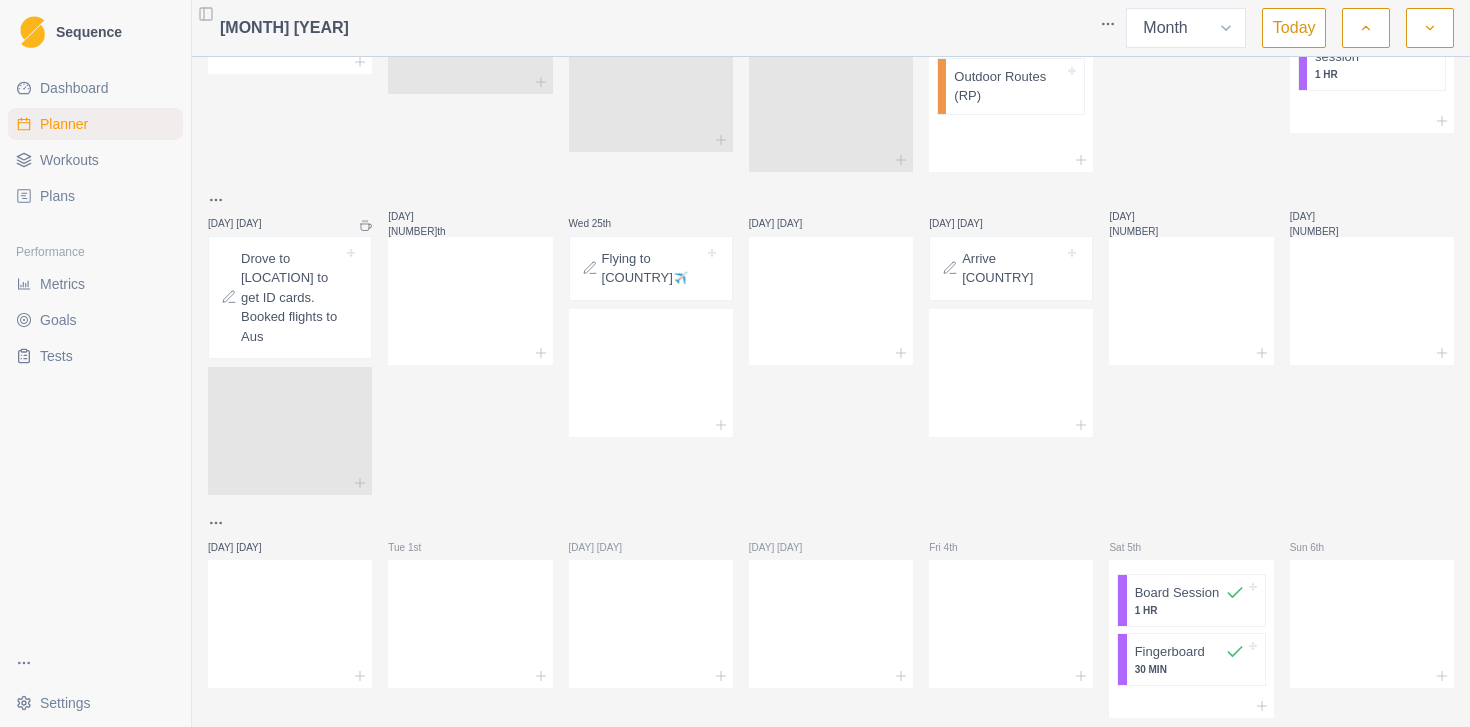 scroll, scrollTop: 1325, scrollLeft: 0, axis: vertical 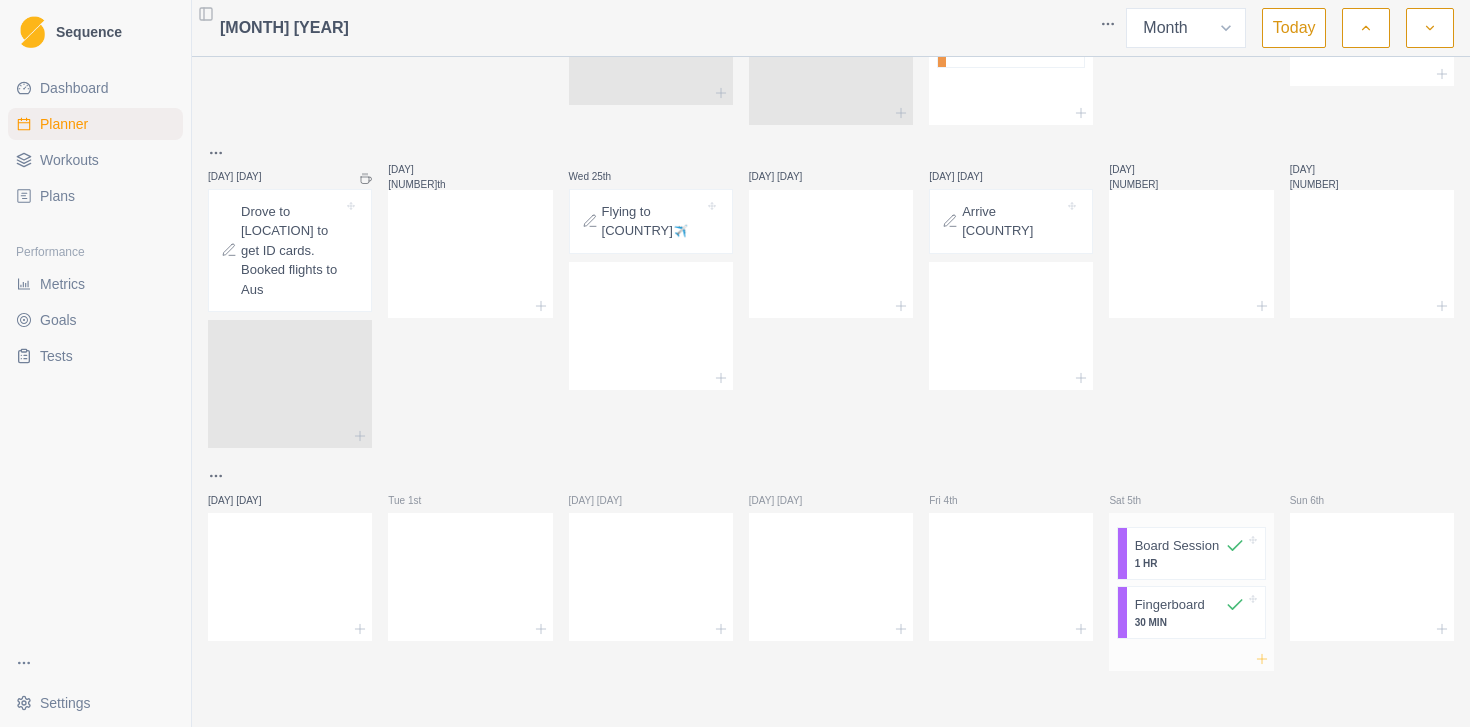 click 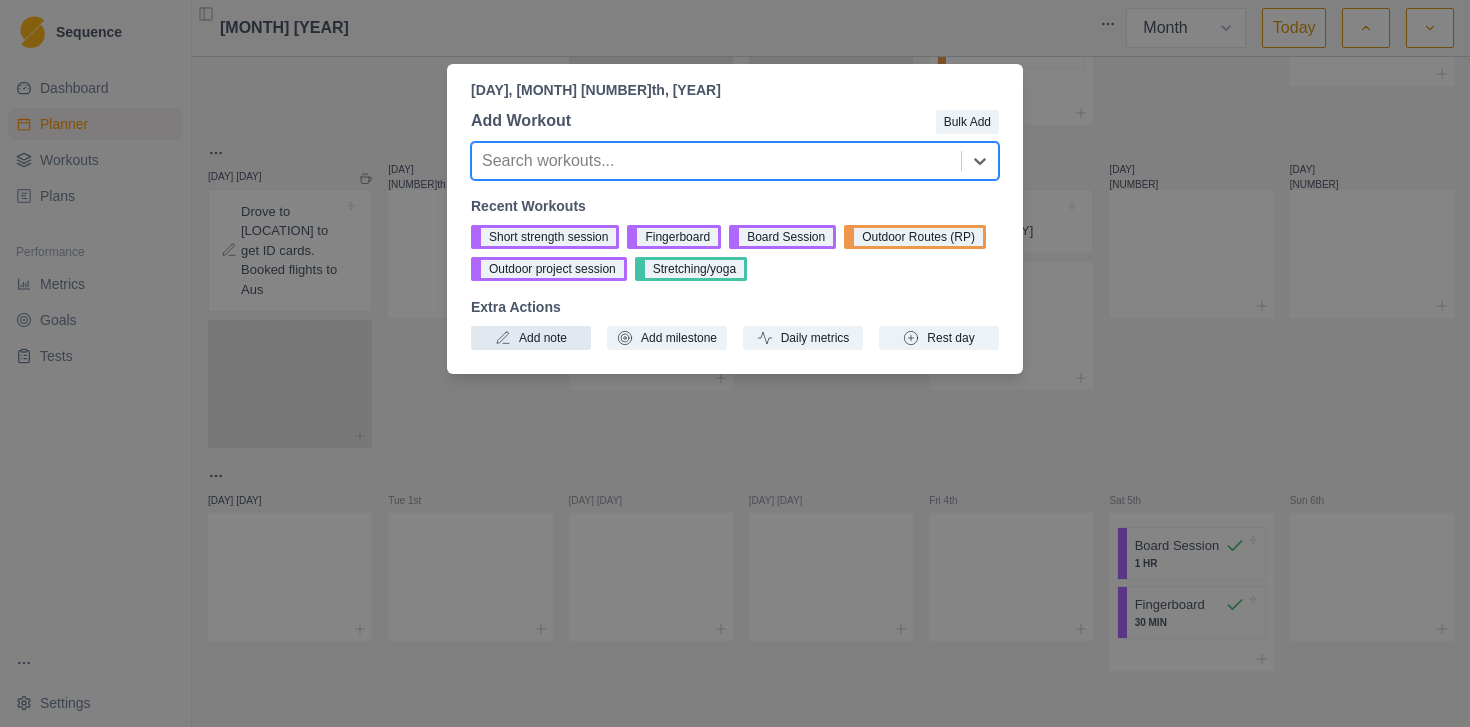 click on "Add note" at bounding box center [531, 338] 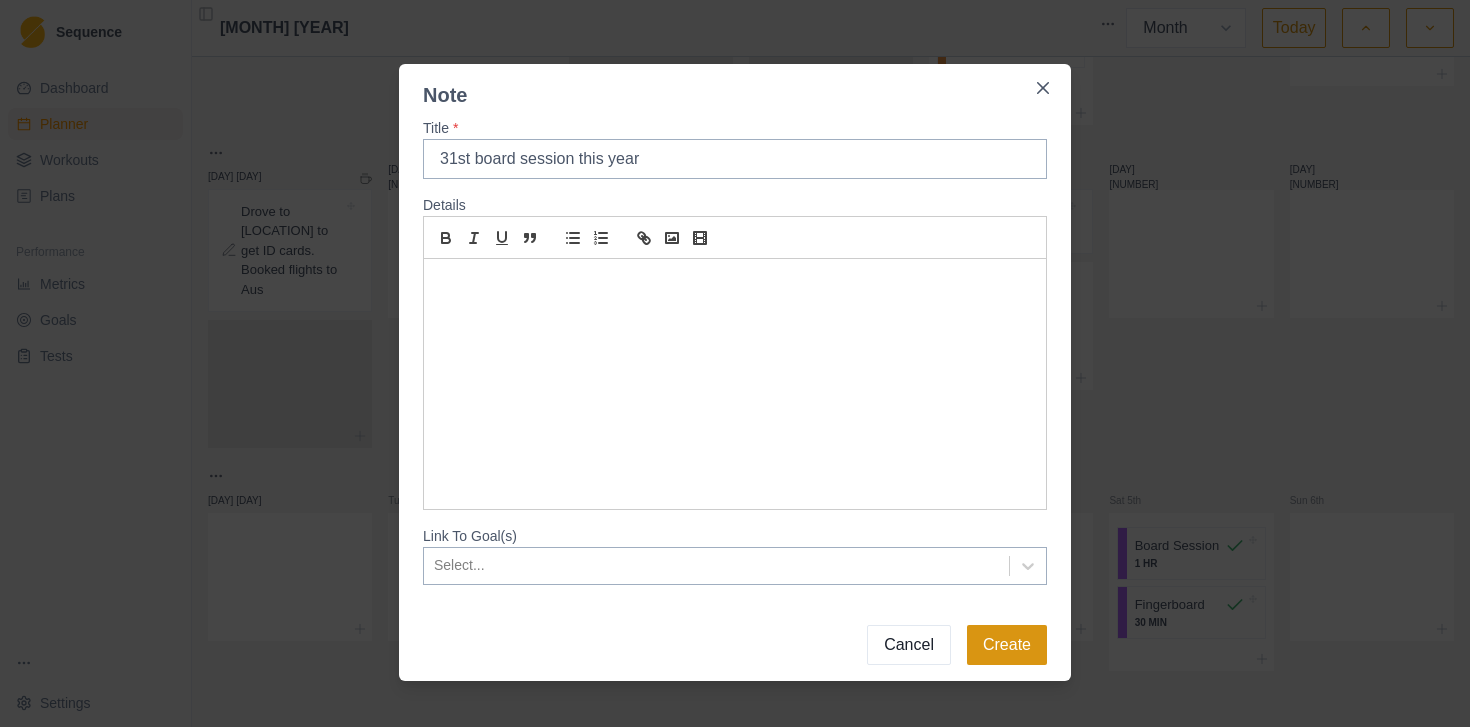 type on "31st board session this year" 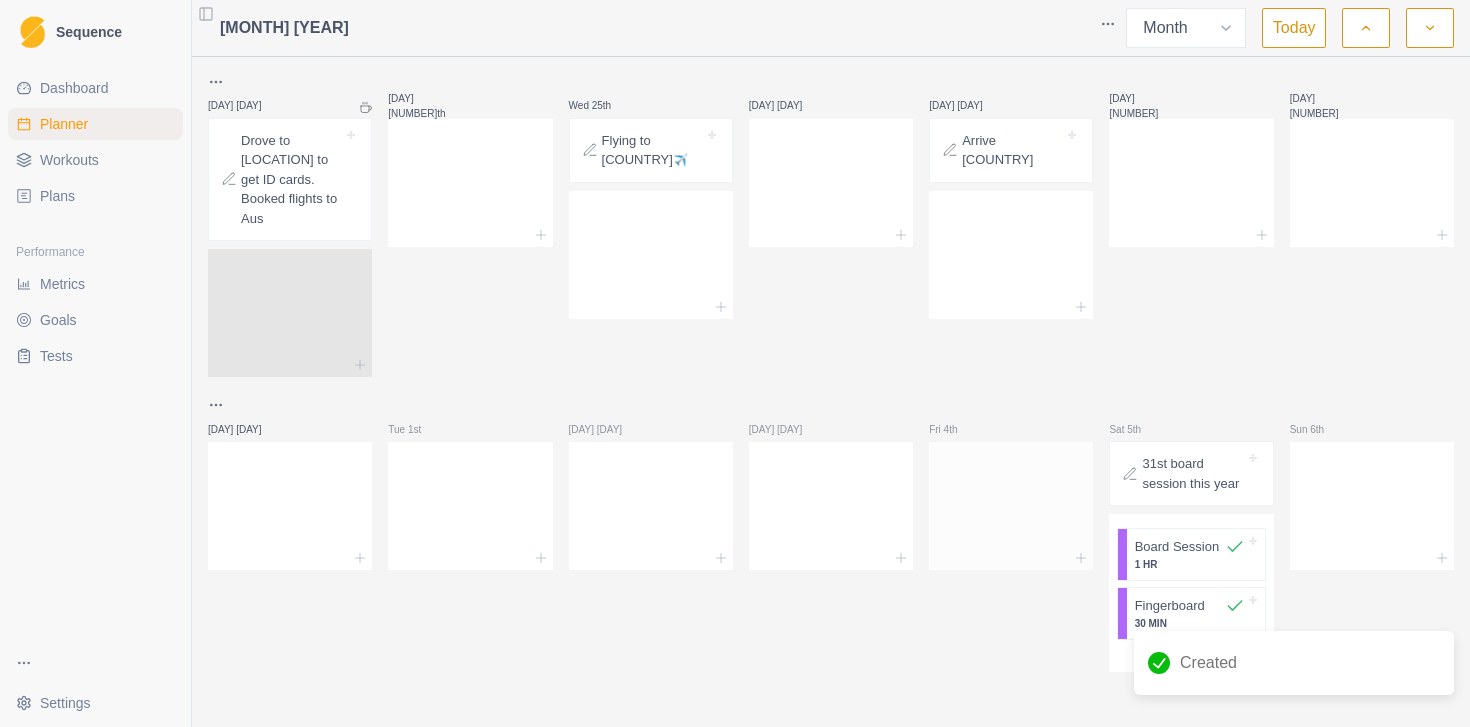 scroll, scrollTop: 1397, scrollLeft: 0, axis: vertical 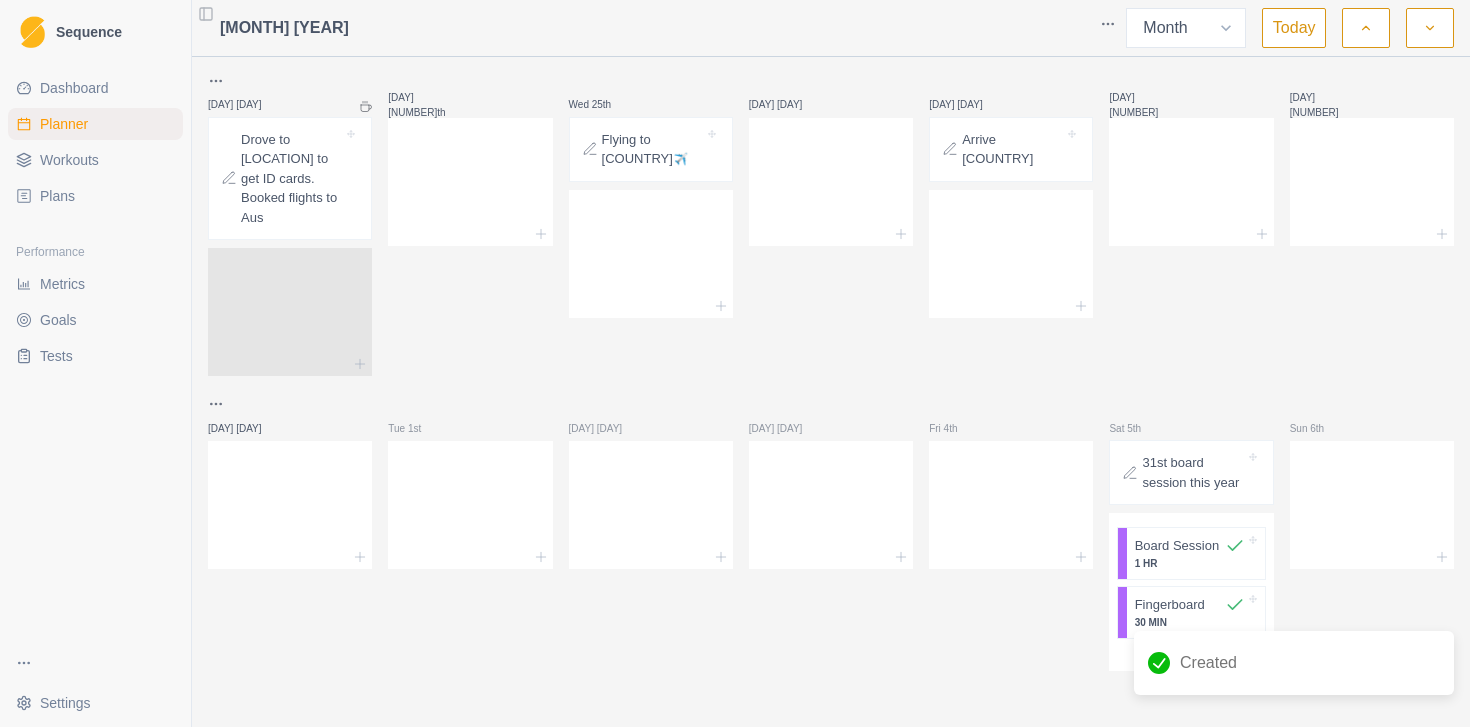 click at bounding box center [1430, 28] 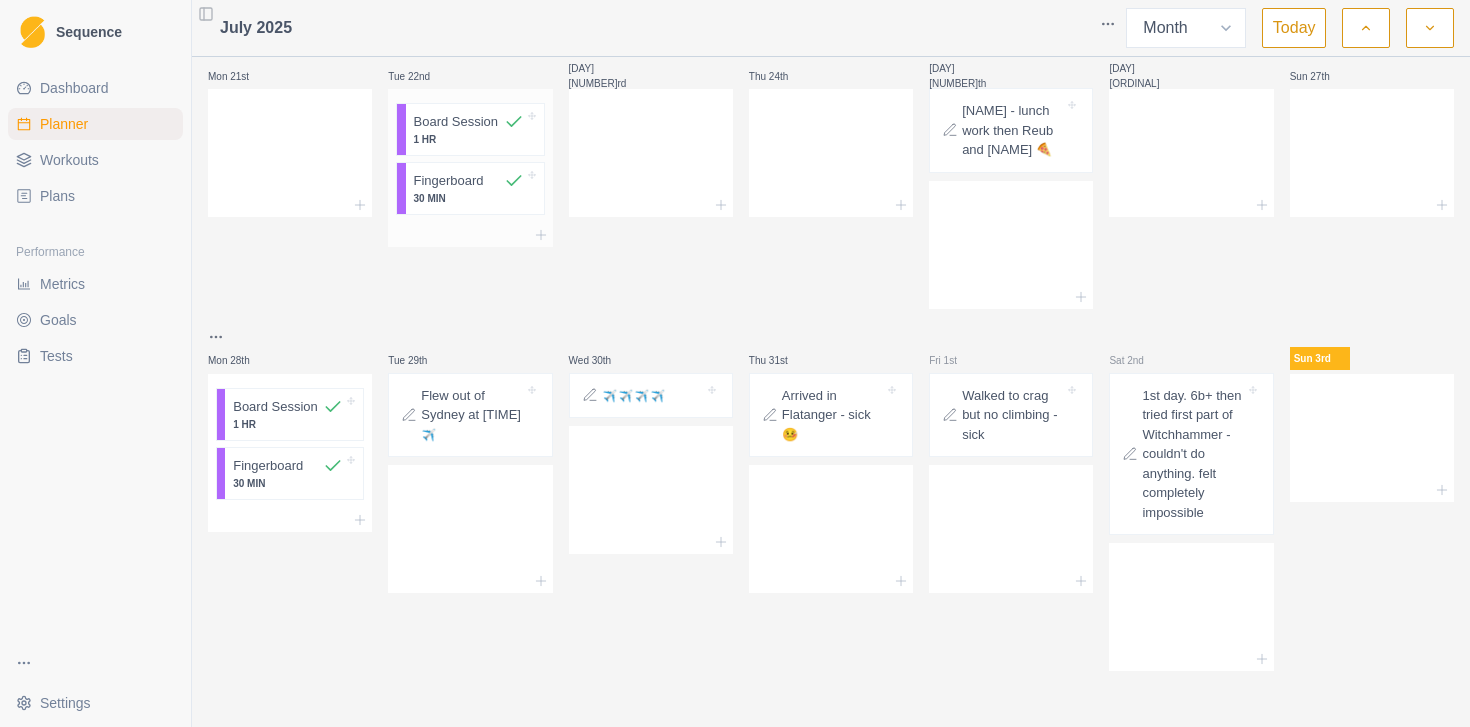 scroll, scrollTop: 864, scrollLeft: 0, axis: vertical 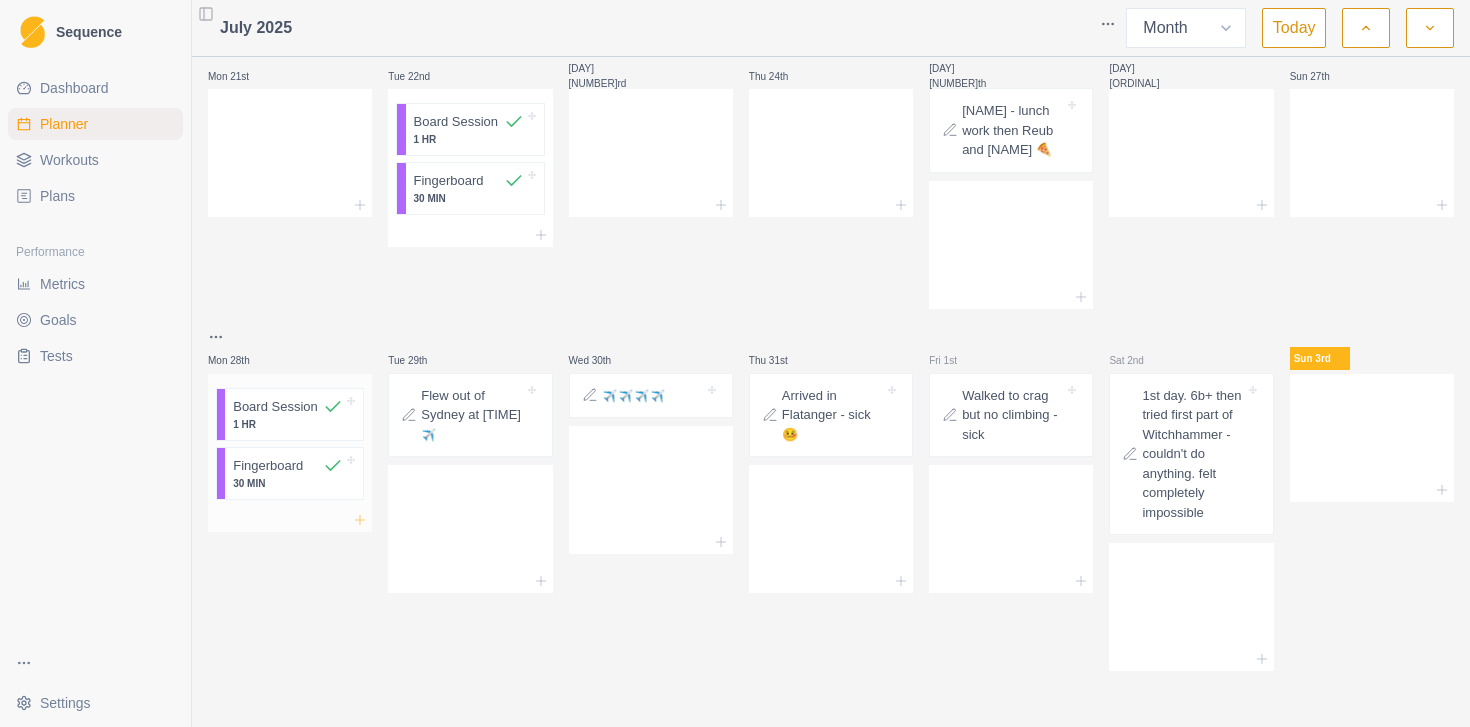 click 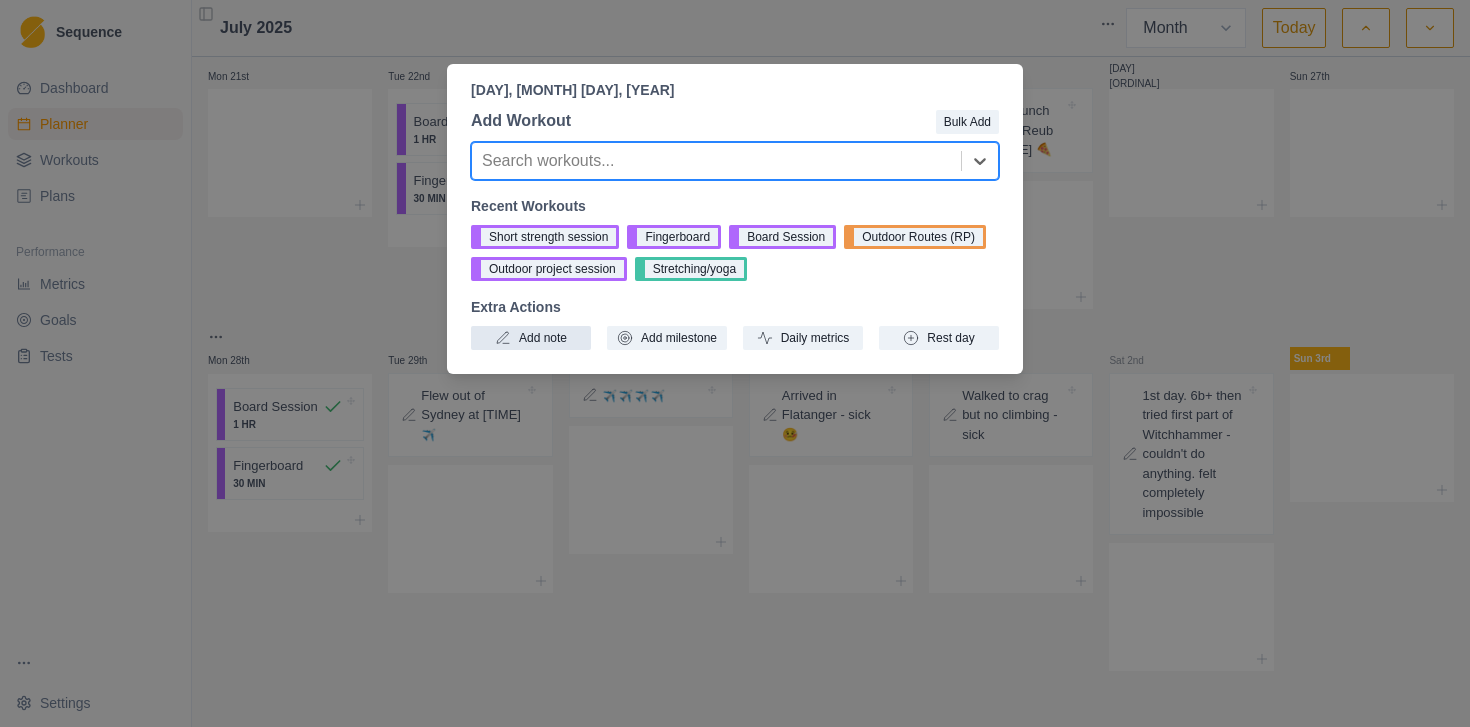 click on "Add note" at bounding box center (531, 338) 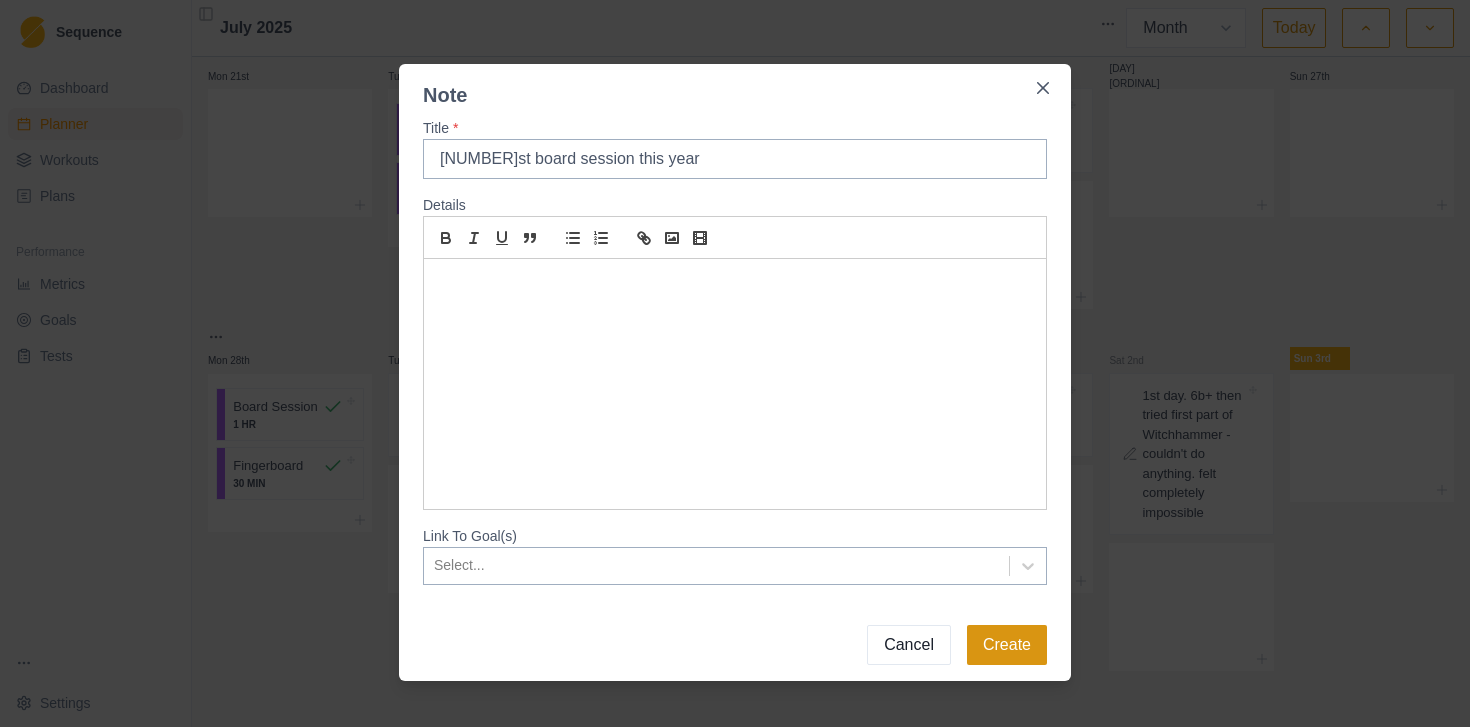 type on "[NUMBER]st board session this year" 